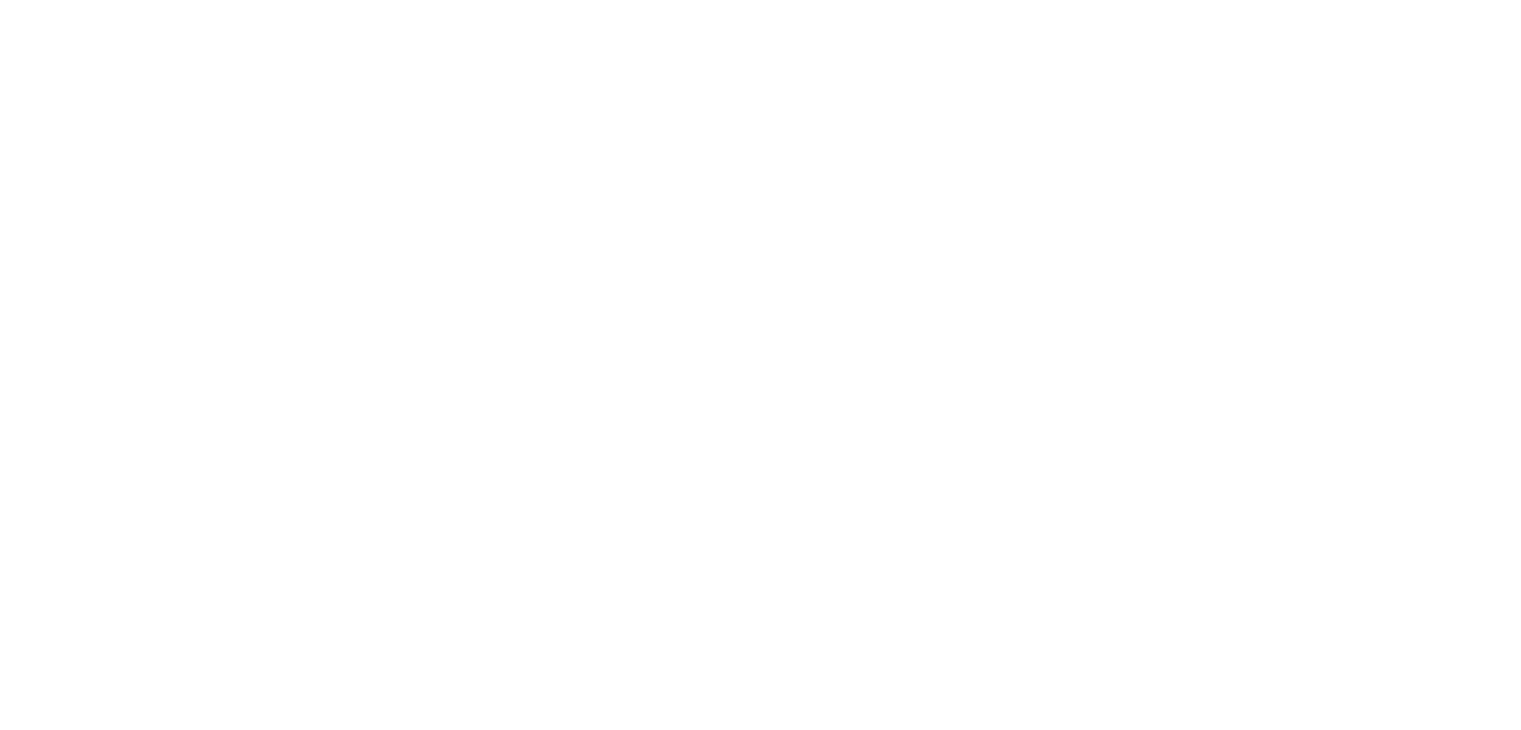 scroll, scrollTop: 0, scrollLeft: 0, axis: both 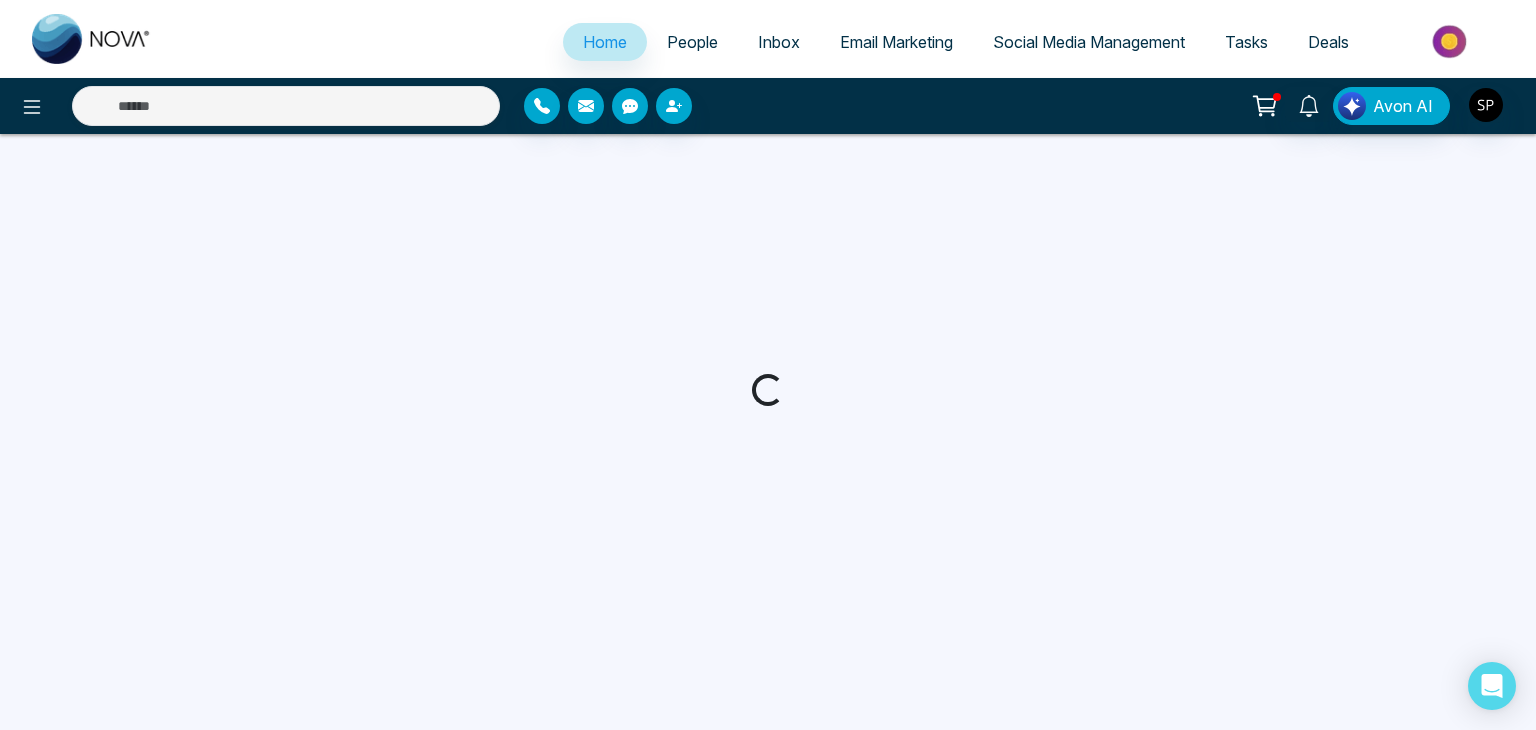 select on "*" 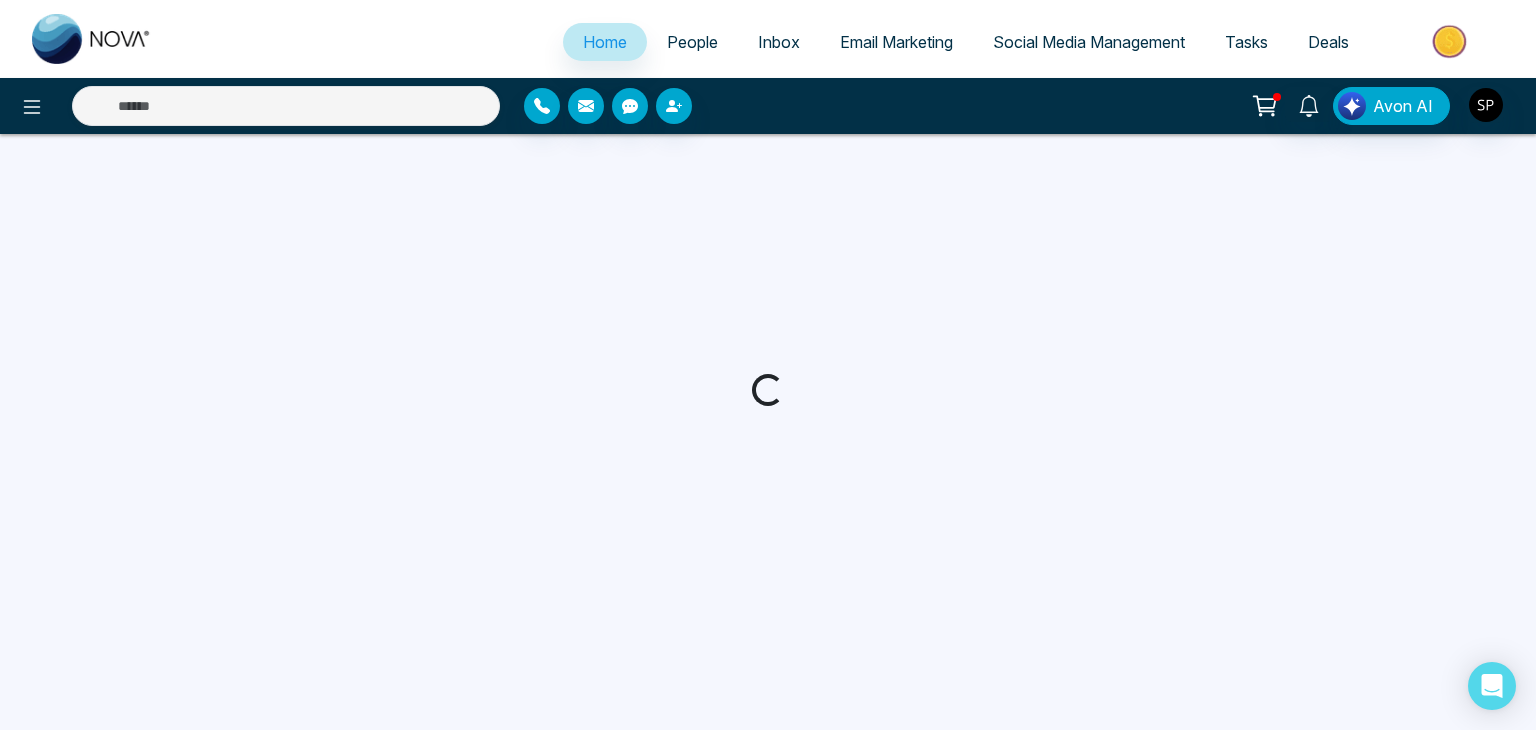 select on "*" 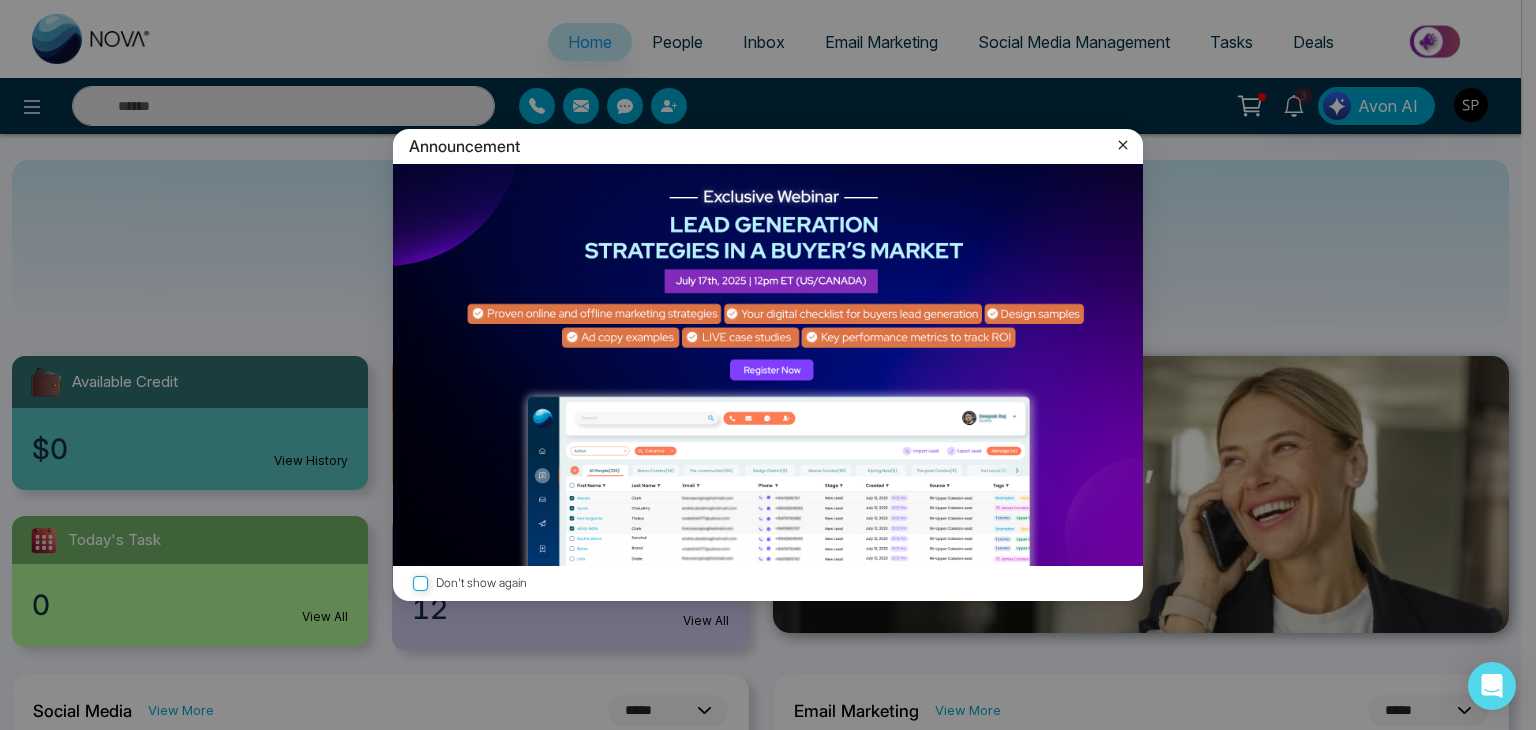 click 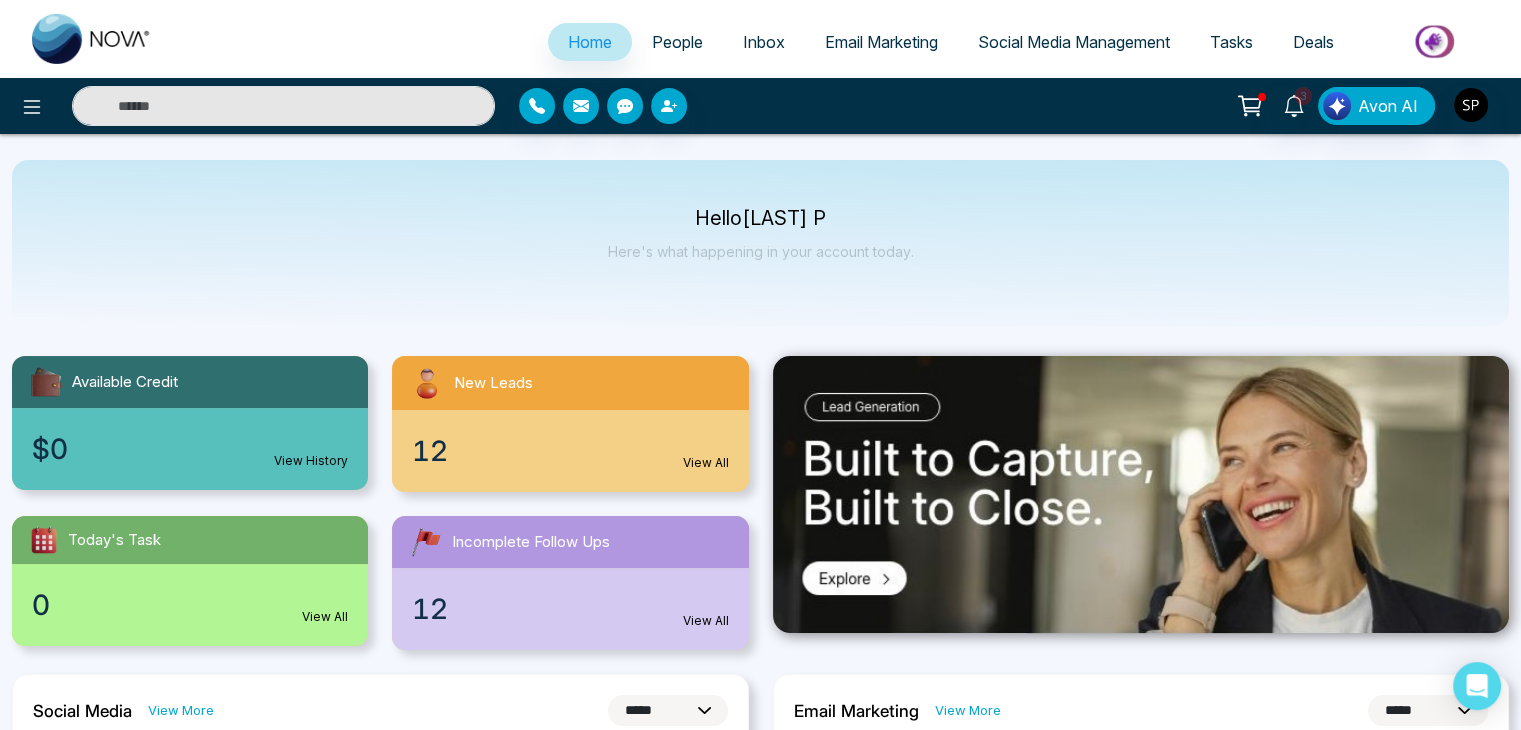 click on "People" at bounding box center (677, 42) 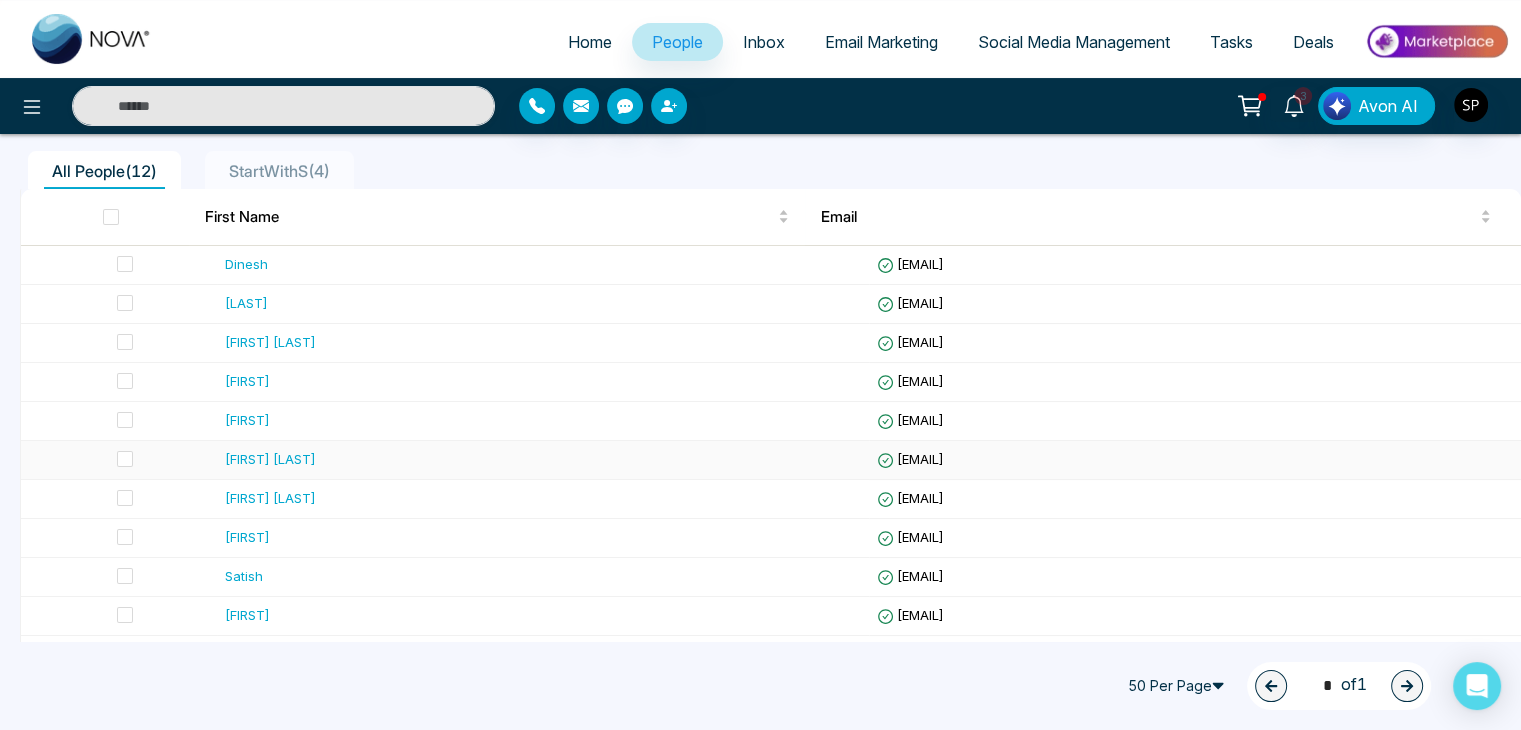 scroll, scrollTop: 12, scrollLeft: 0, axis: vertical 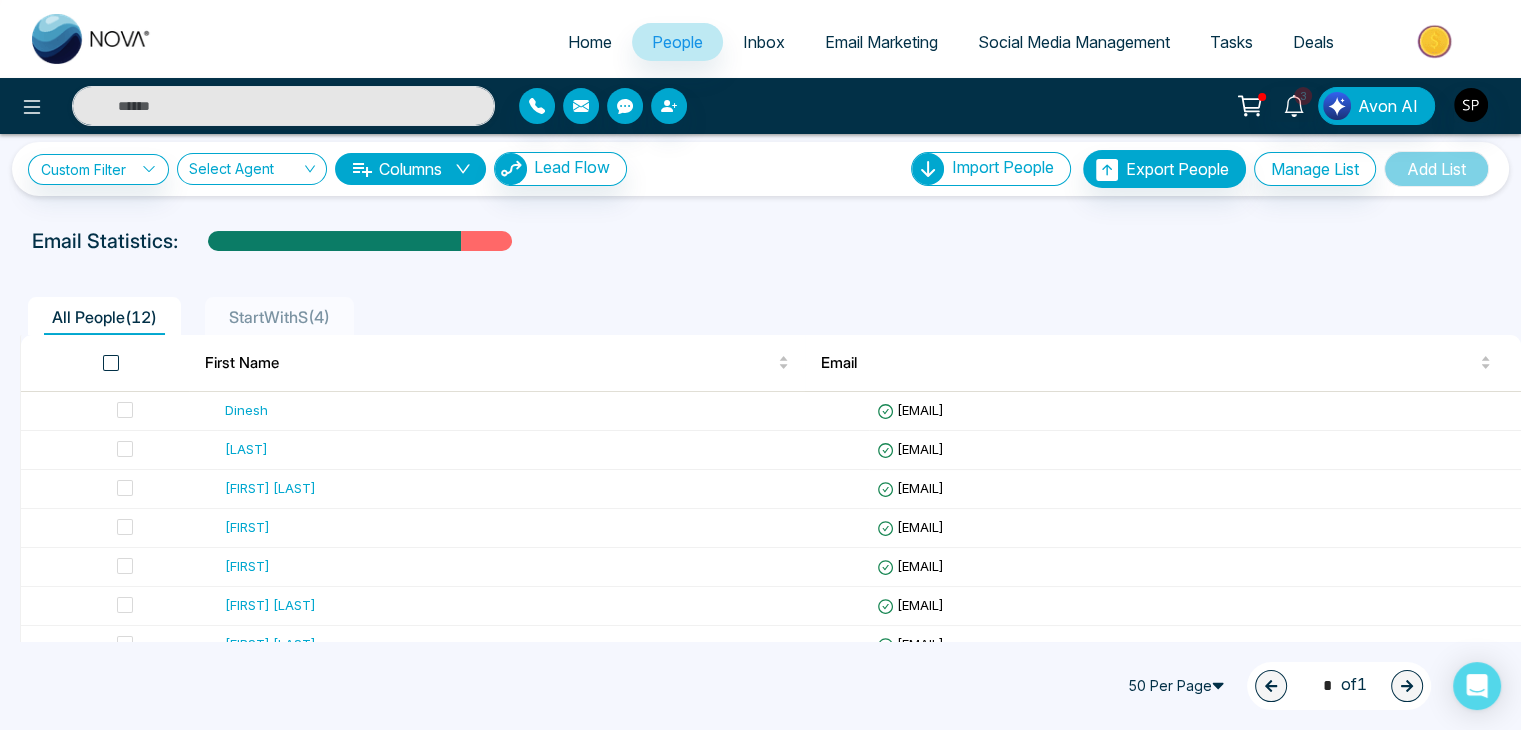 click at bounding box center (111, 363) 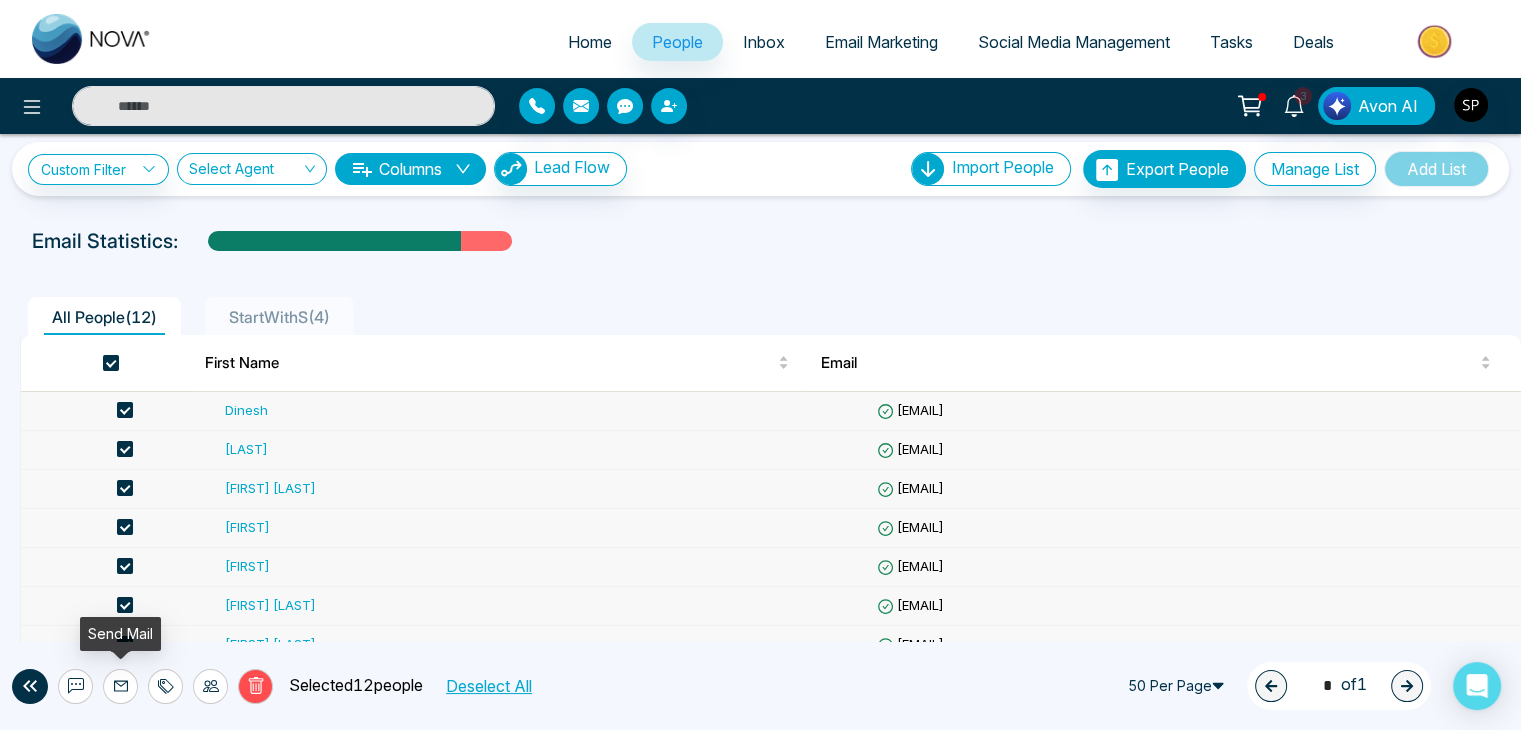 click 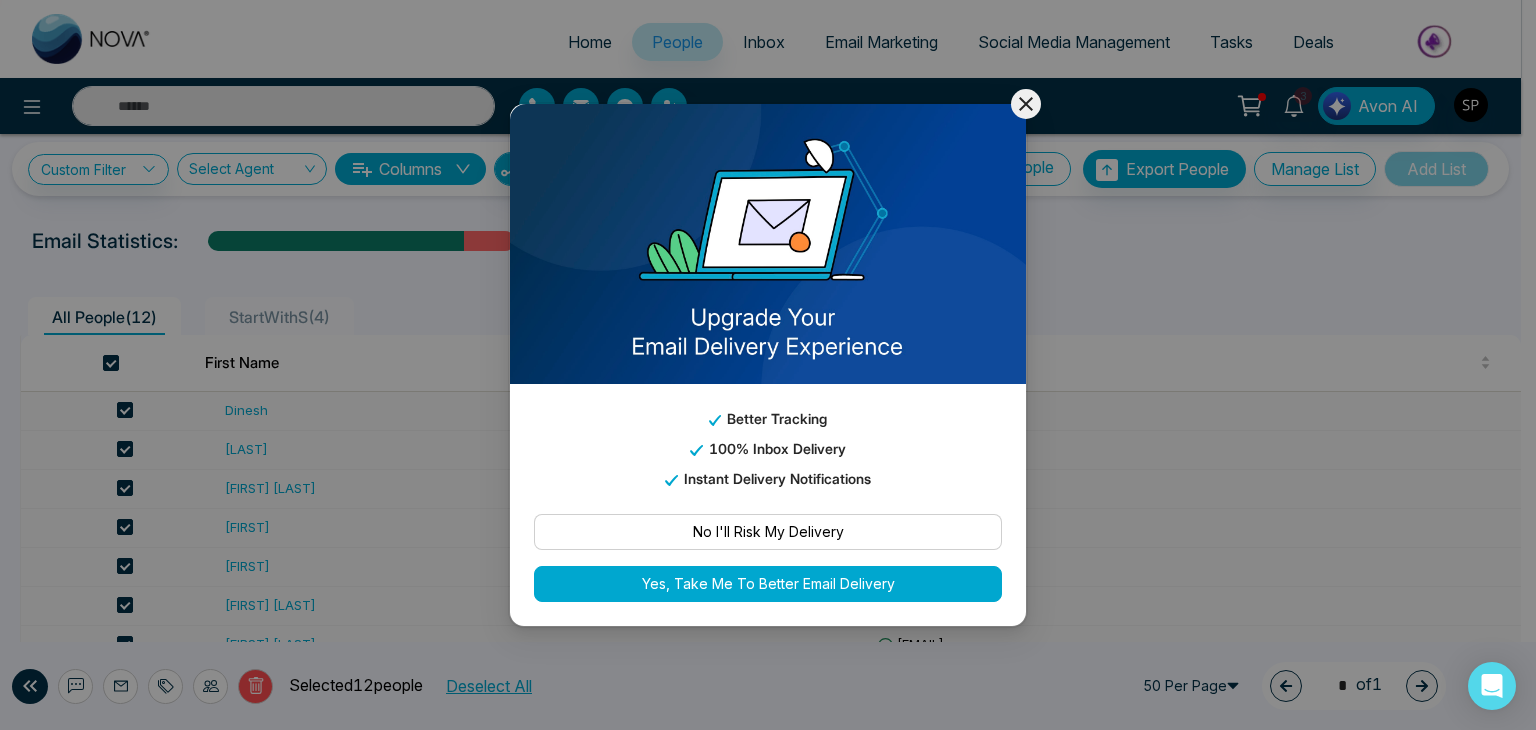 click on "Yes, Take Me To Better Email Delivery" at bounding box center (768, 584) 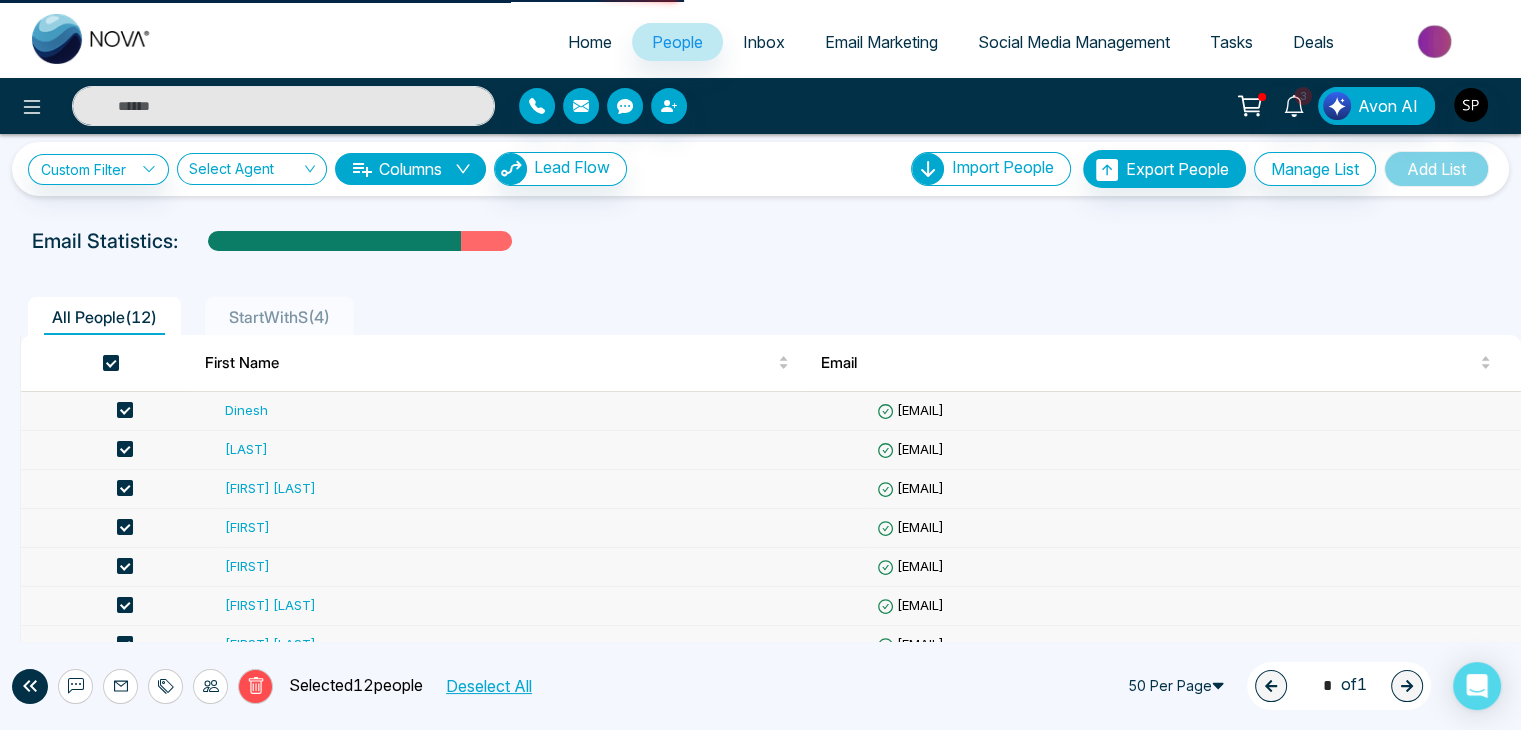 scroll, scrollTop: 0, scrollLeft: 0, axis: both 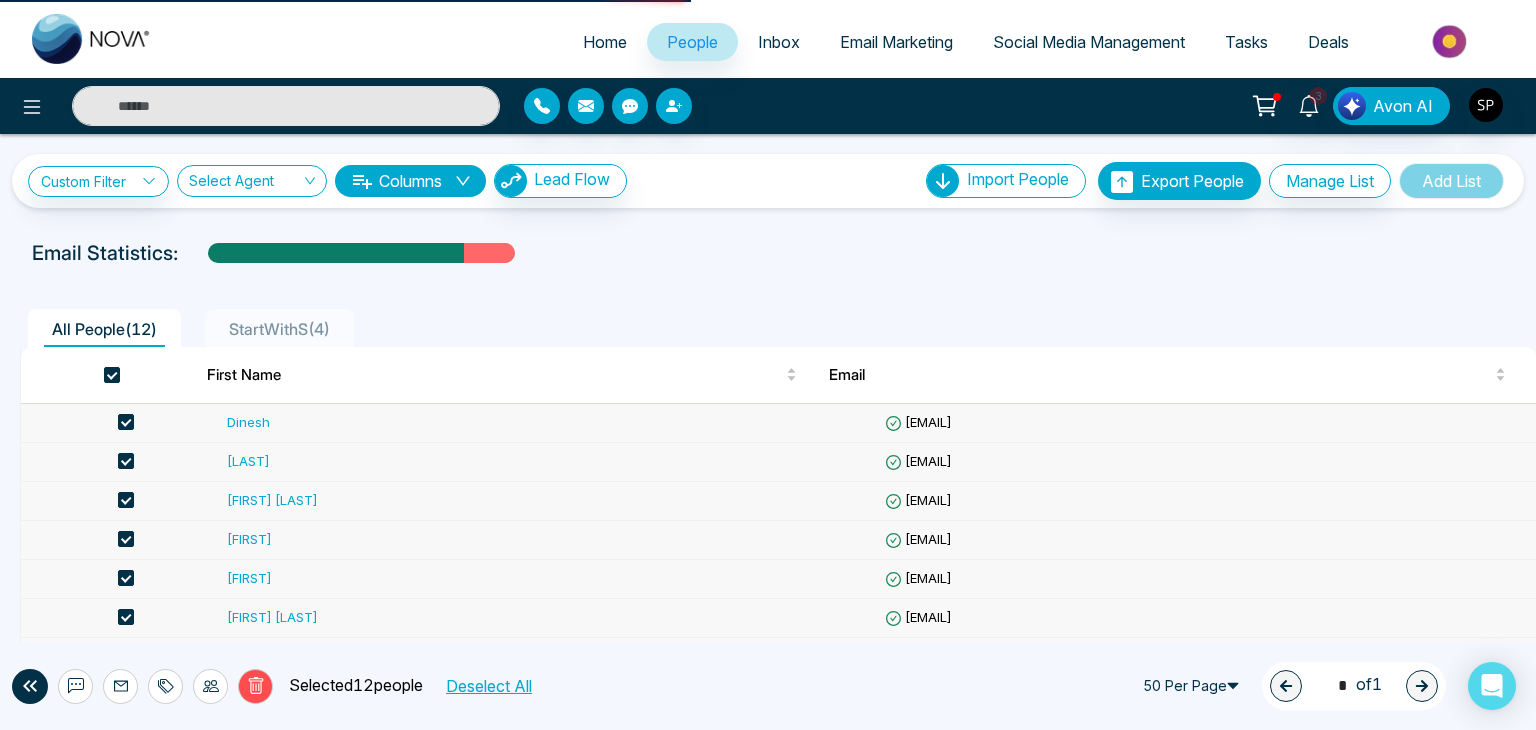 select on "***" 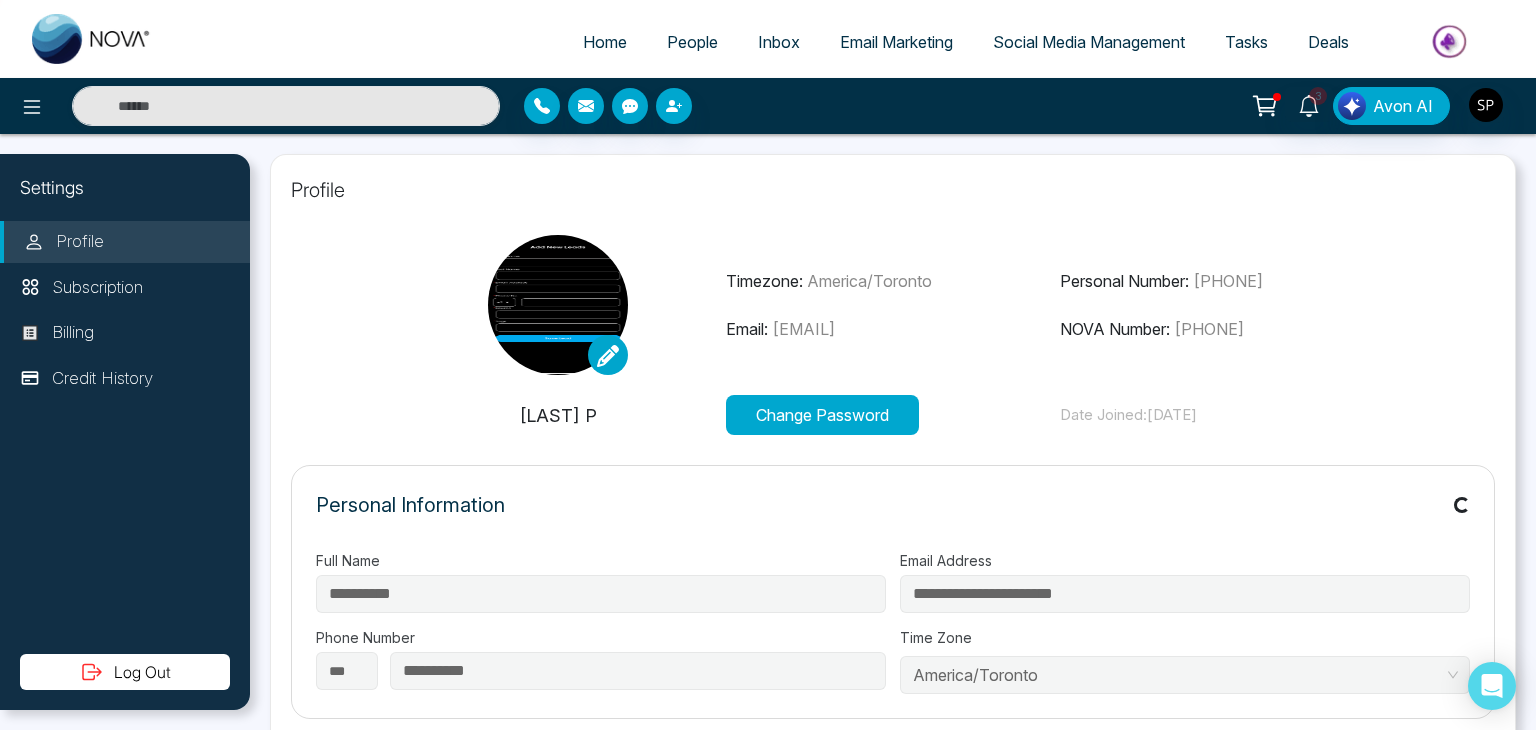 type on "**" 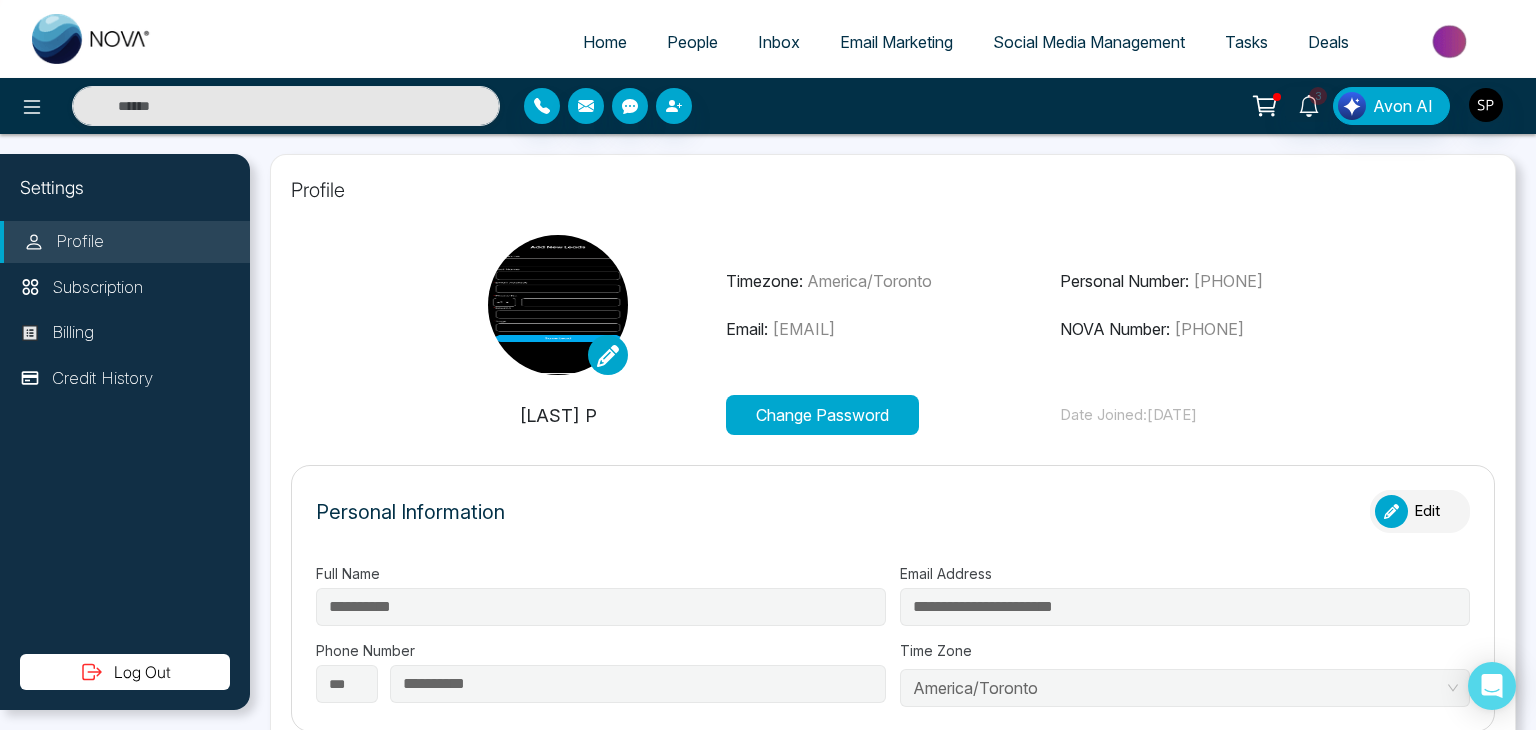 click on "Home" at bounding box center [605, 42] 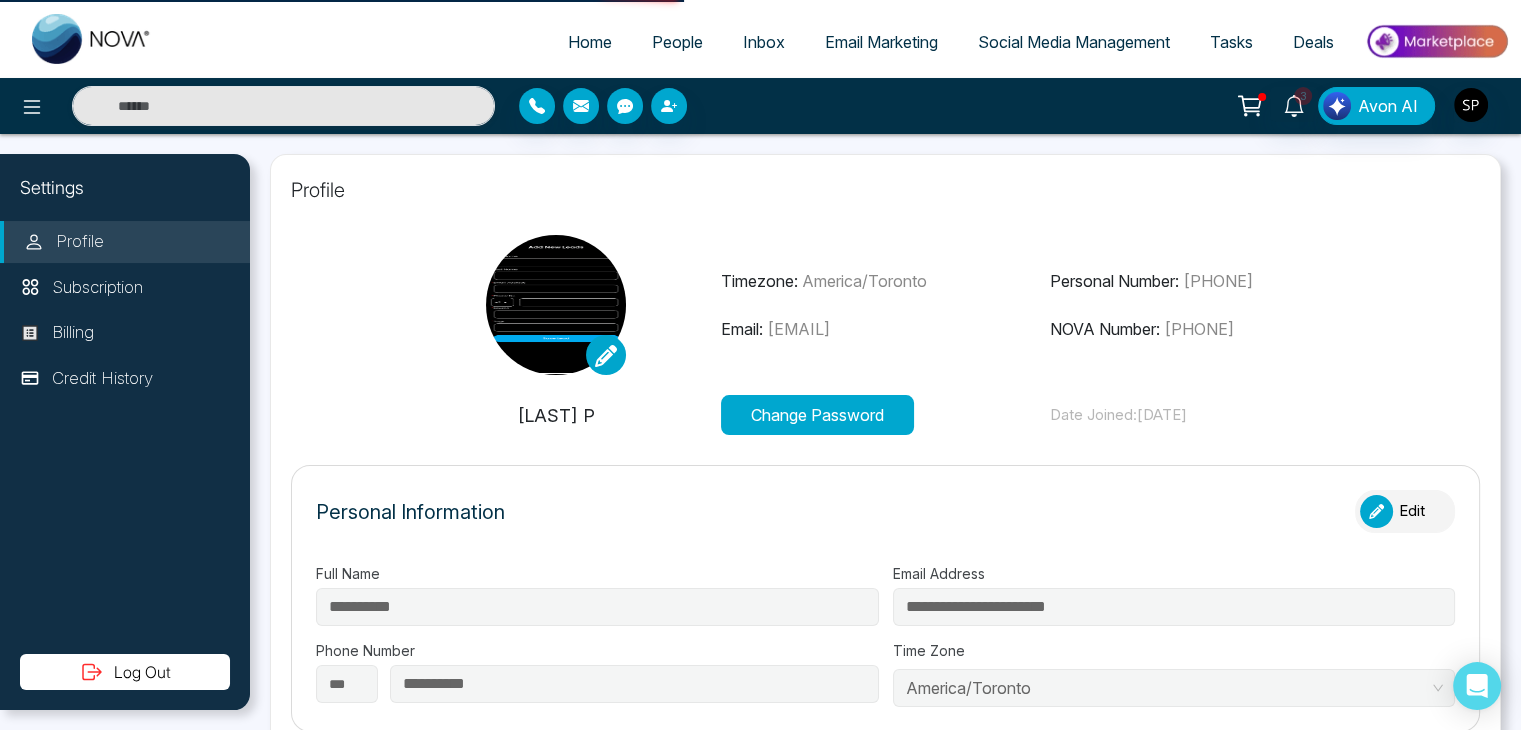 select on "*" 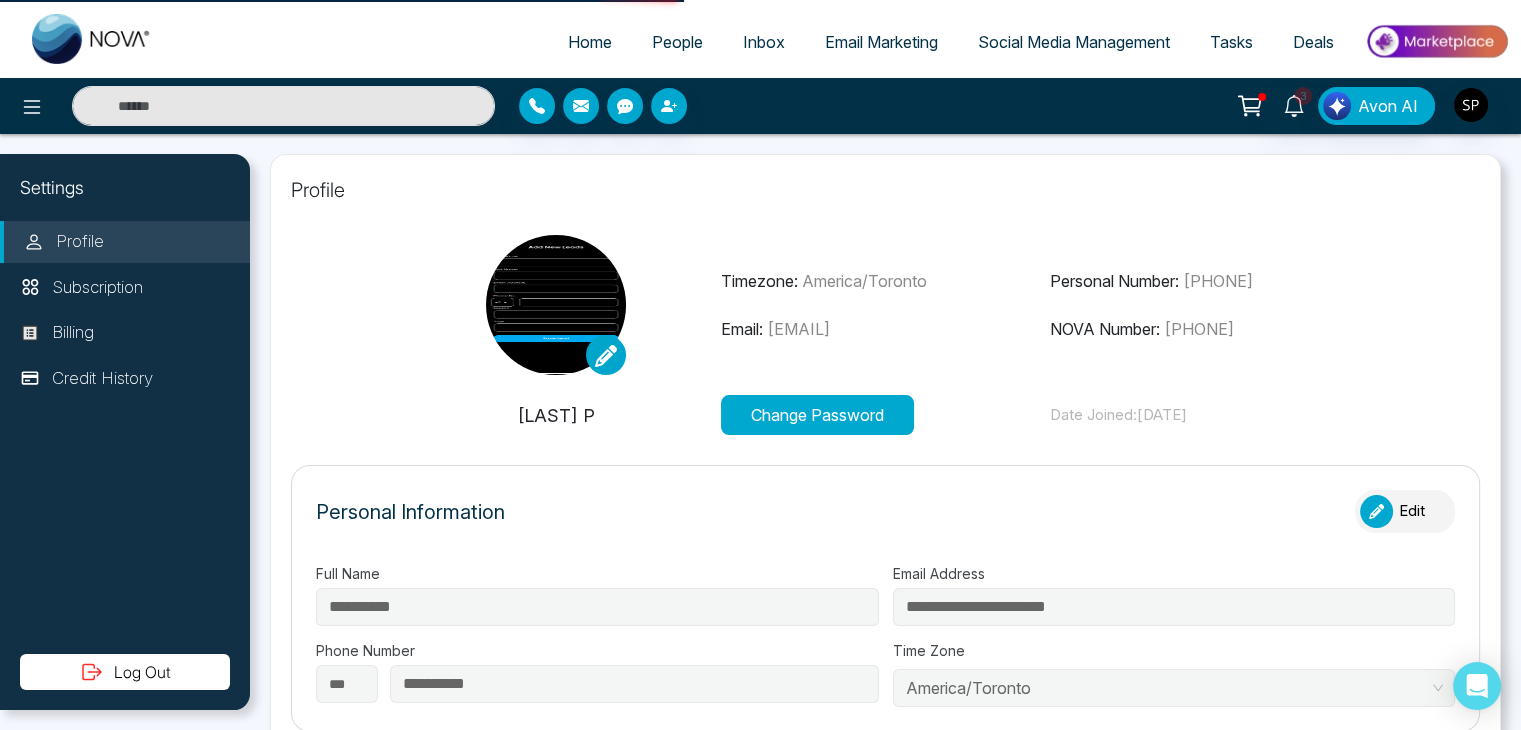 select on "*" 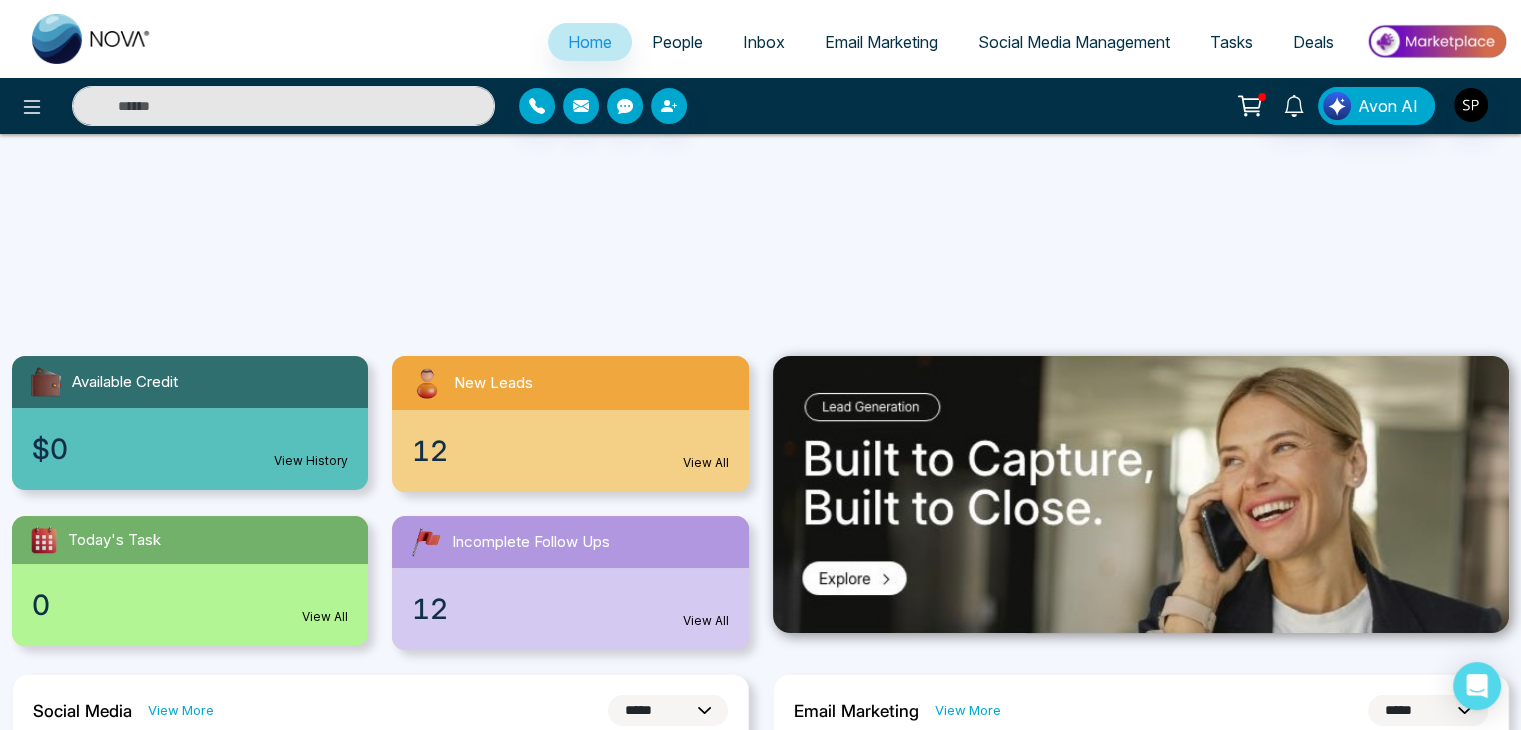 scroll, scrollTop: 288, scrollLeft: 0, axis: vertical 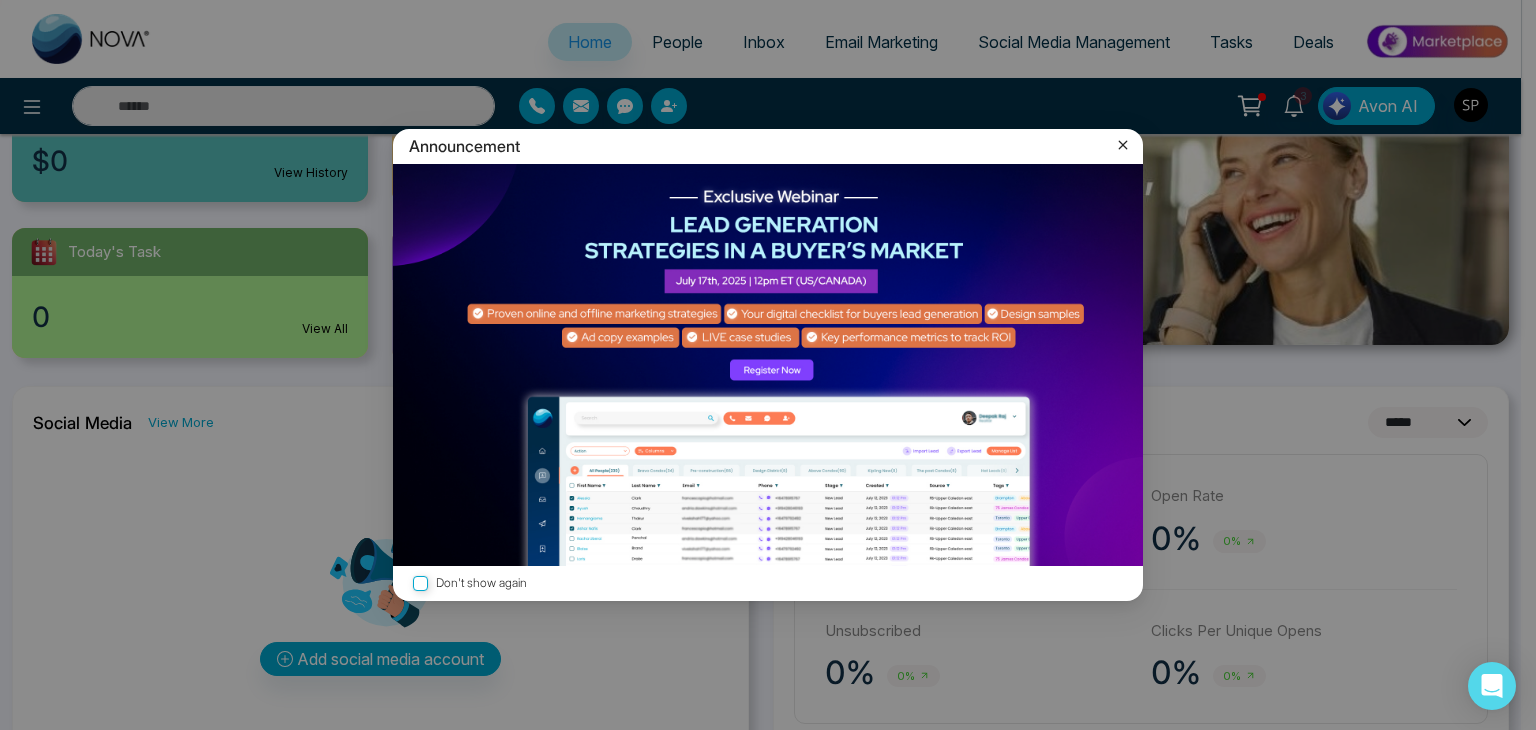 click 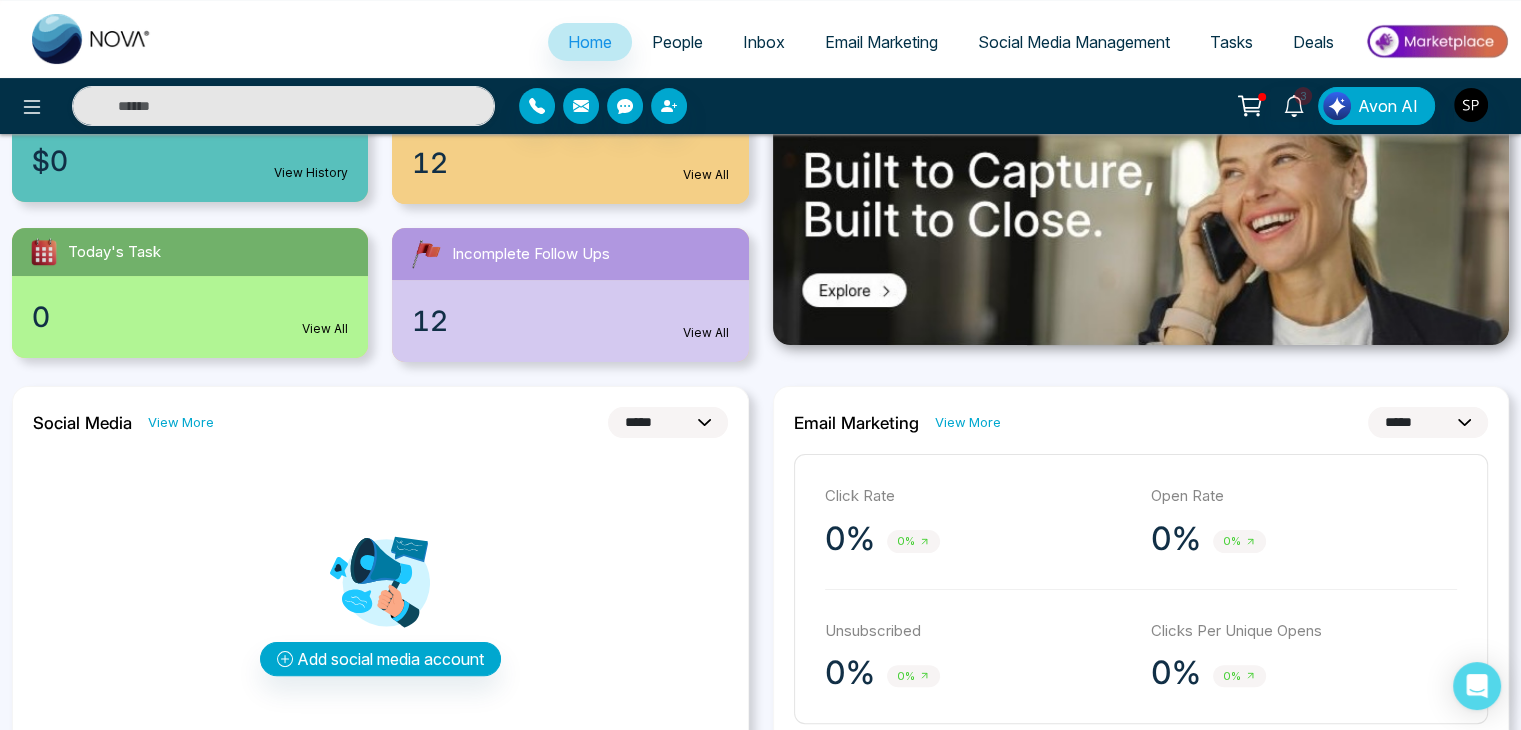 click on "Email Marketing" at bounding box center [881, 42] 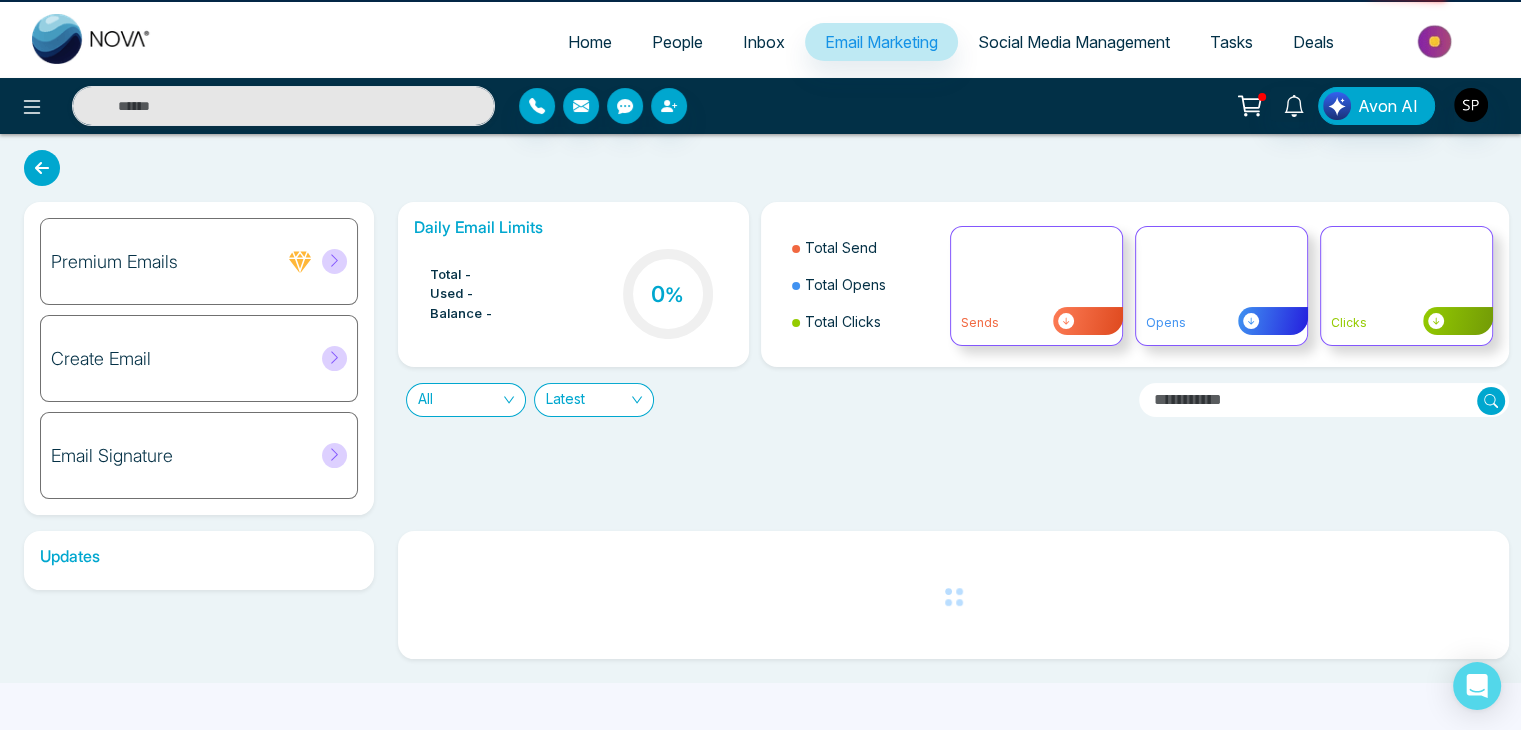 scroll, scrollTop: 0, scrollLeft: 0, axis: both 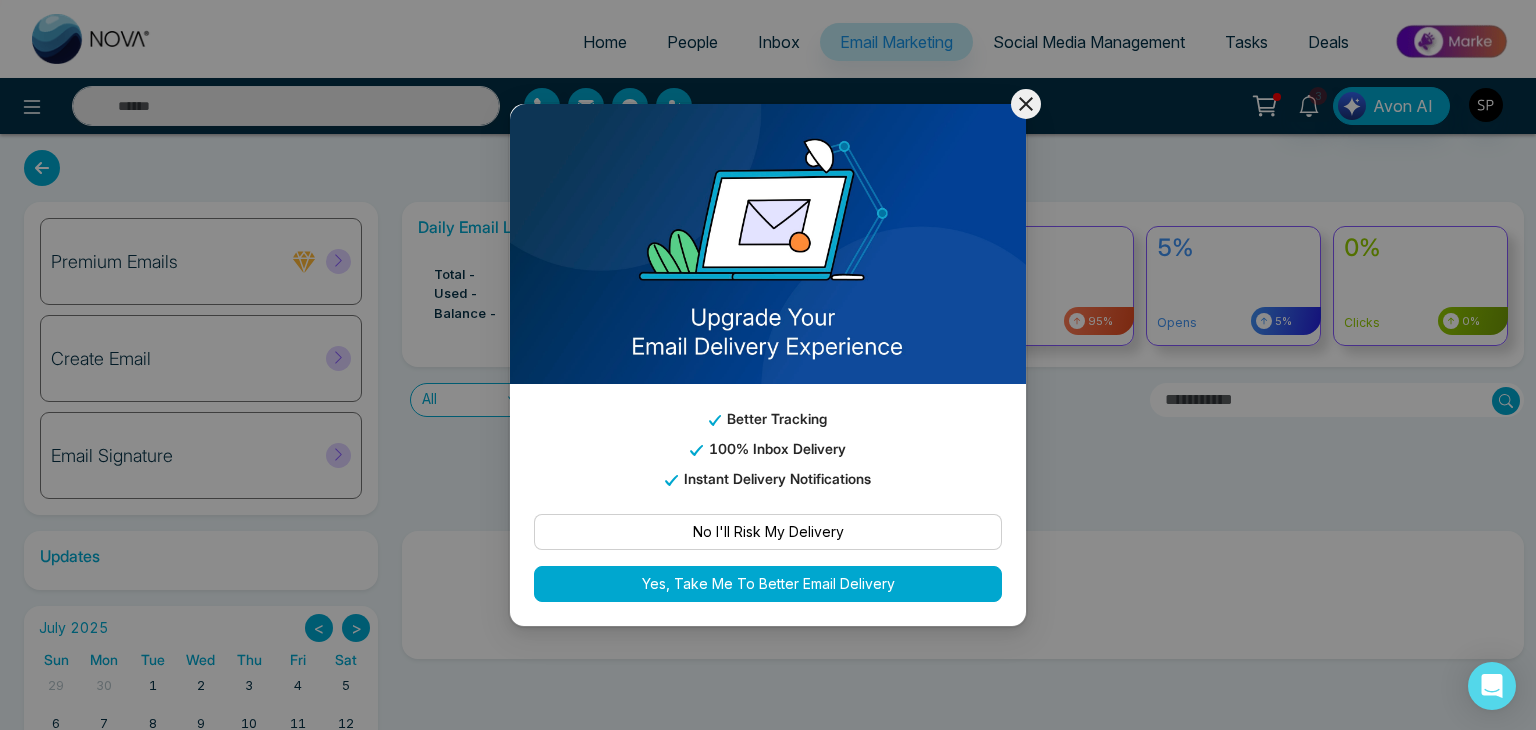 click 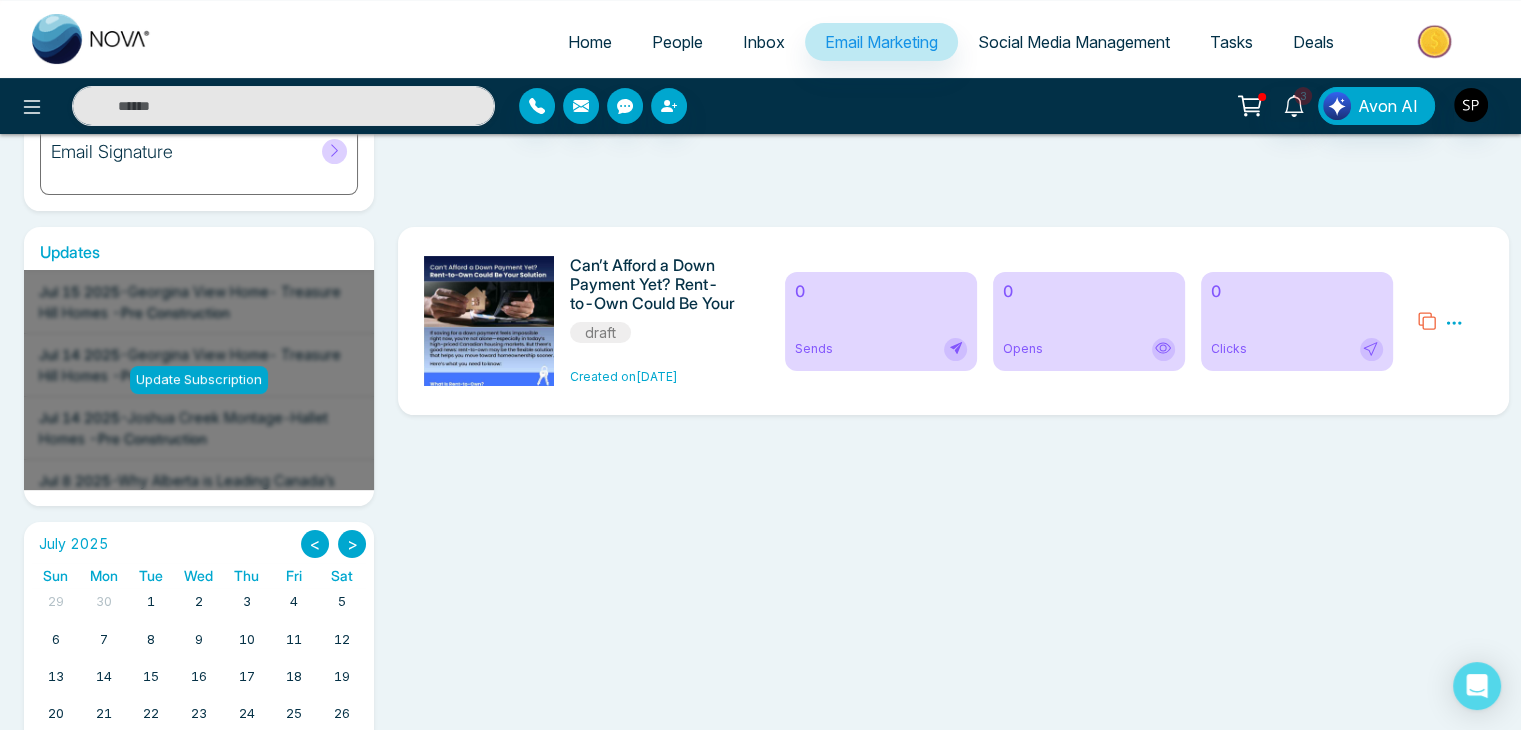 scroll, scrollTop: 0, scrollLeft: 0, axis: both 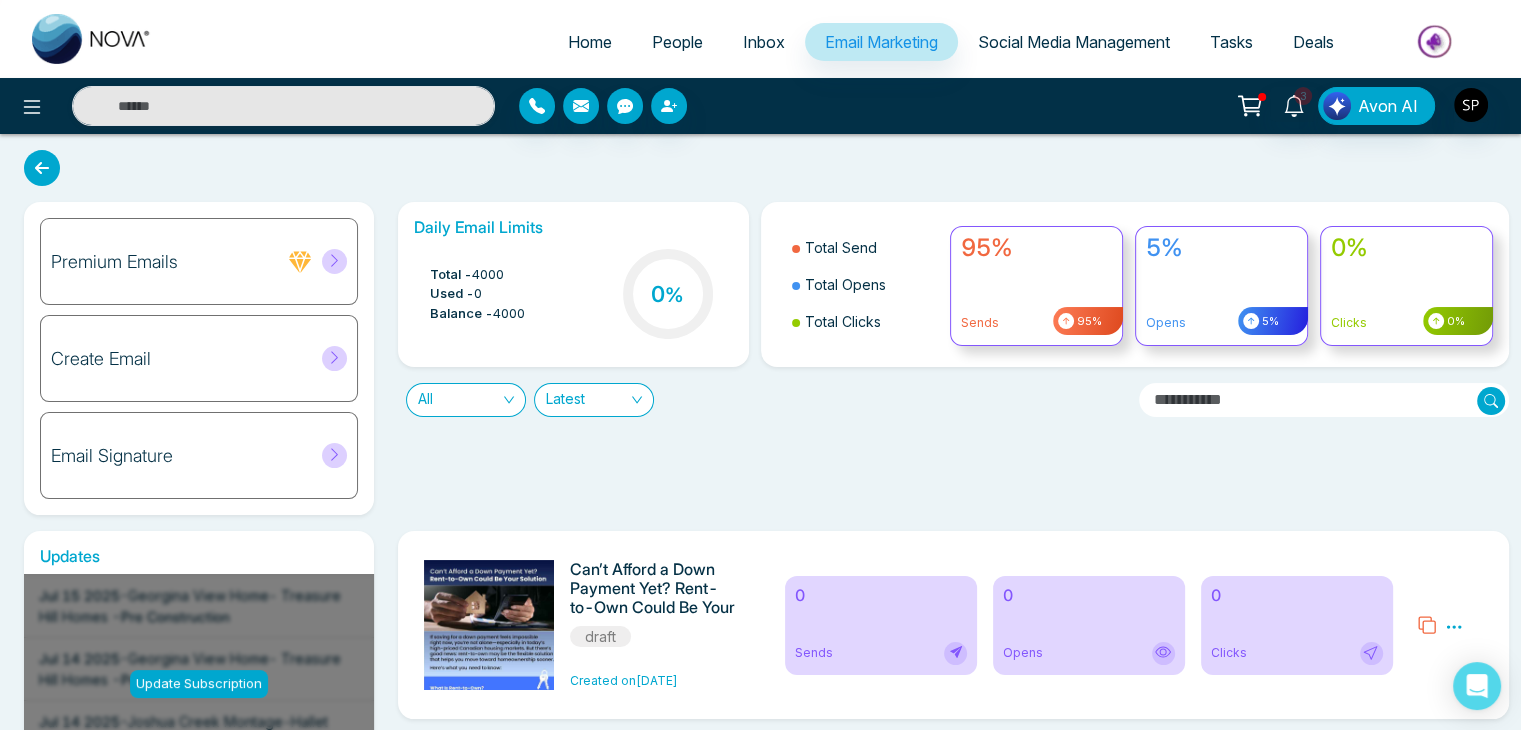 click on "People" at bounding box center [677, 42] 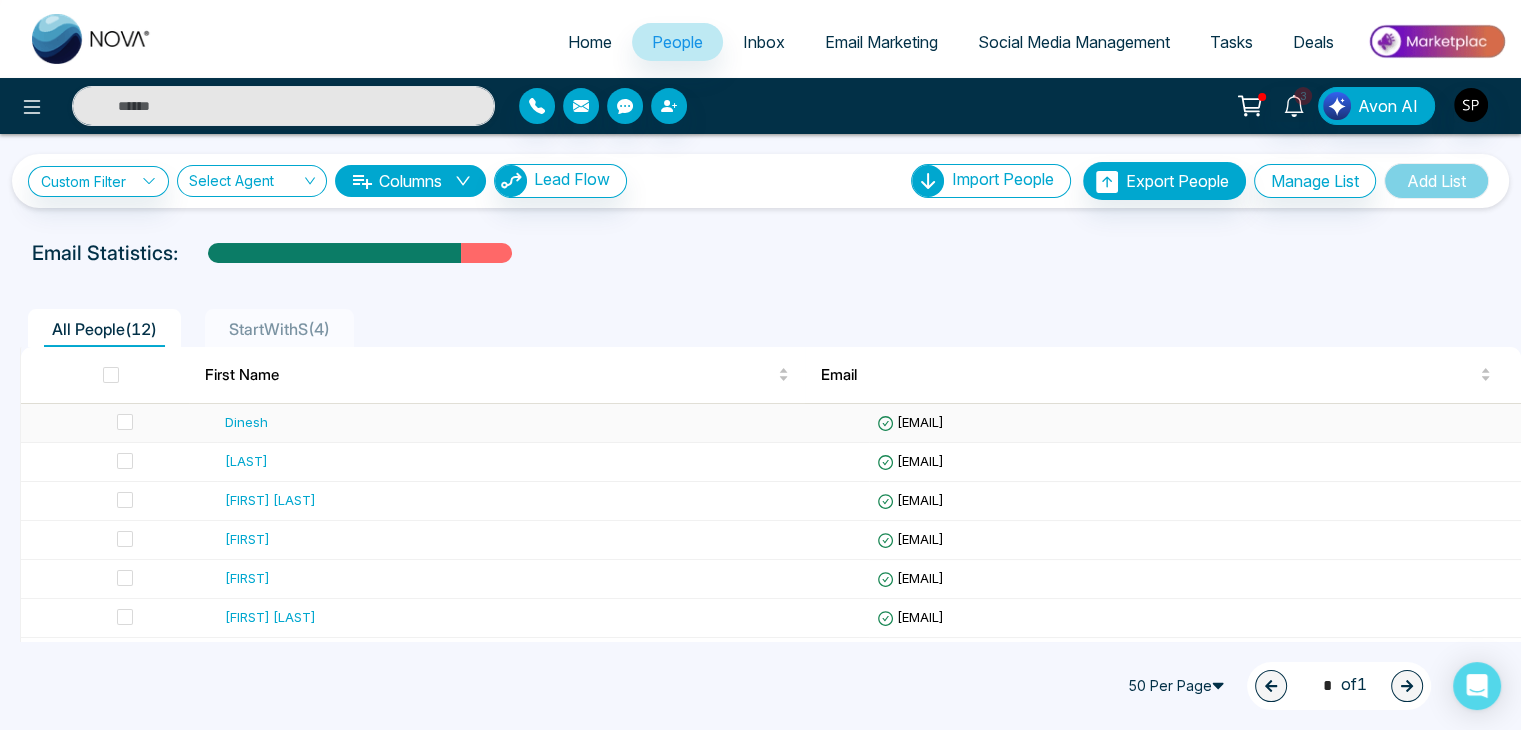 click on "Dinesh" at bounding box center [543, 422] 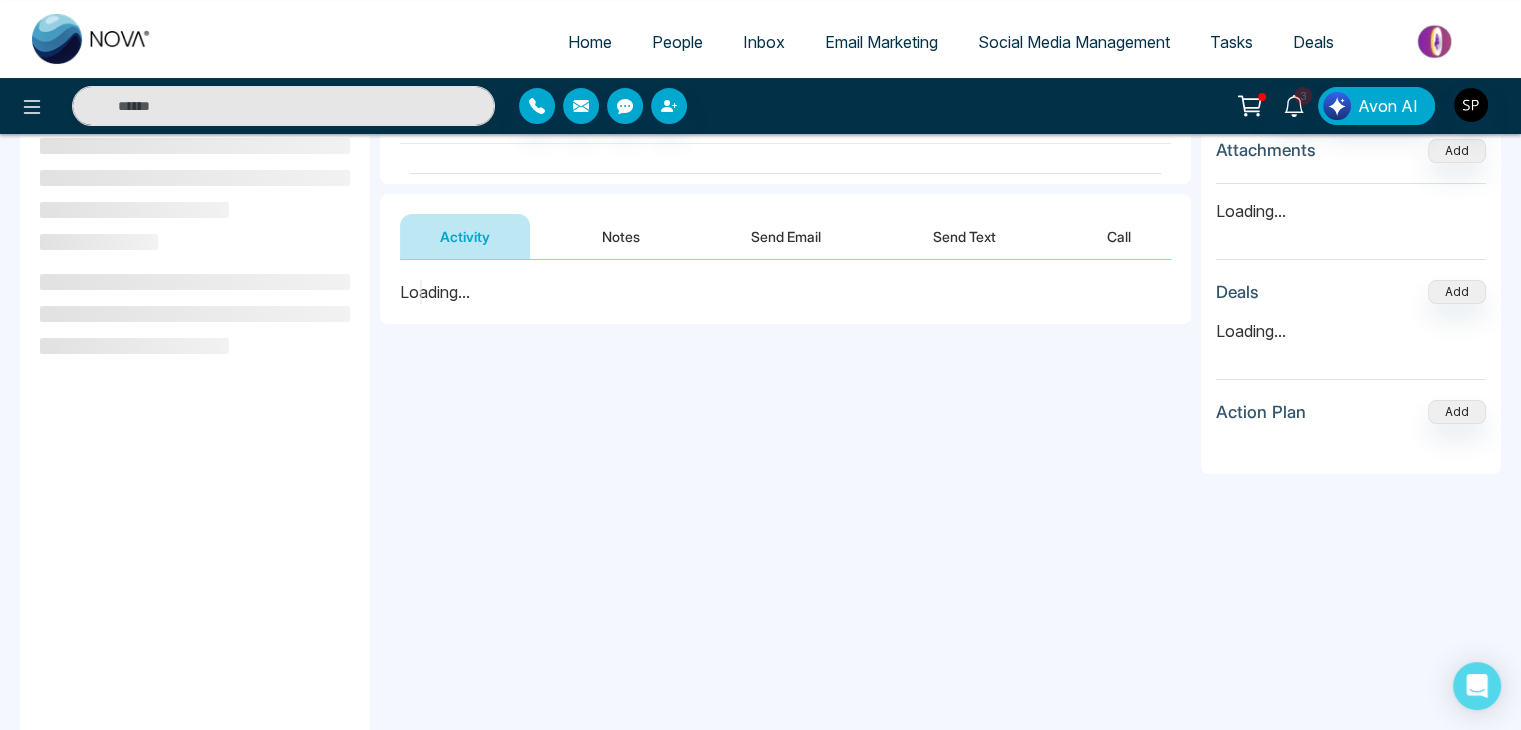 scroll, scrollTop: 152, scrollLeft: 0, axis: vertical 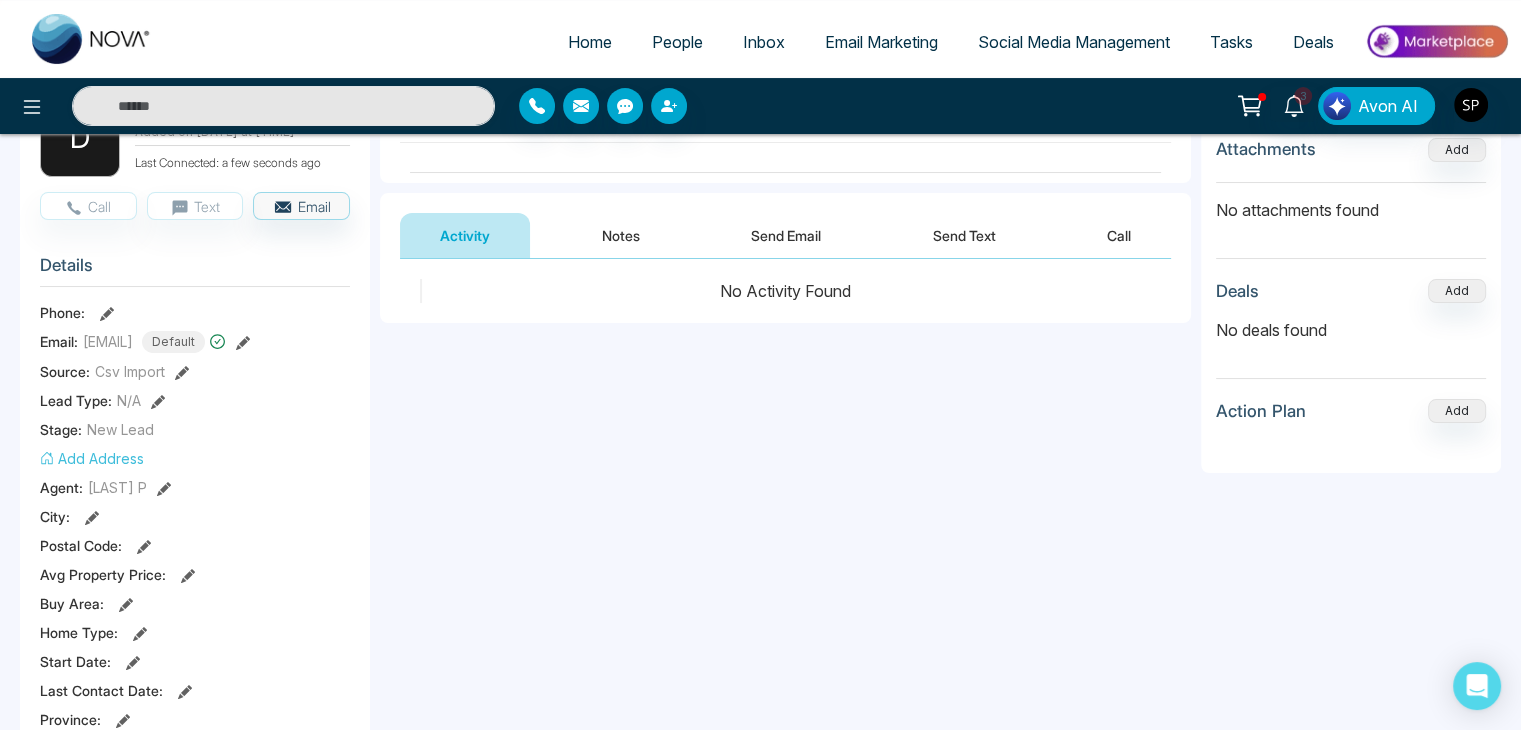 click on "**********" at bounding box center [785, 770] 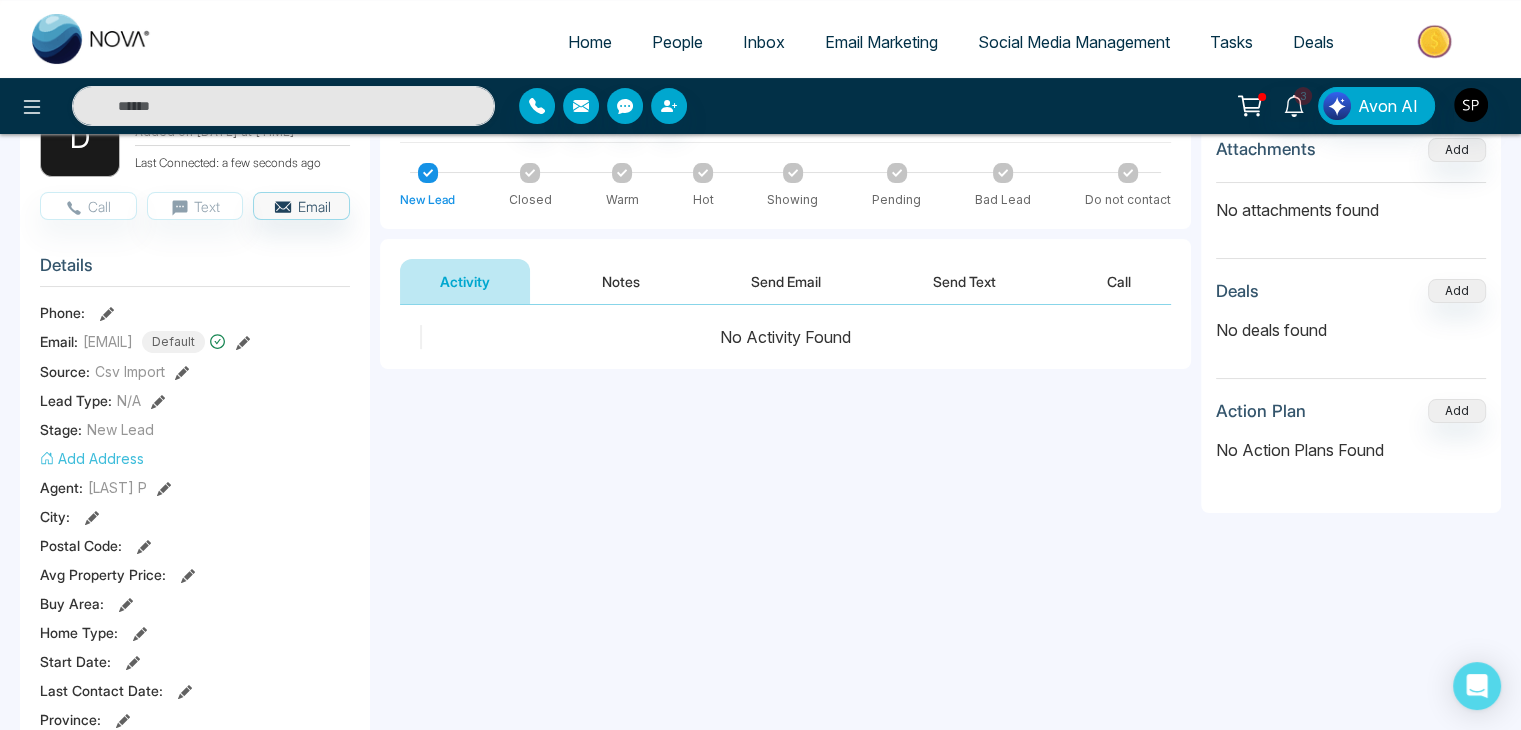 click on "Send Email" at bounding box center (786, 281) 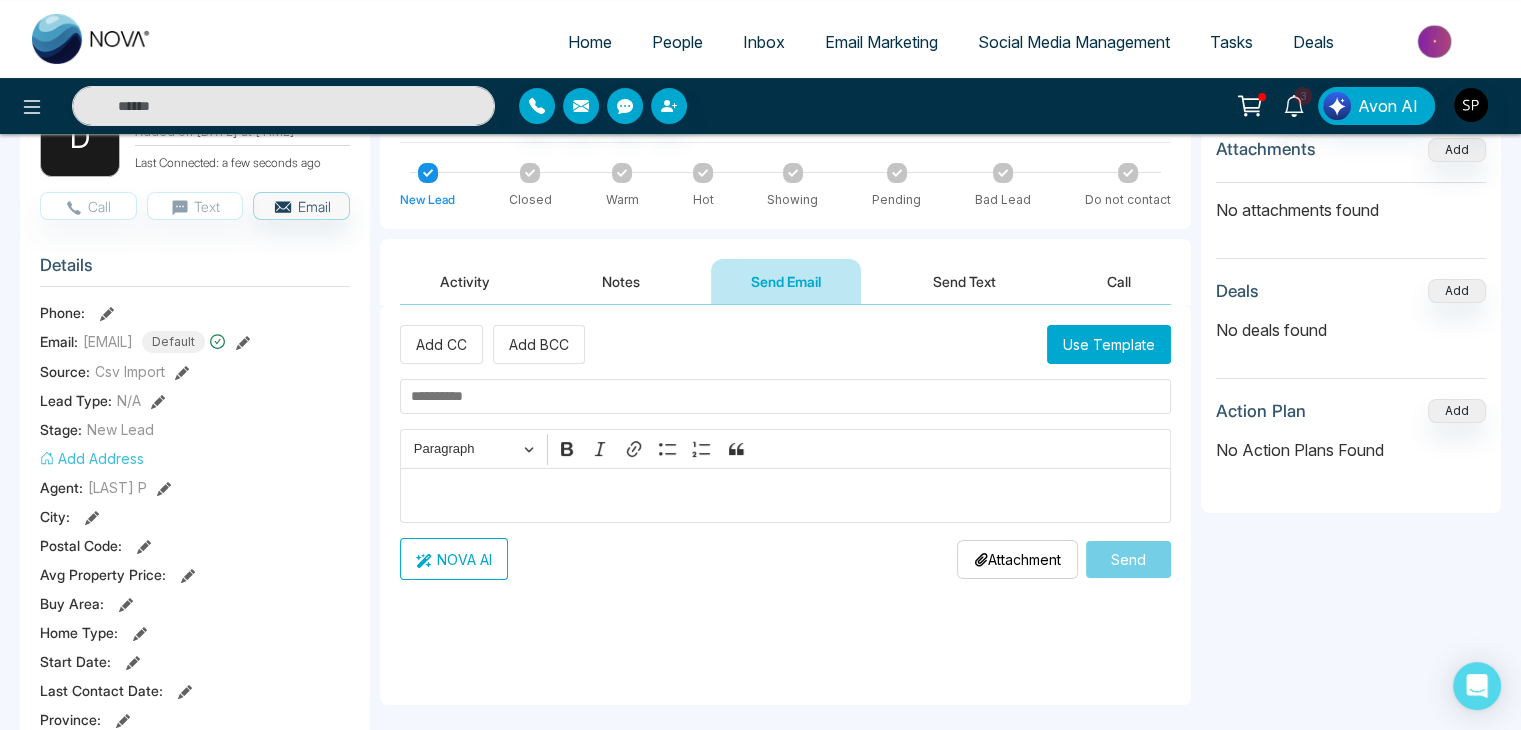 click on "Attachment Choose File" at bounding box center (1017, 559) 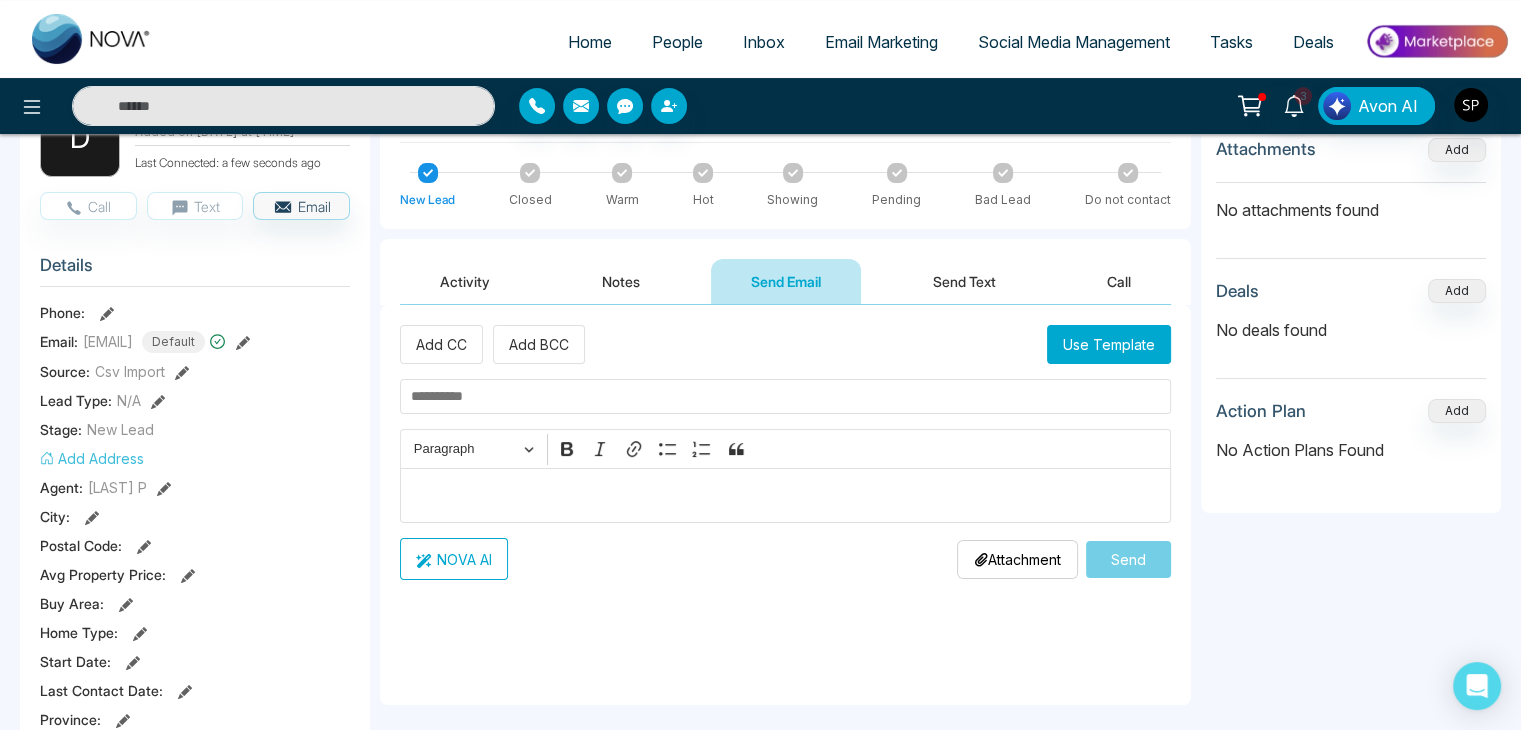 click on "Attachment" at bounding box center (1017, 559) 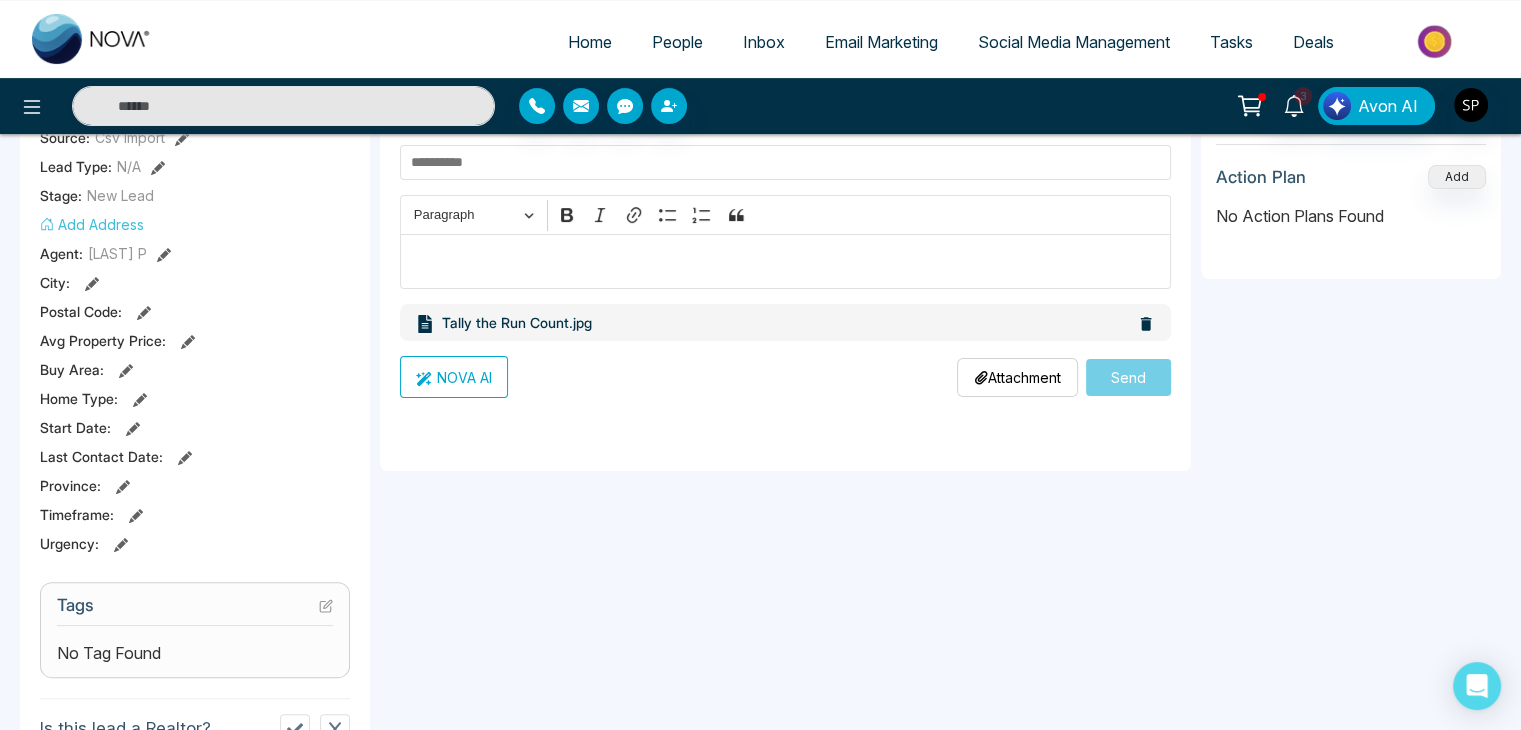scroll, scrollTop: 387, scrollLeft: 0, axis: vertical 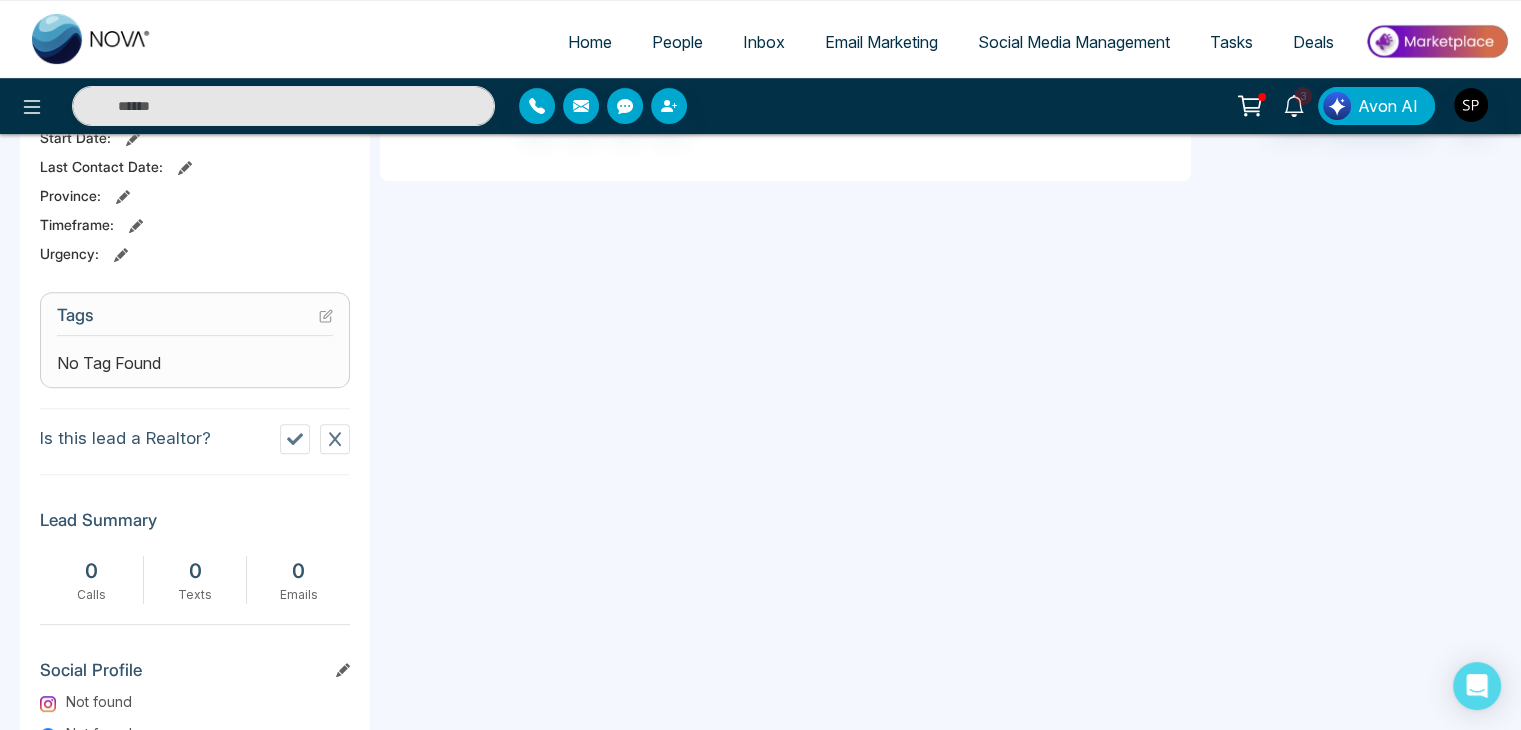 click on "**********" at bounding box center [785, 327] 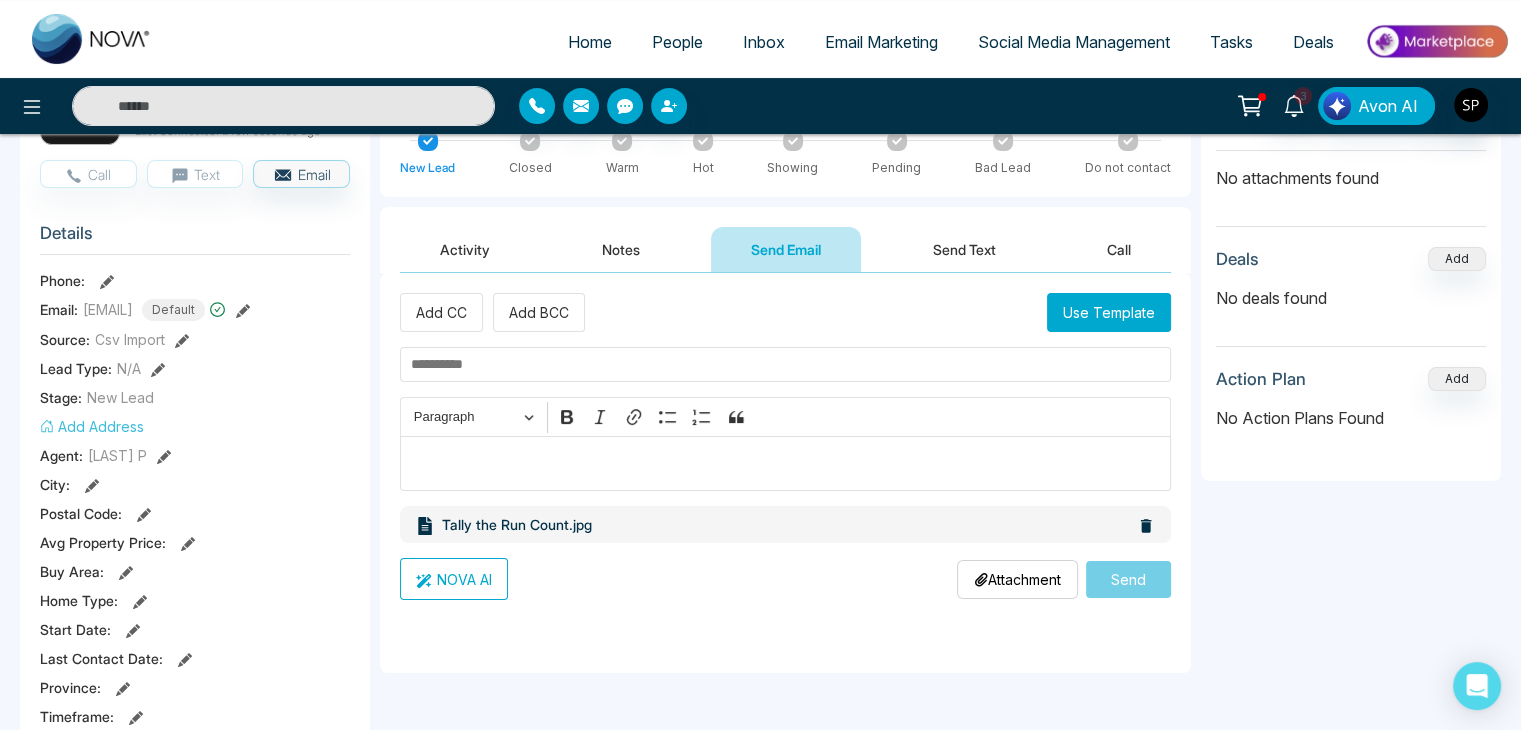 scroll, scrollTop: 184, scrollLeft: 0, axis: vertical 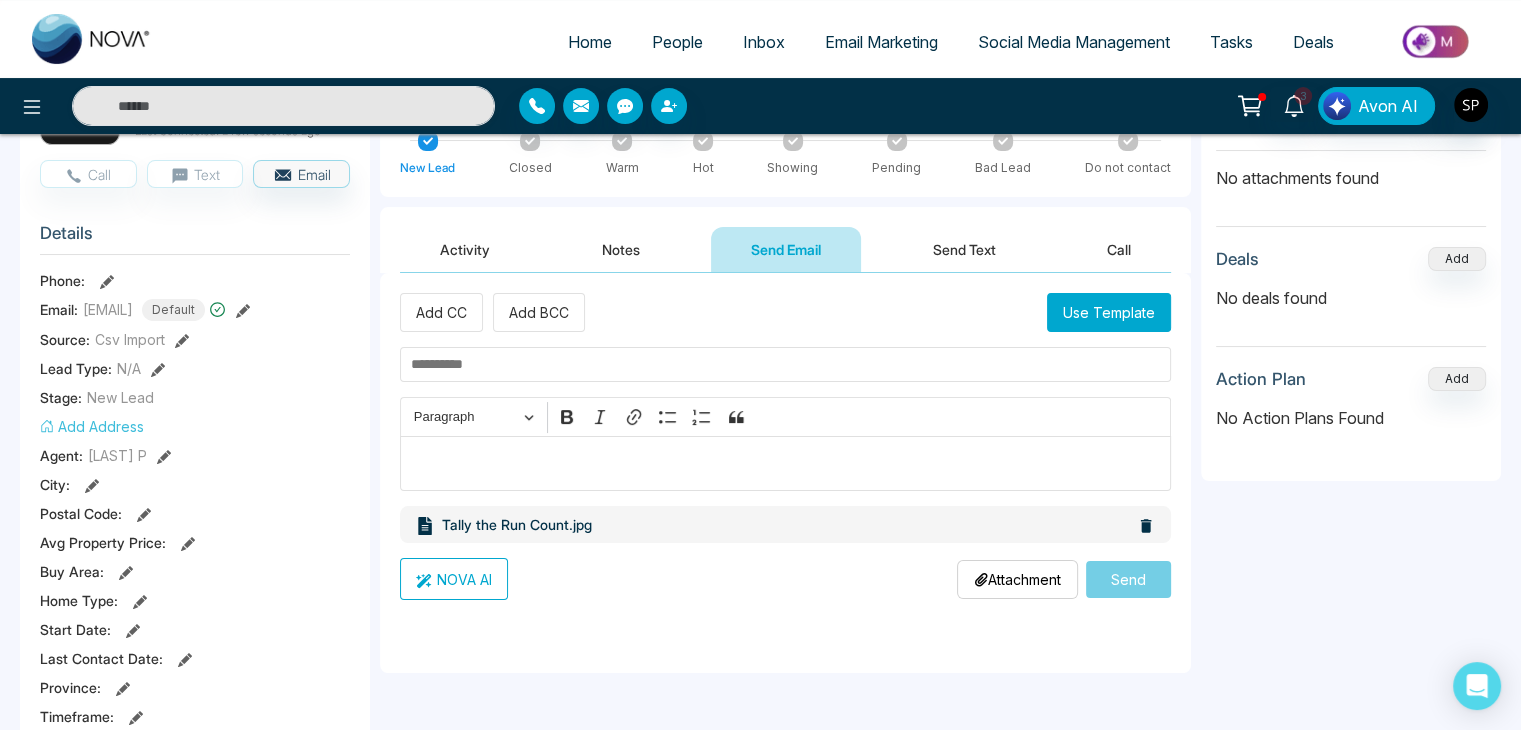 drag, startPoint x: 764, startPoint y: 259, endPoint x: 1036, endPoint y: 584, distance: 423.803 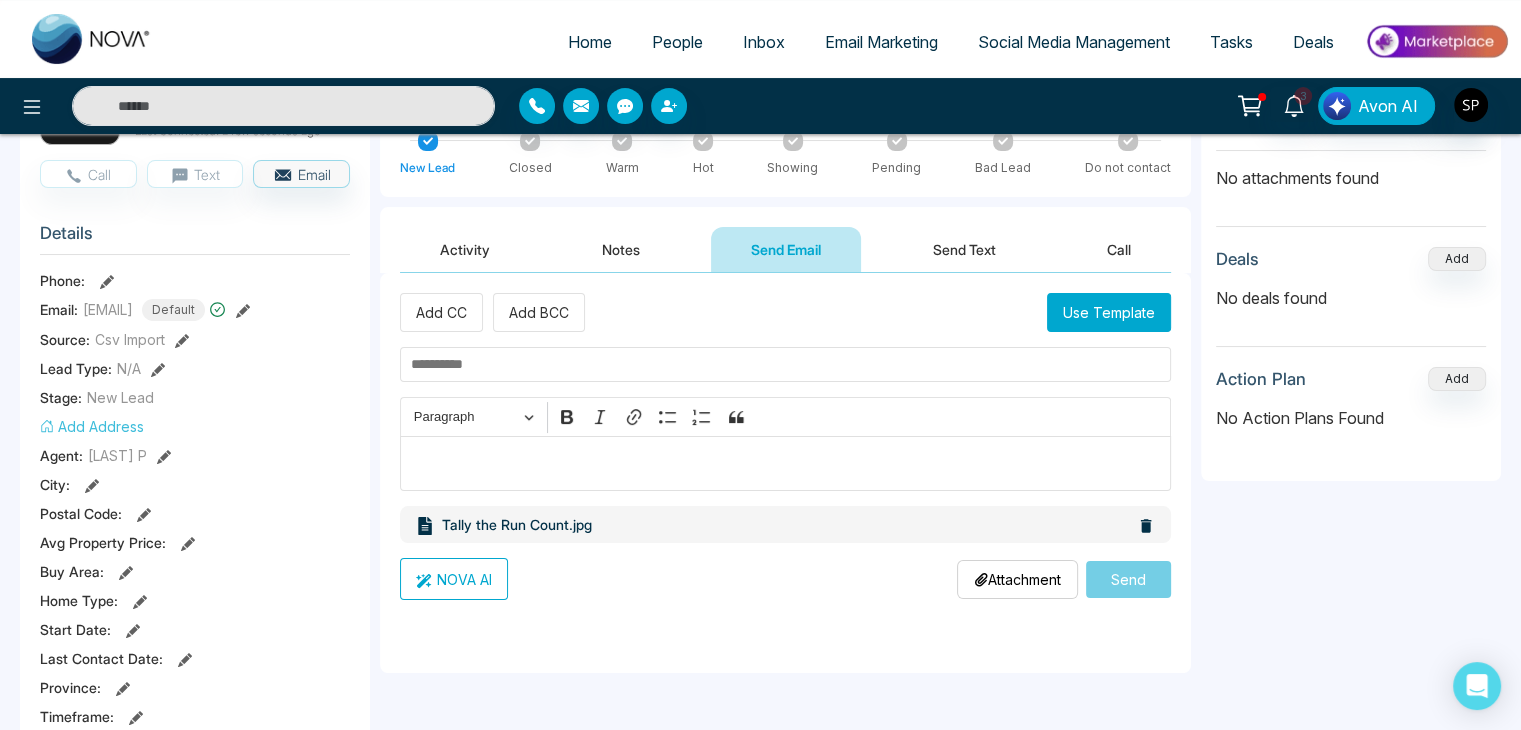 click on "**********" at bounding box center (785, 819) 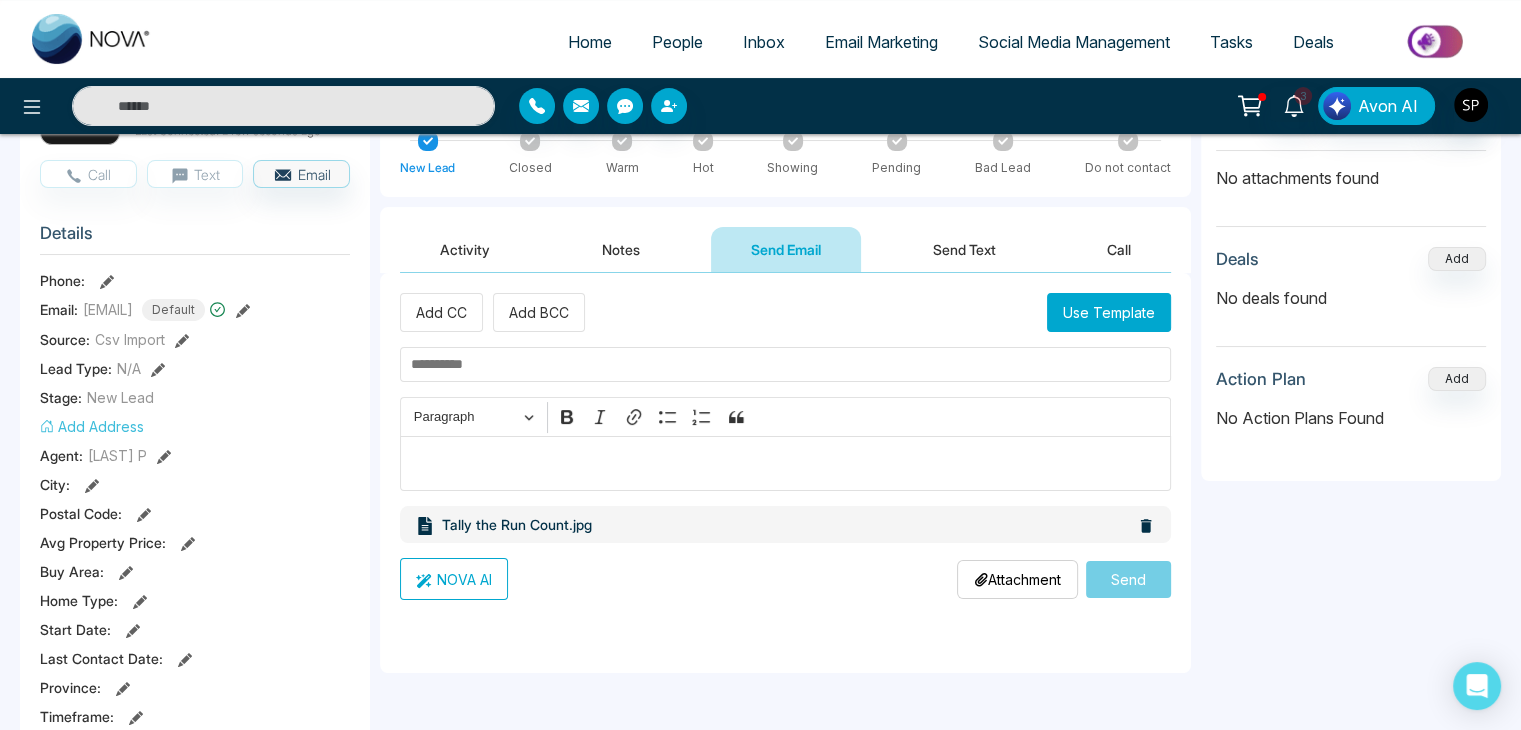 click on "Lead  1 of 12 Attachments Add No attachments found Deals Add No deals found Action Plan Add No Action Plans Found" at bounding box center [1351, 738] 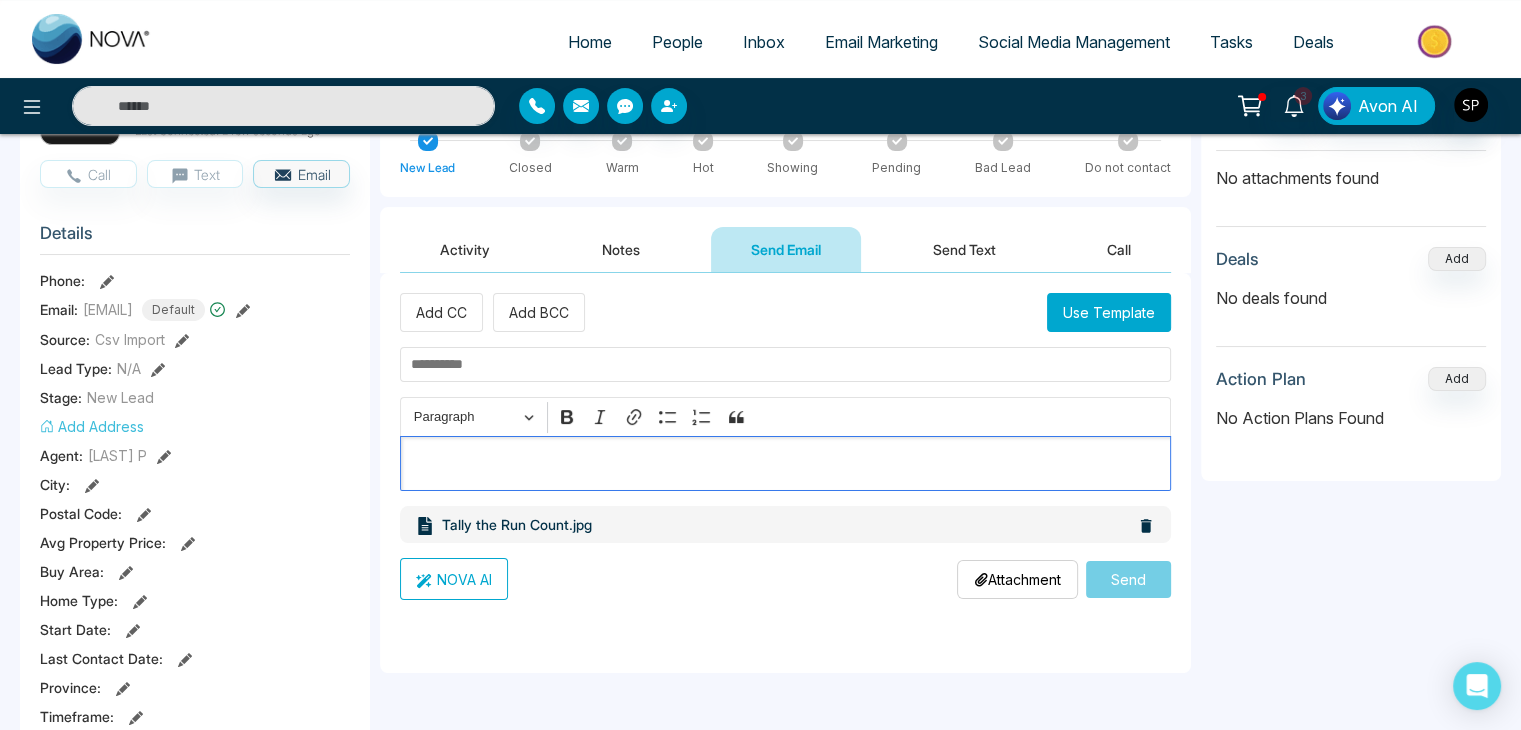 click at bounding box center [785, 463] 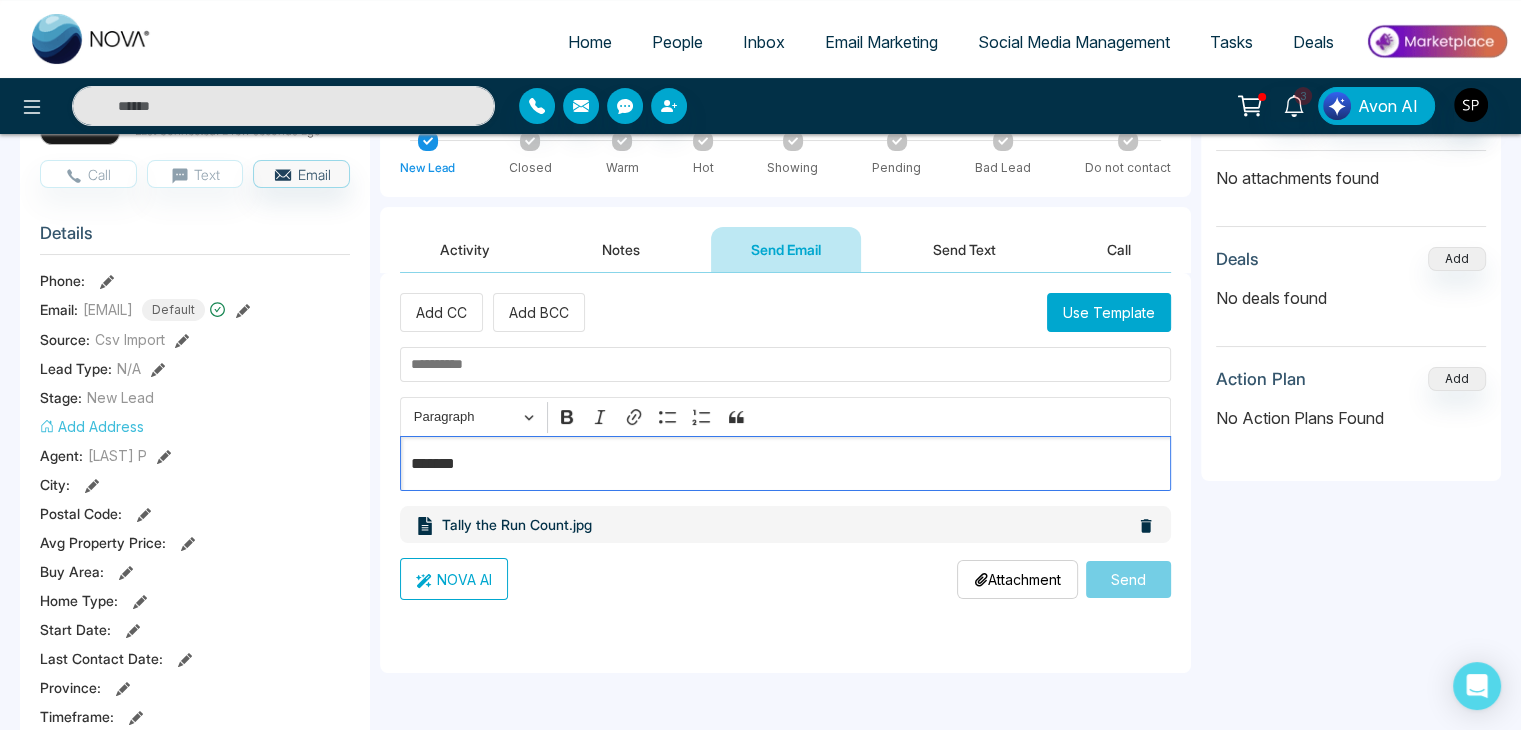 drag, startPoint x: 560, startPoint y: 472, endPoint x: 468, endPoint y: 471, distance: 92.00543 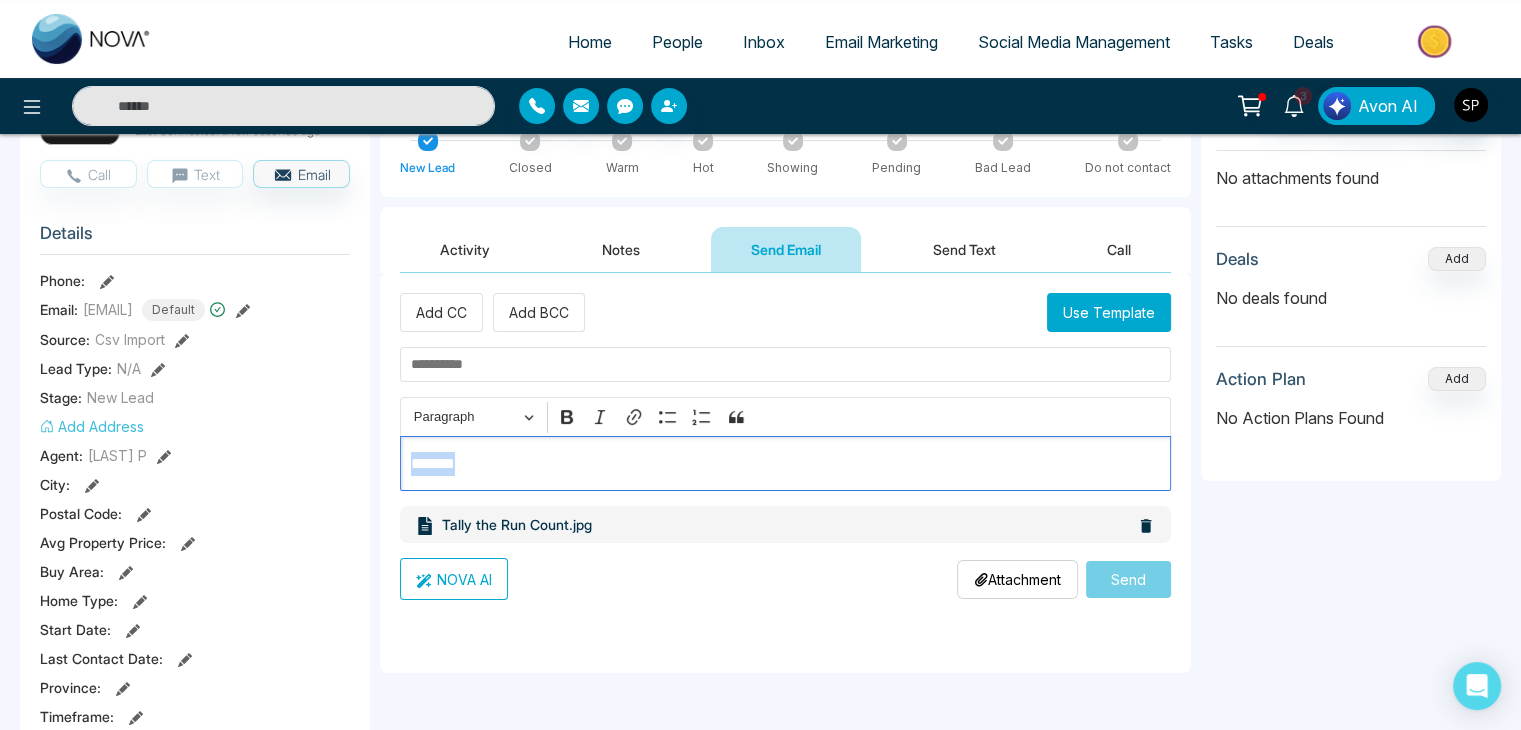 drag, startPoint x: 468, startPoint y: 471, endPoint x: 752, endPoint y: 483, distance: 284.25342 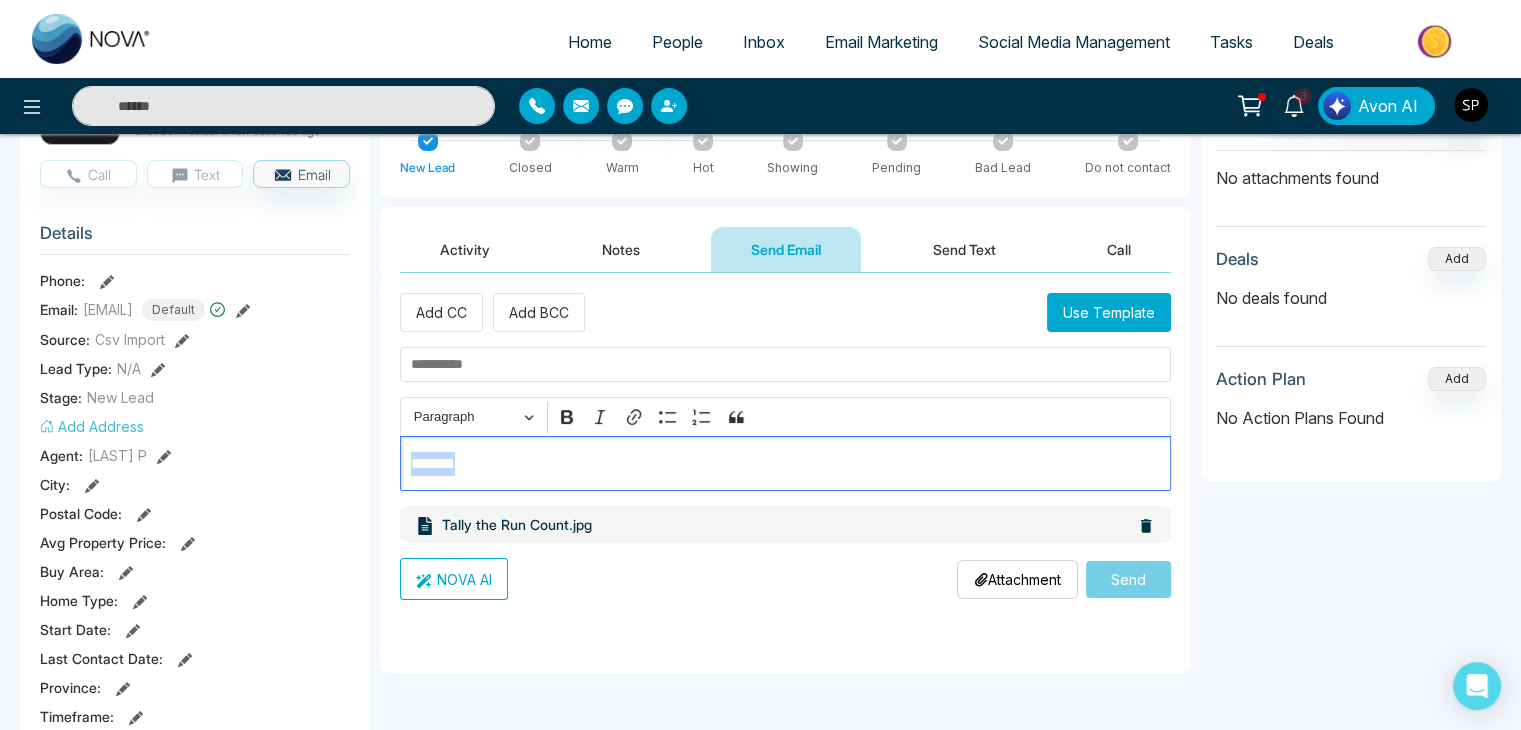 click on "*******" at bounding box center (785, 463) 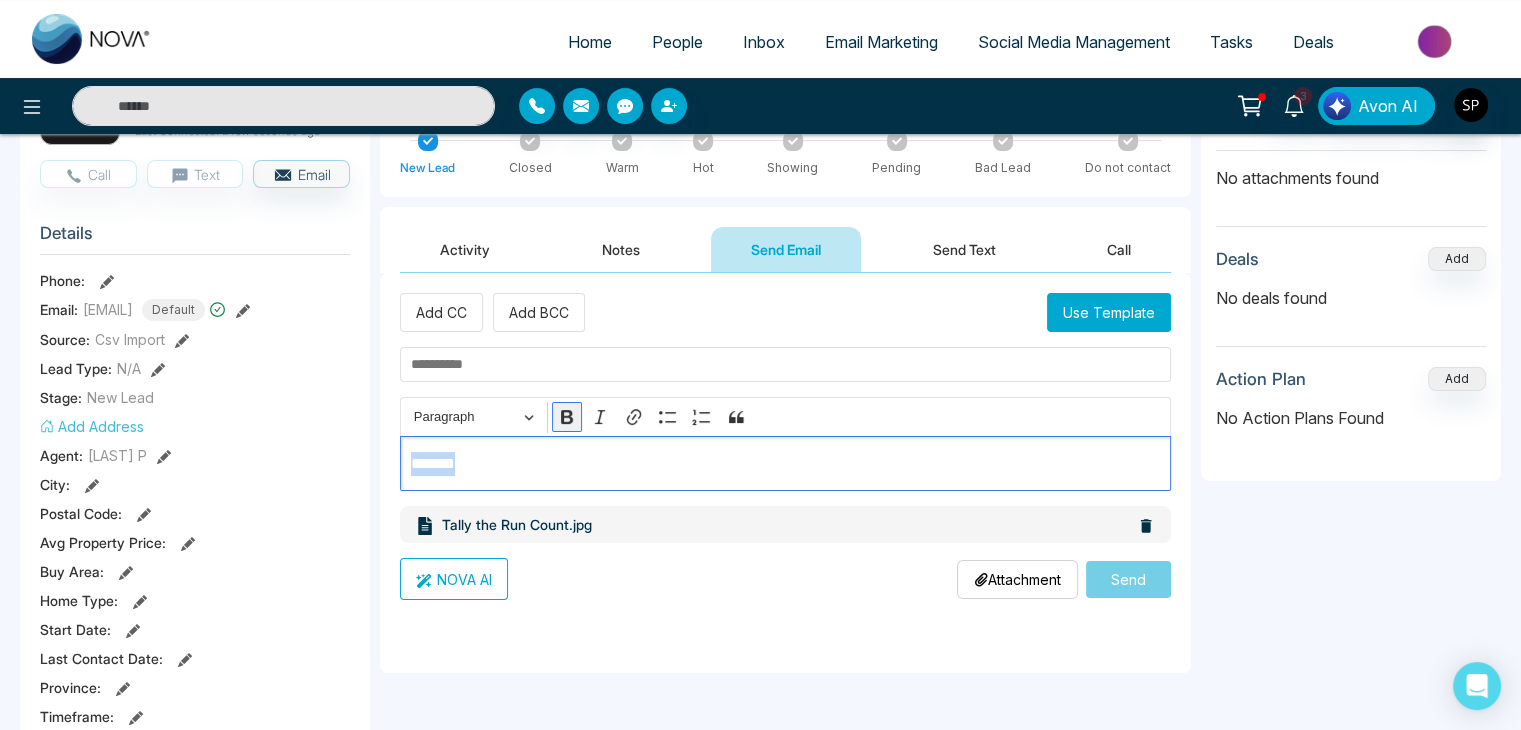click 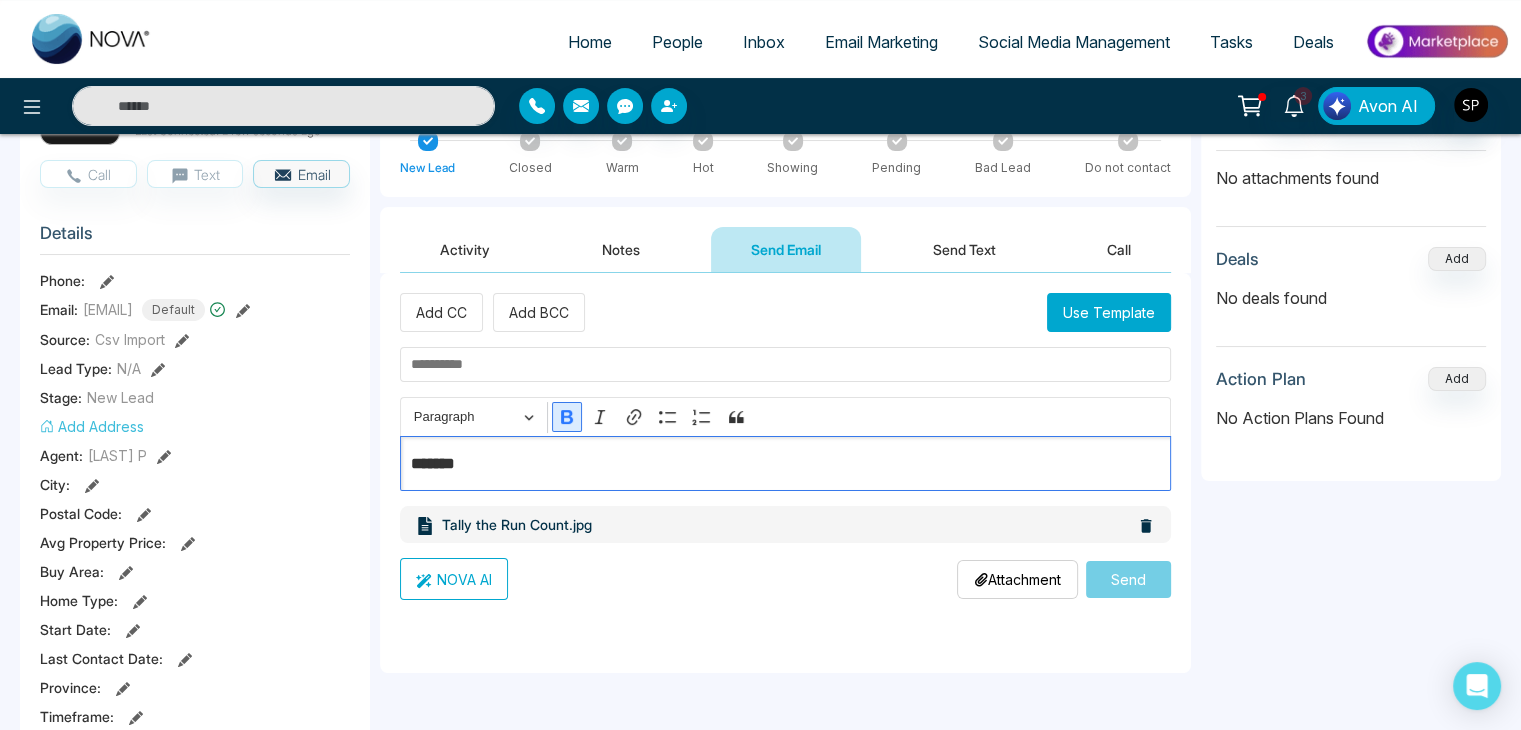 click 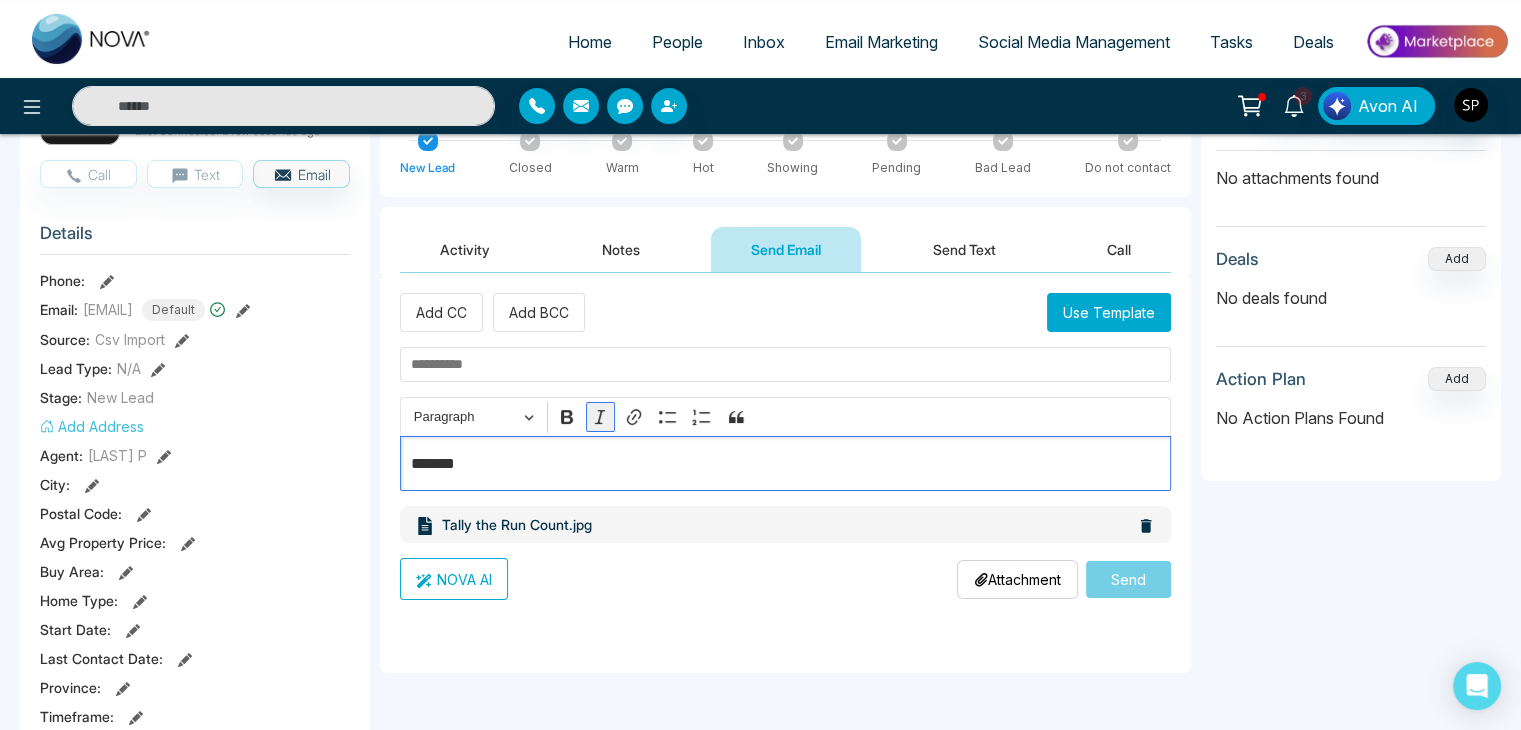 click 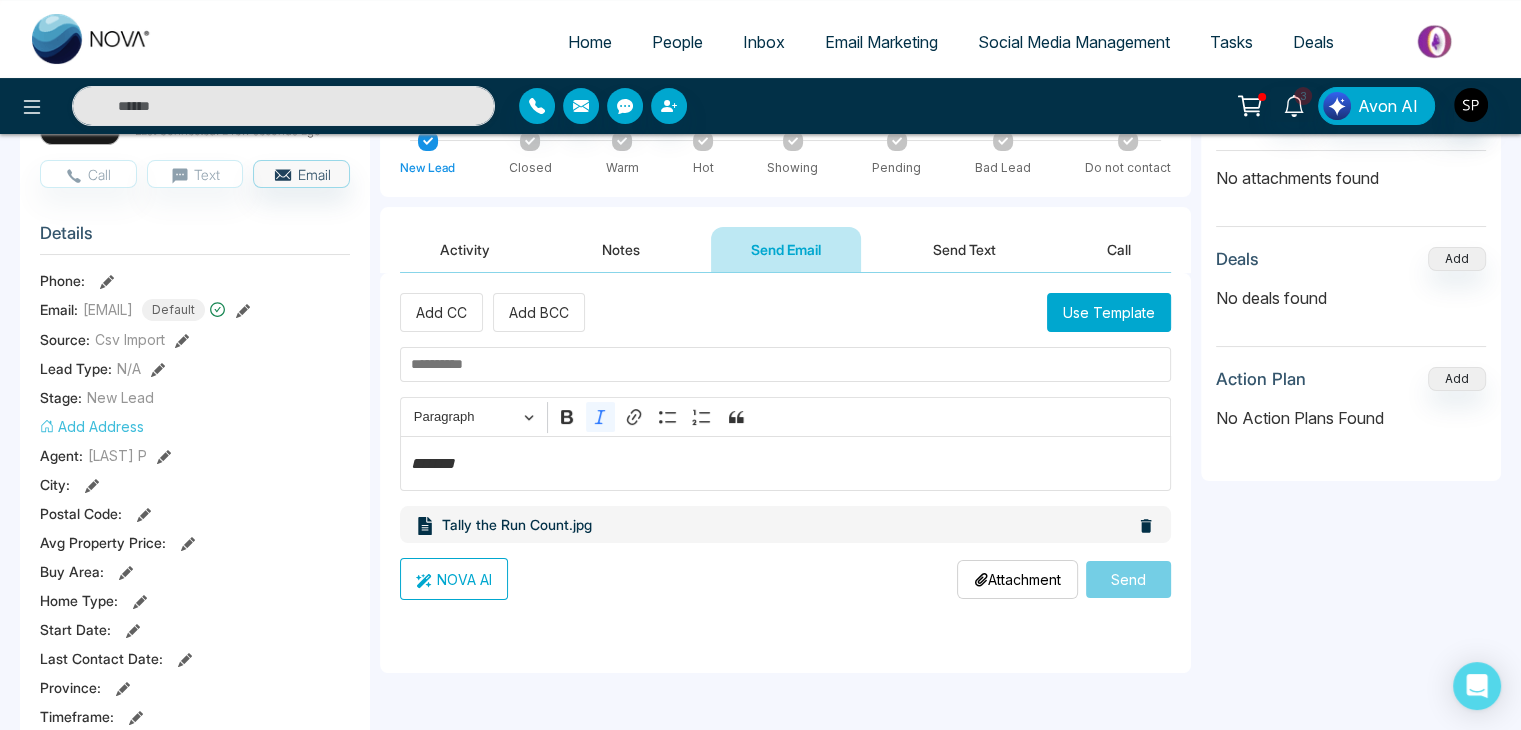 click on "Paragraph Bold Italic Link Bulleted List Numbered List Block quote" at bounding box center [785, 417] 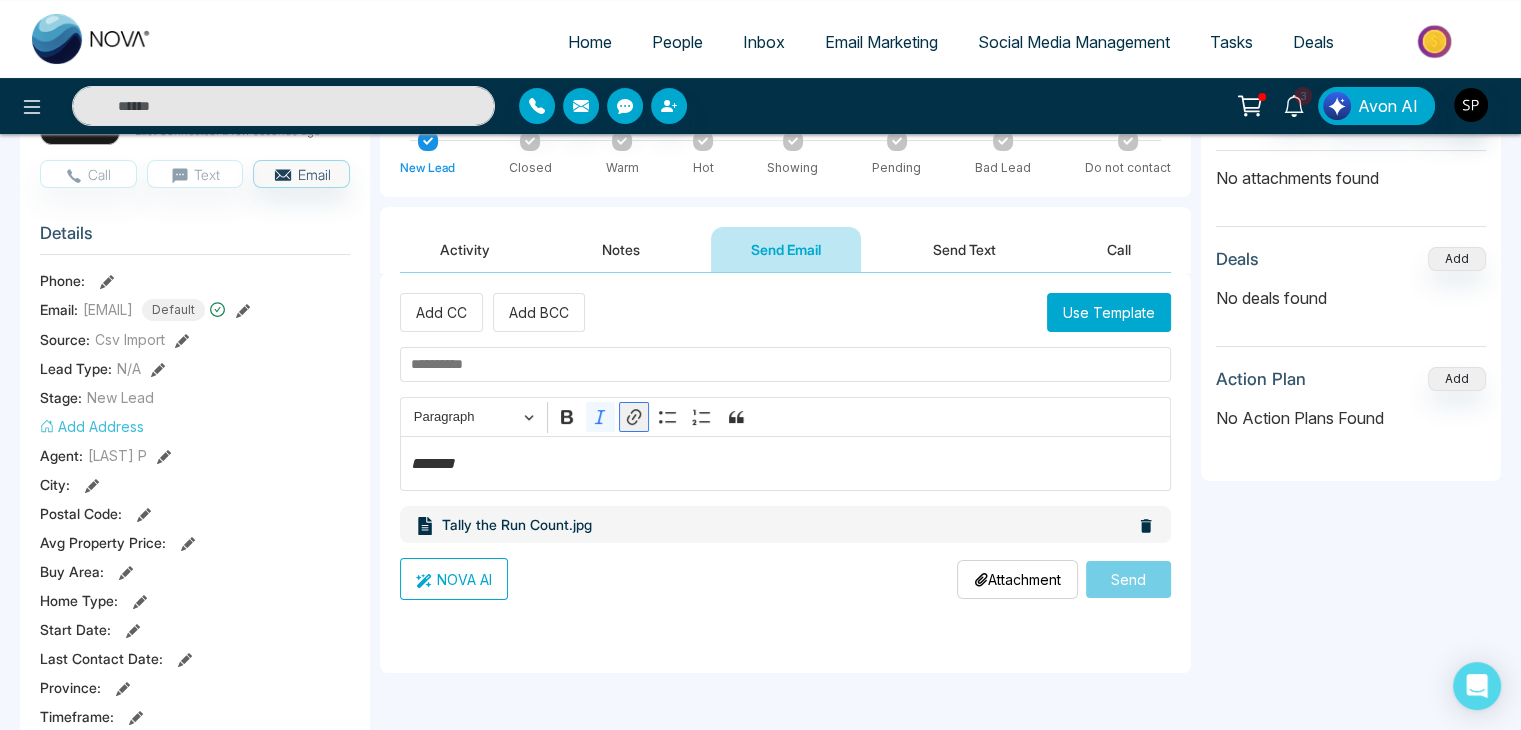 click 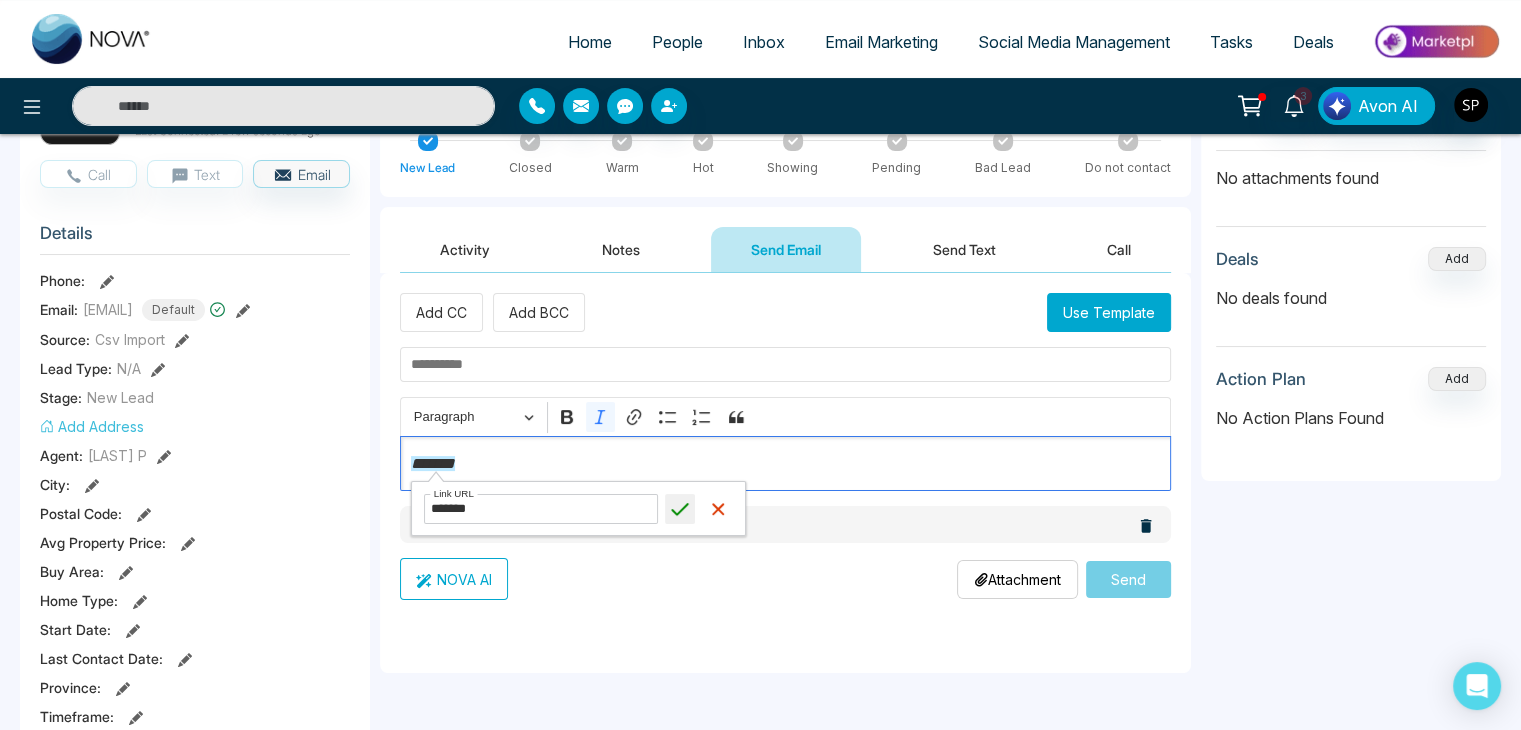type on "*******" 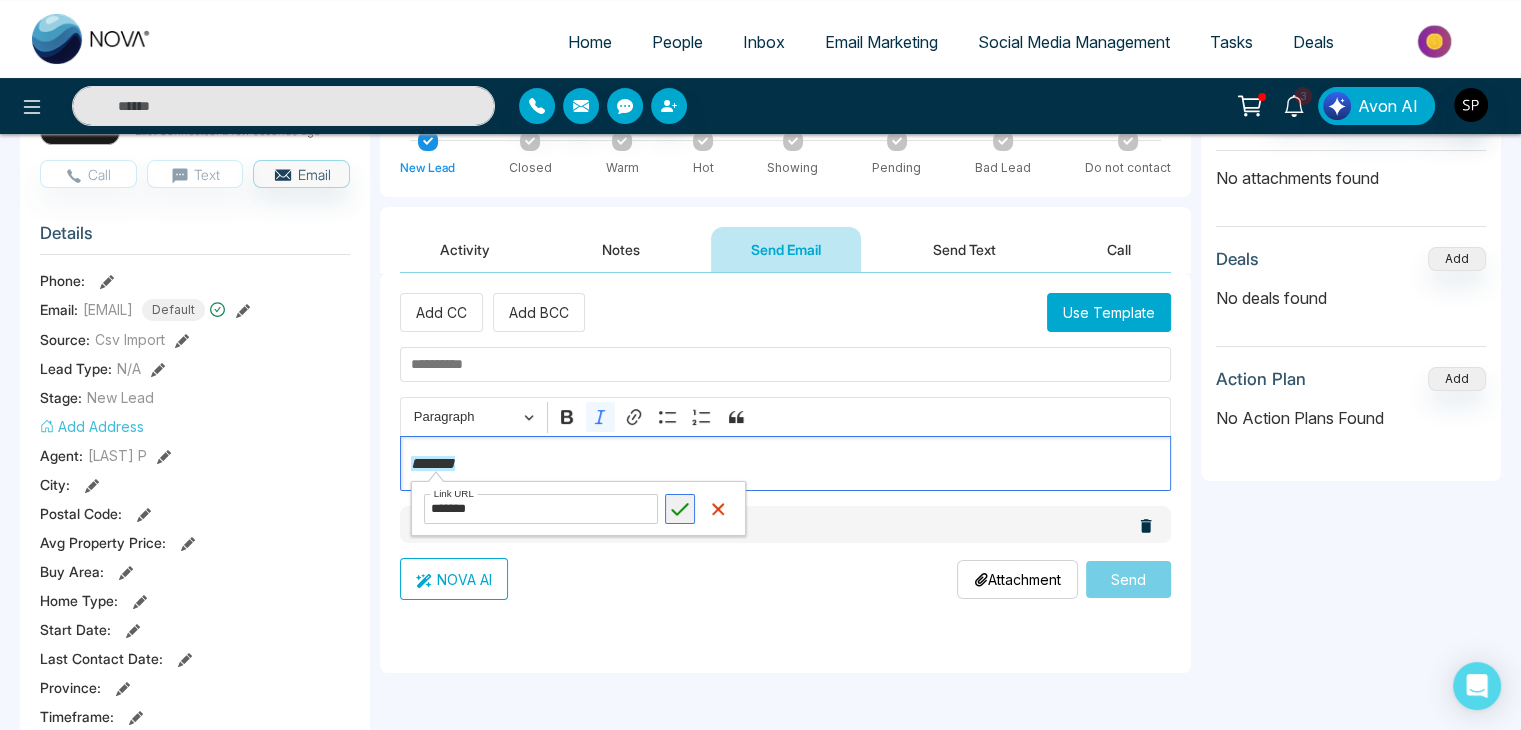 click 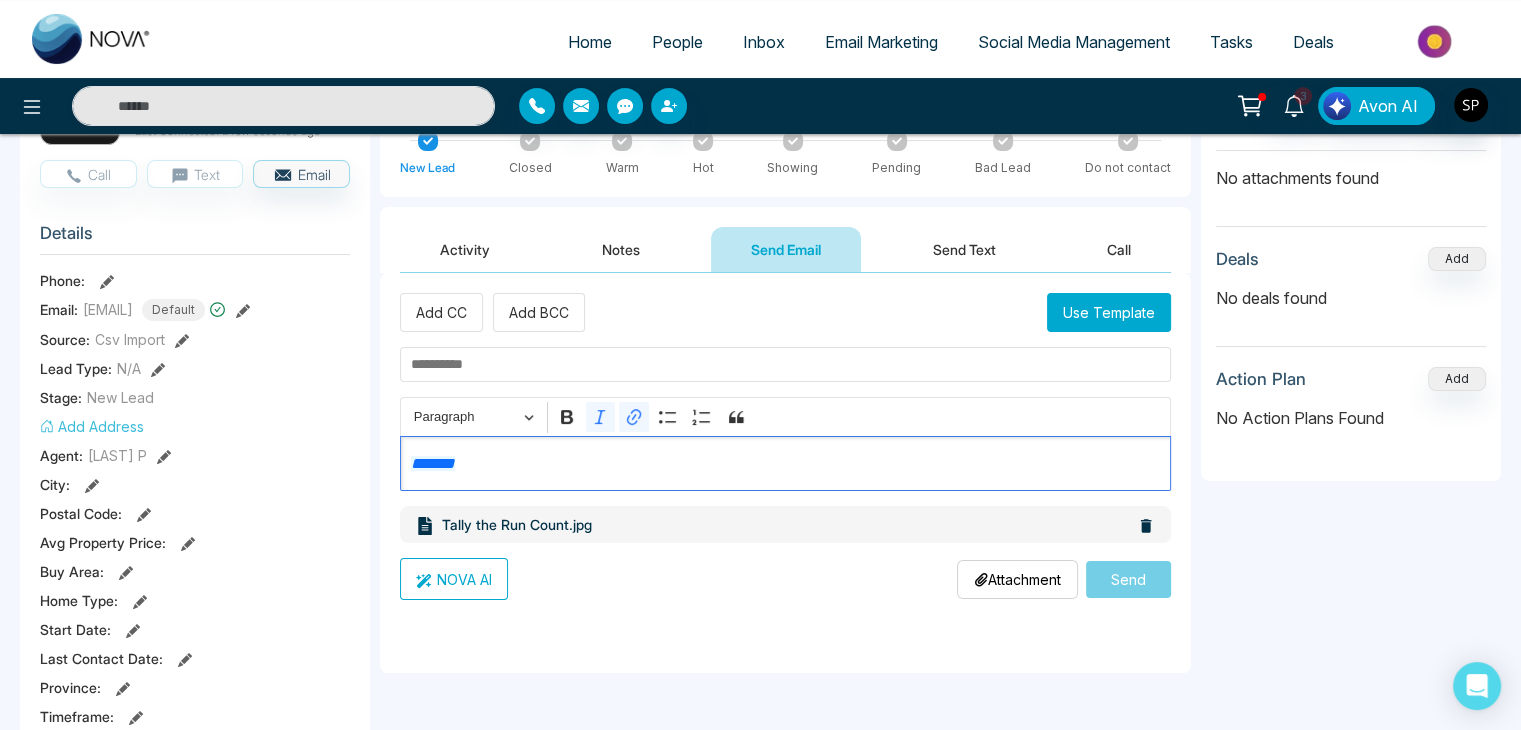 click on "*******" at bounding box center [786, 464] 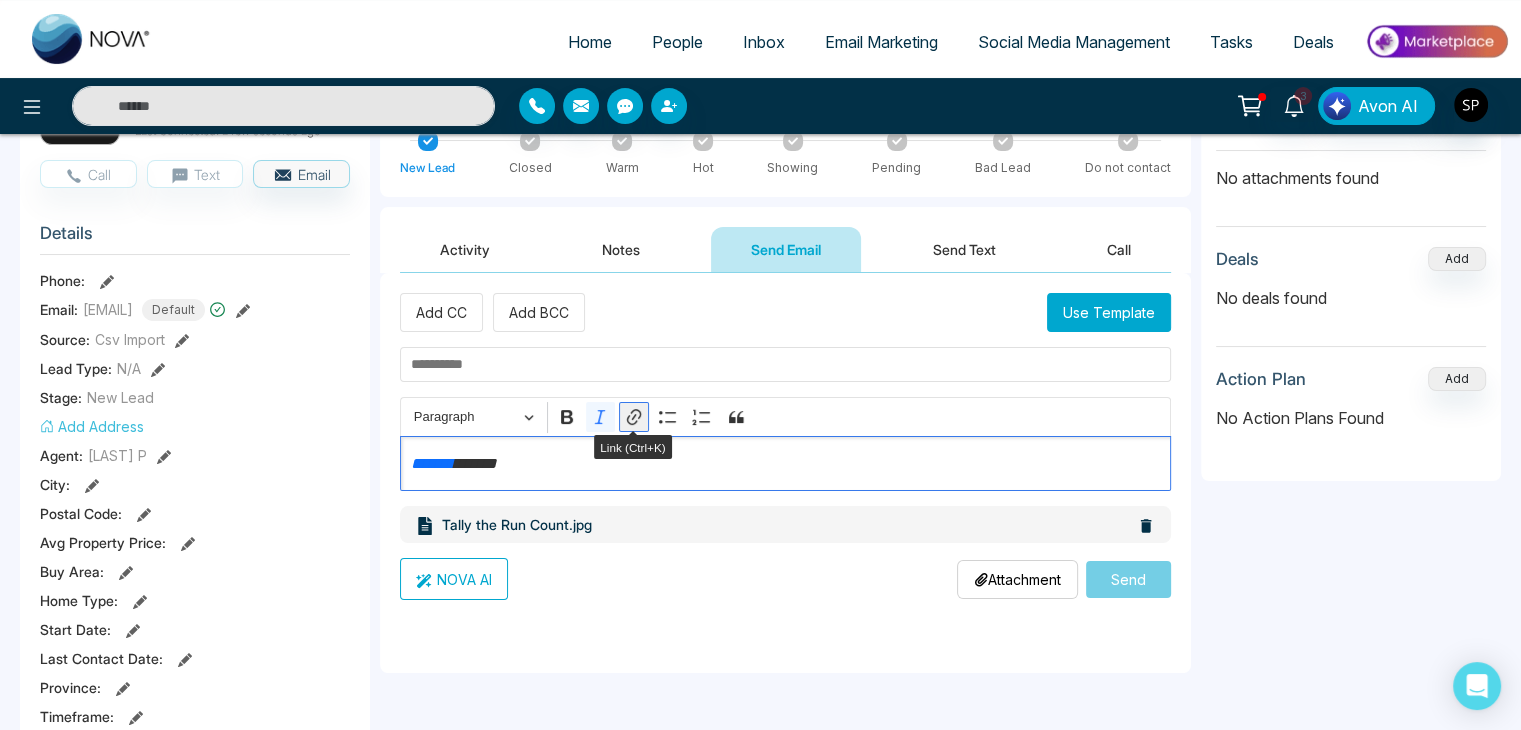 click 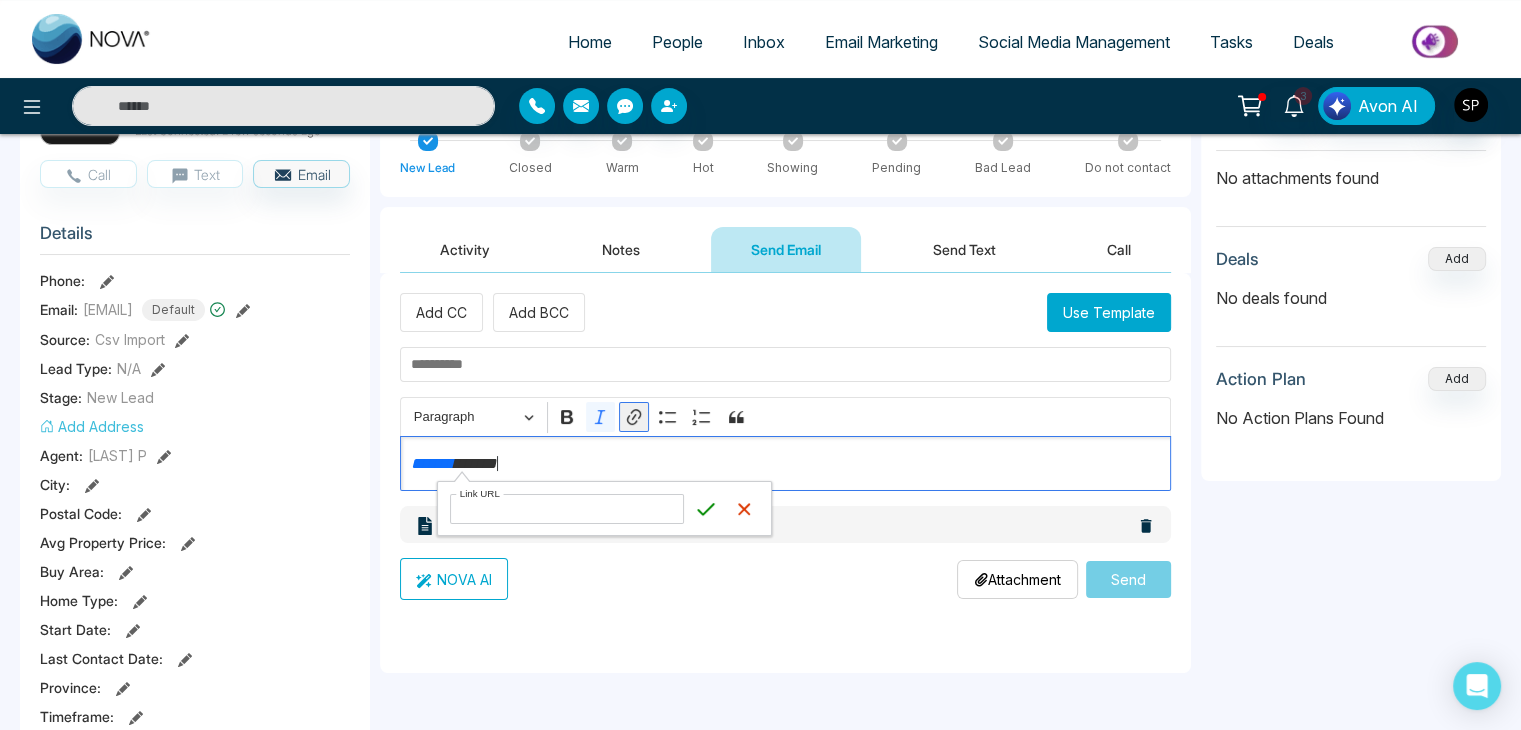 click 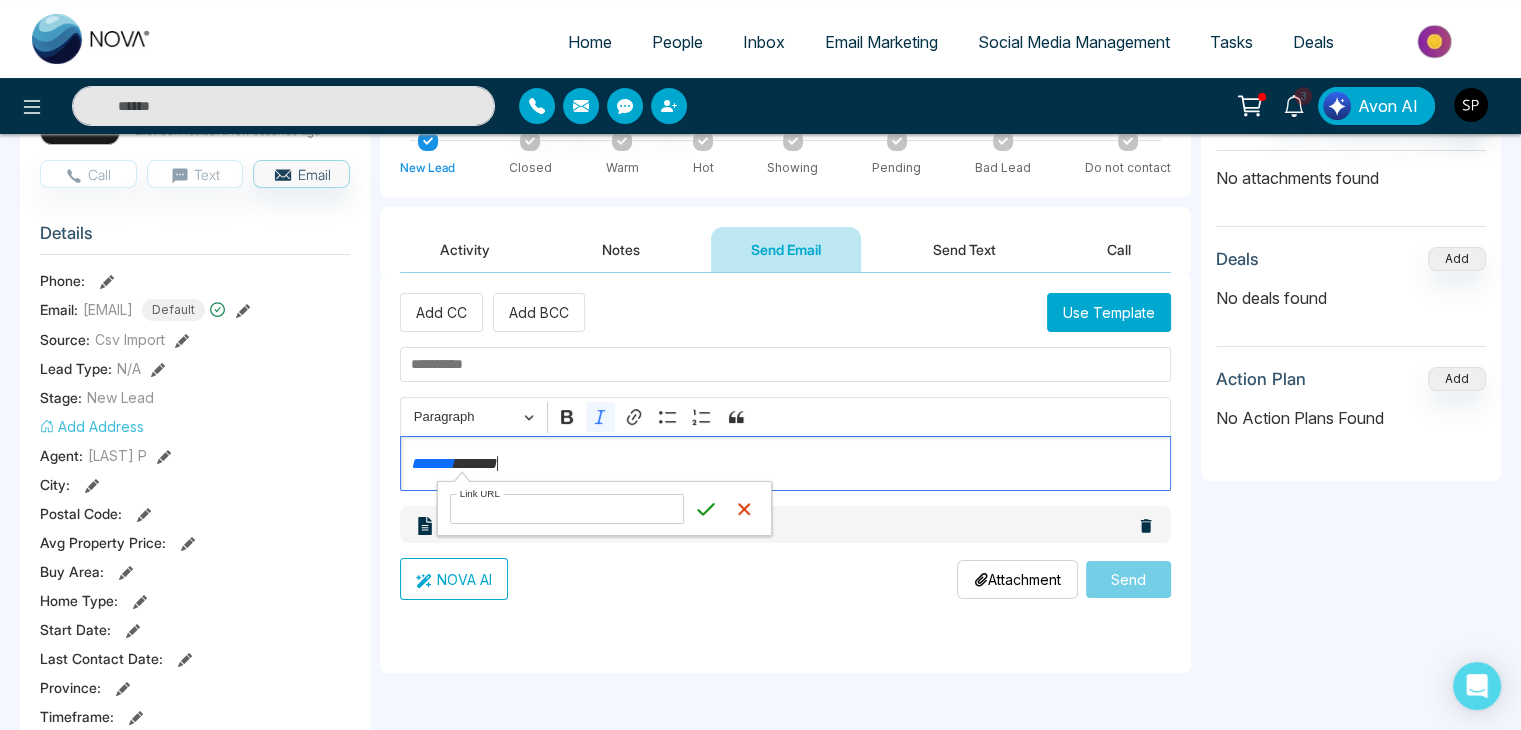 click on "******* *******" at bounding box center (785, 463) 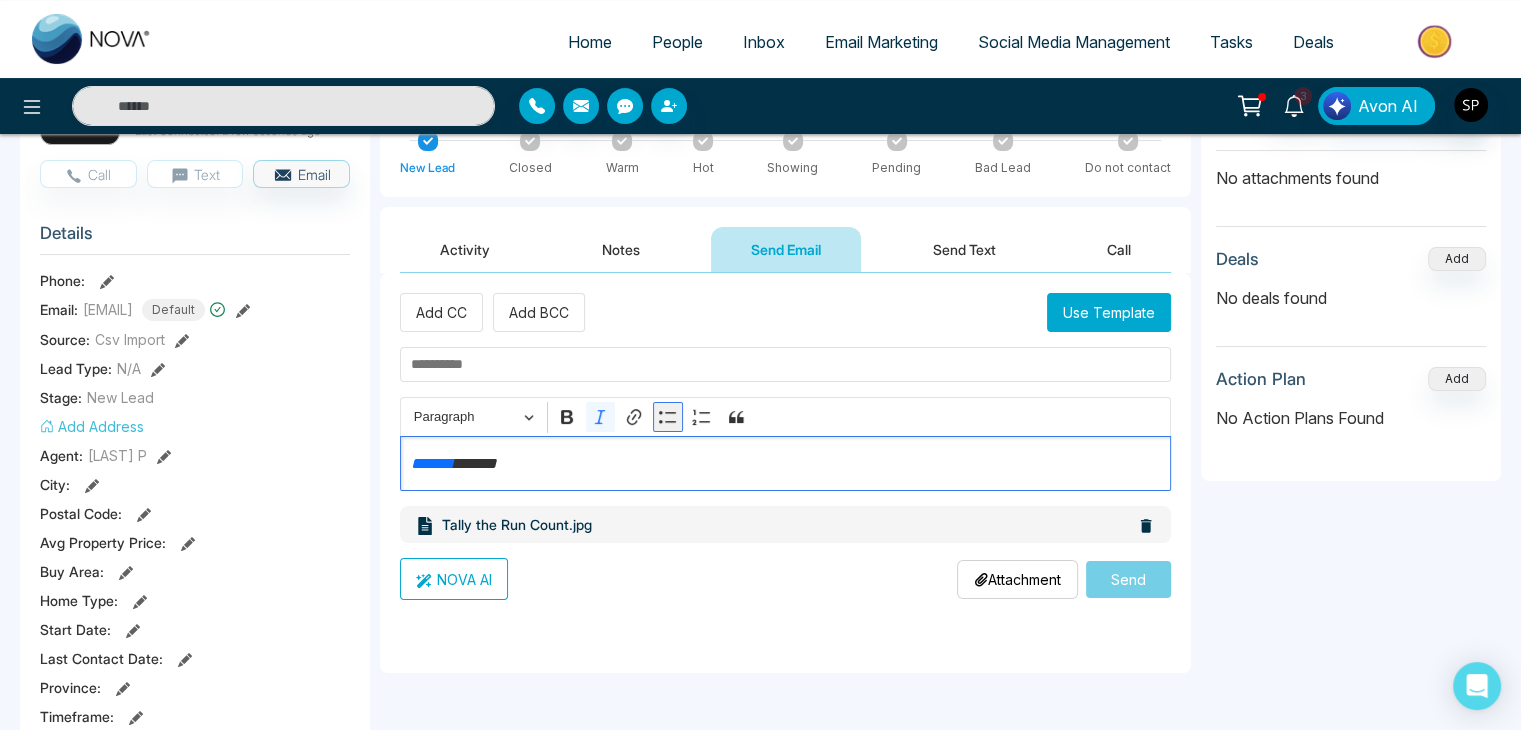 click 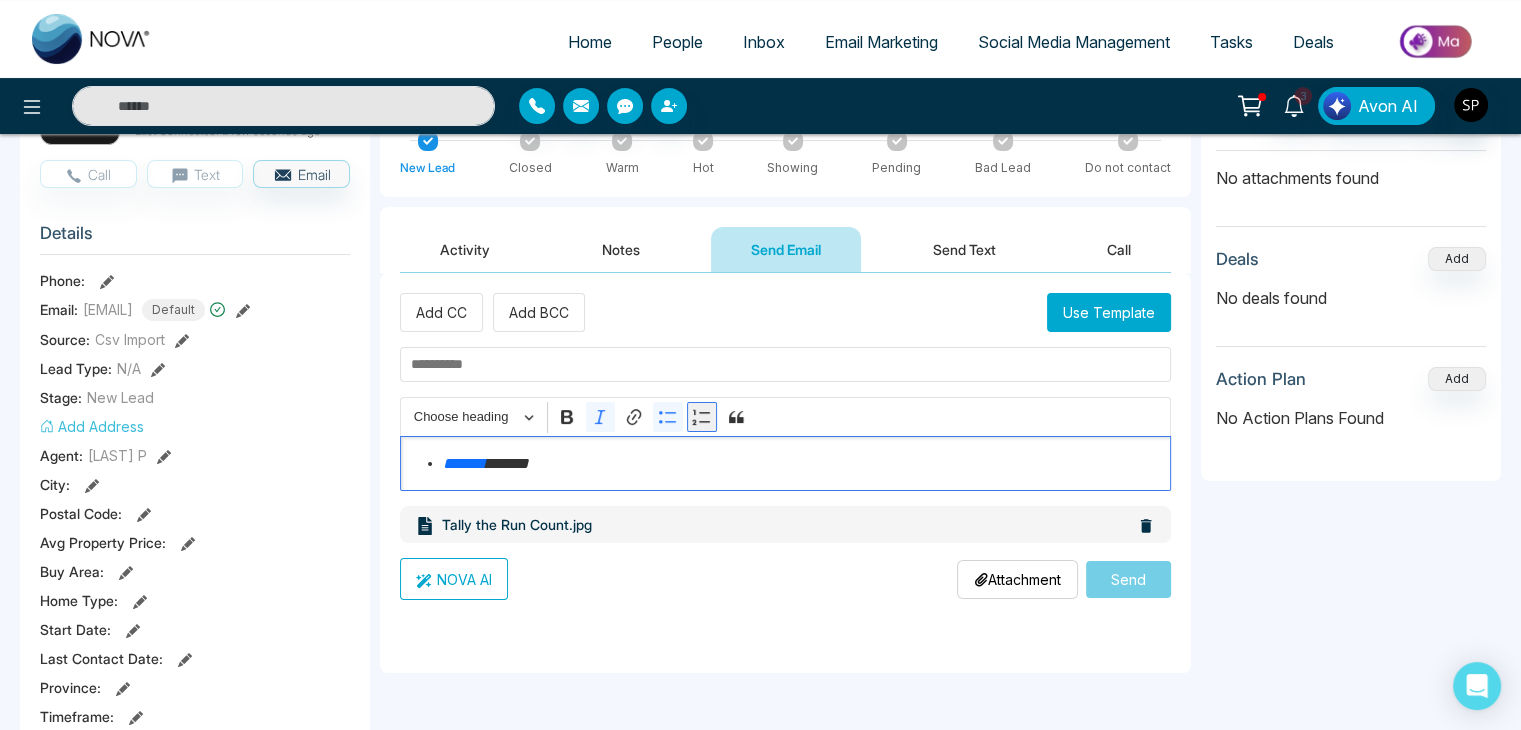 click 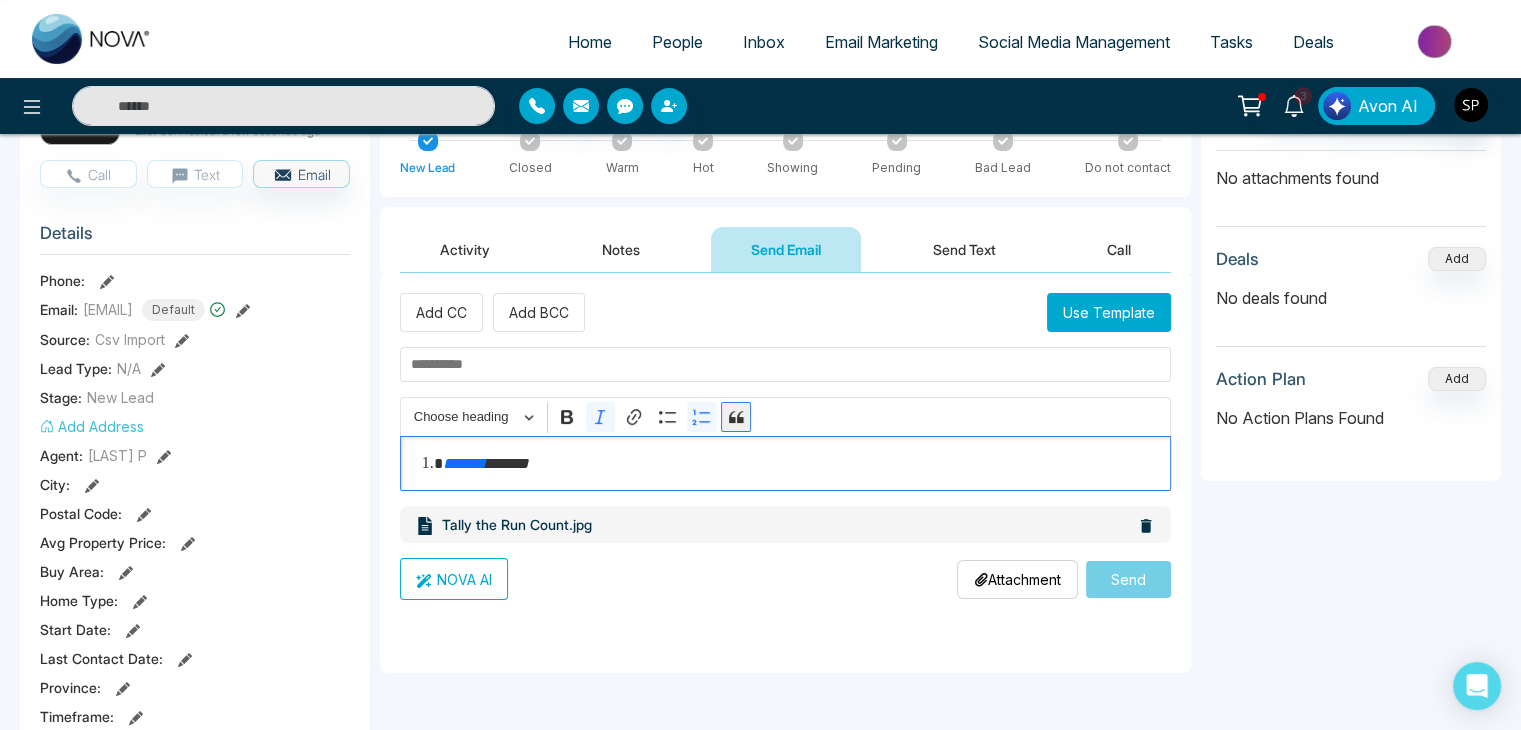 click 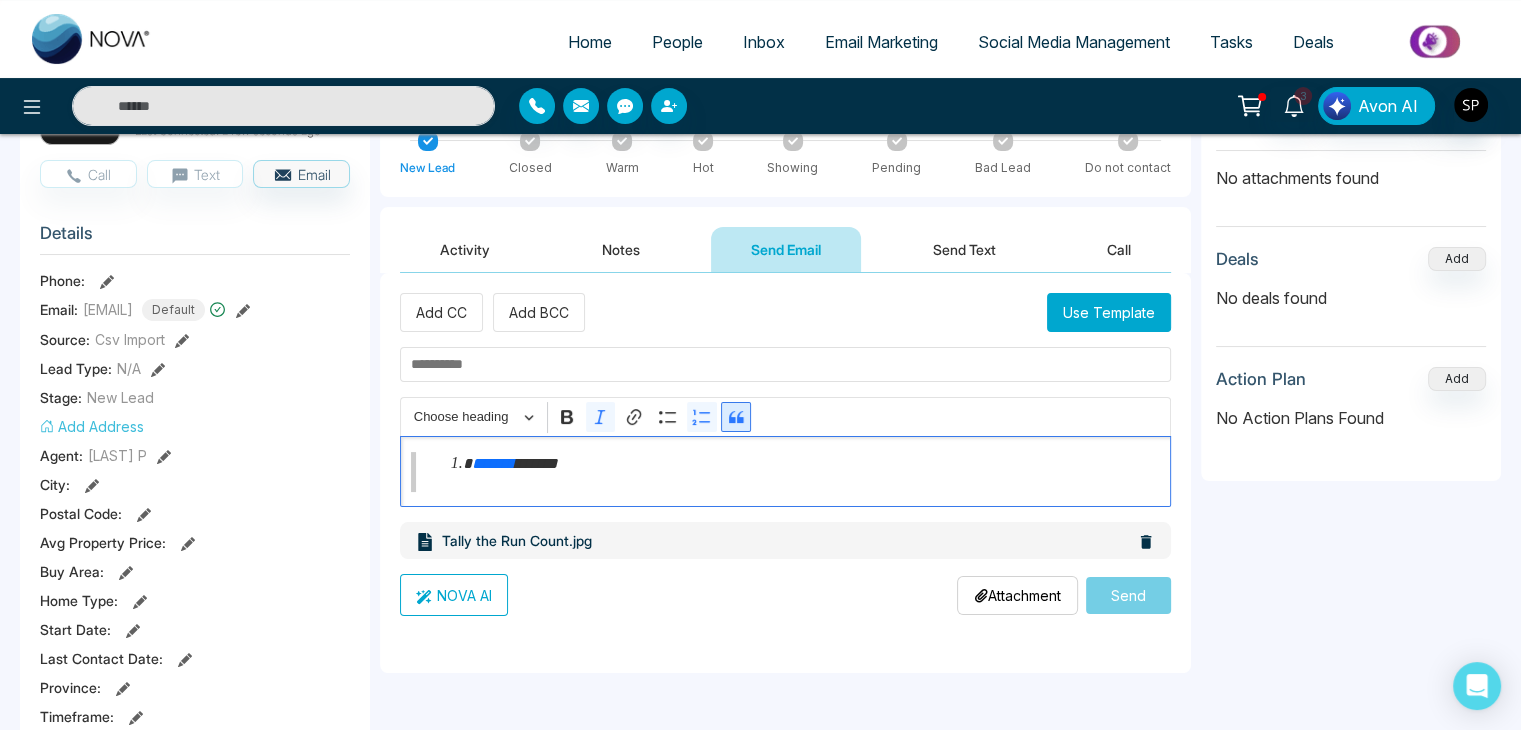 click 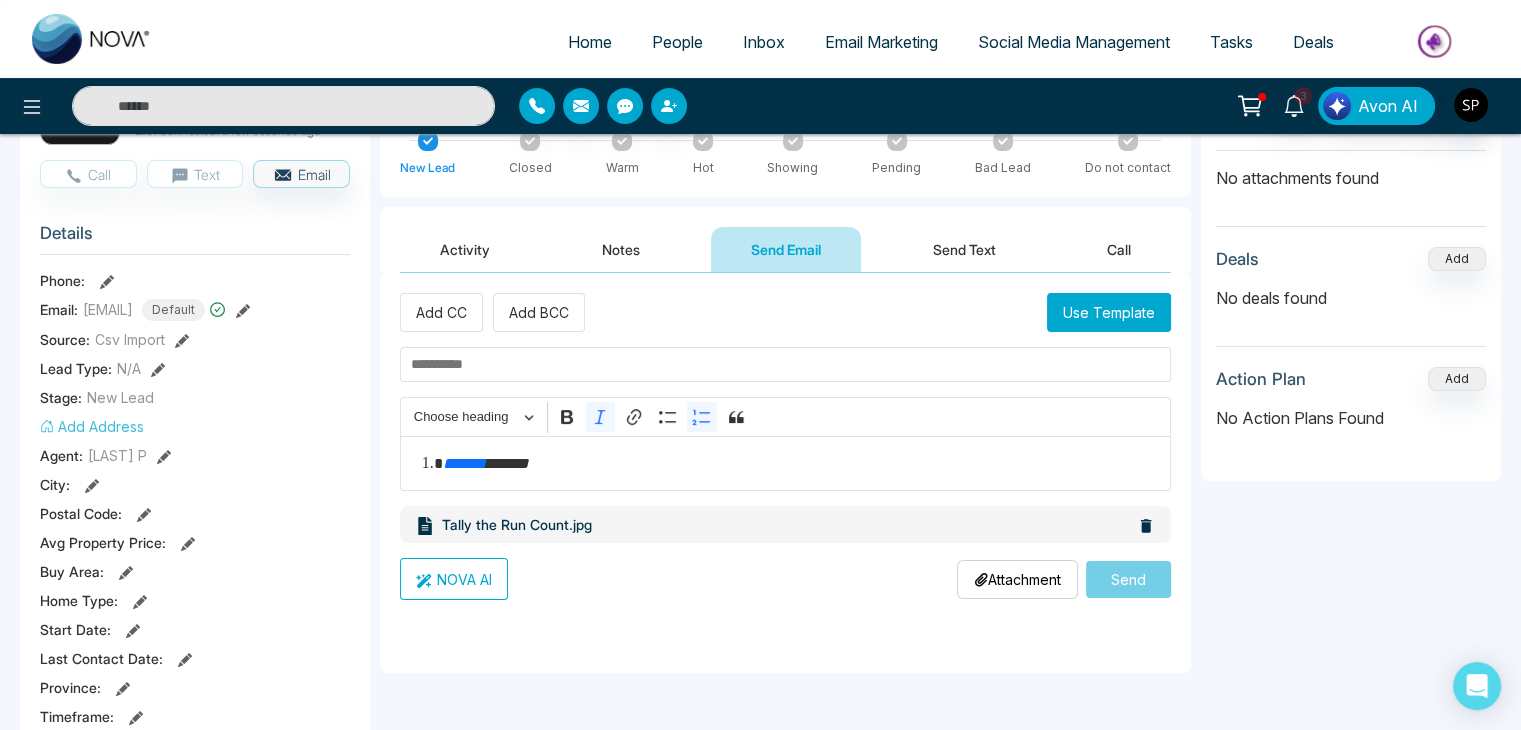 click 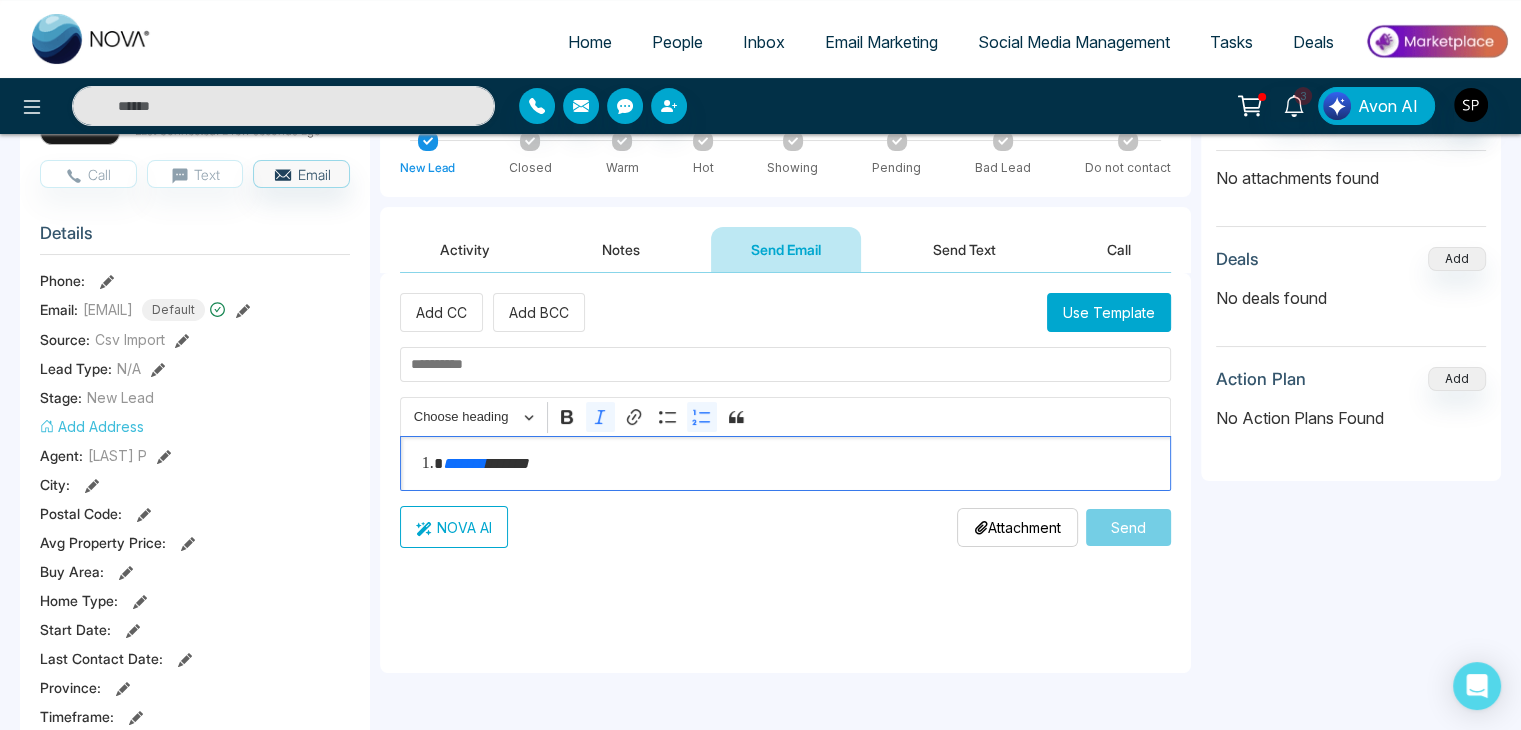 drag, startPoint x: 540, startPoint y: 463, endPoint x: 316, endPoint y: 466, distance: 224.0201 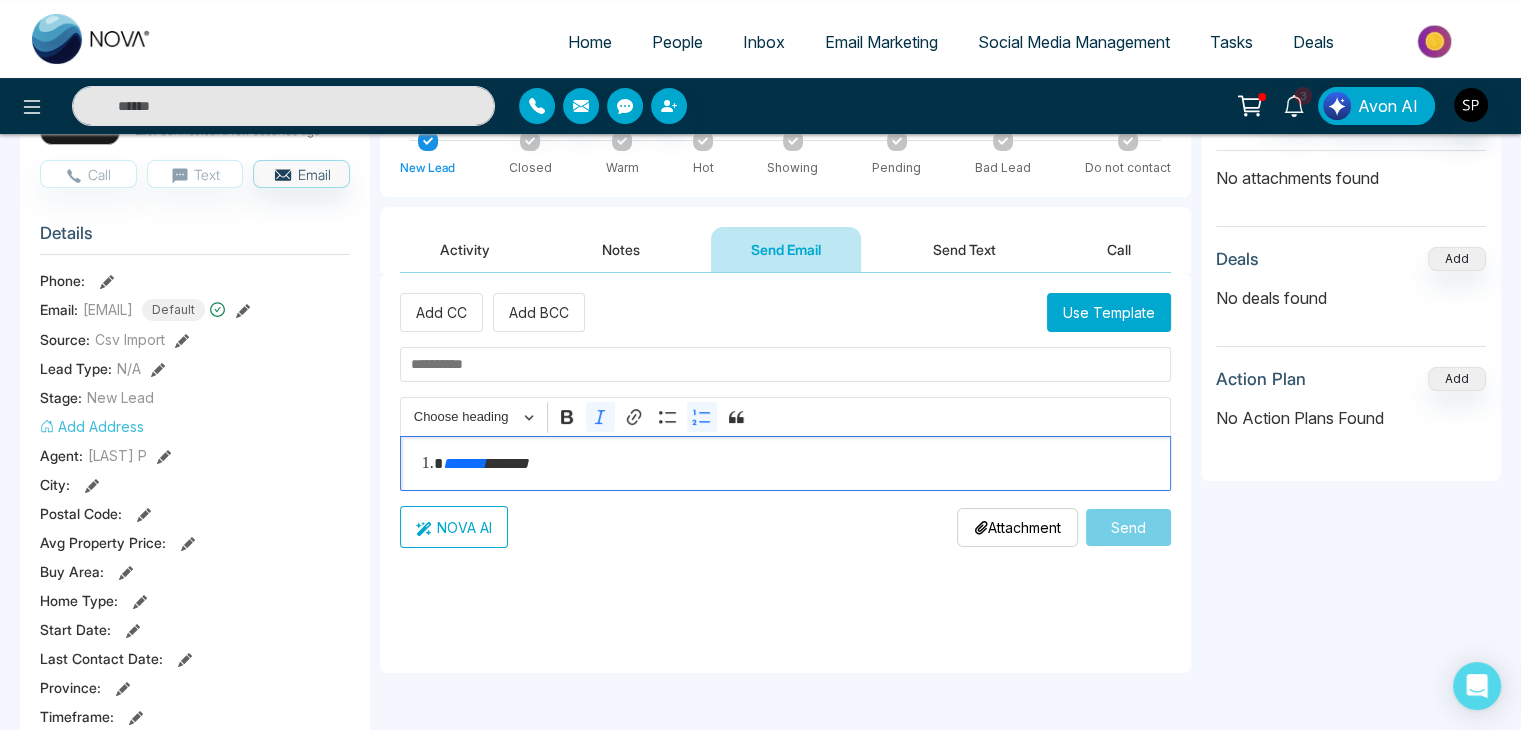 drag, startPoint x: 316, startPoint y: 466, endPoint x: 644, endPoint y: 473, distance: 328.07468 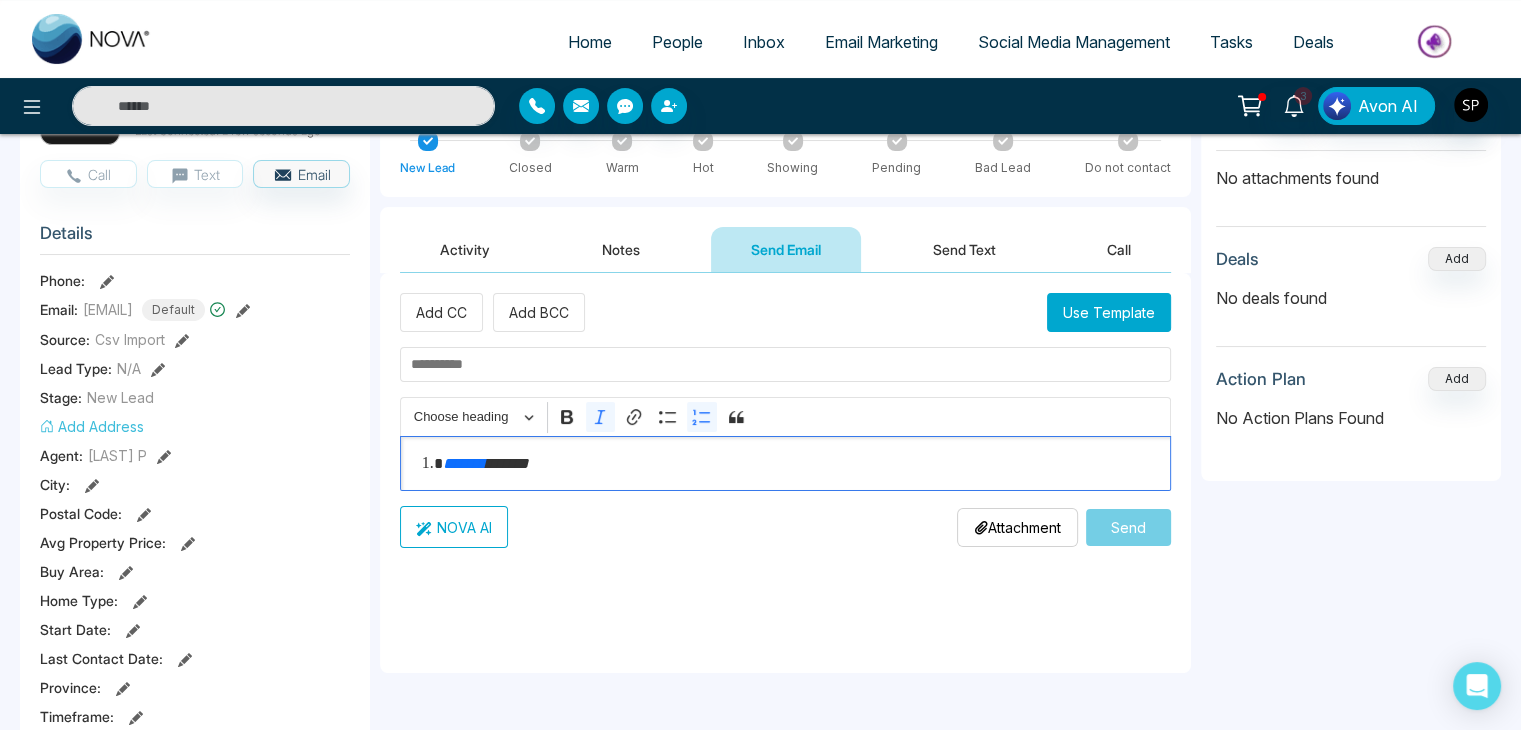 click on "******* *******" at bounding box center [785, 463] 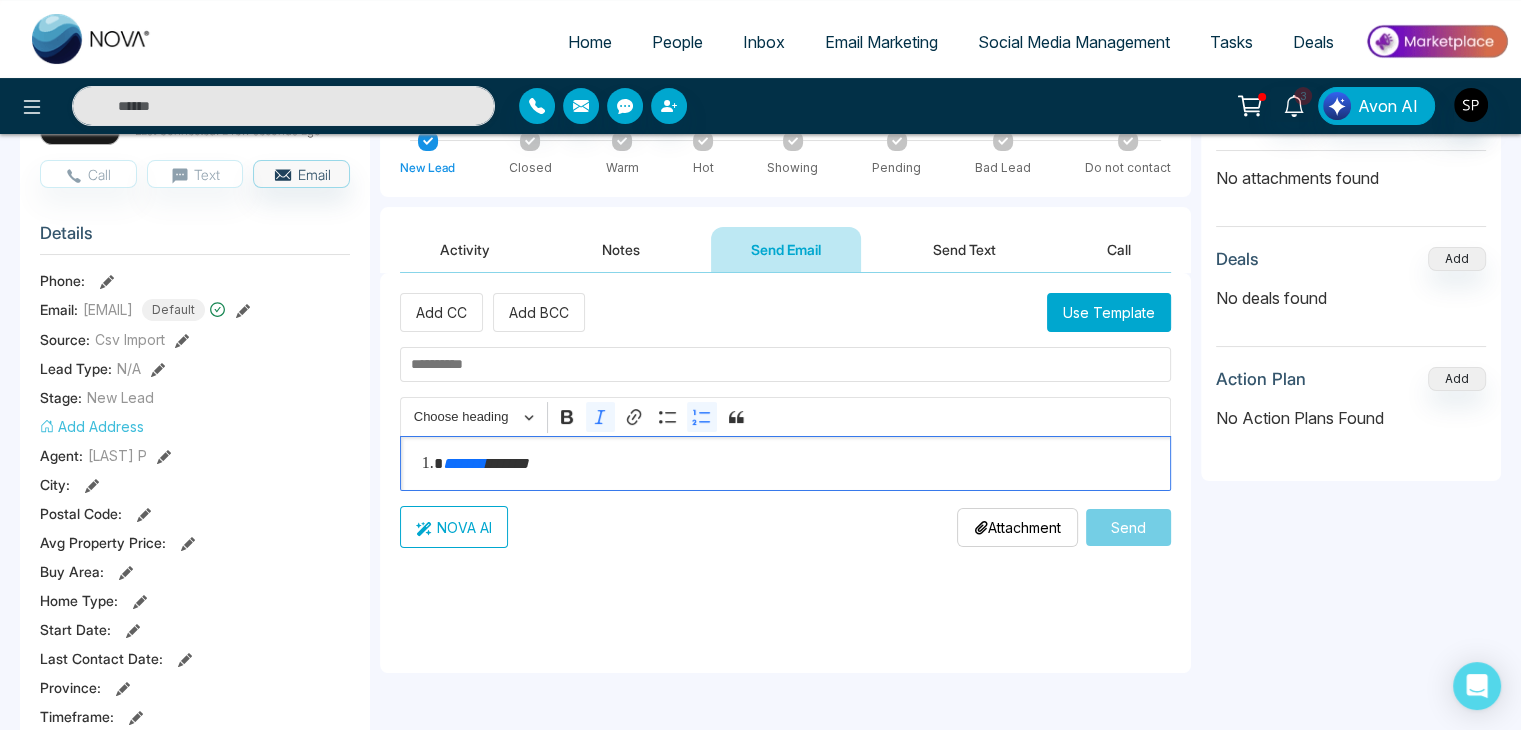 click on "******* *******" at bounding box center (785, 463) 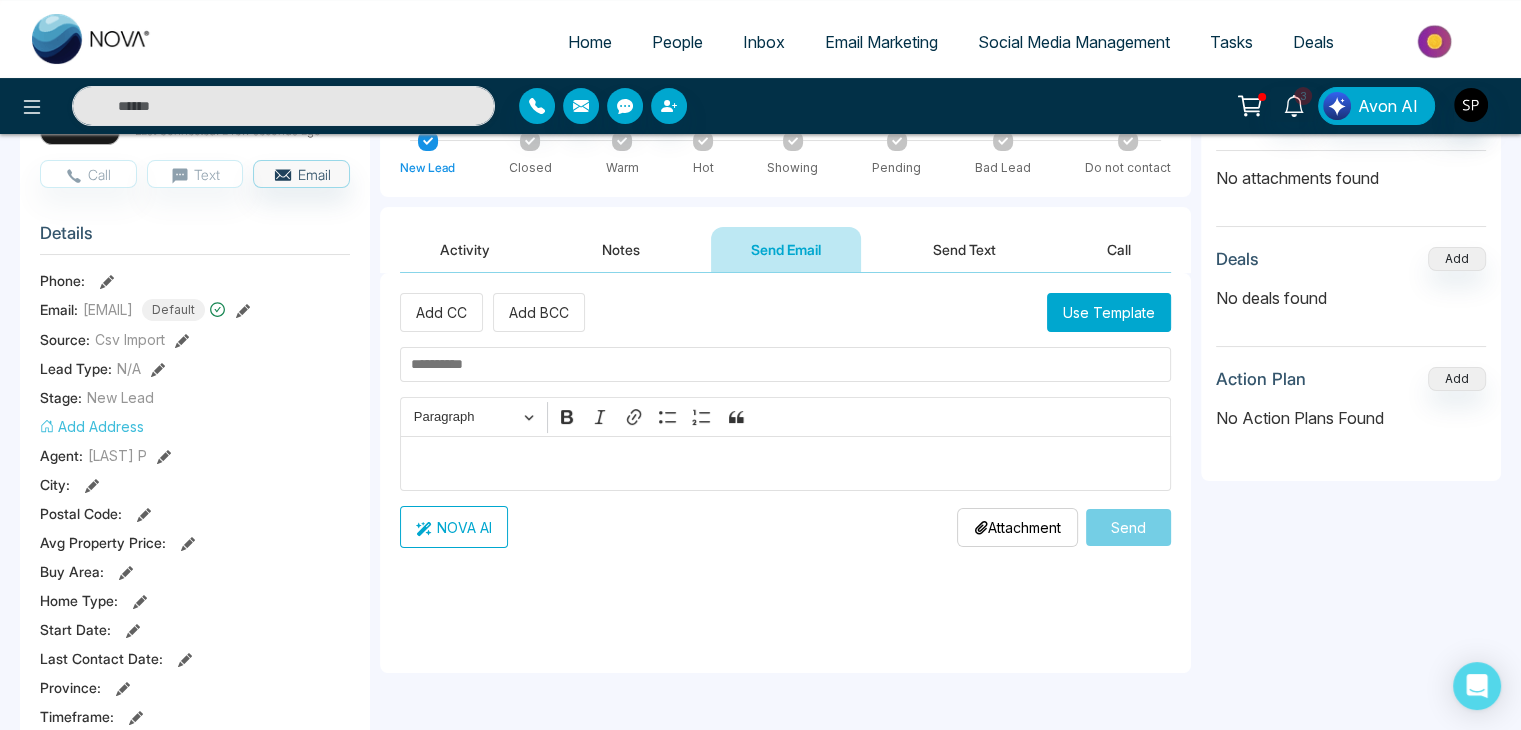 click on "Send Text" at bounding box center (964, 249) 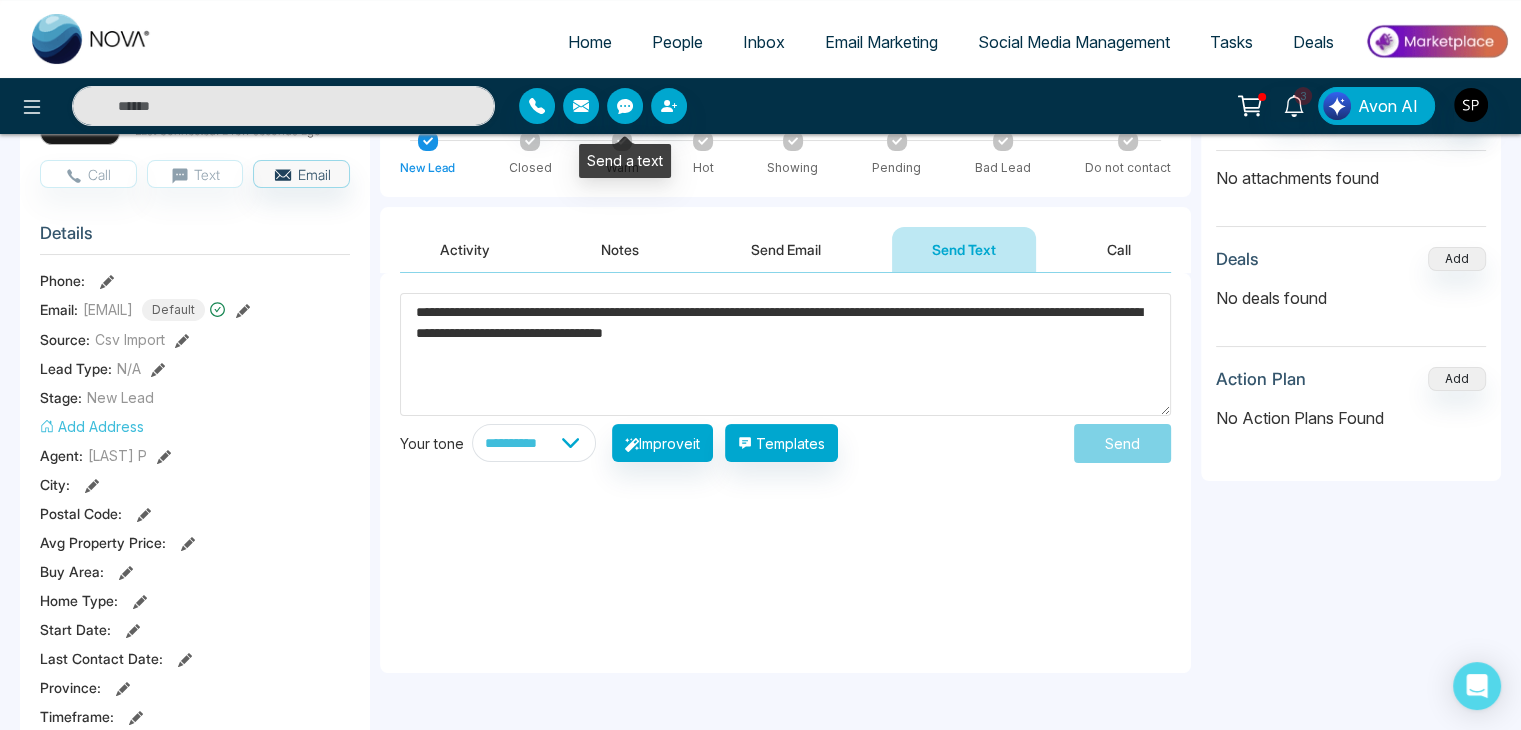 type on "**********" 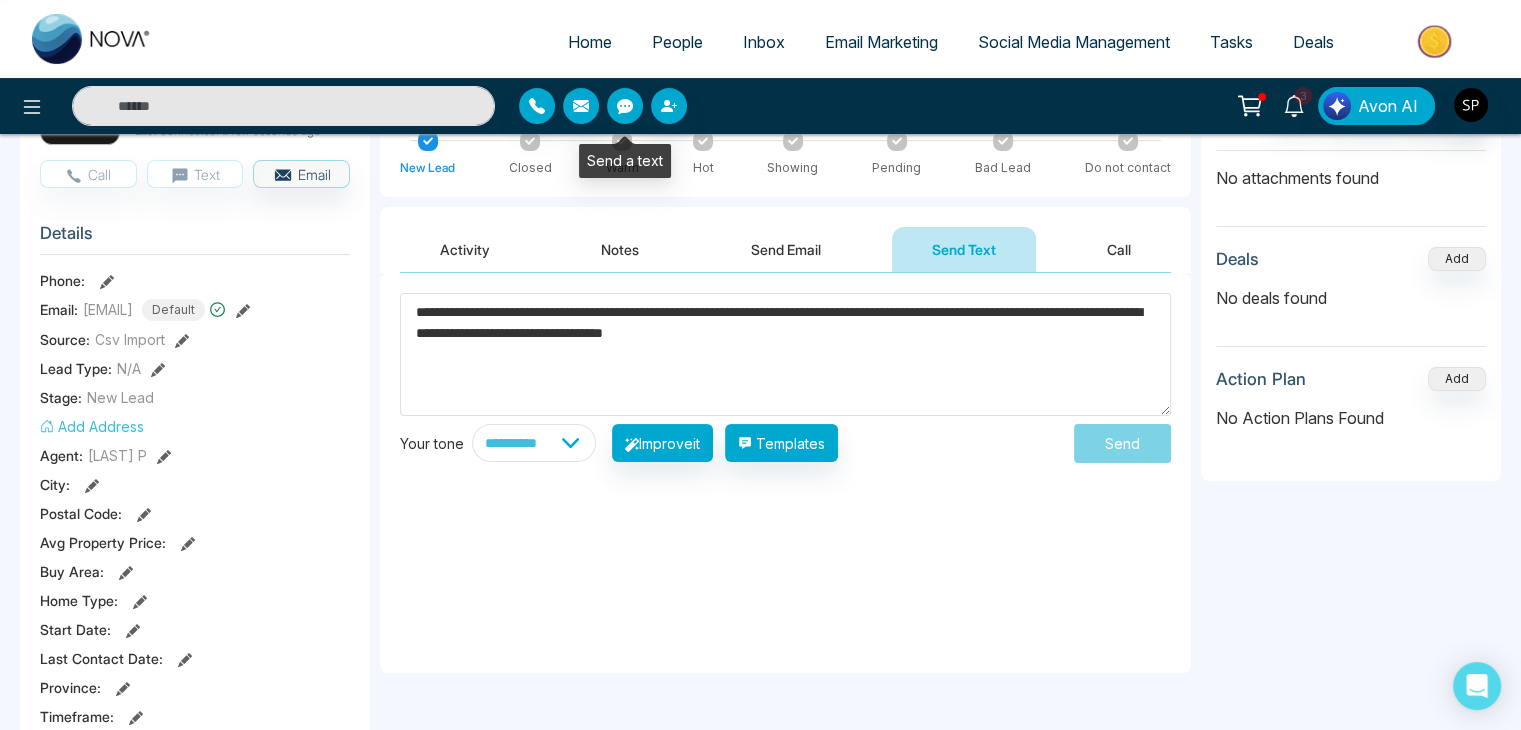 click 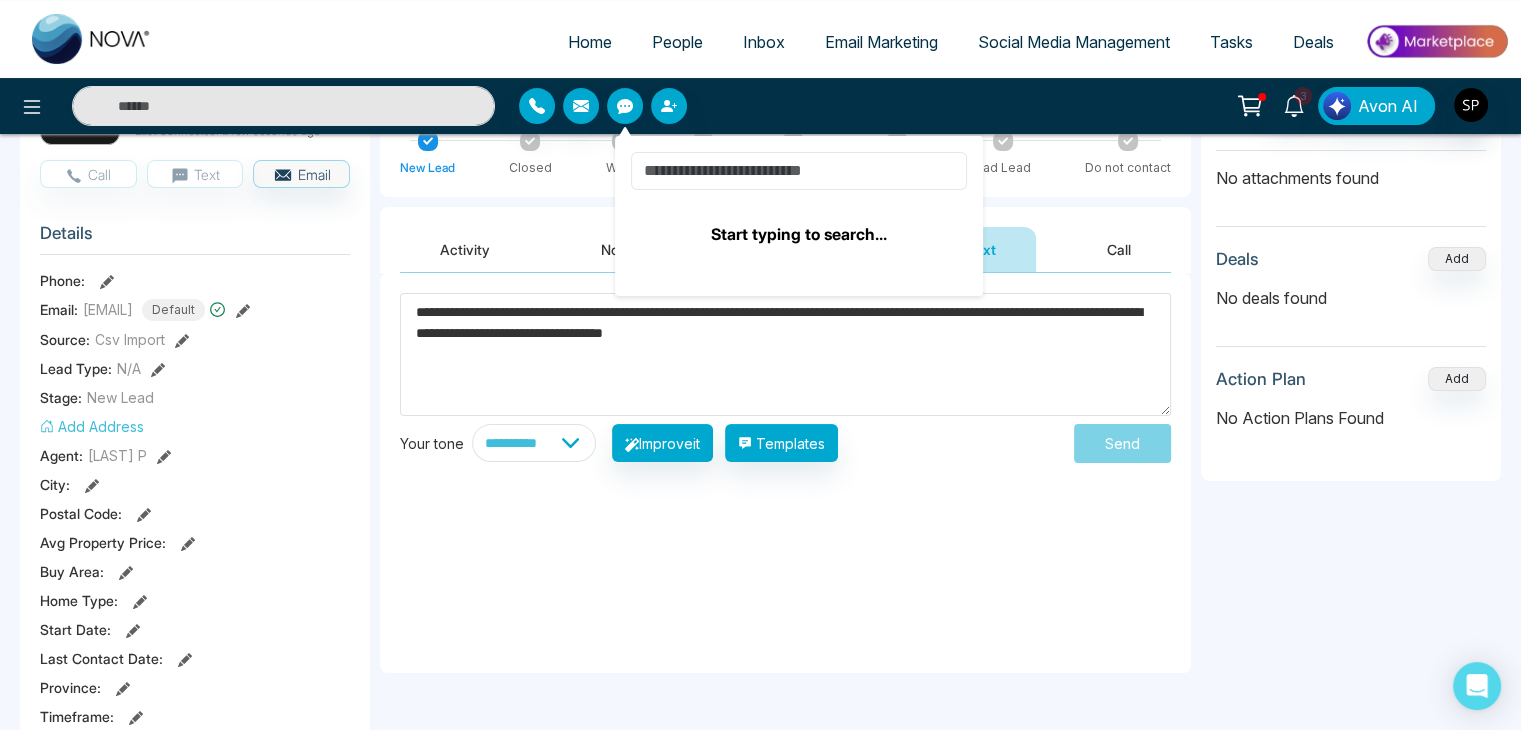 click at bounding box center (799, 171) 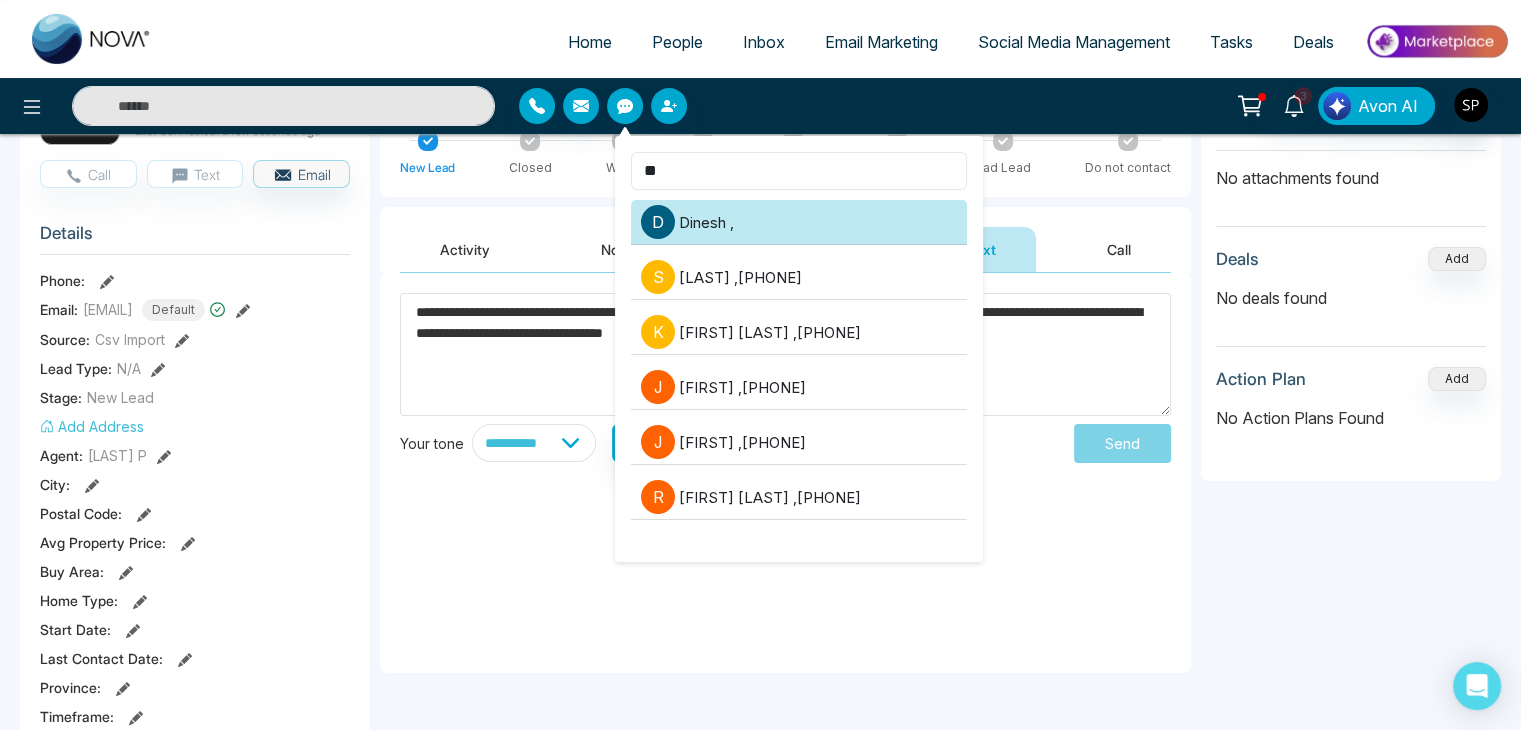 type on "**" 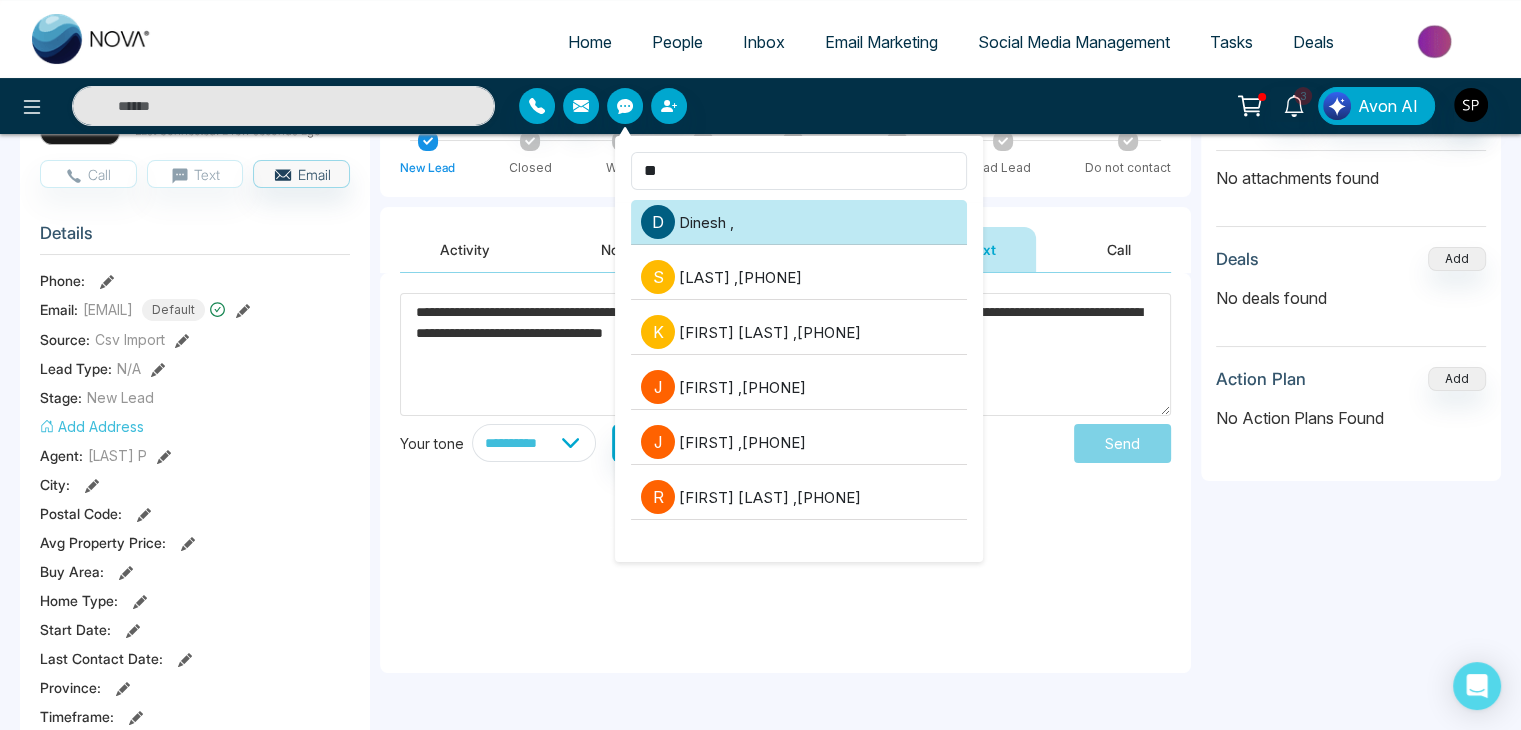 click on "D   [LAST]   ," at bounding box center [799, 222] 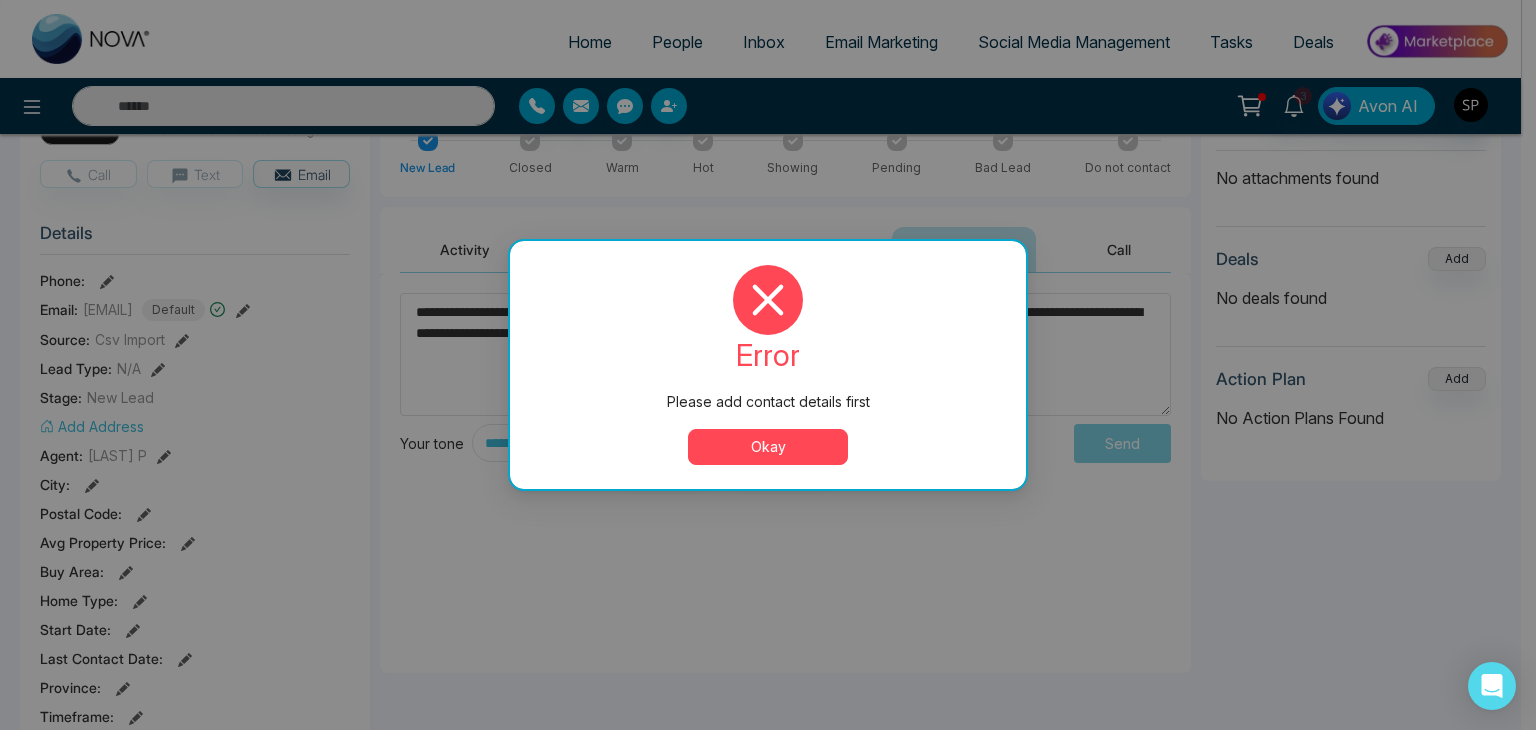 click on "Okay" at bounding box center (768, 447) 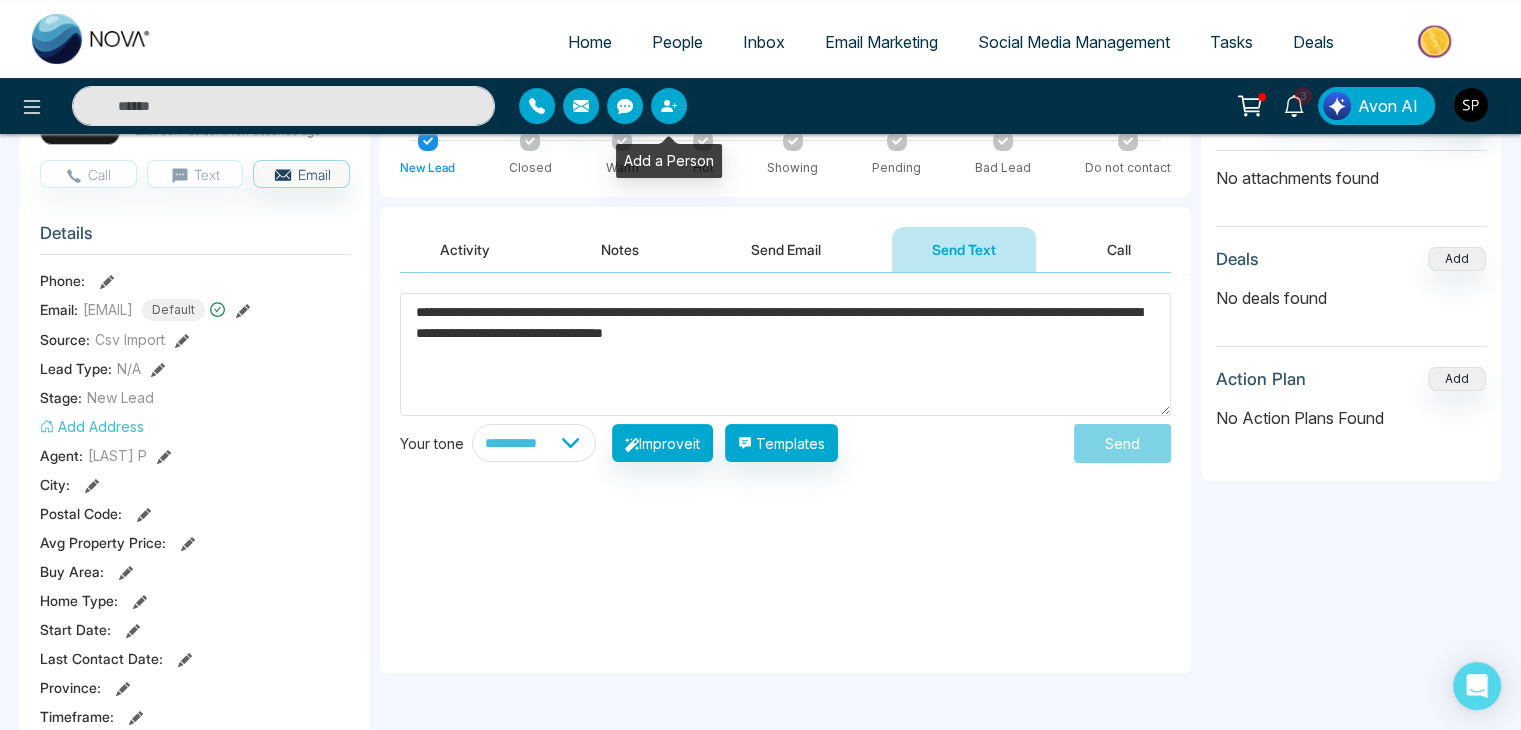 click 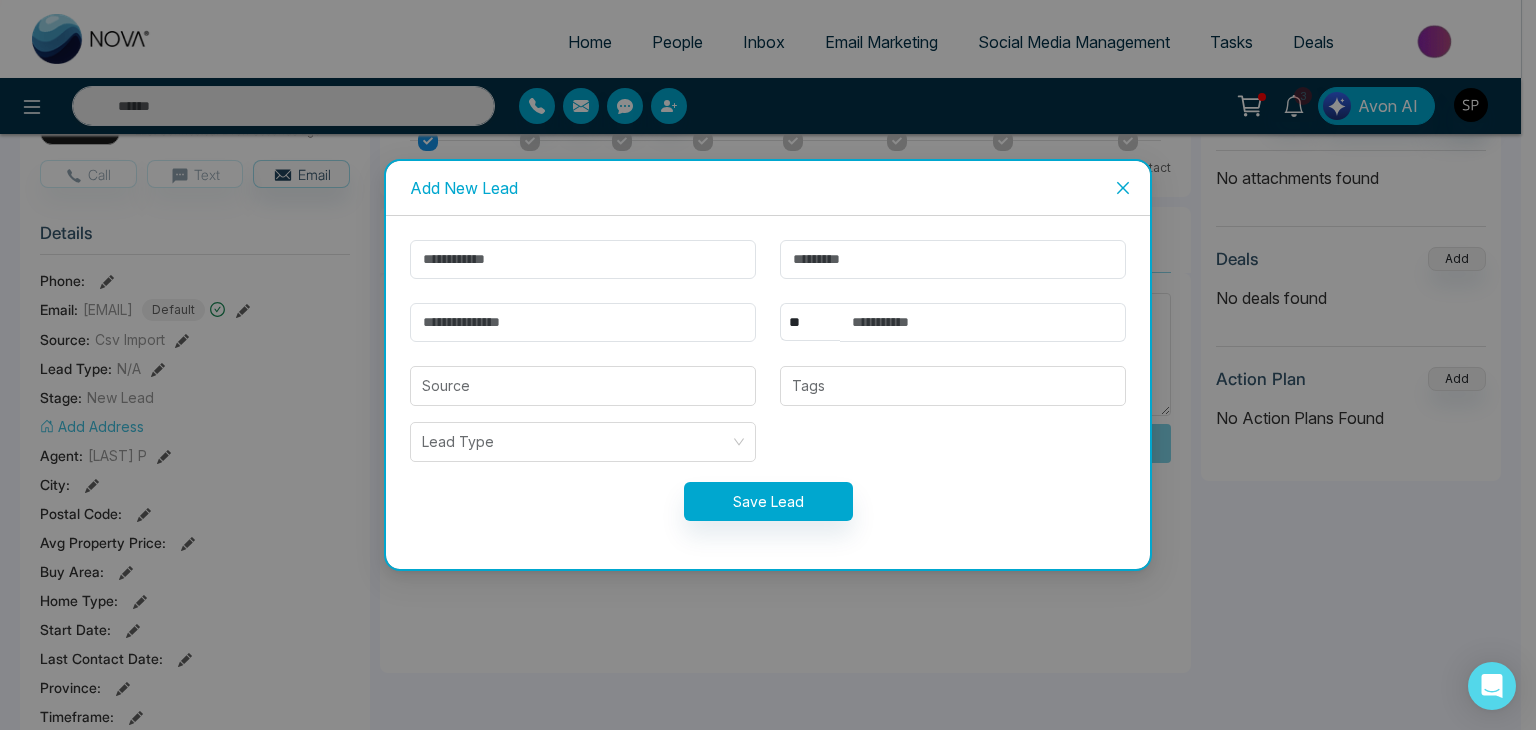 click 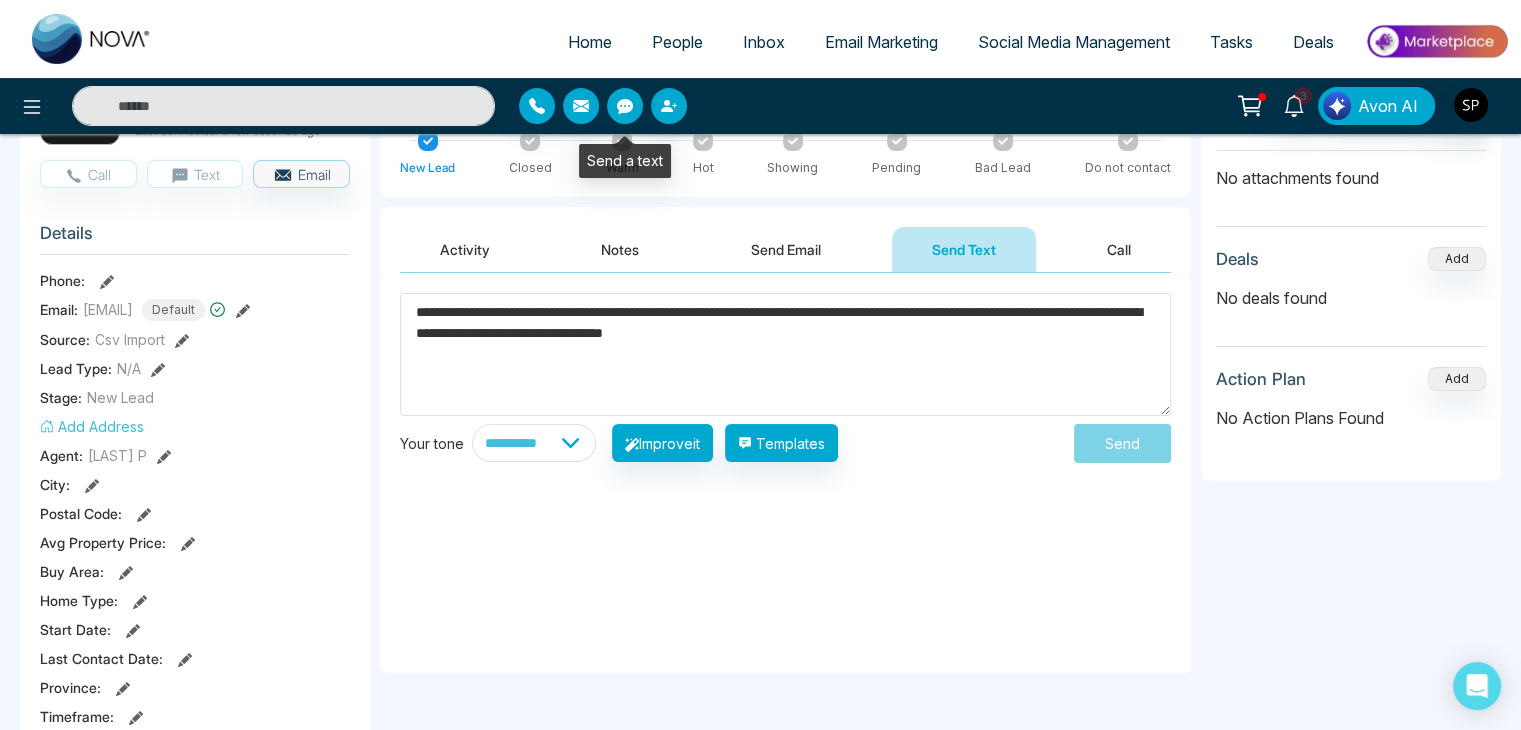 click 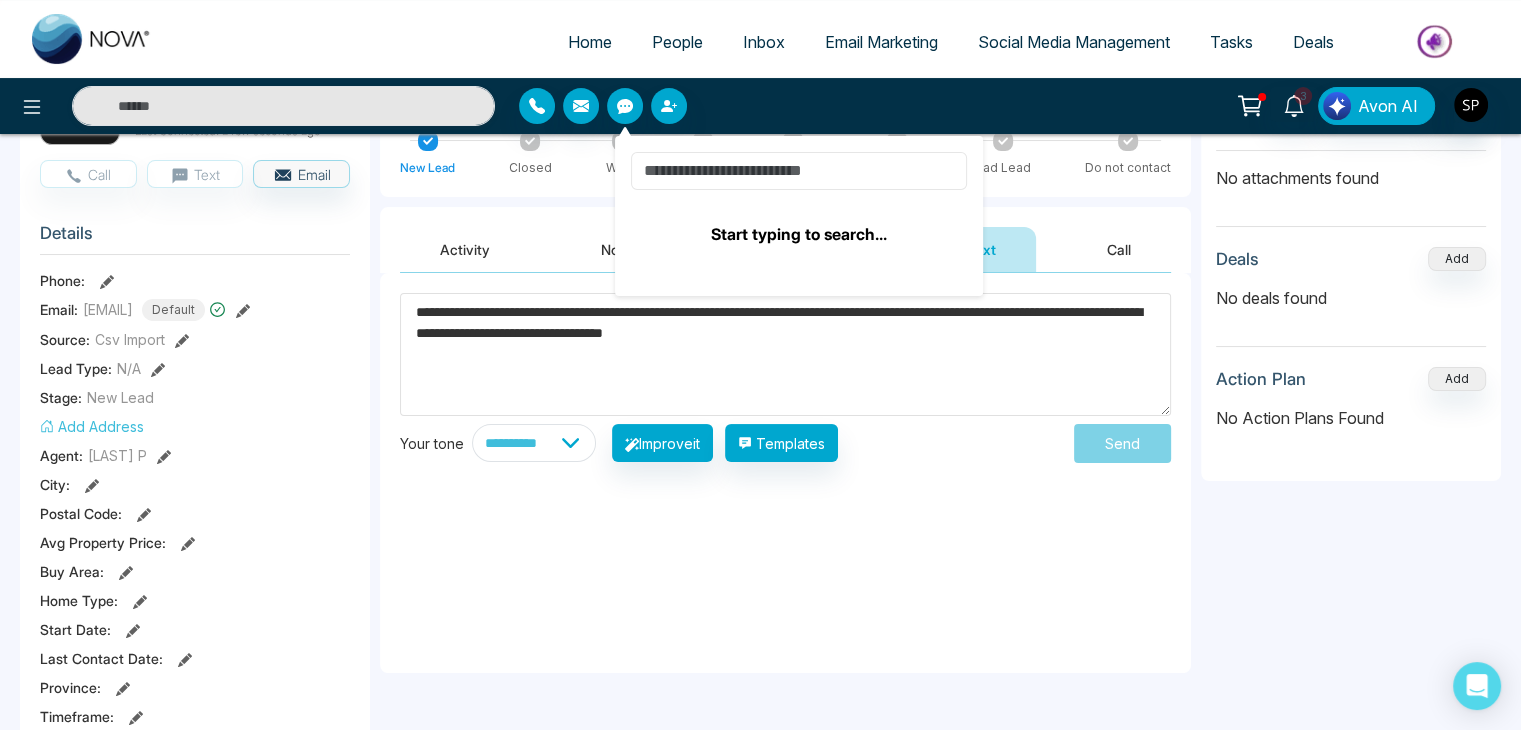 click at bounding box center (799, 171) 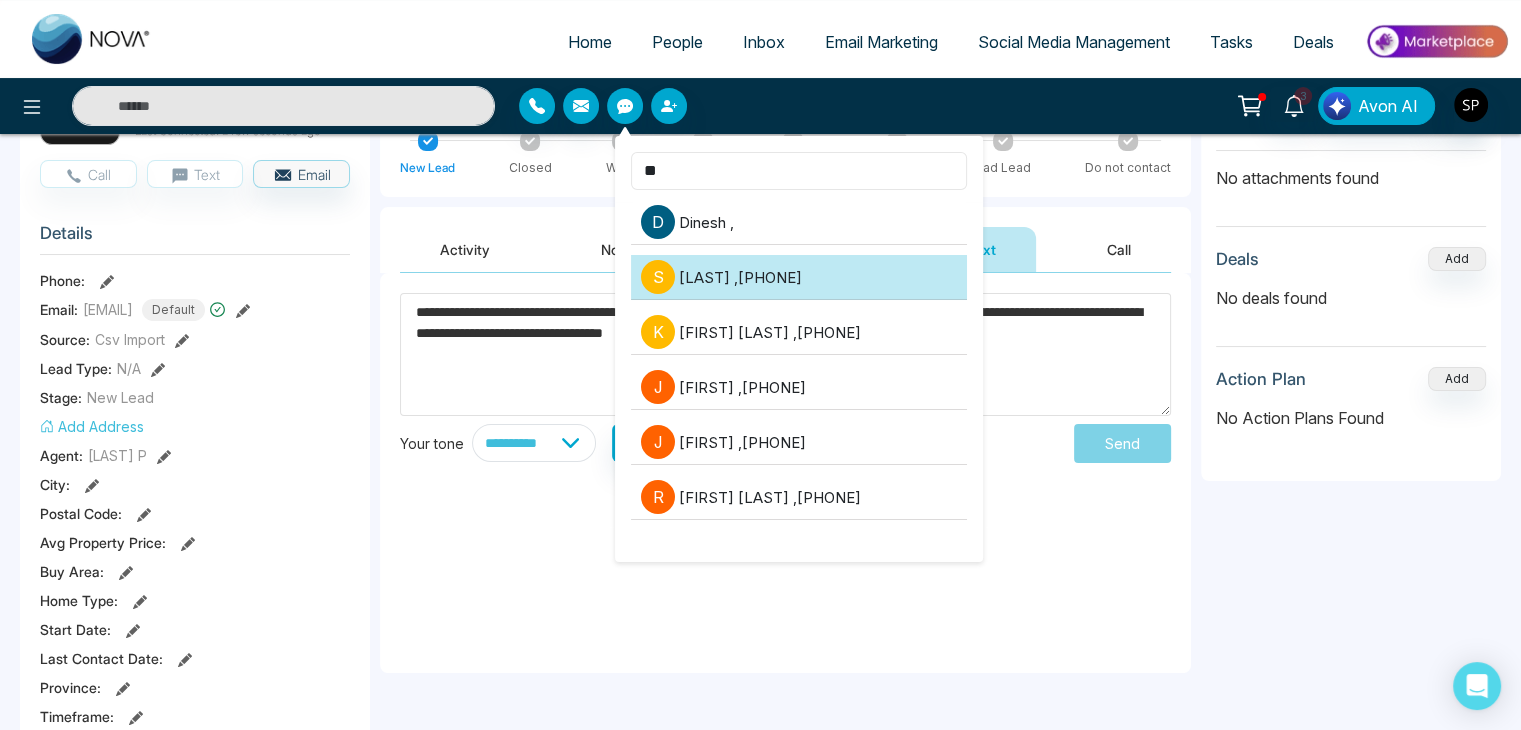 type on "**" 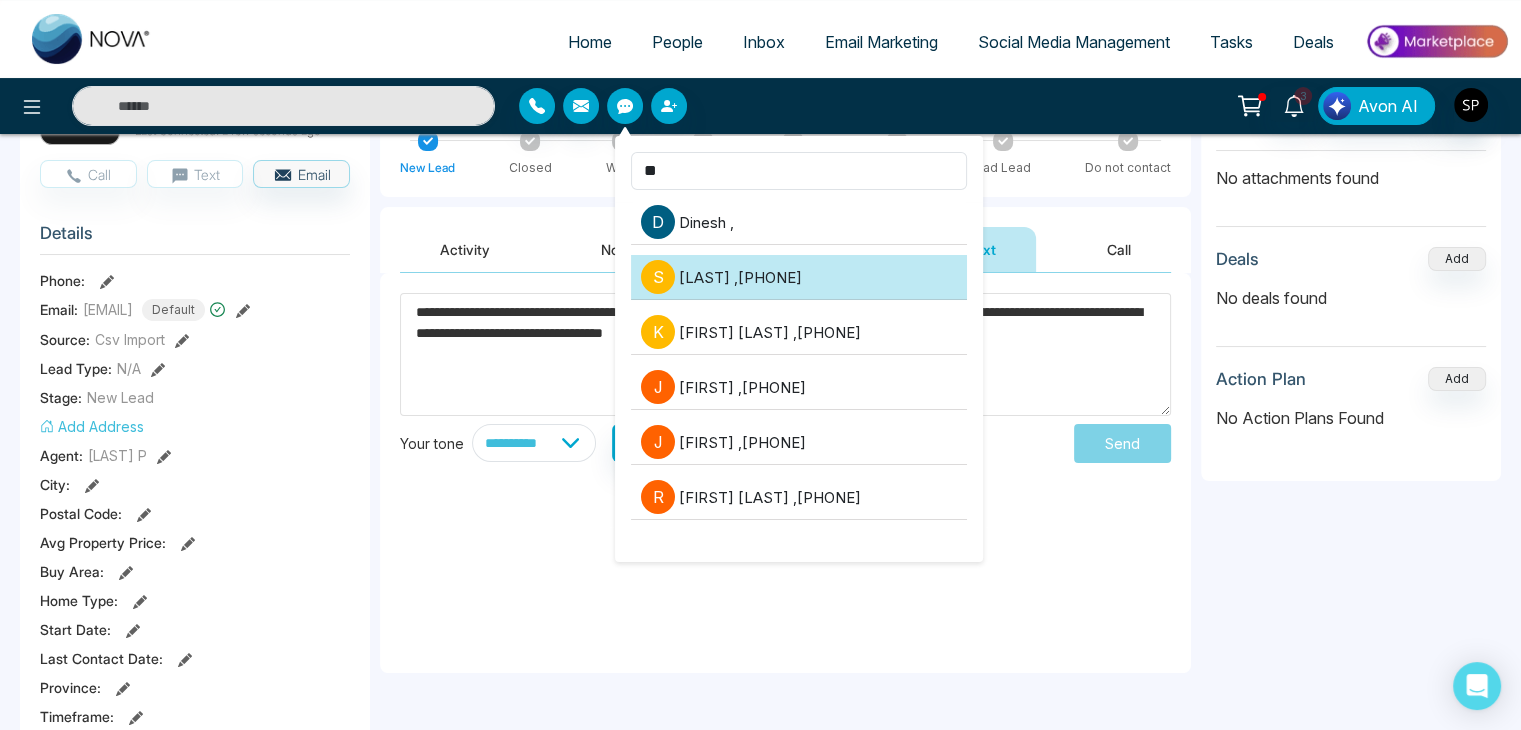 click on "S   [LAST]   ,  [PHONE]" at bounding box center (799, 277) 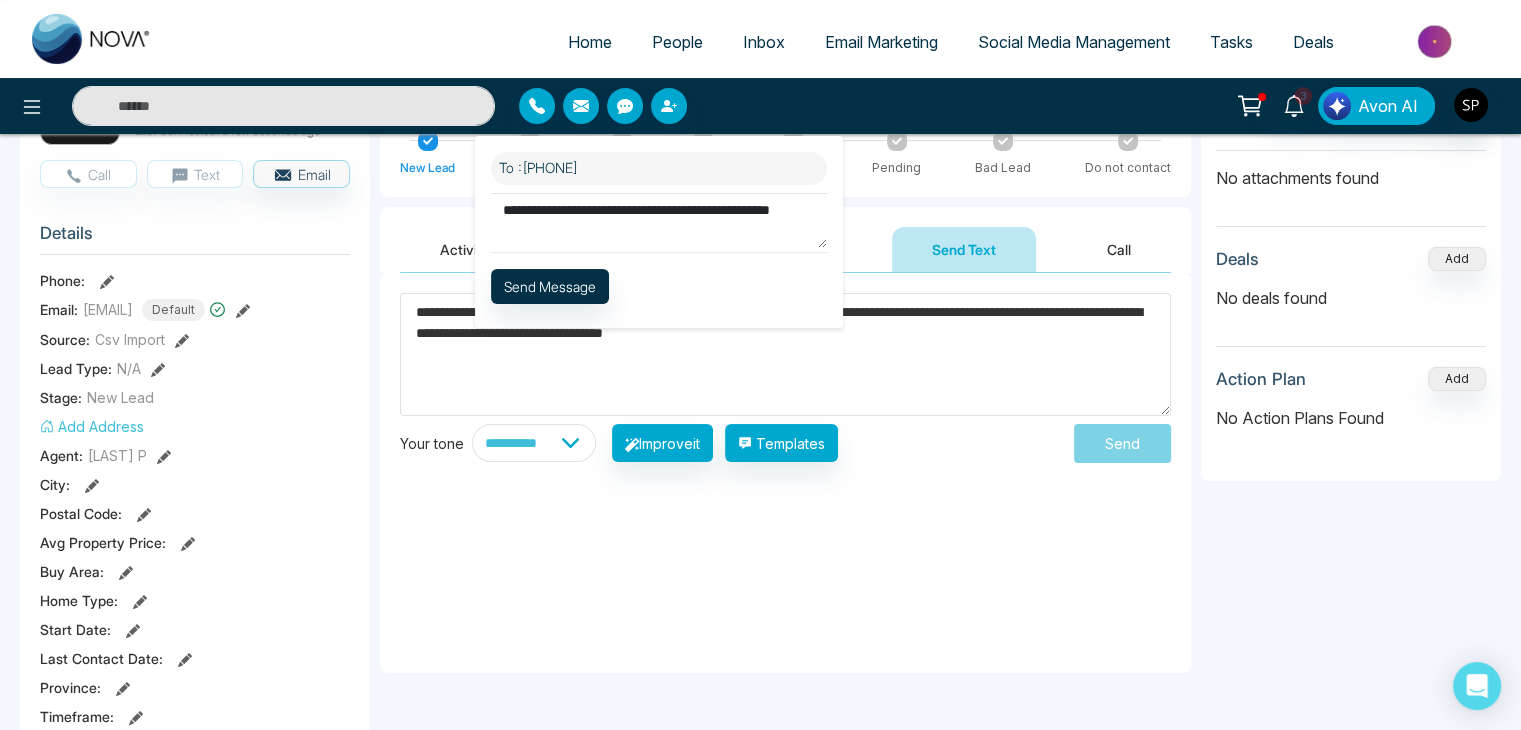 type on "**********" 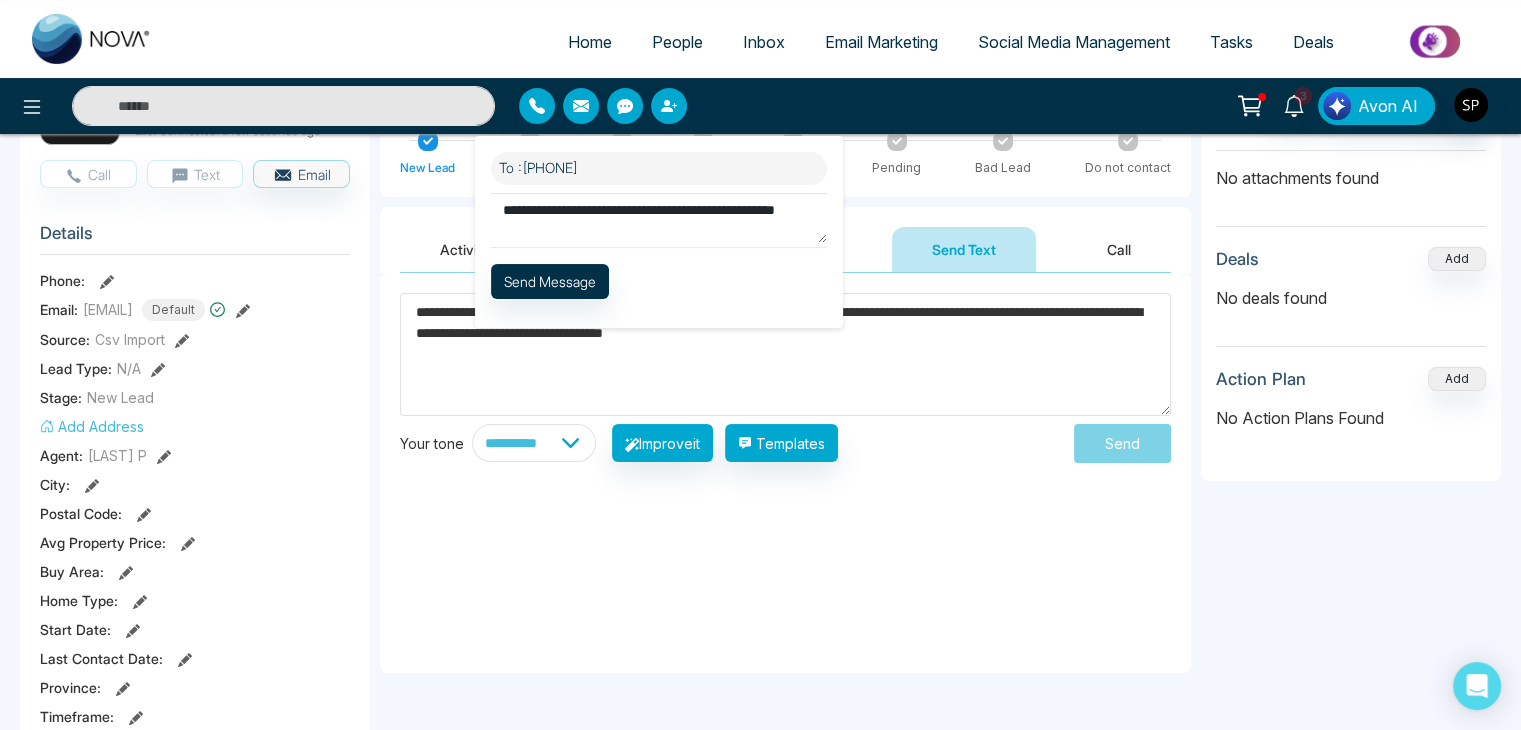 click on "**********" at bounding box center [659, 232] 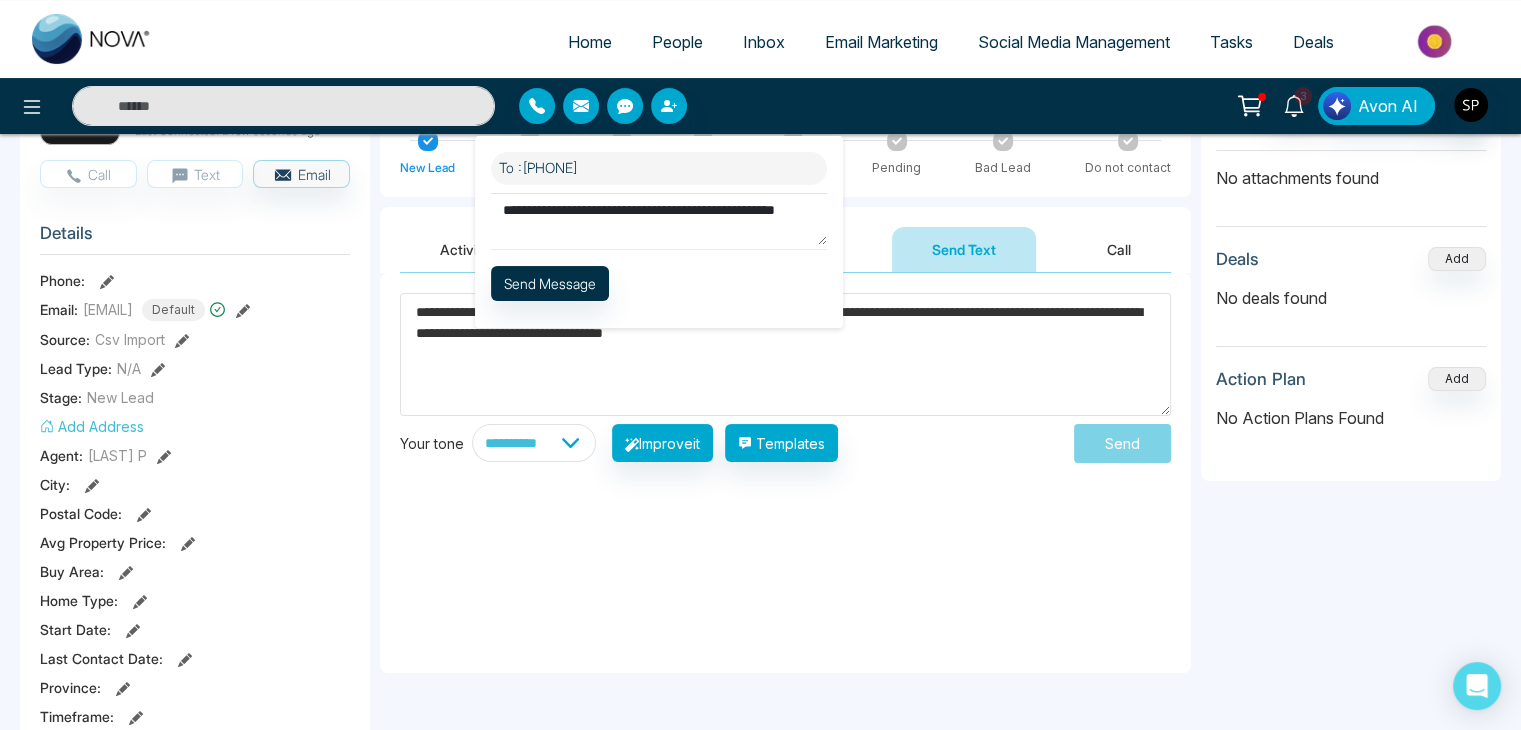drag, startPoint x: 572, startPoint y: 237, endPoint x: 438, endPoint y: 189, distance: 142.33763 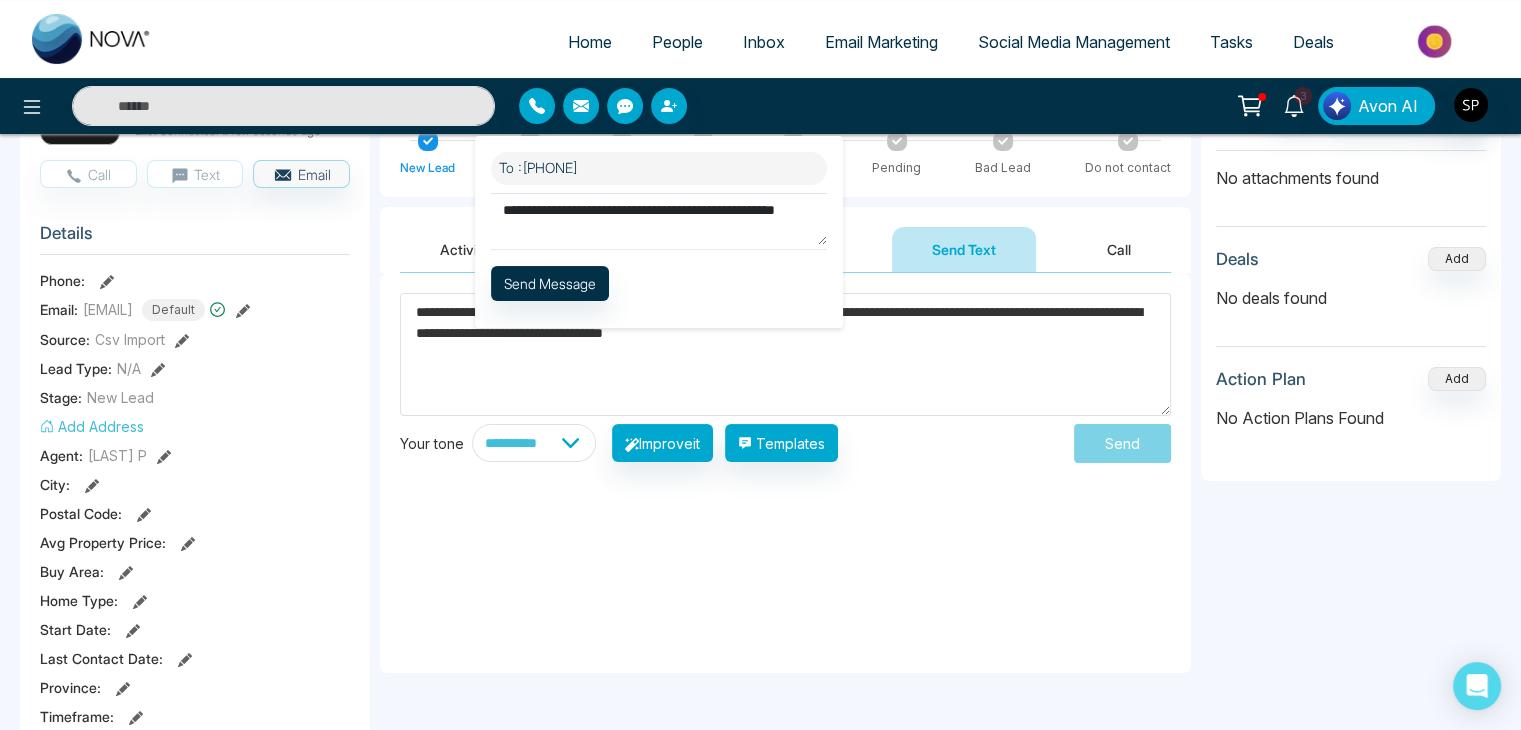 click on "**********" at bounding box center [760, 645] 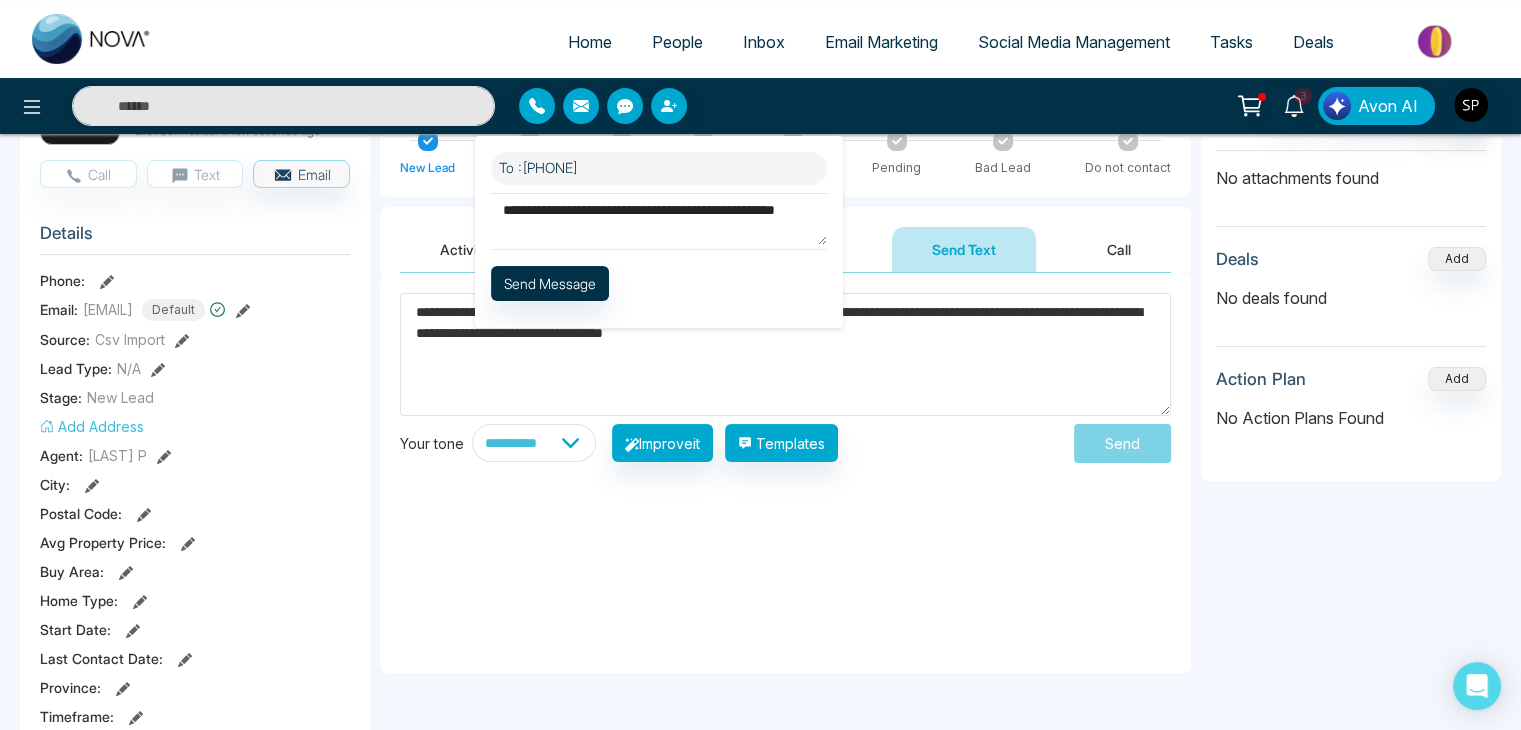 type 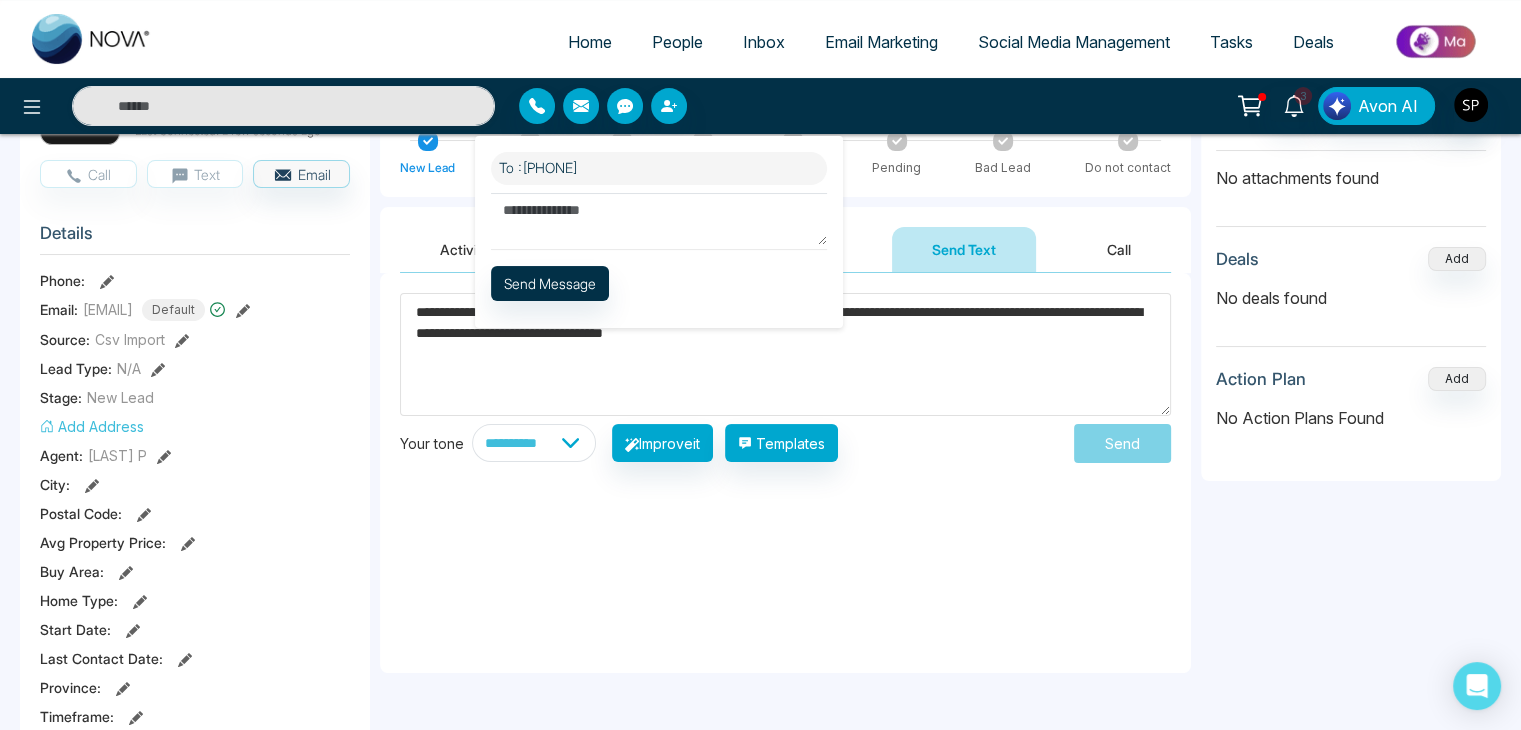 click on "**********" at bounding box center (785, 354) 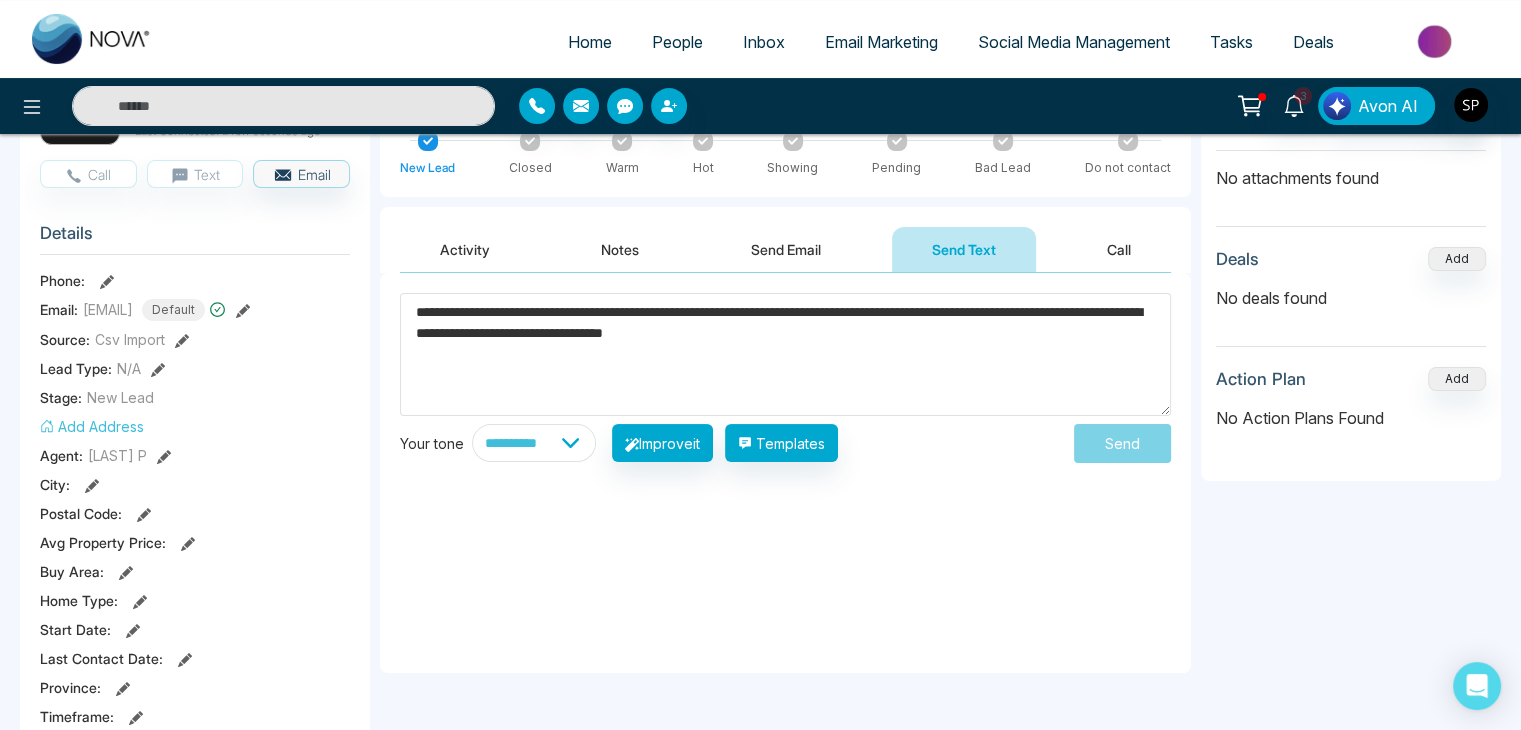 drag, startPoint x: 978, startPoint y: 337, endPoint x: 374, endPoint y: 231, distance: 613.2308 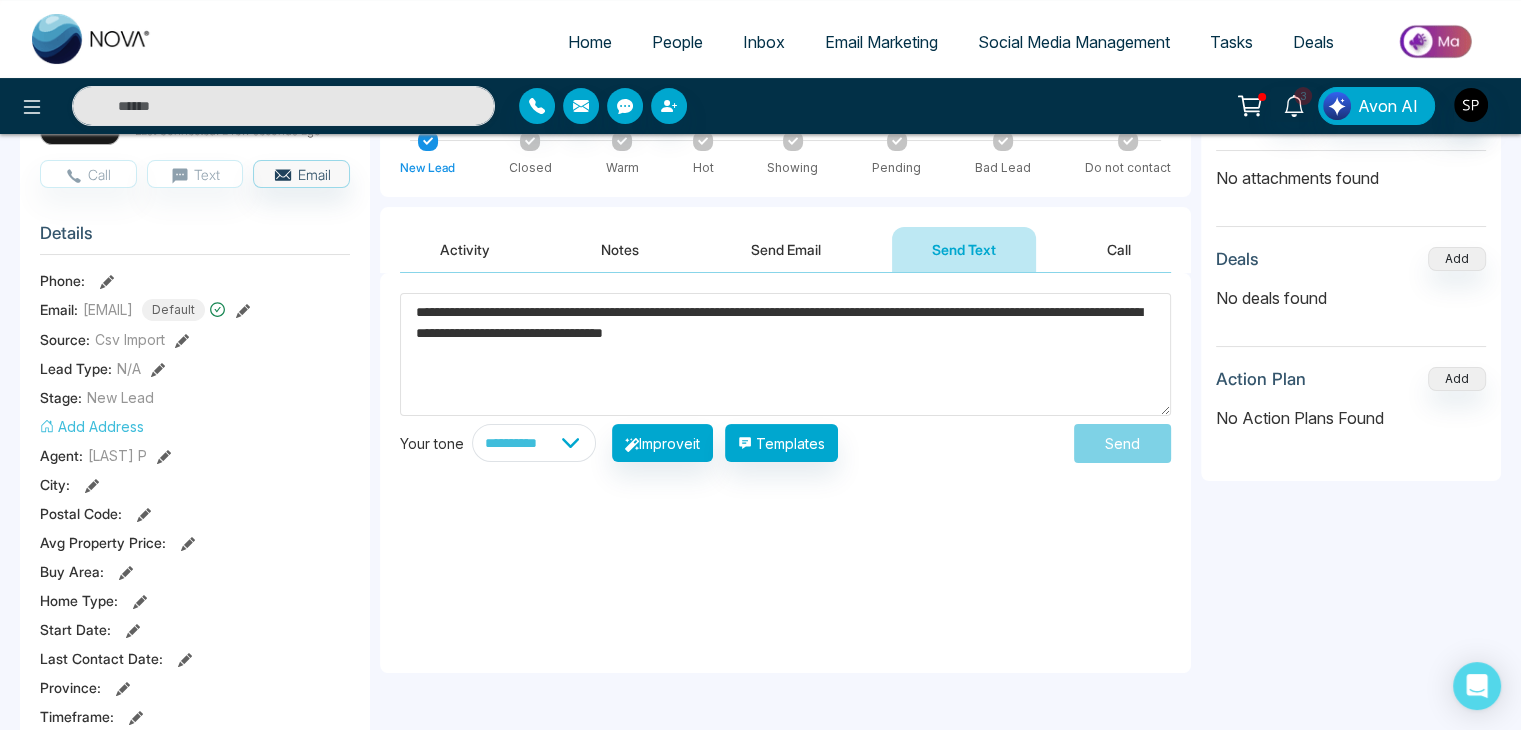 click on "**********" at bounding box center (760, 740) 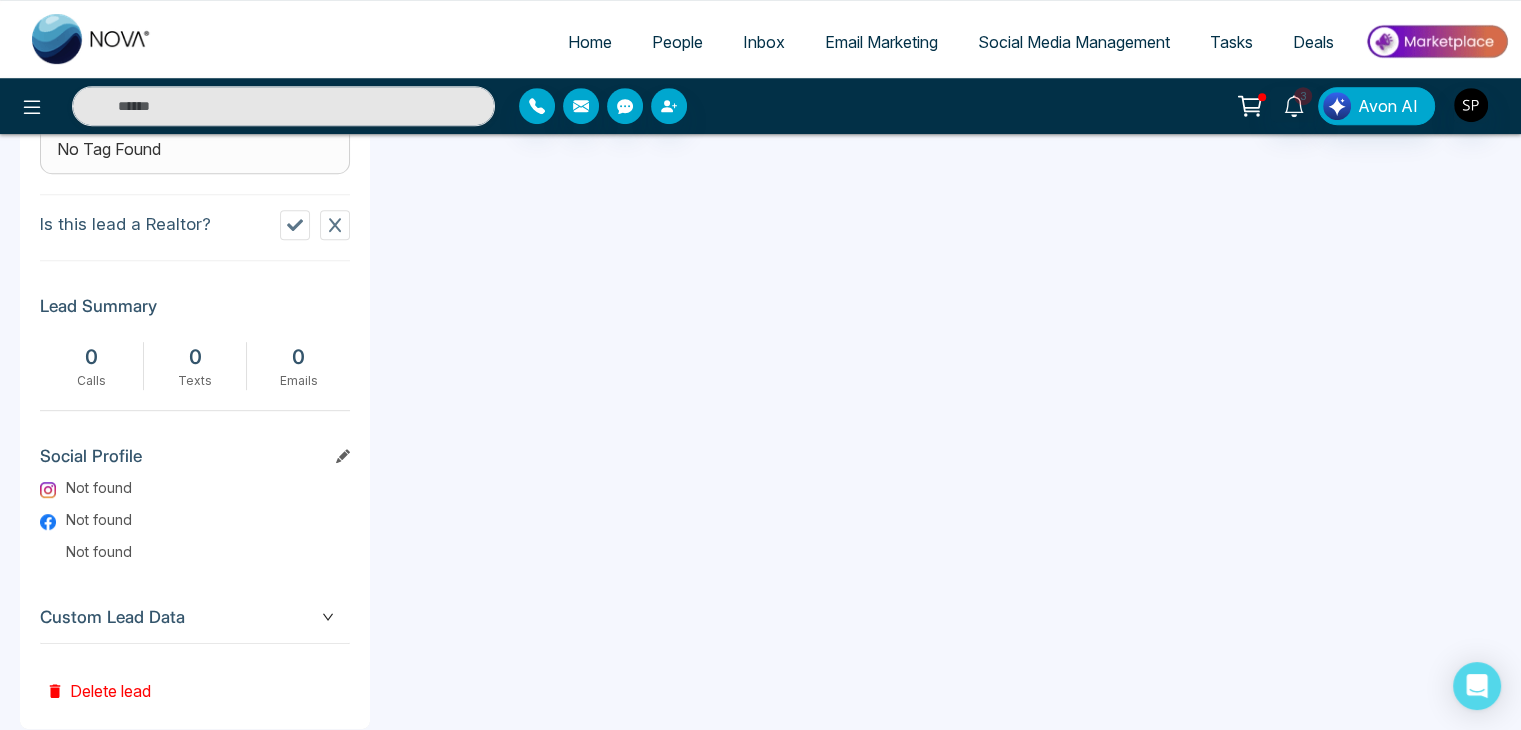 scroll, scrollTop: 0, scrollLeft: 0, axis: both 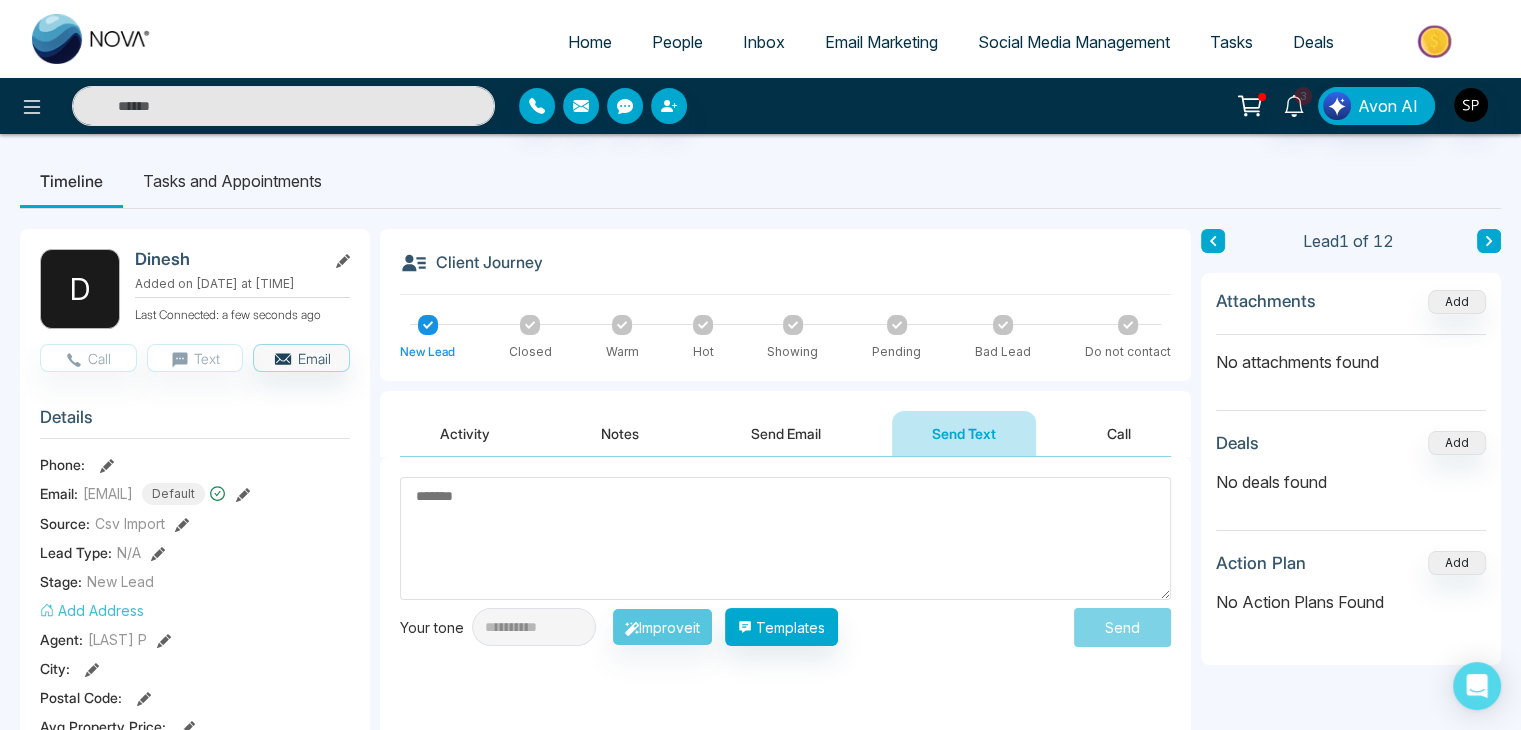 click at bounding box center [785, 538] 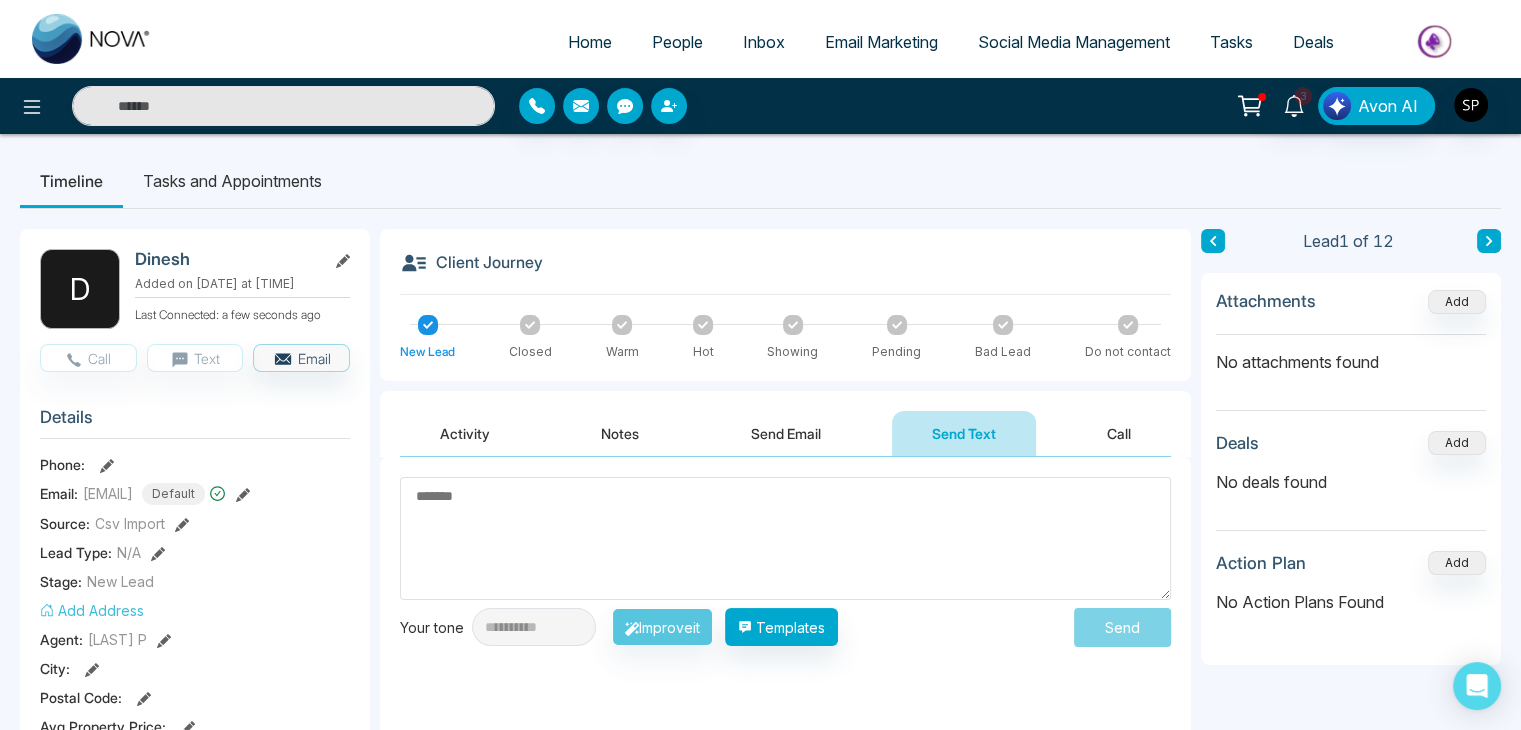 paste on "**********" 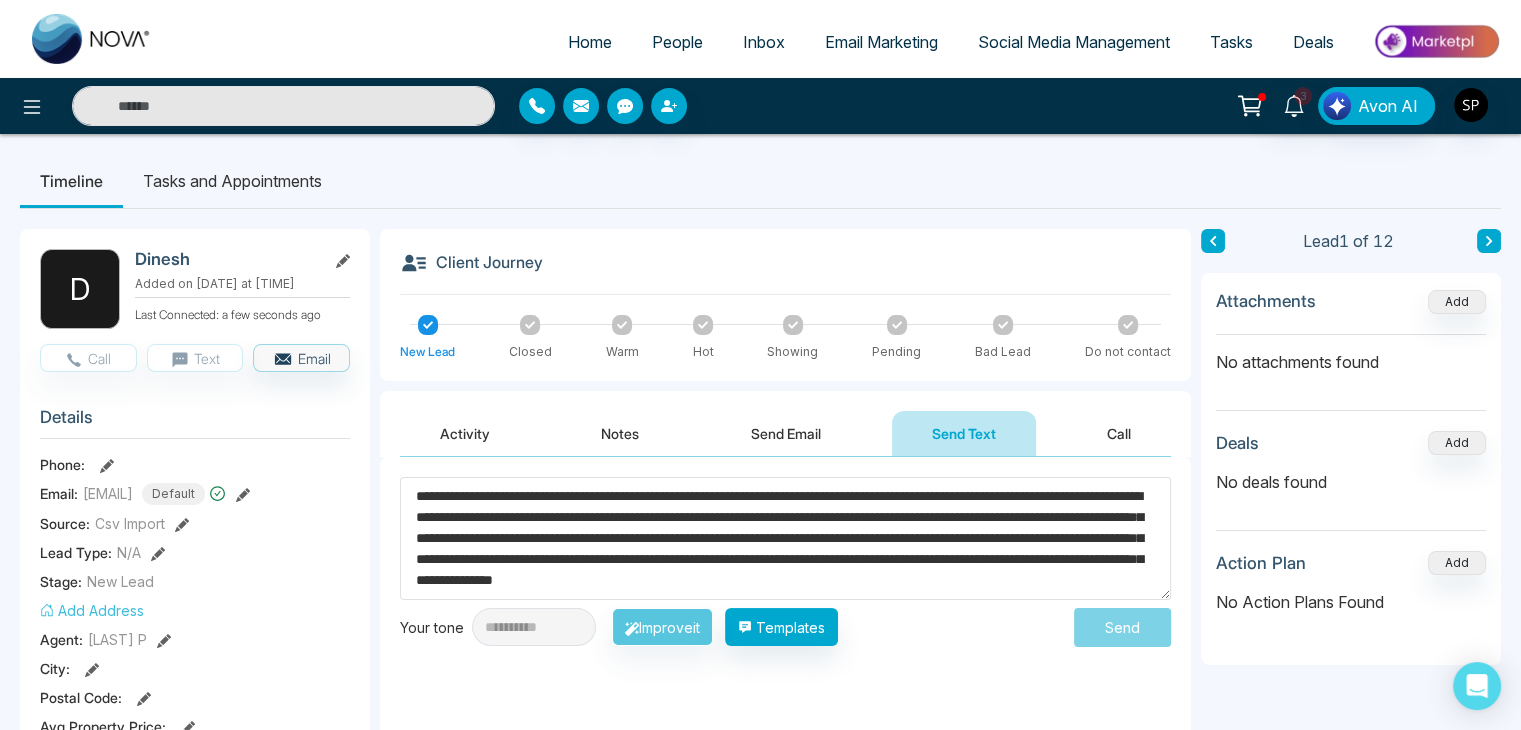 scroll, scrollTop: 10, scrollLeft: 0, axis: vertical 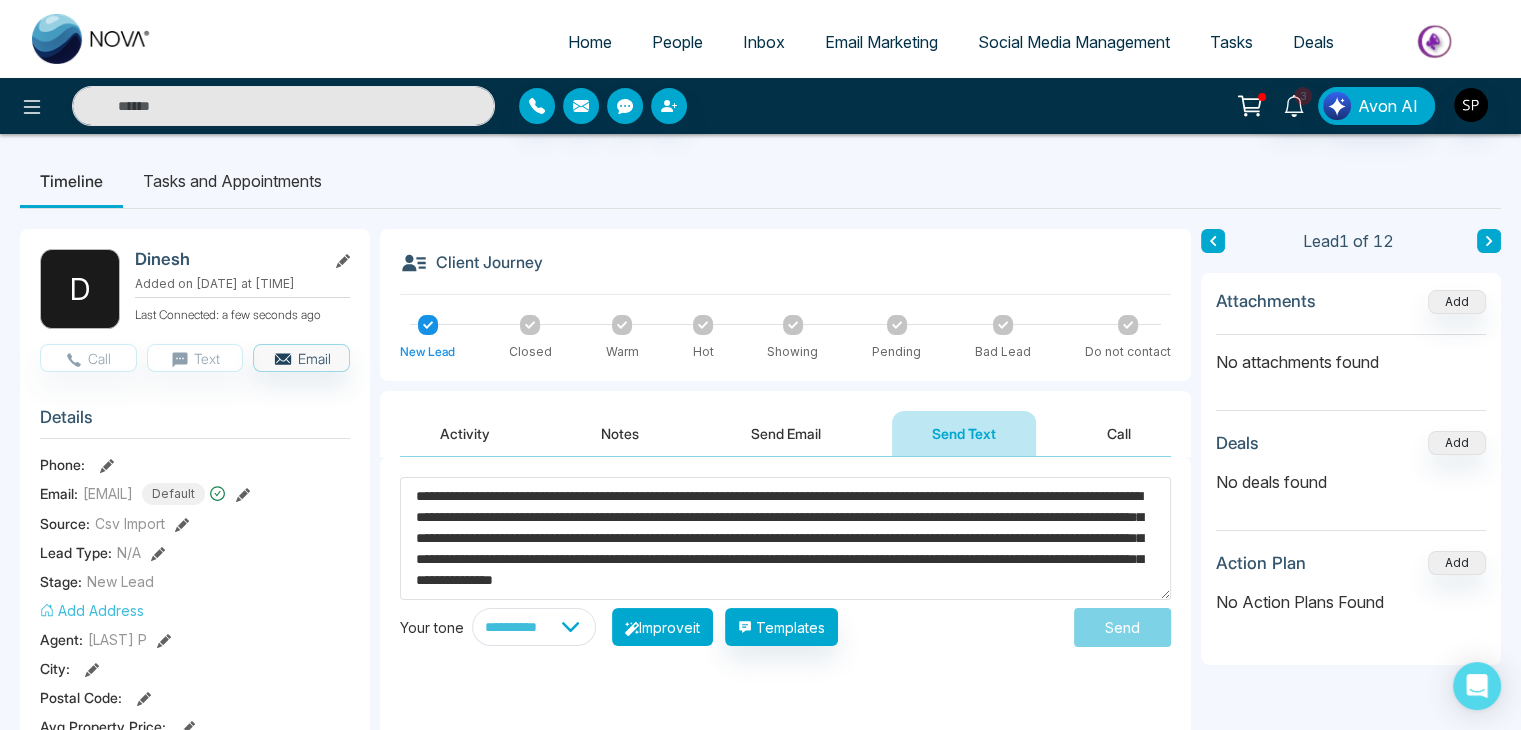click on "Improve  it" at bounding box center (662, 627) 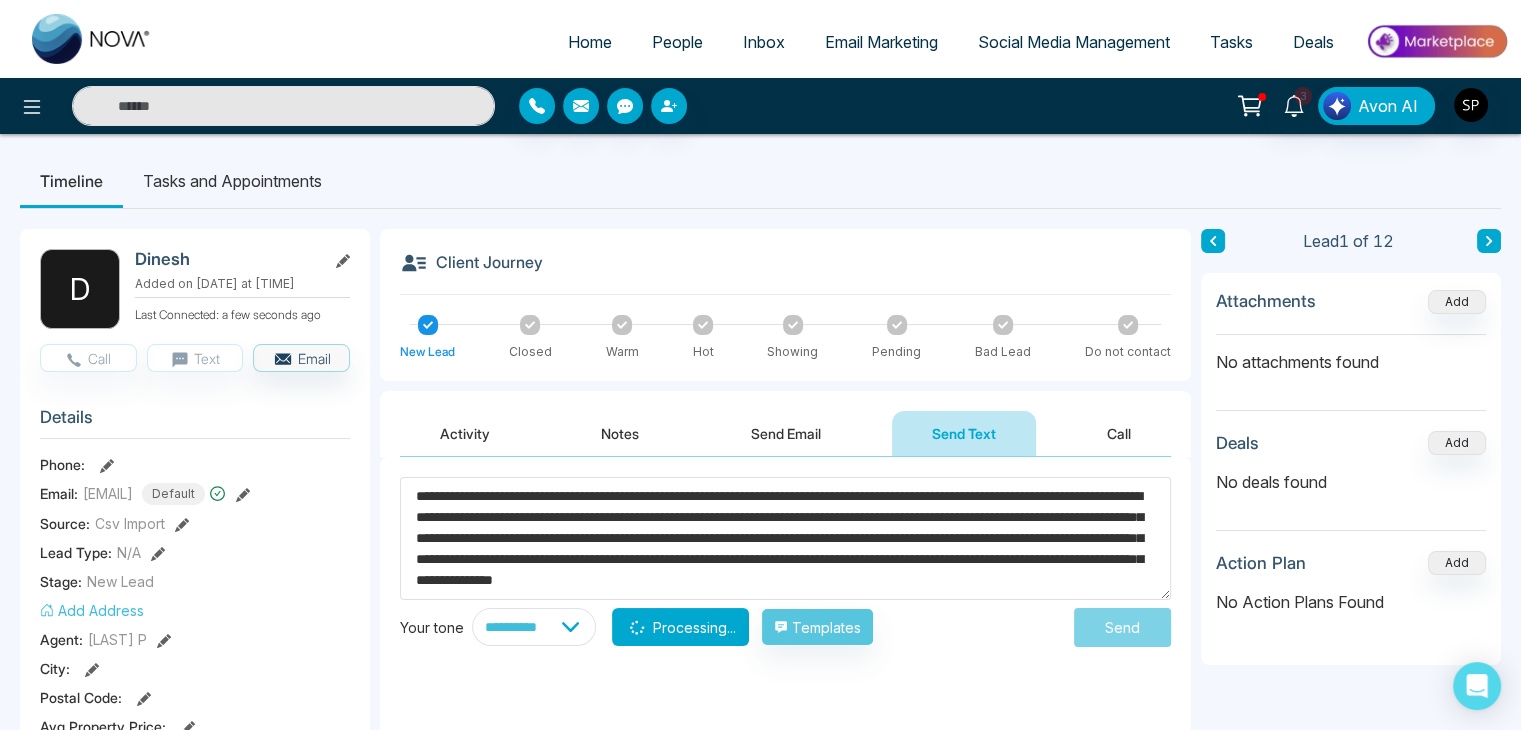 type on "**********" 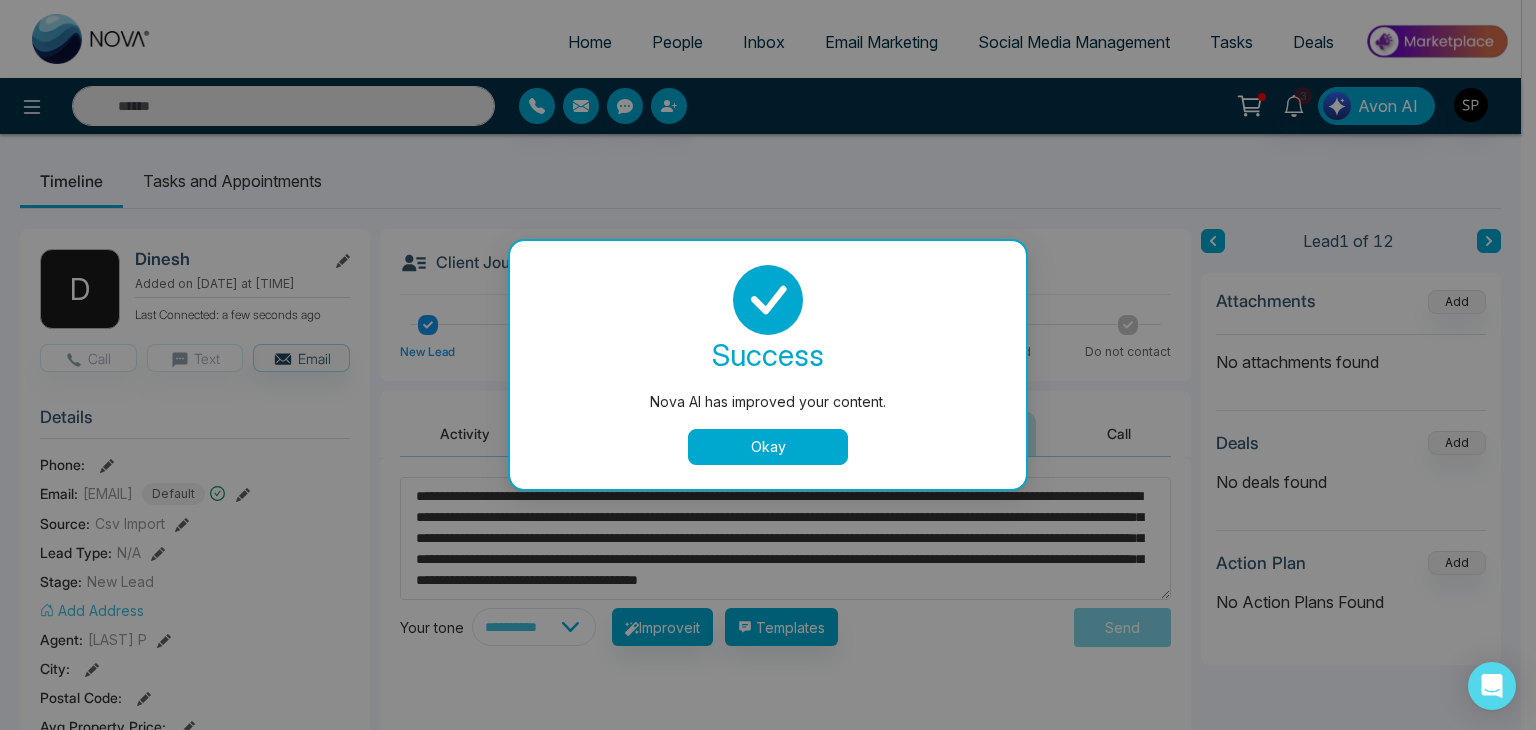 click on "Okay" at bounding box center [768, 447] 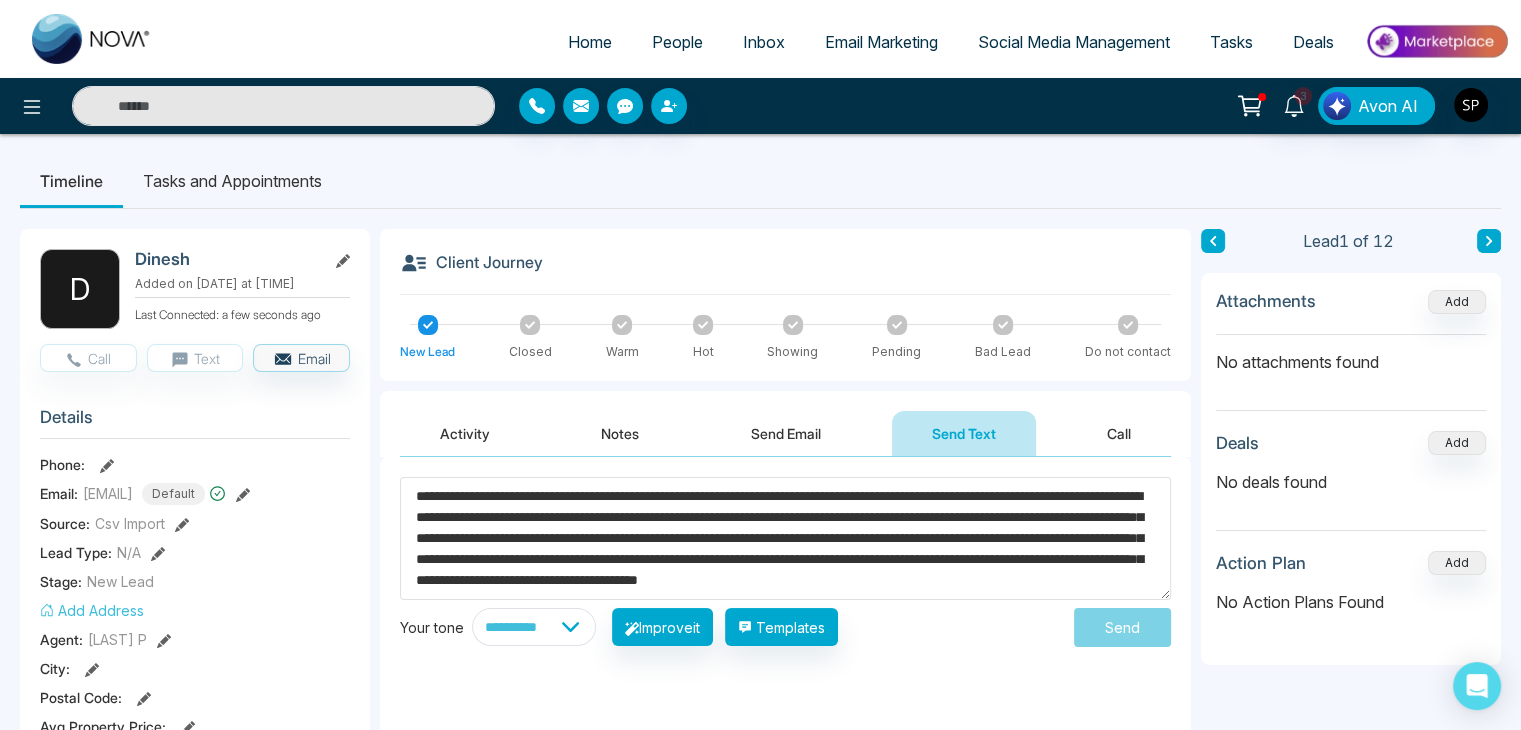 scroll, scrollTop: 20, scrollLeft: 0, axis: vertical 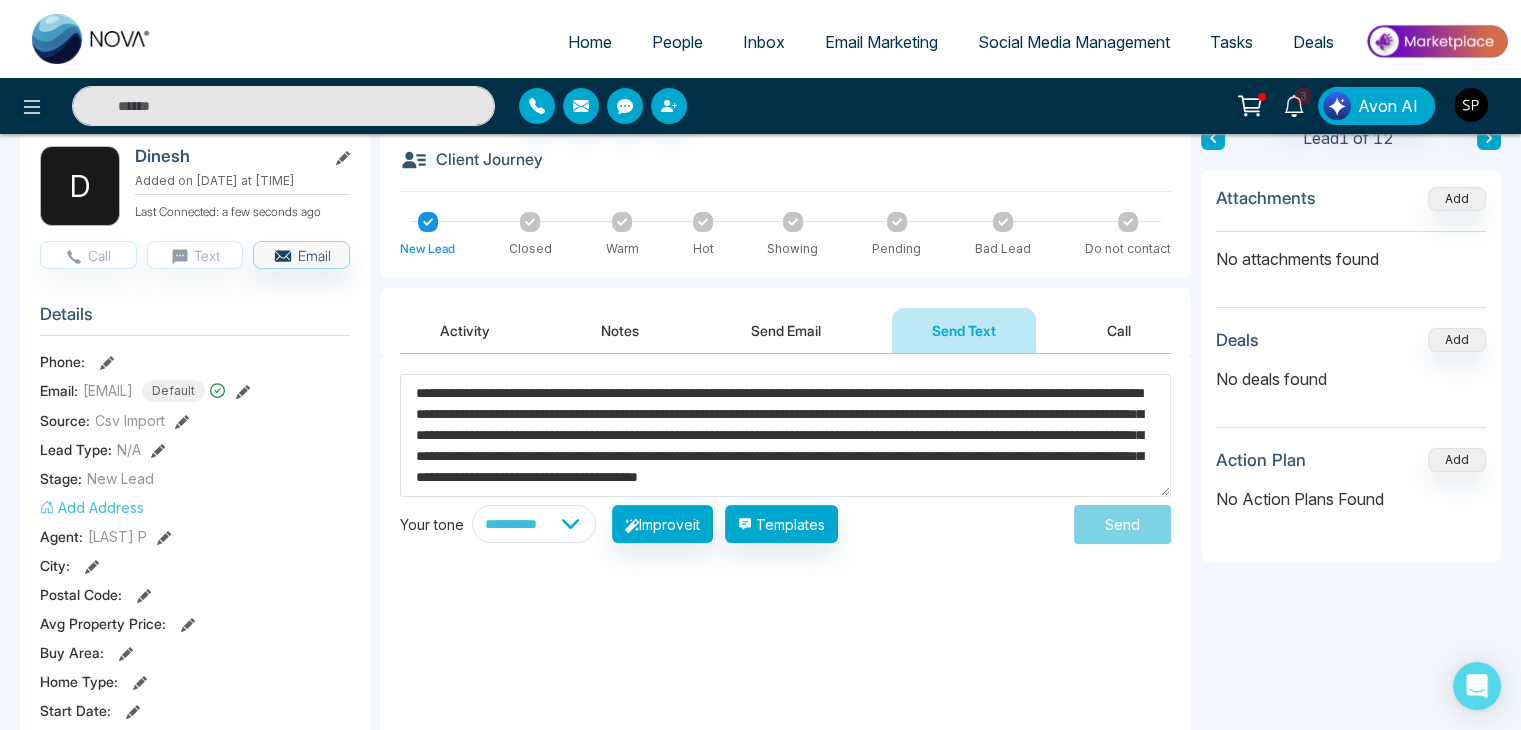 click 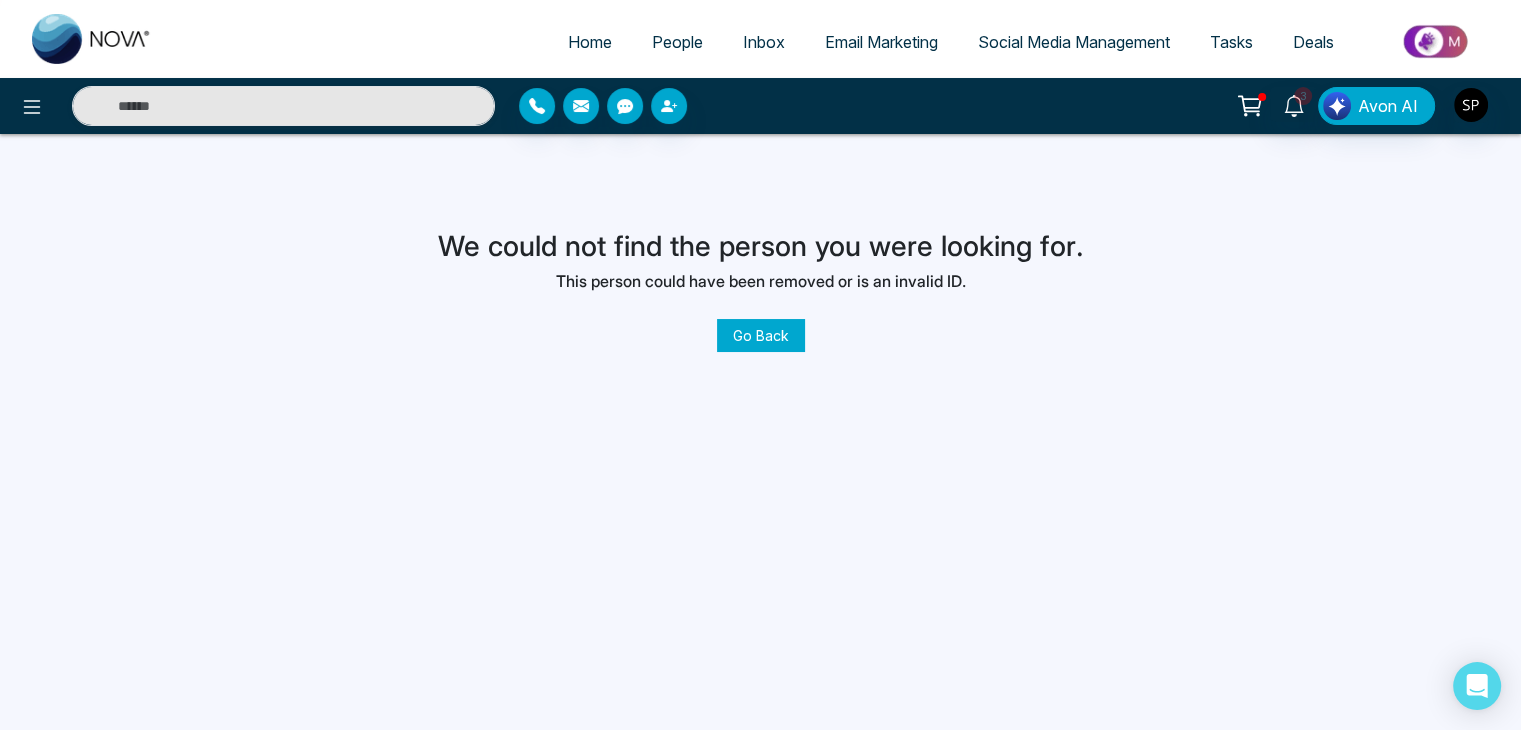 scroll, scrollTop: 0, scrollLeft: 0, axis: both 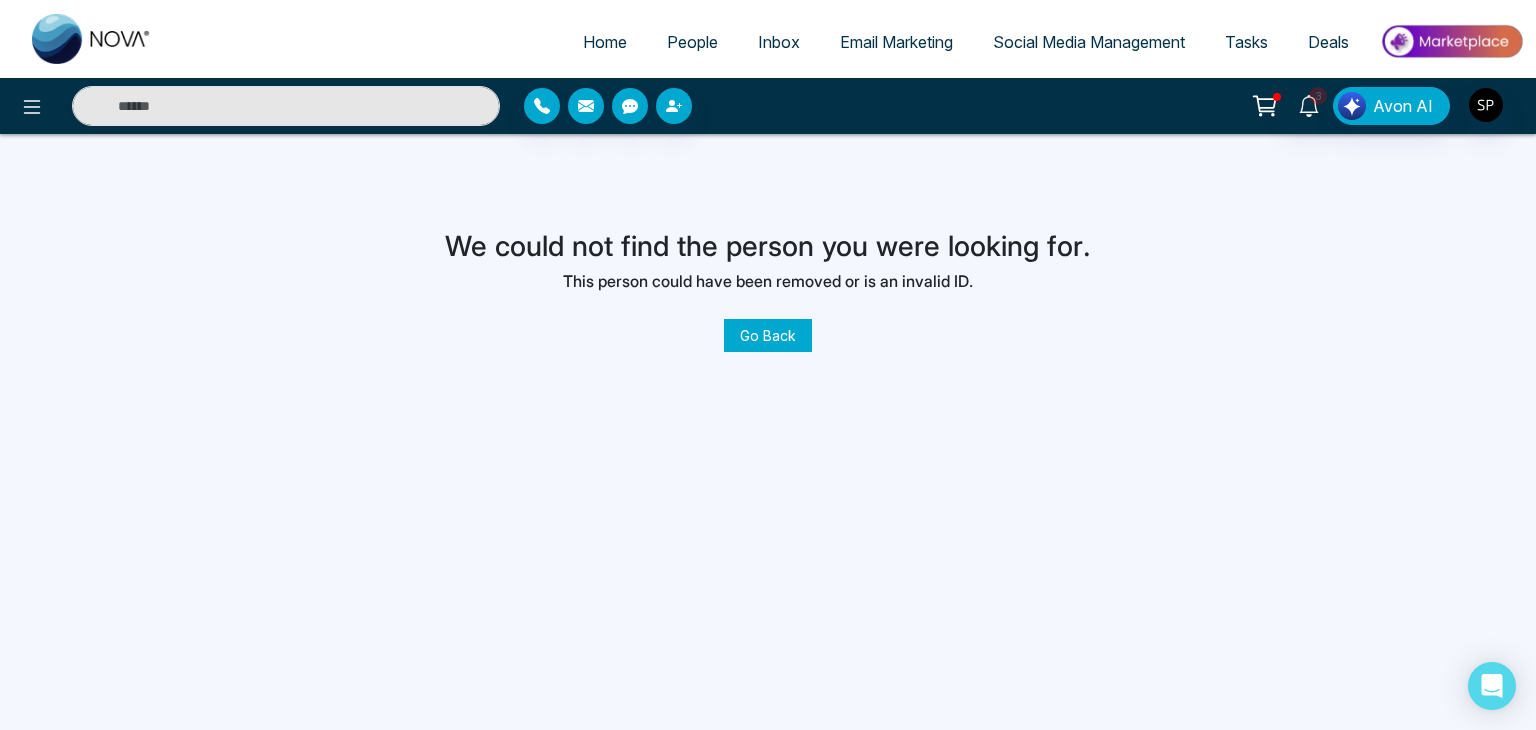 click on "Go Back" at bounding box center [768, 335] 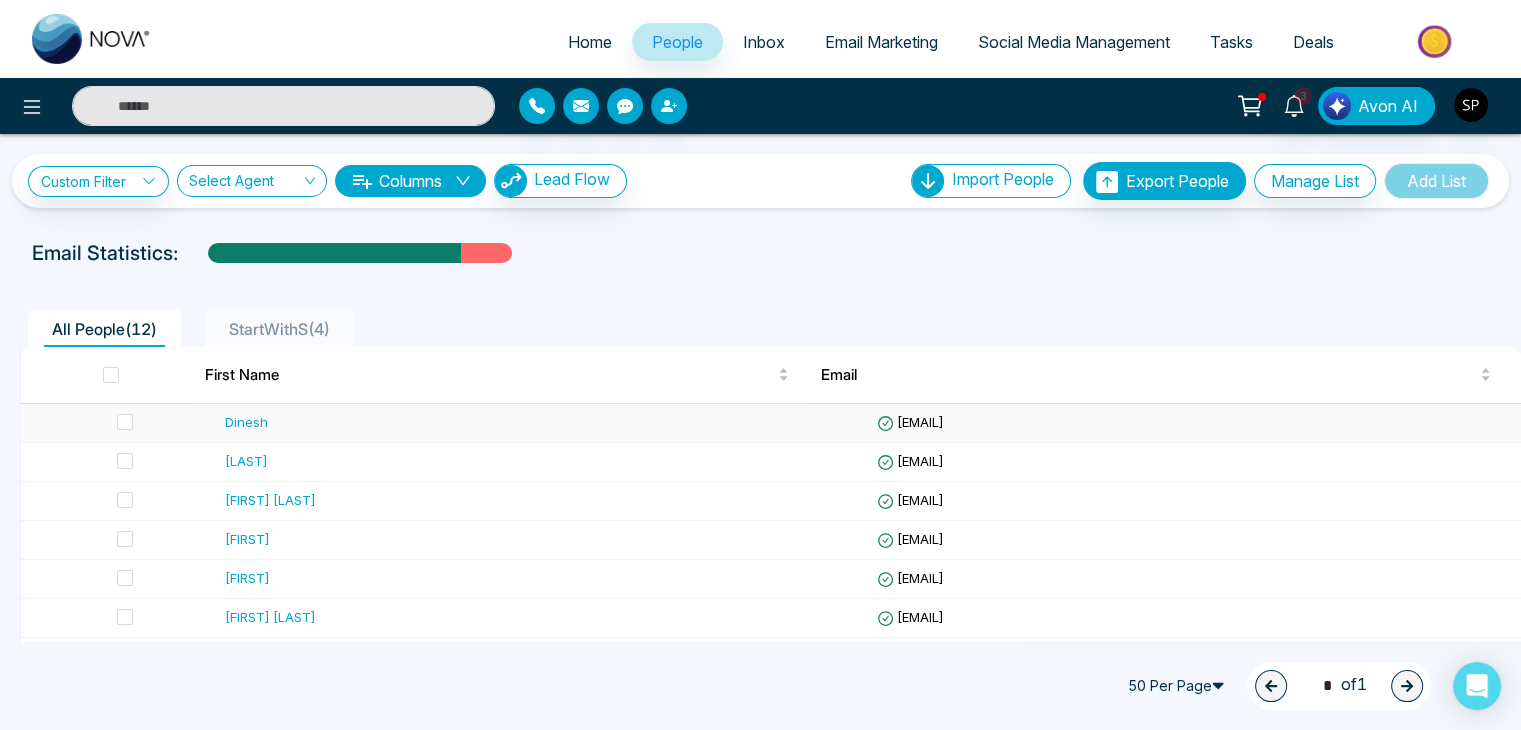 click on "Dinesh" at bounding box center (543, 422) 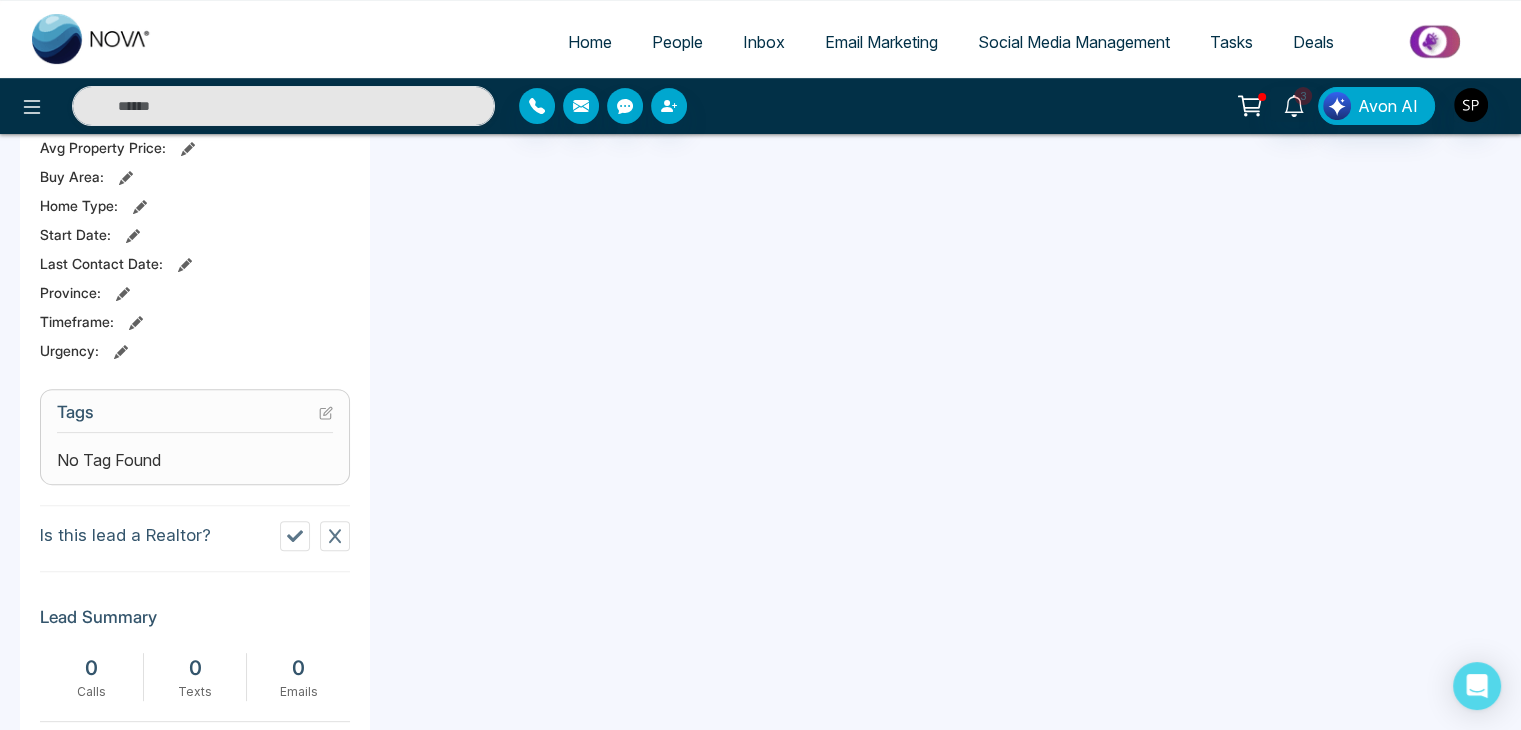 scroll, scrollTop: 0, scrollLeft: 0, axis: both 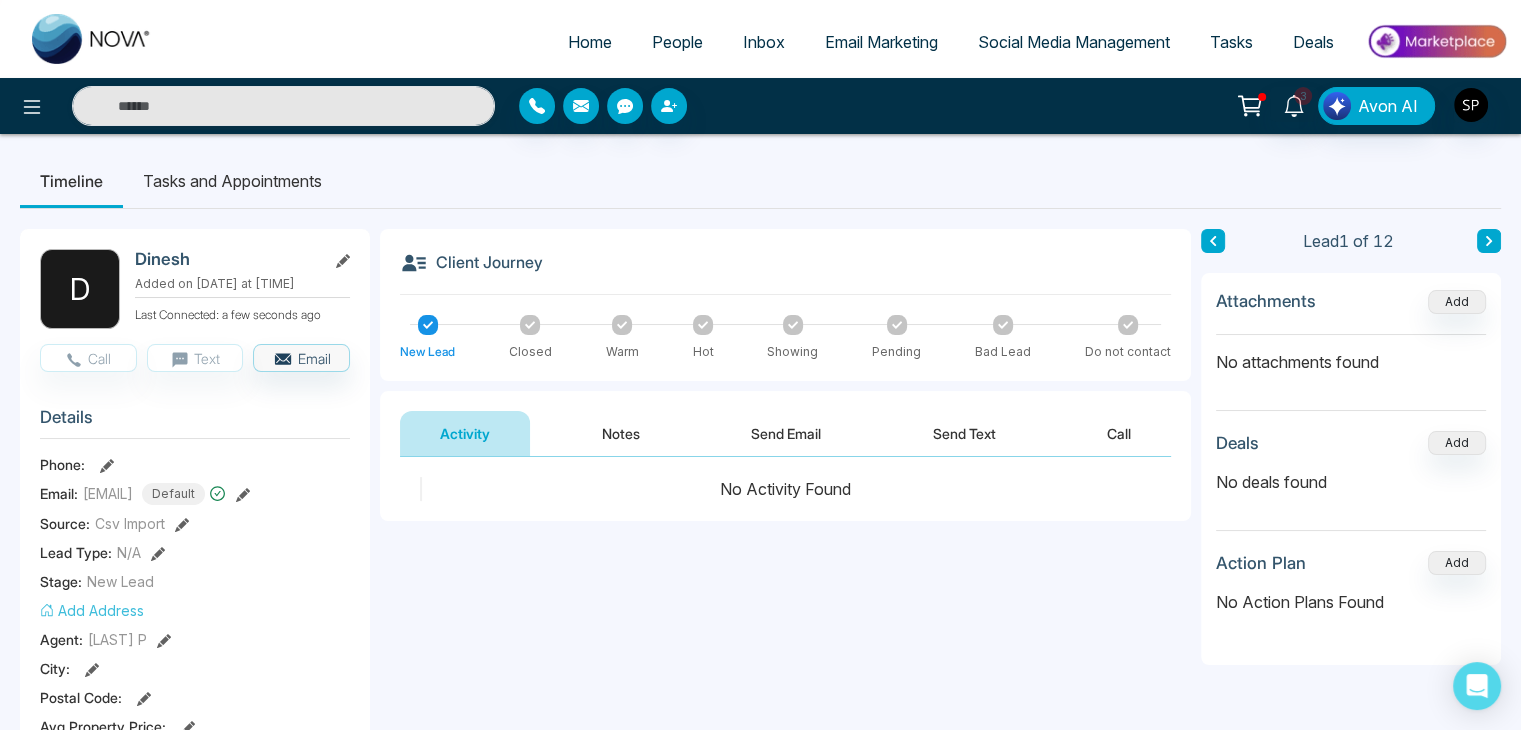 click on "Send Text" at bounding box center (964, 433) 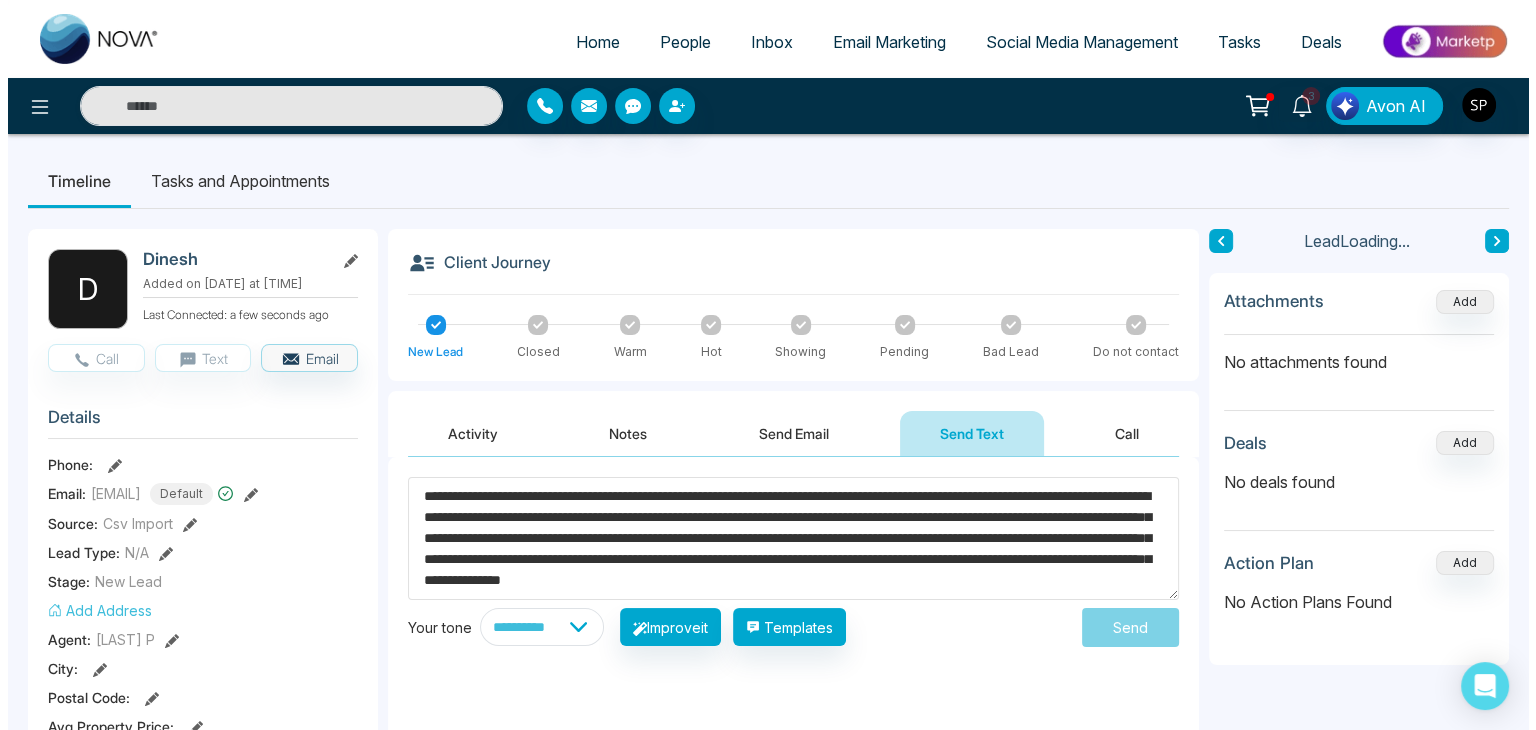 scroll, scrollTop: 10, scrollLeft: 0, axis: vertical 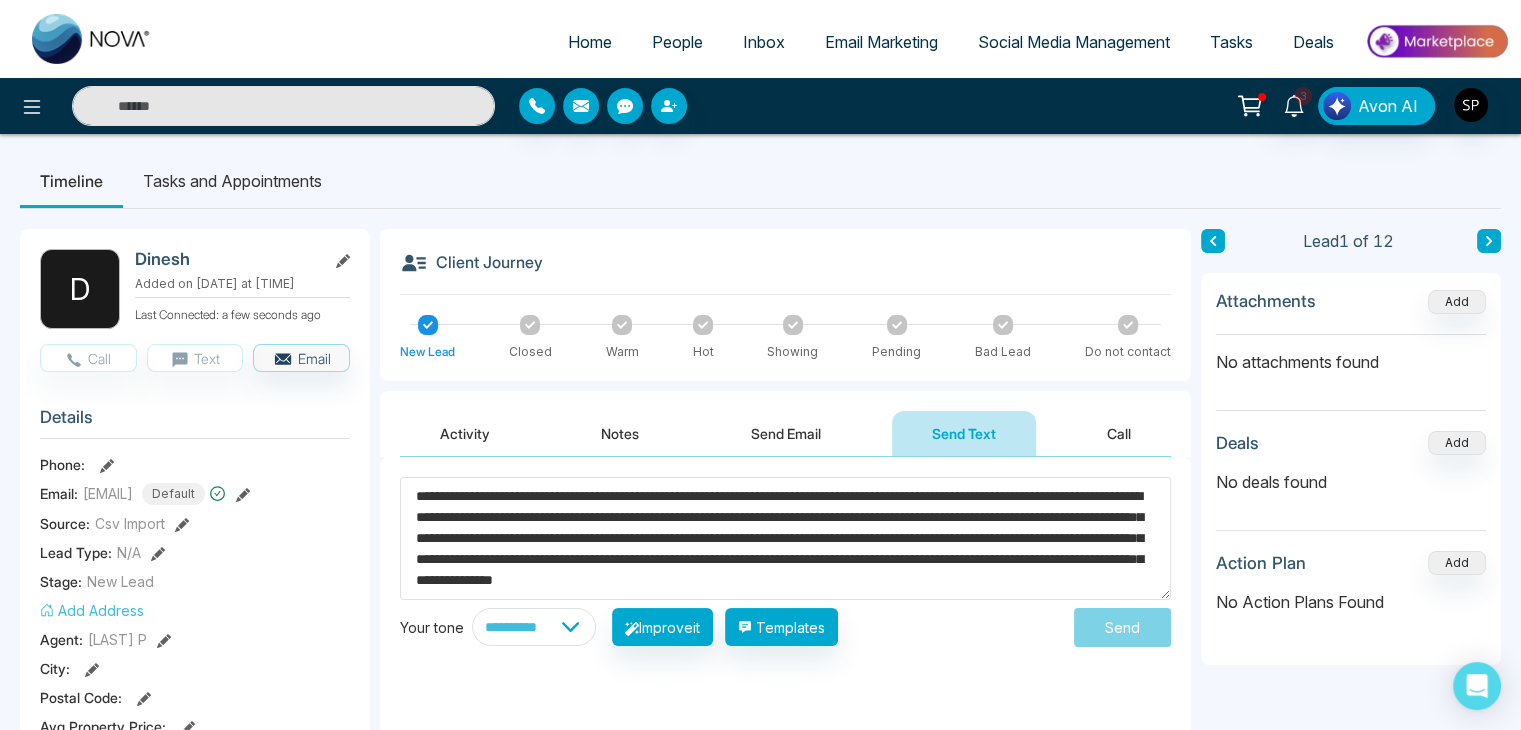 click on "**********" at bounding box center [785, 538] 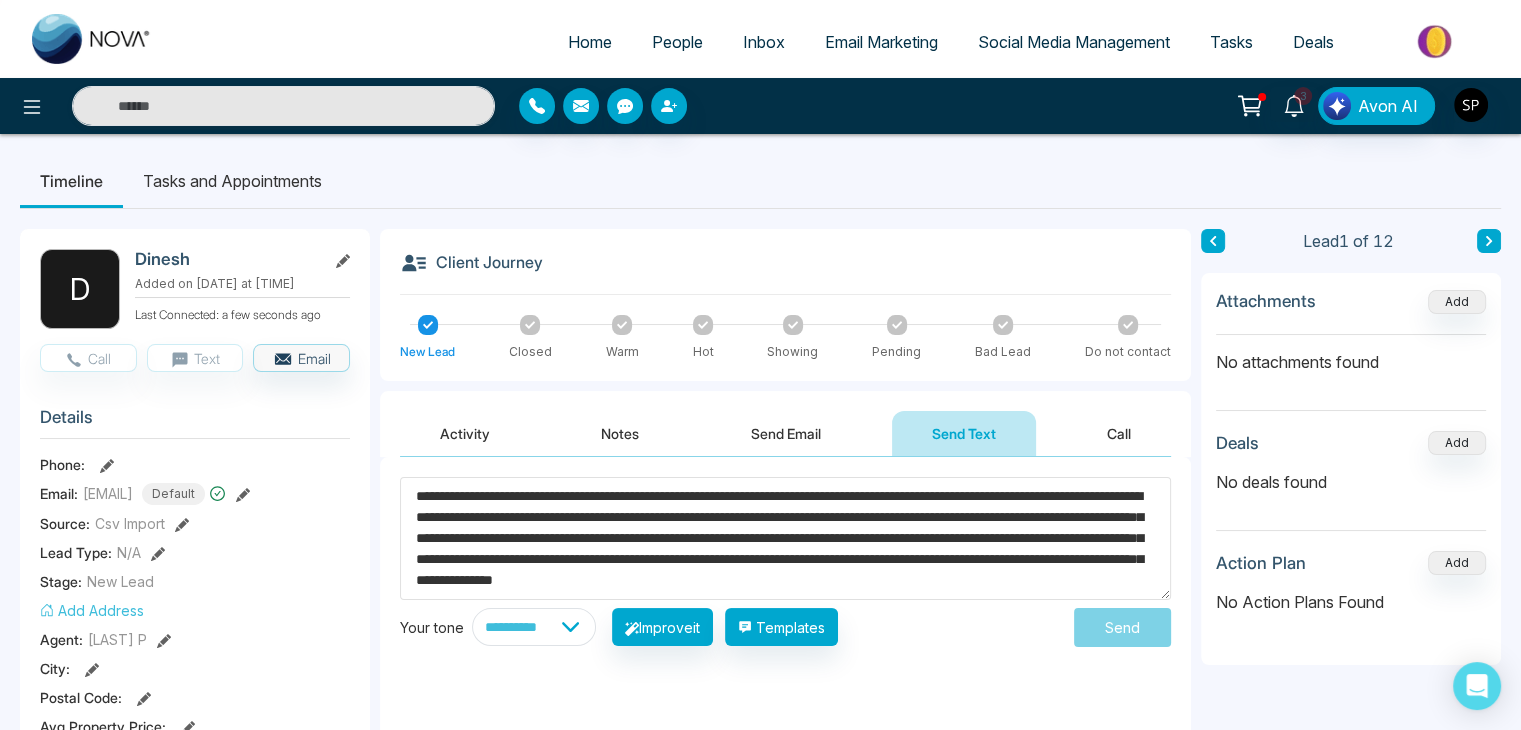 type on "**********" 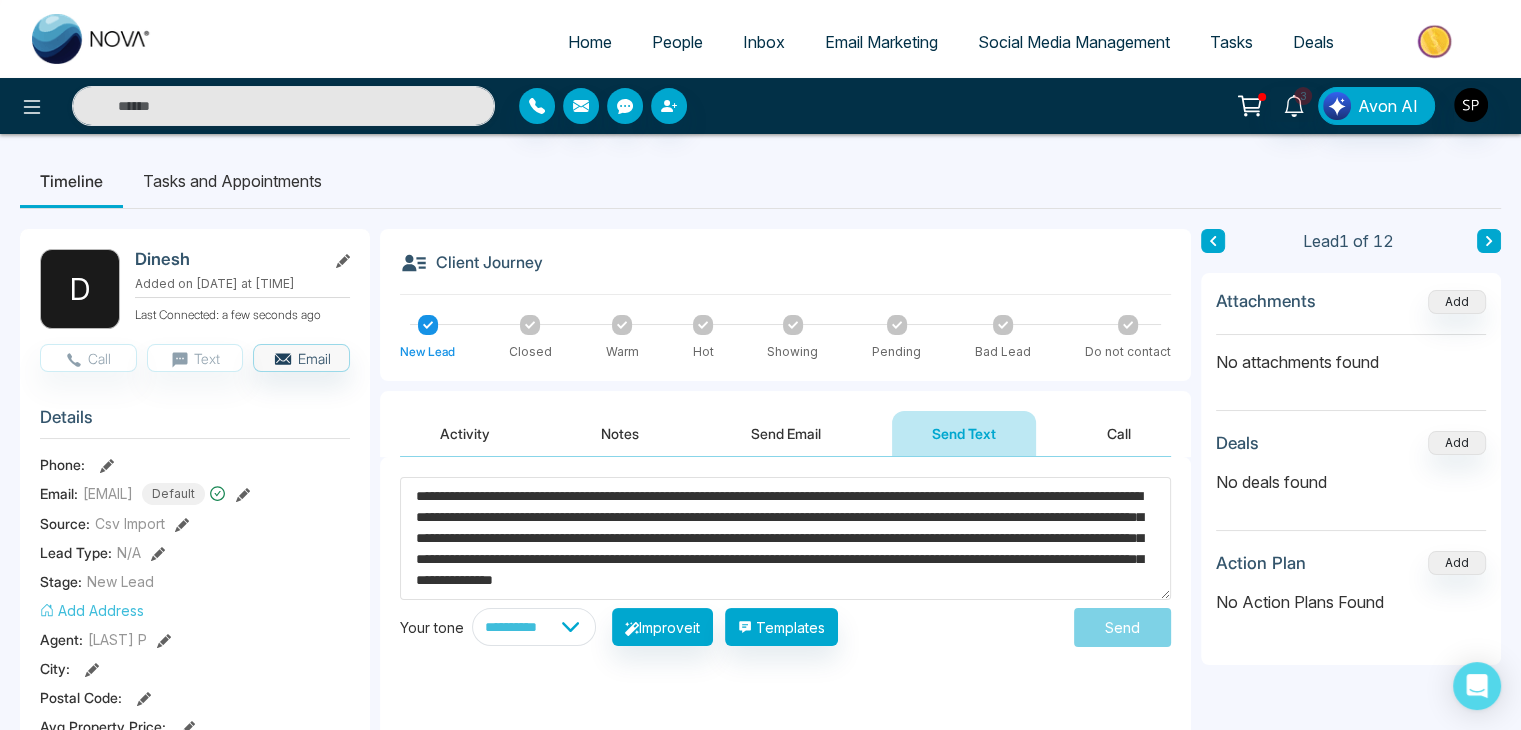 click on "**********" at bounding box center (785, 657) 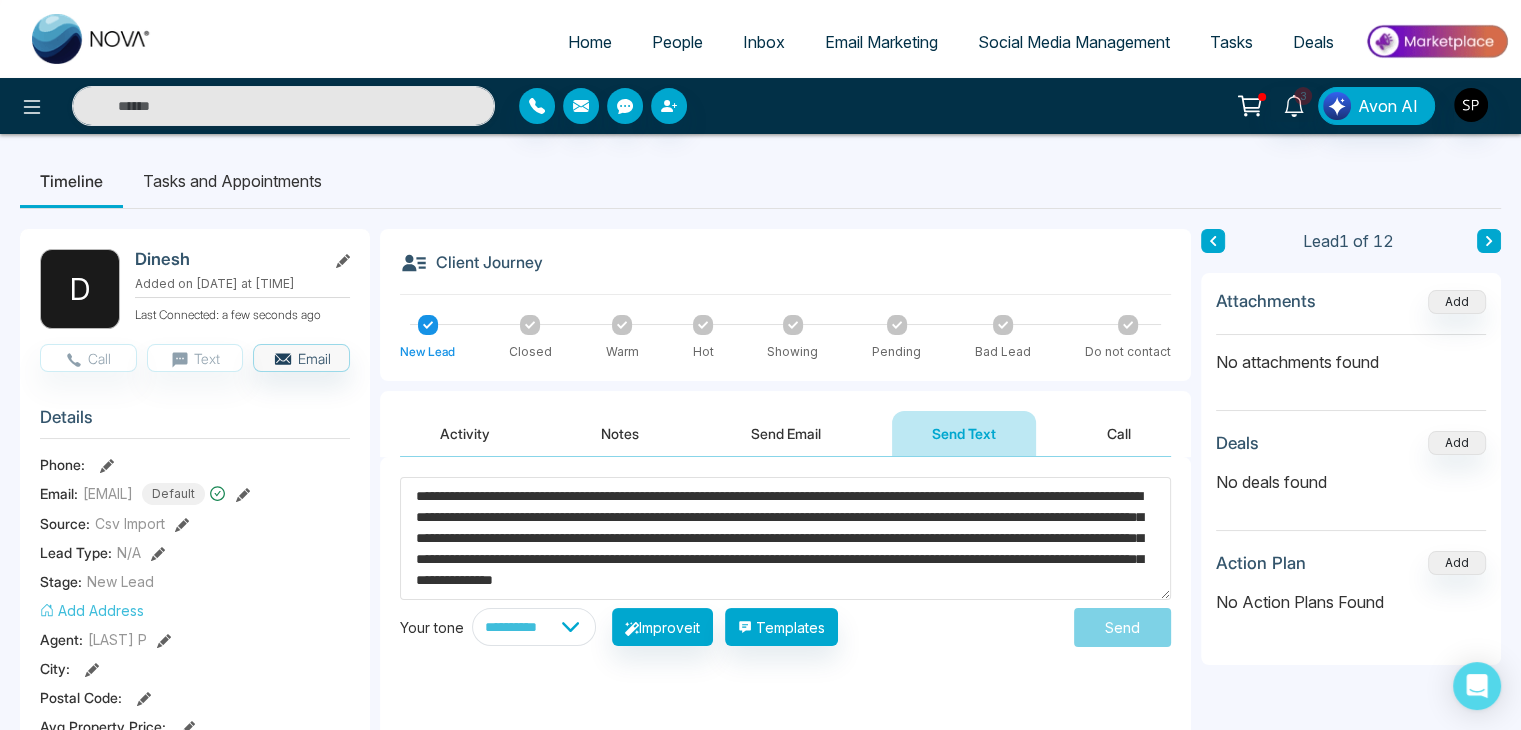 click on "Send" at bounding box center (1122, 627) 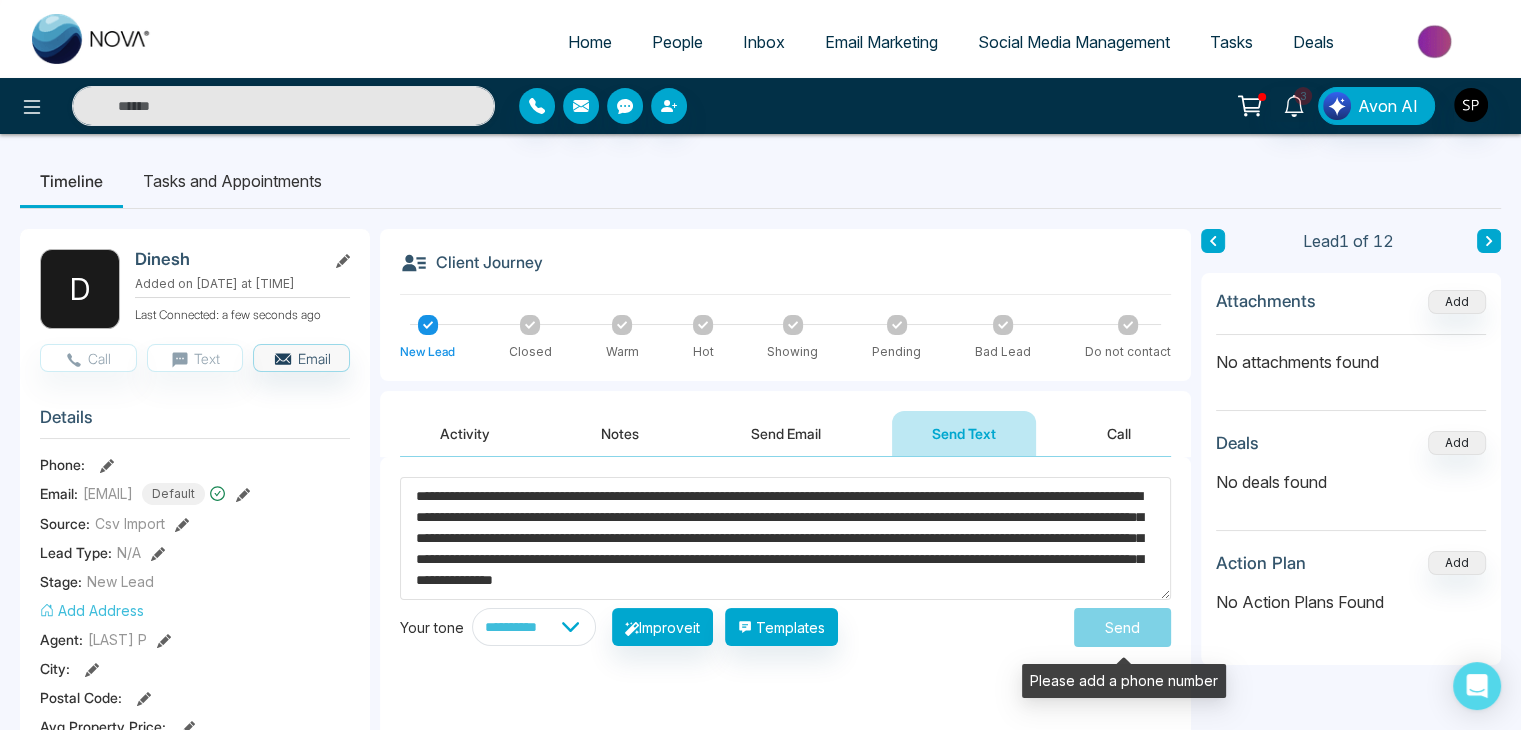 click on "Send" at bounding box center [1122, 627] 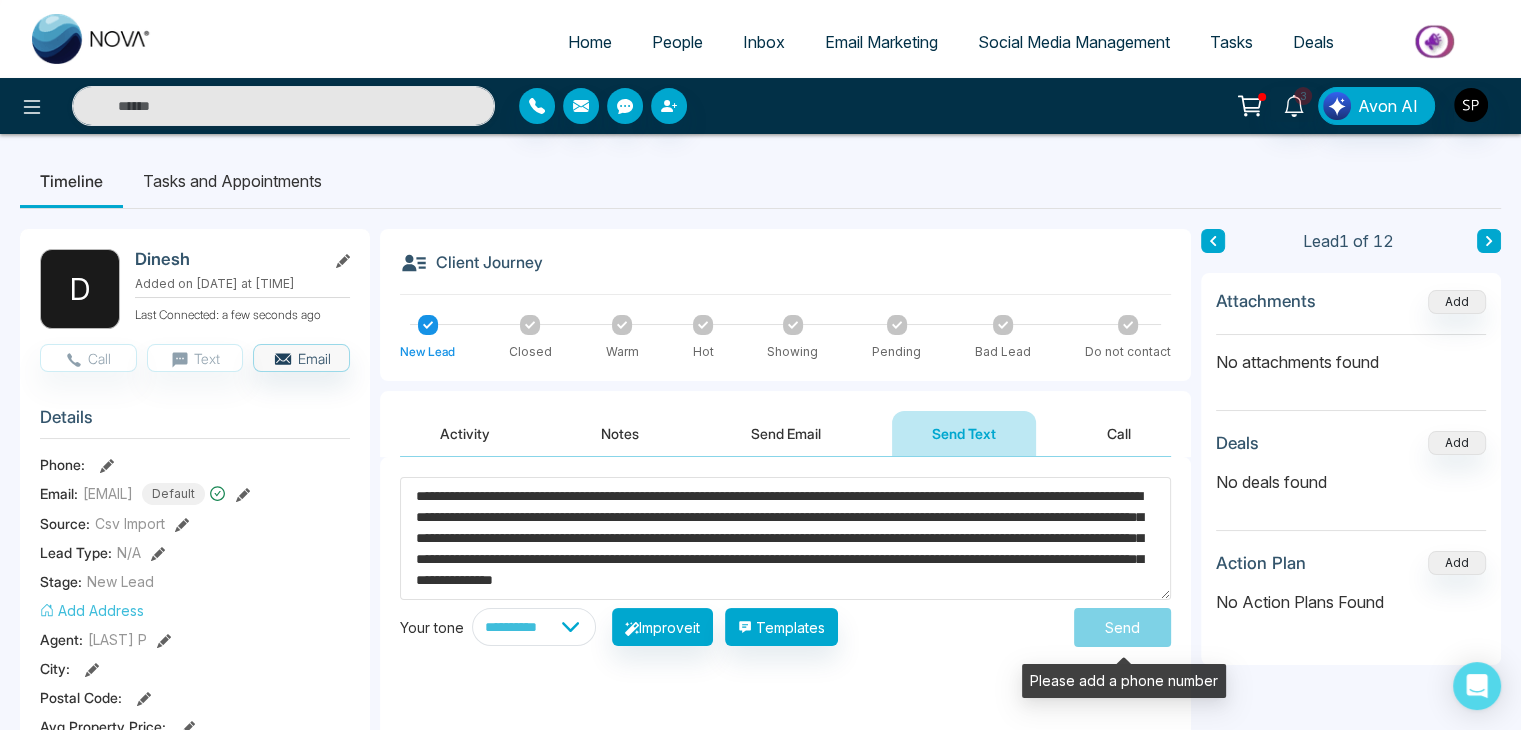 click on "Send" at bounding box center (1122, 627) 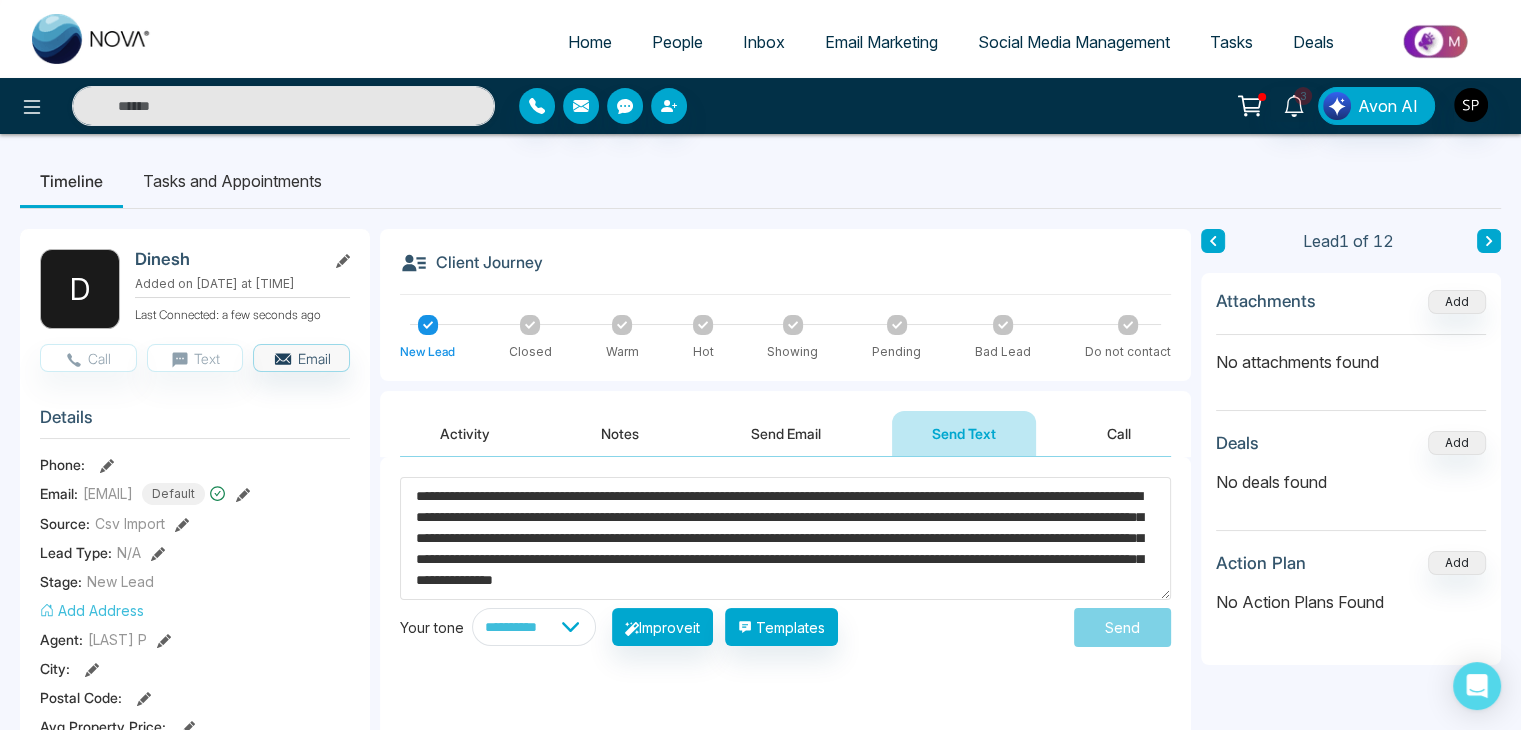 click 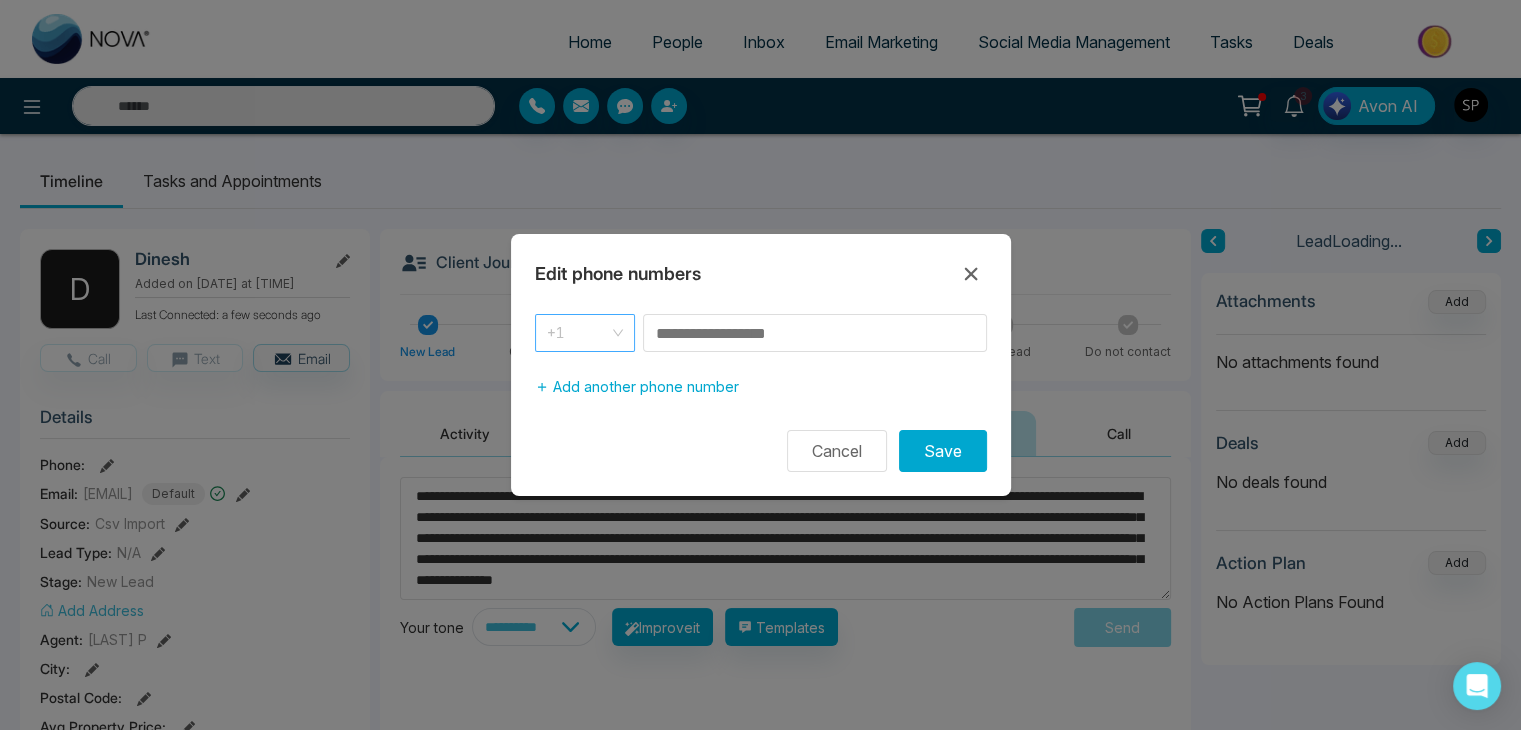 click on "+1" at bounding box center [585, 333] 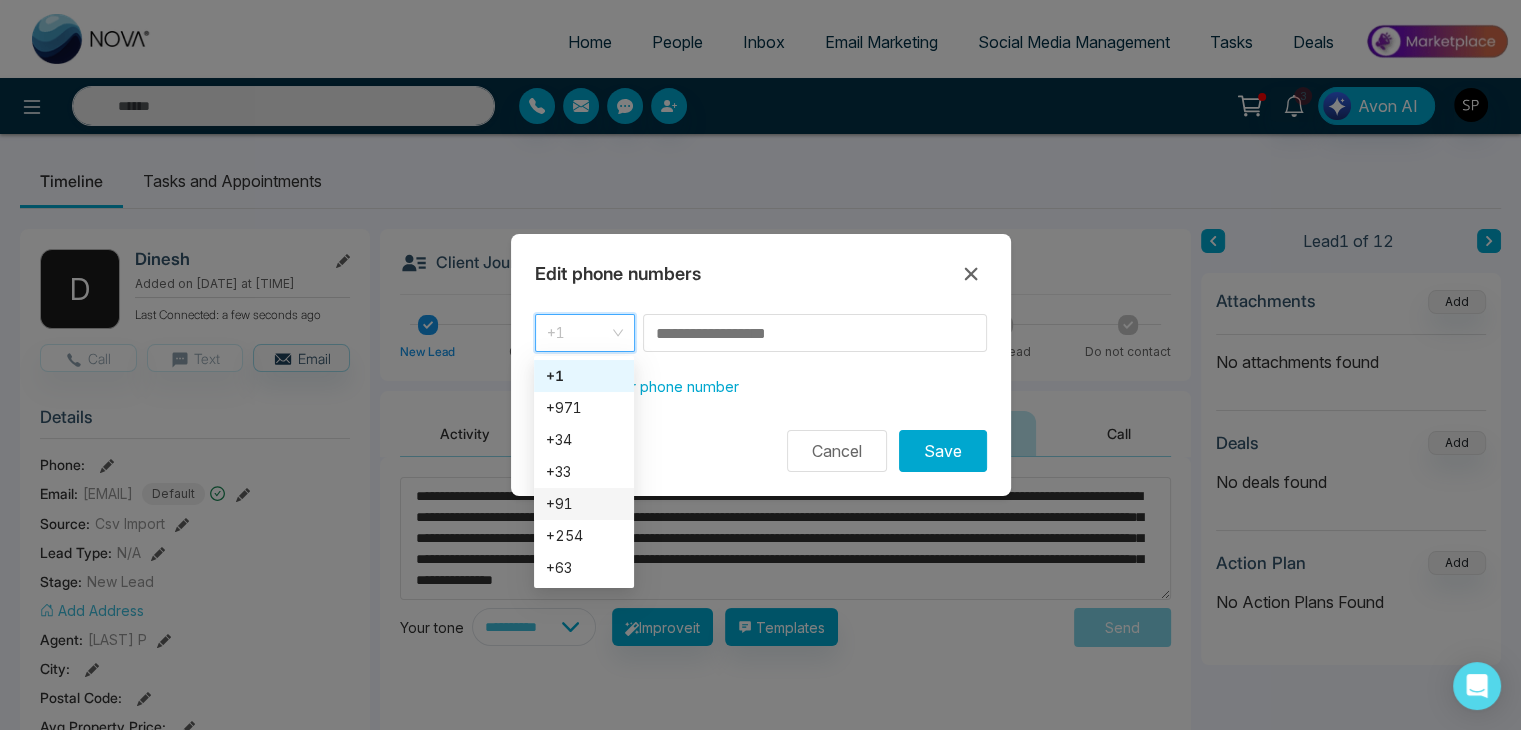 click on "+91" at bounding box center (584, 504) 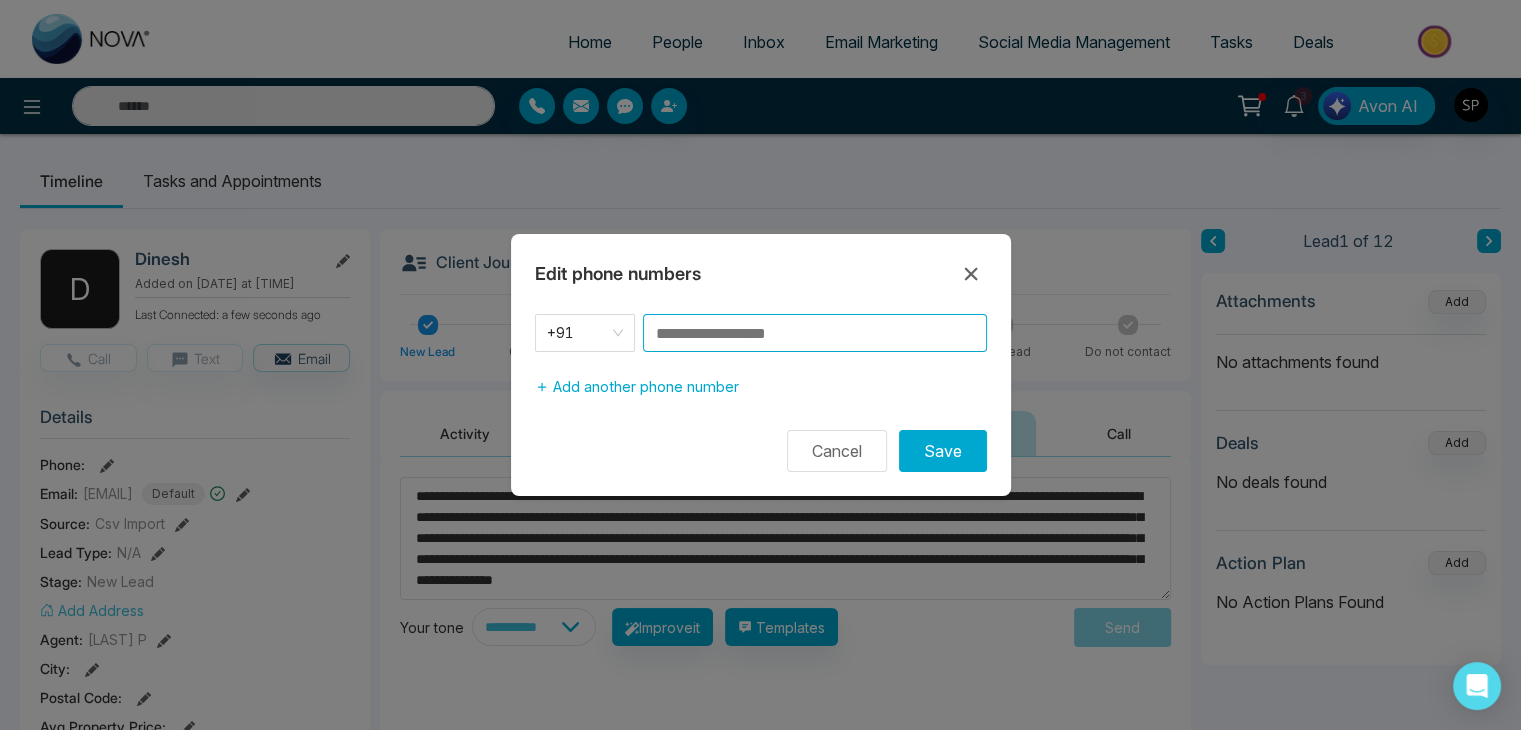 click at bounding box center (815, 333) 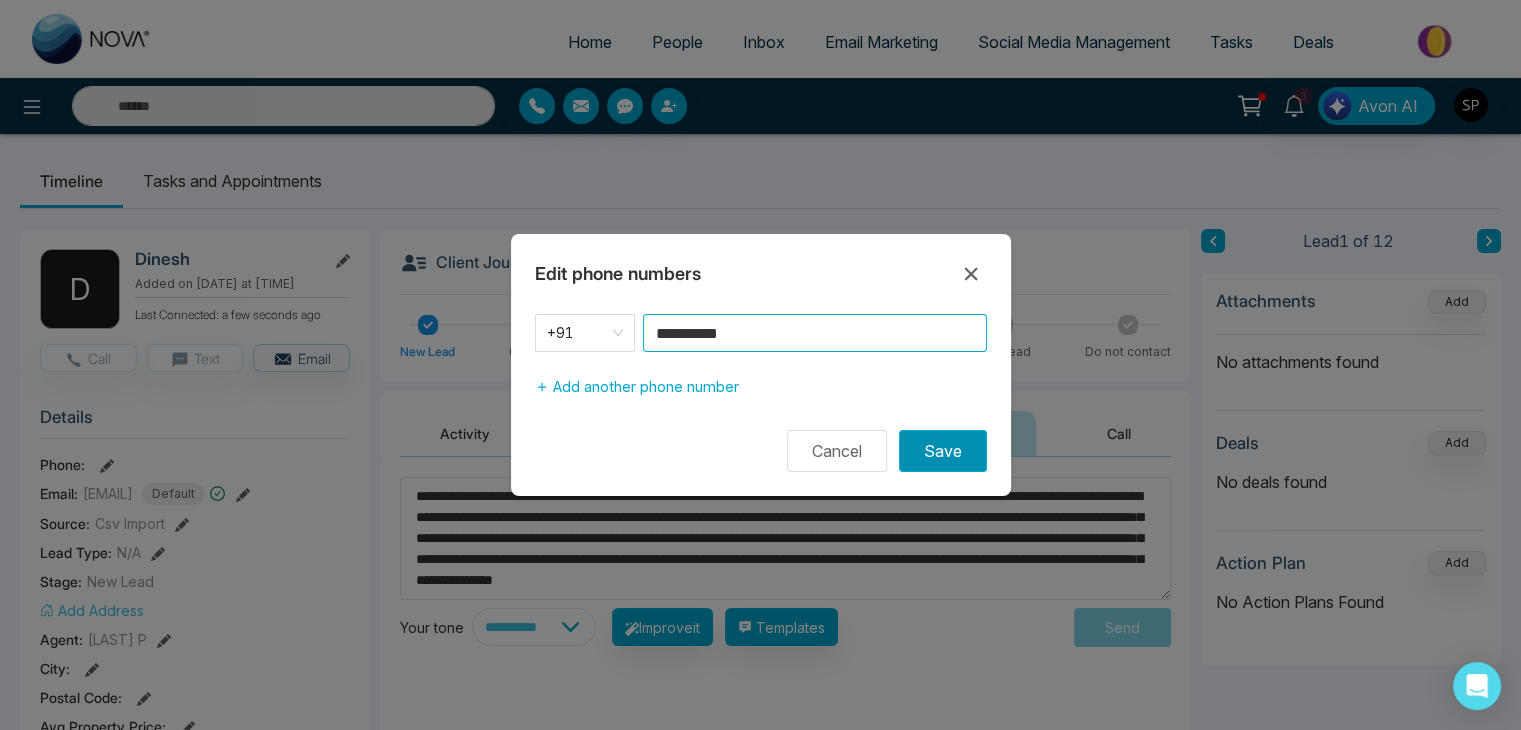 type on "**********" 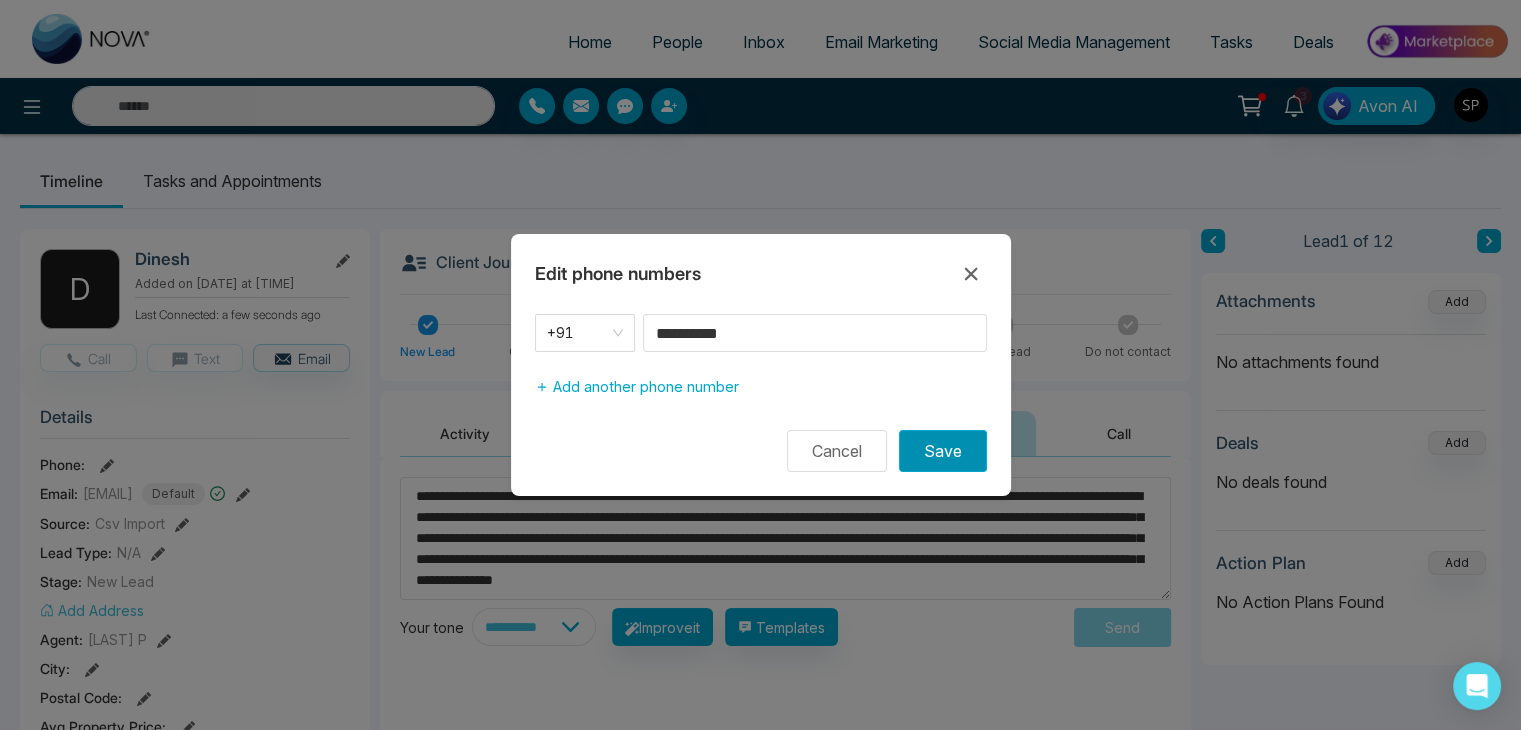 click on "Save" at bounding box center (943, 451) 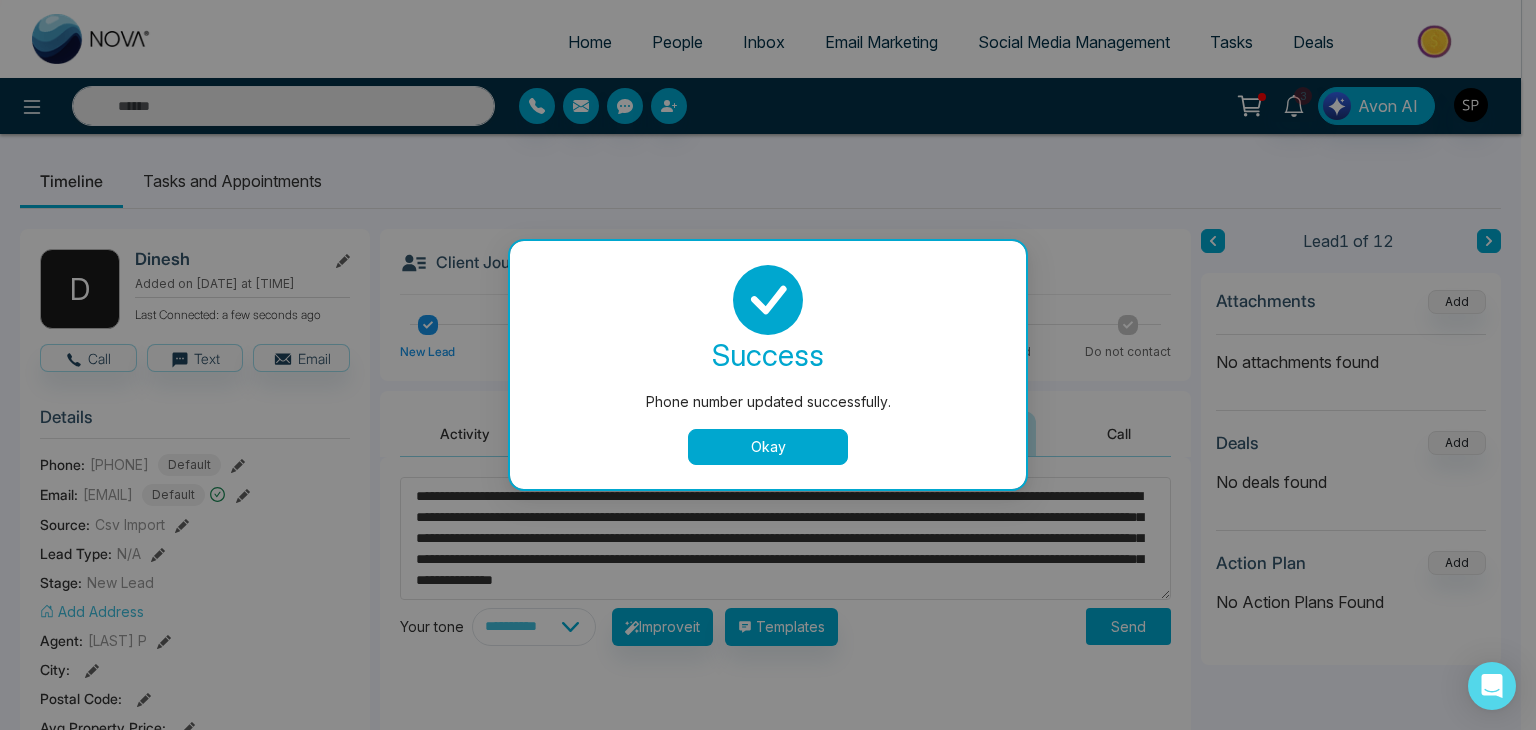 click on "Okay" at bounding box center (768, 447) 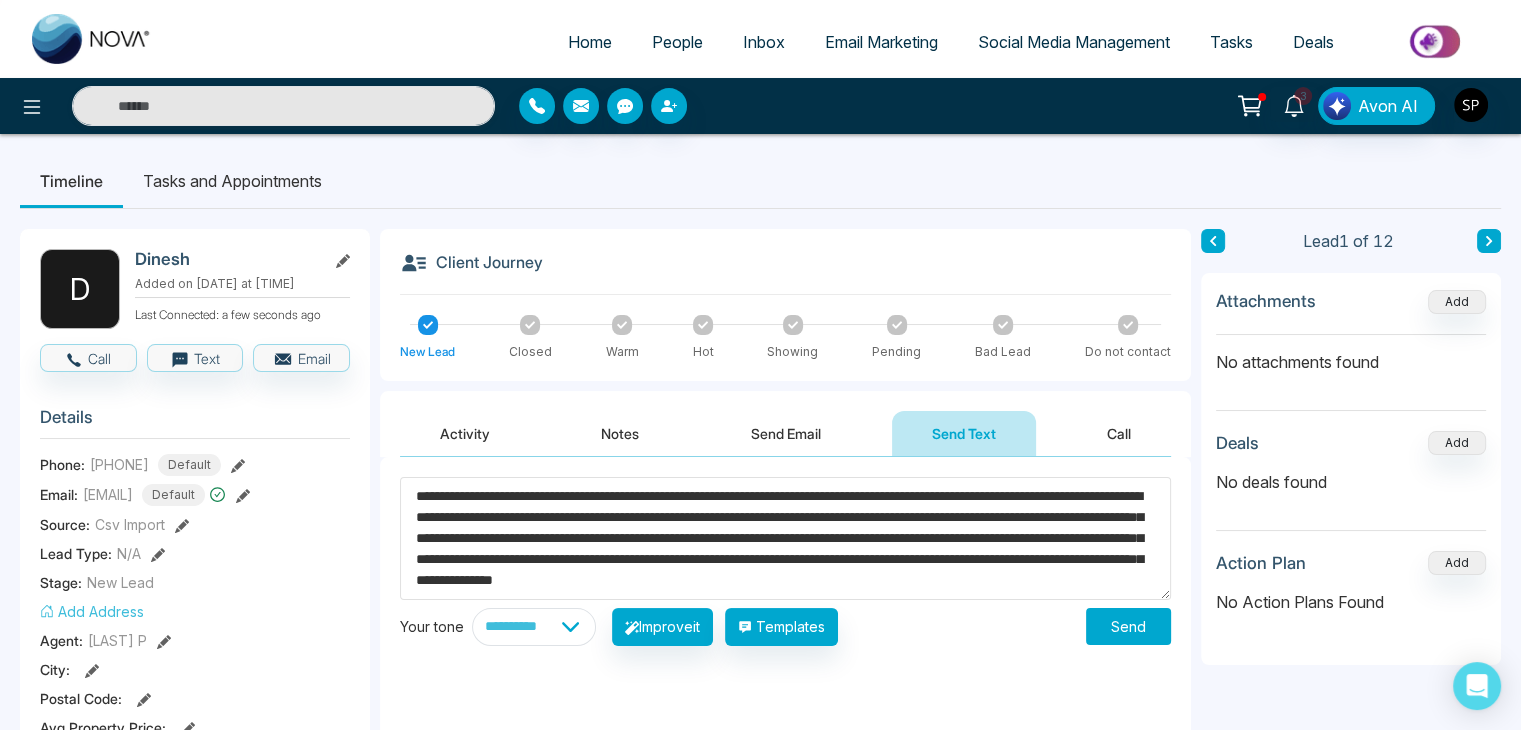 click on "Send" at bounding box center [1128, 626] 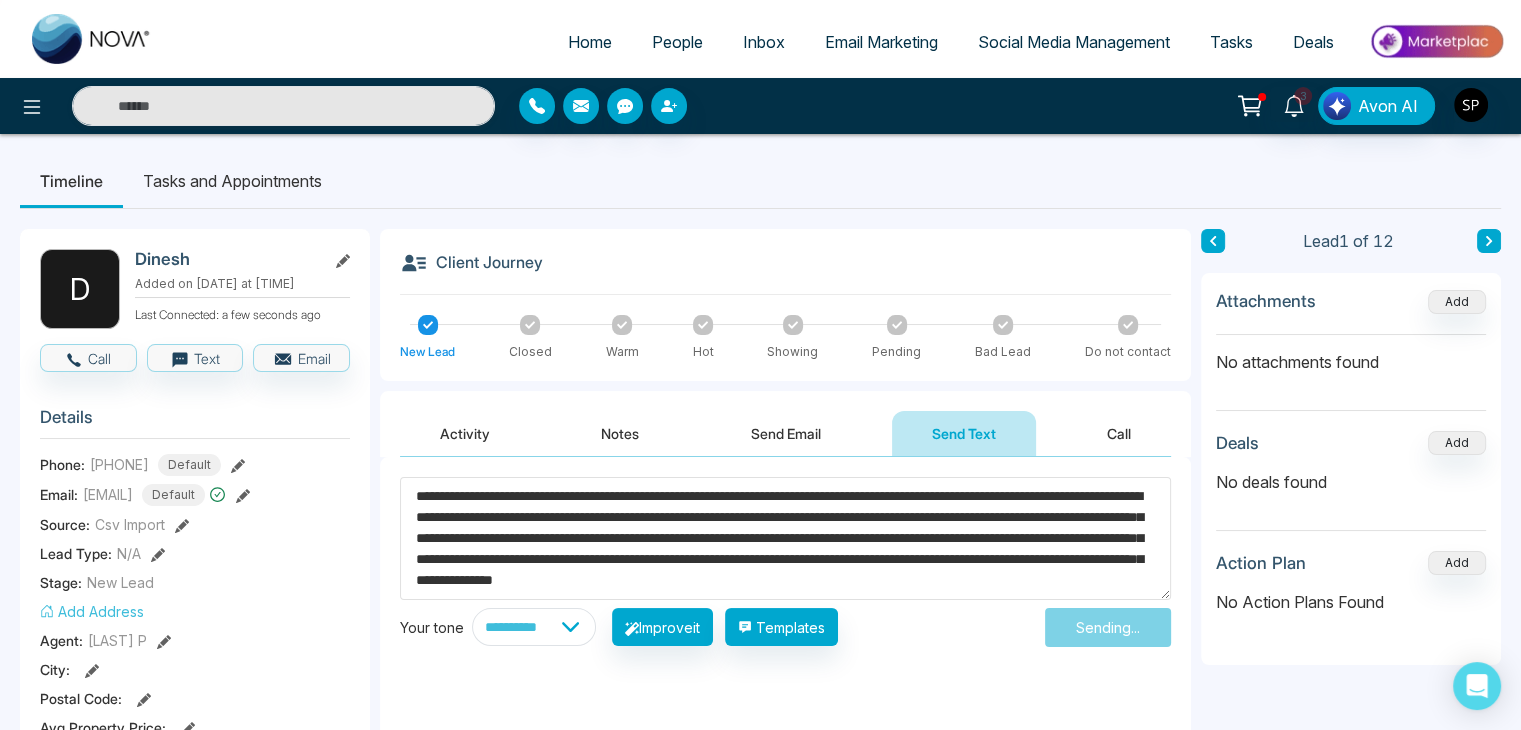 type 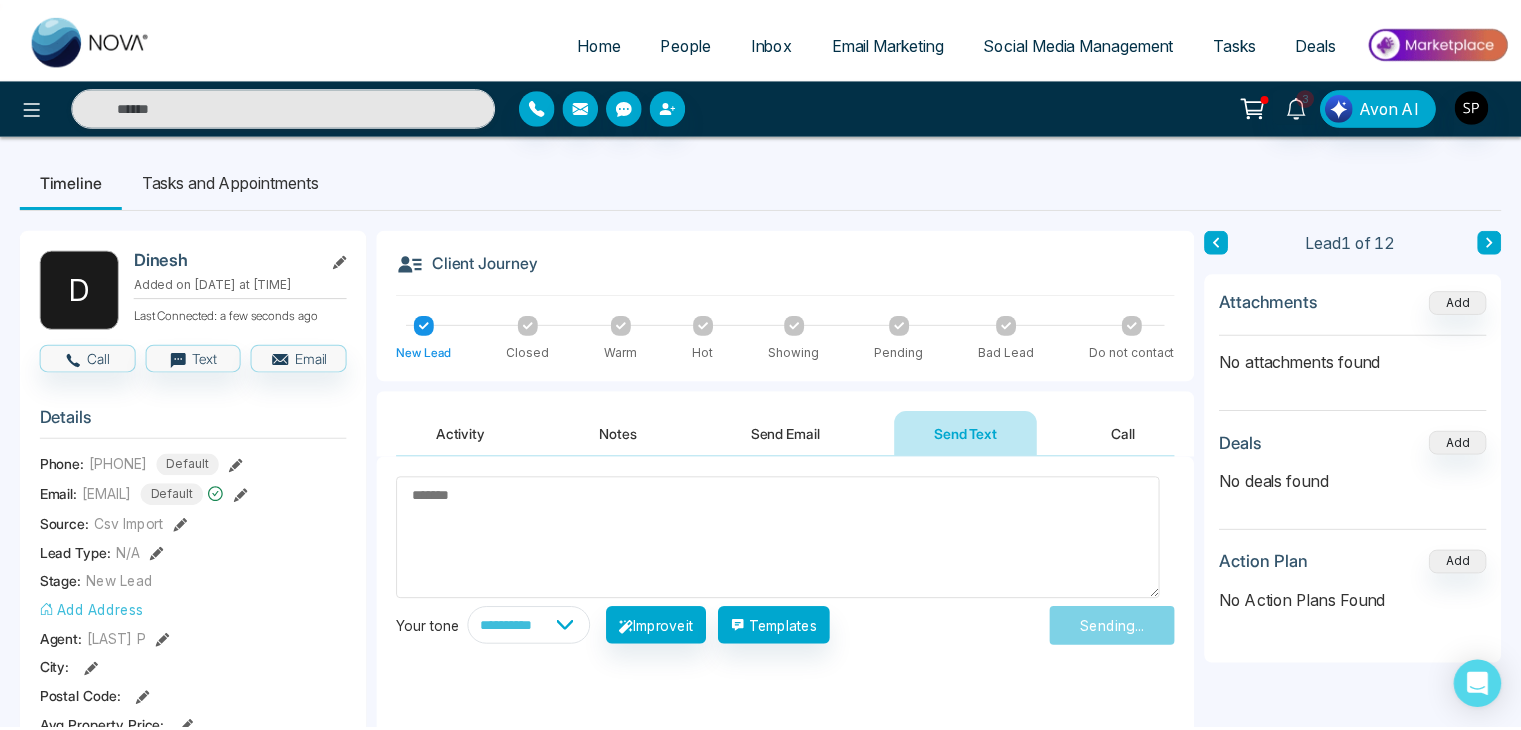 scroll, scrollTop: 0, scrollLeft: 0, axis: both 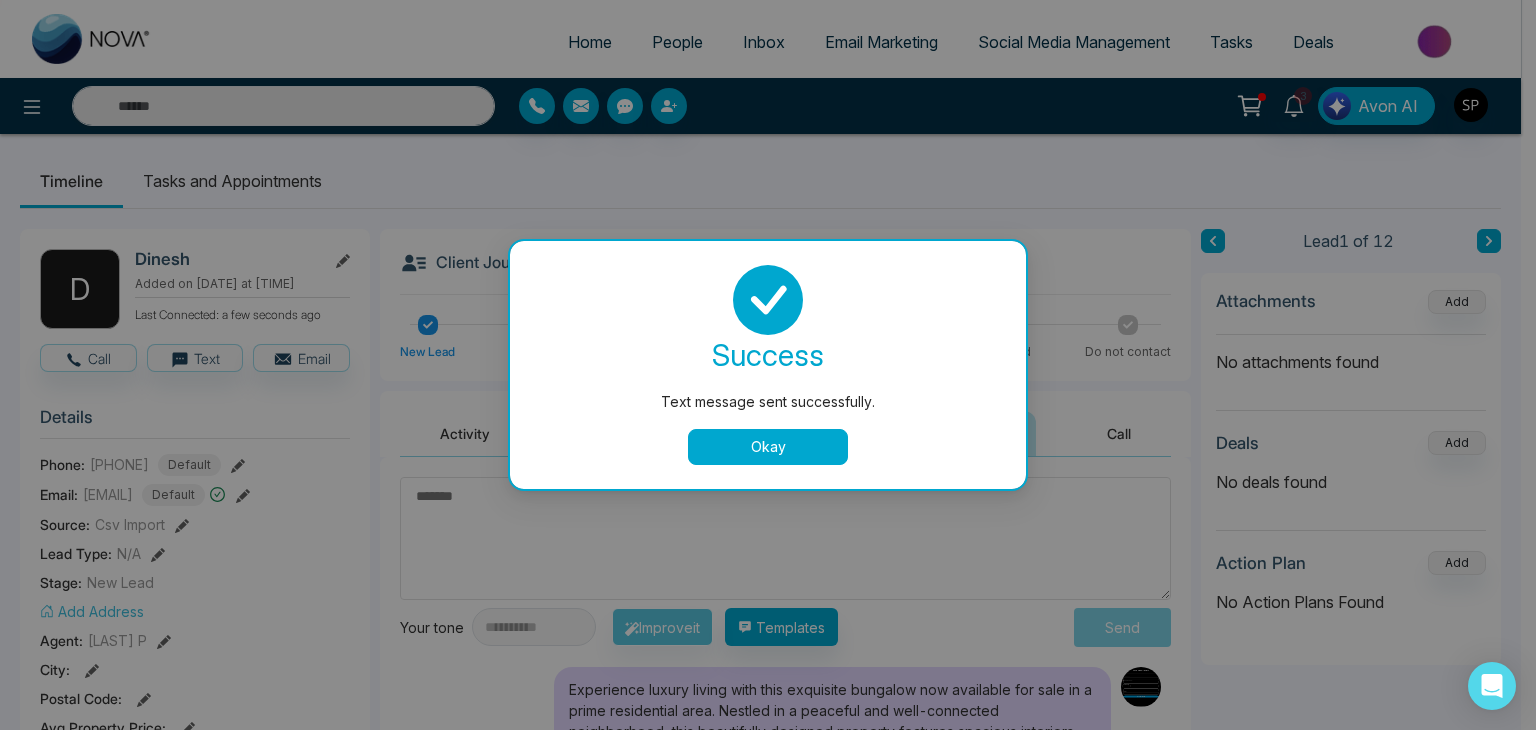 click on "Okay" at bounding box center [768, 447] 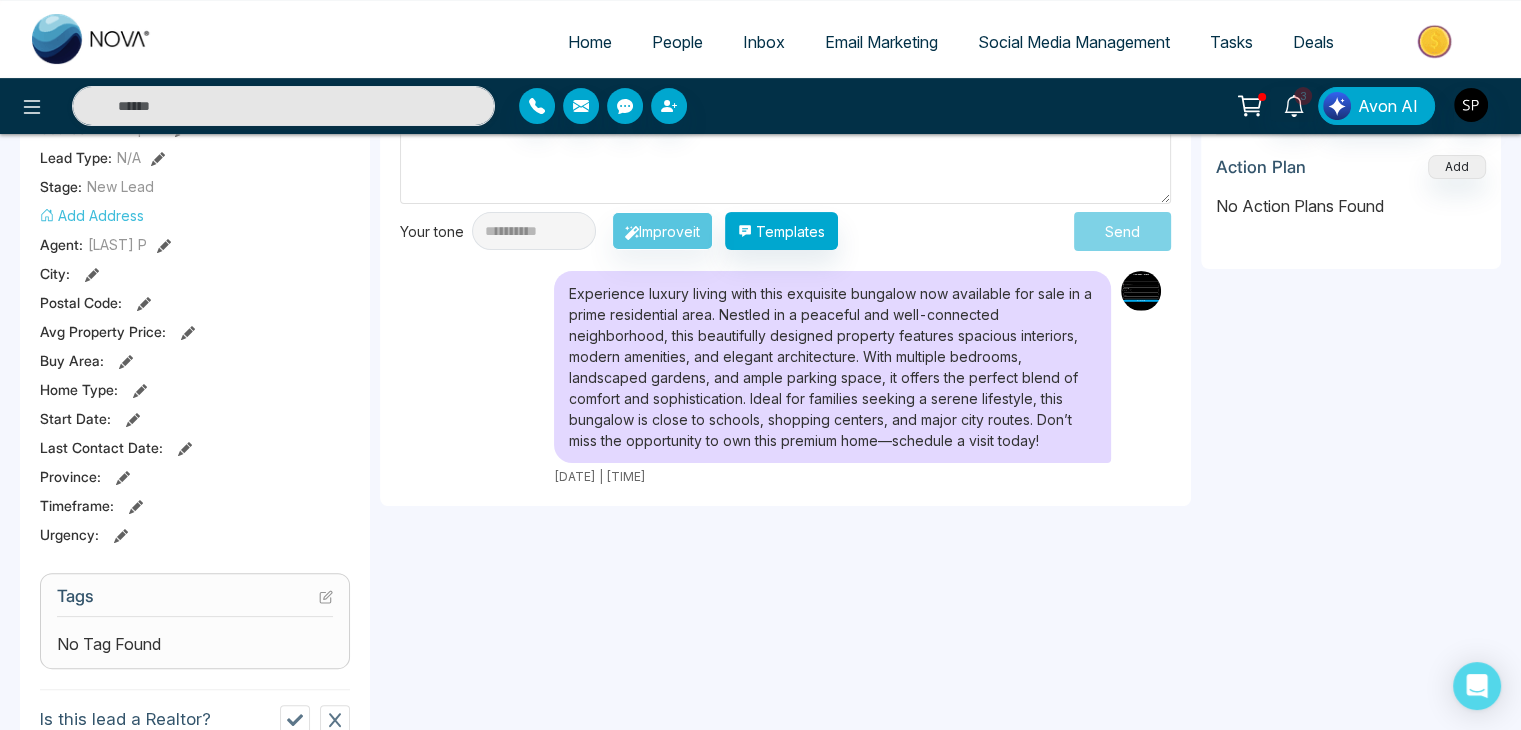 scroll, scrollTop: 298, scrollLeft: 0, axis: vertical 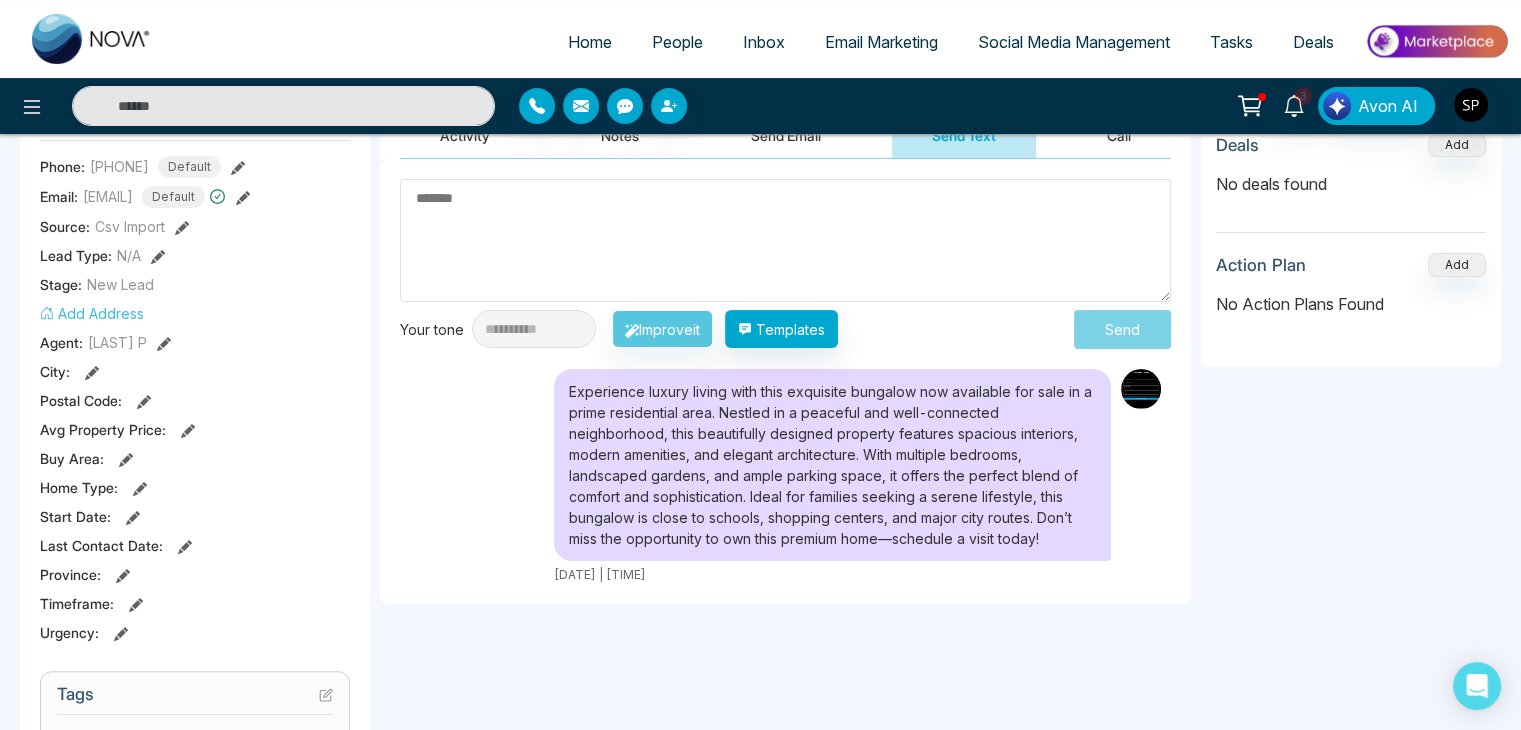 click 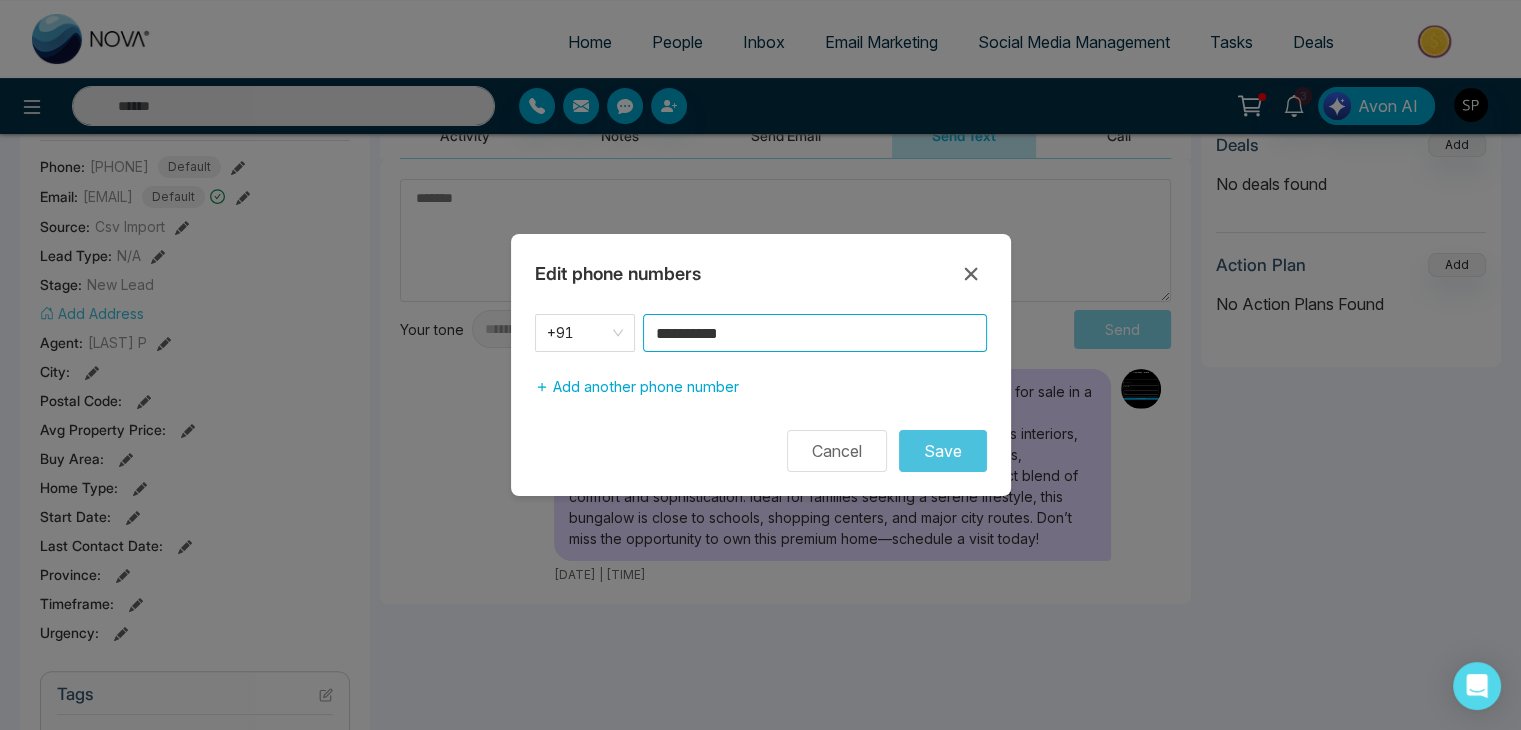 drag, startPoint x: 784, startPoint y: 345, endPoint x: 512, endPoint y: 289, distance: 277.70486 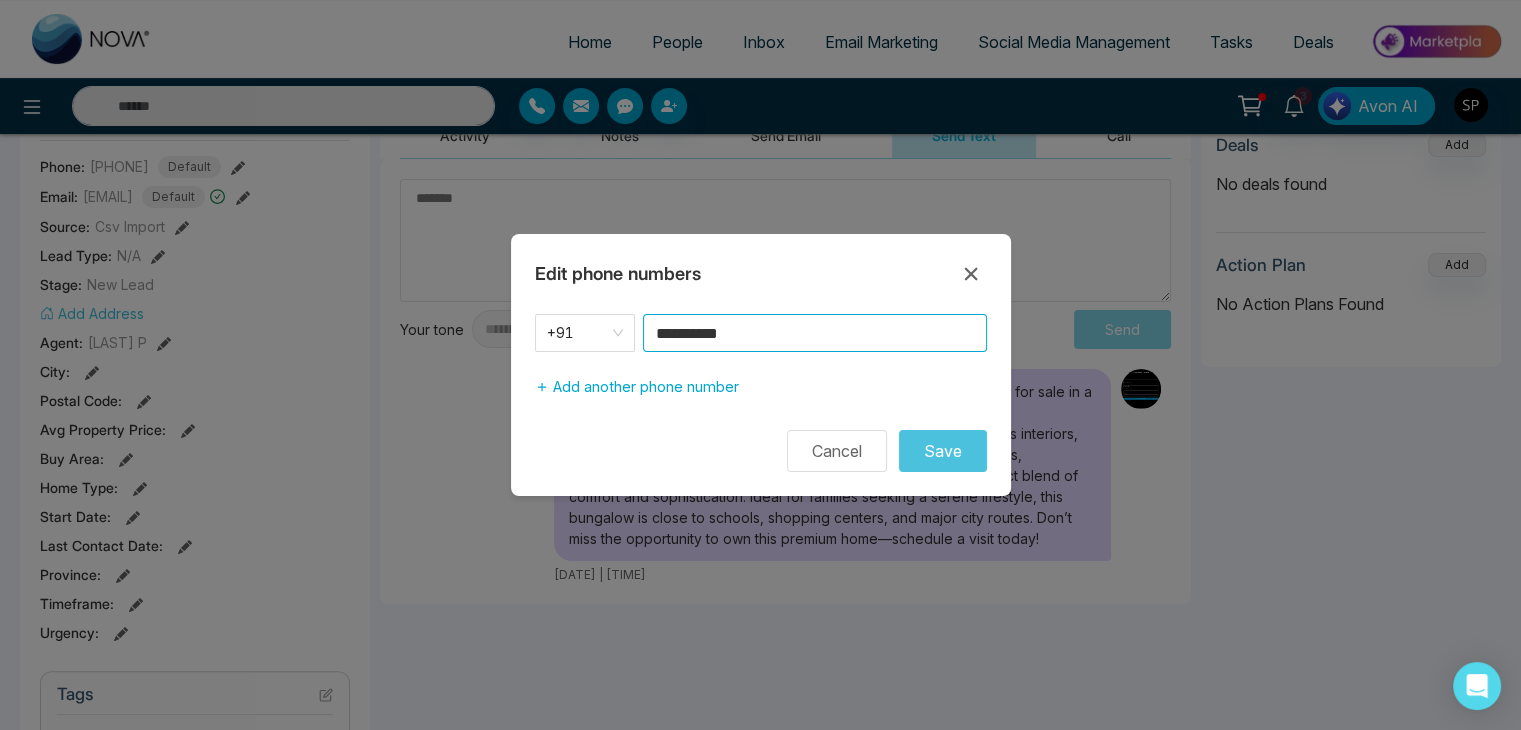 click on "**********" at bounding box center [761, 365] 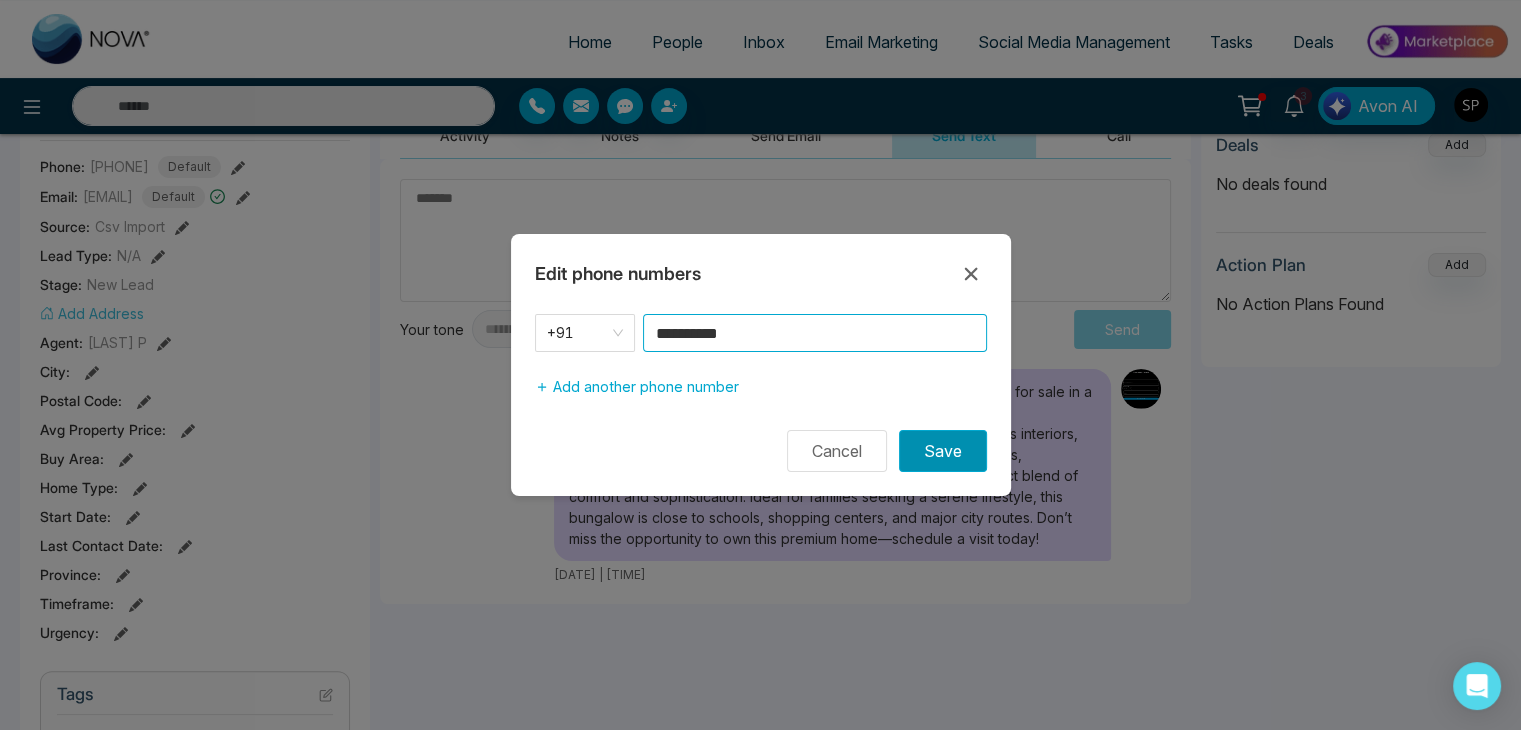 type on "**********" 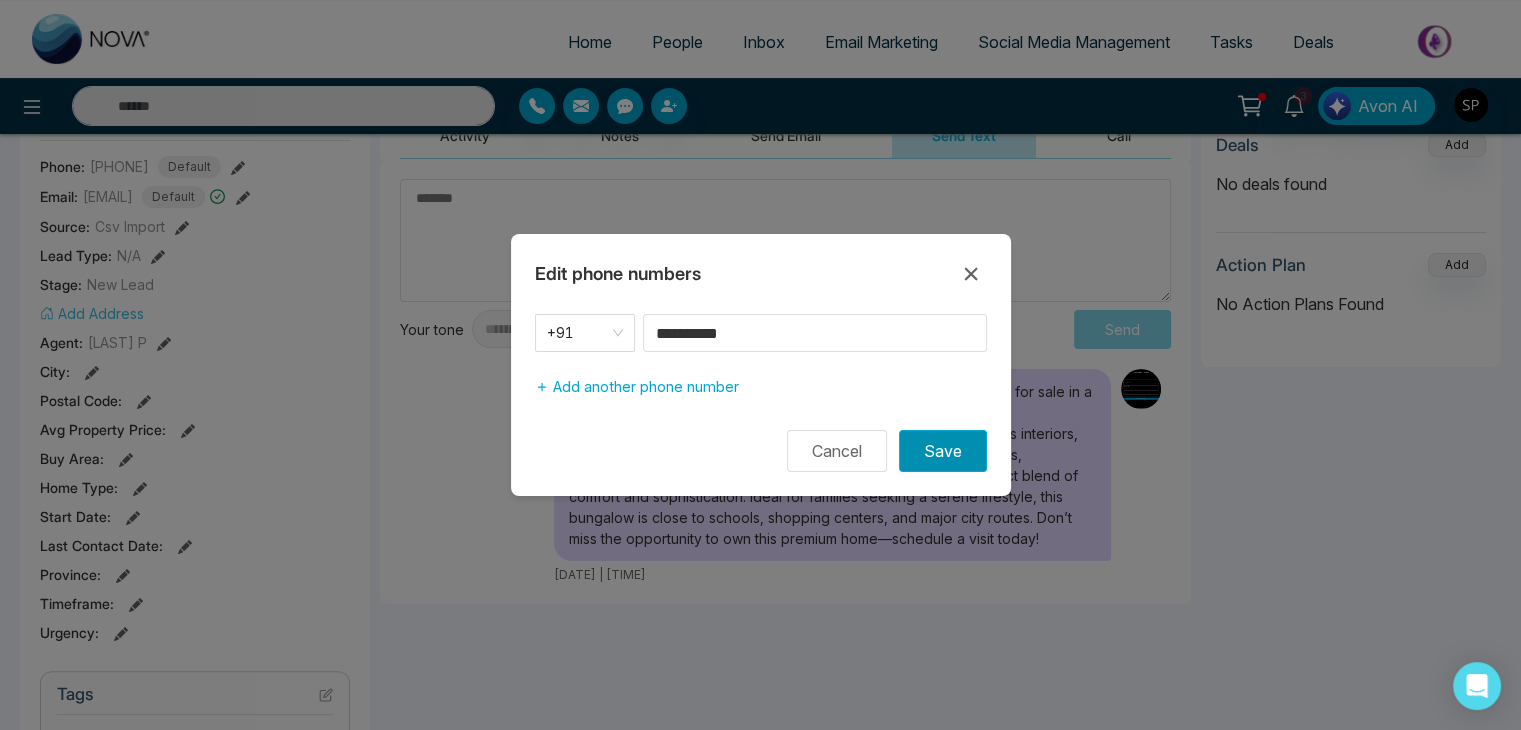 click on "Save" at bounding box center (943, 451) 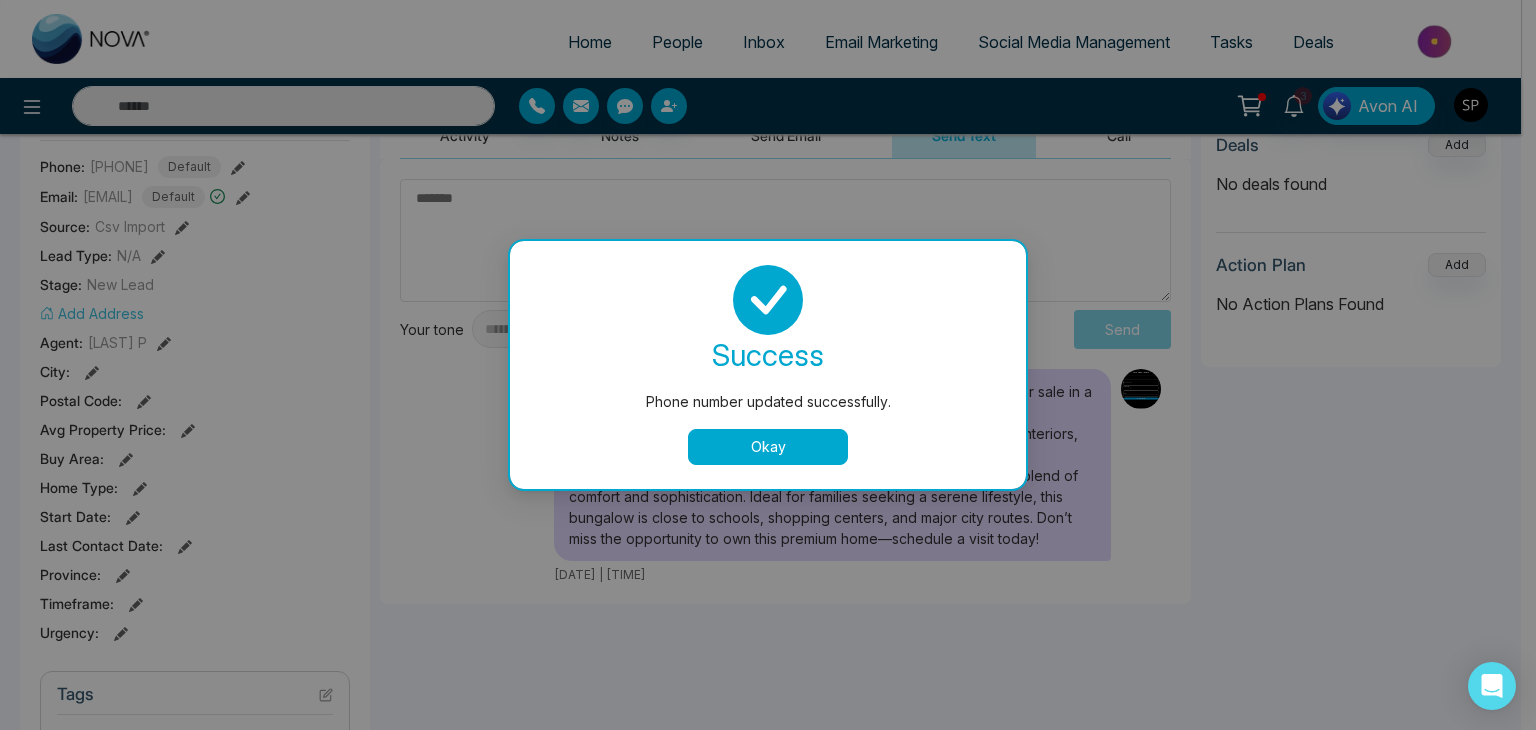 click on "Okay" at bounding box center (768, 447) 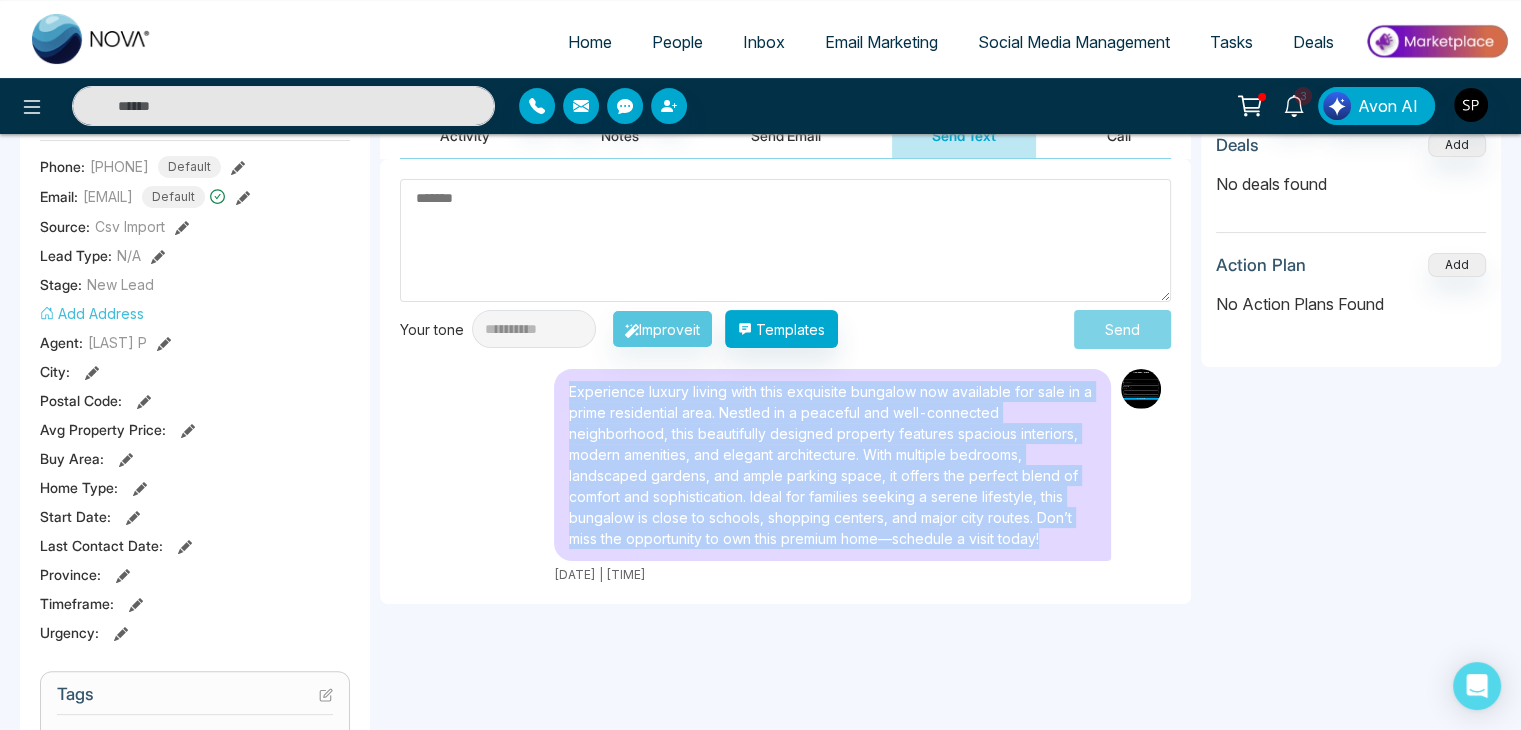 drag, startPoint x: 1059, startPoint y: 537, endPoint x: 473, endPoint y: 385, distance: 605.39246 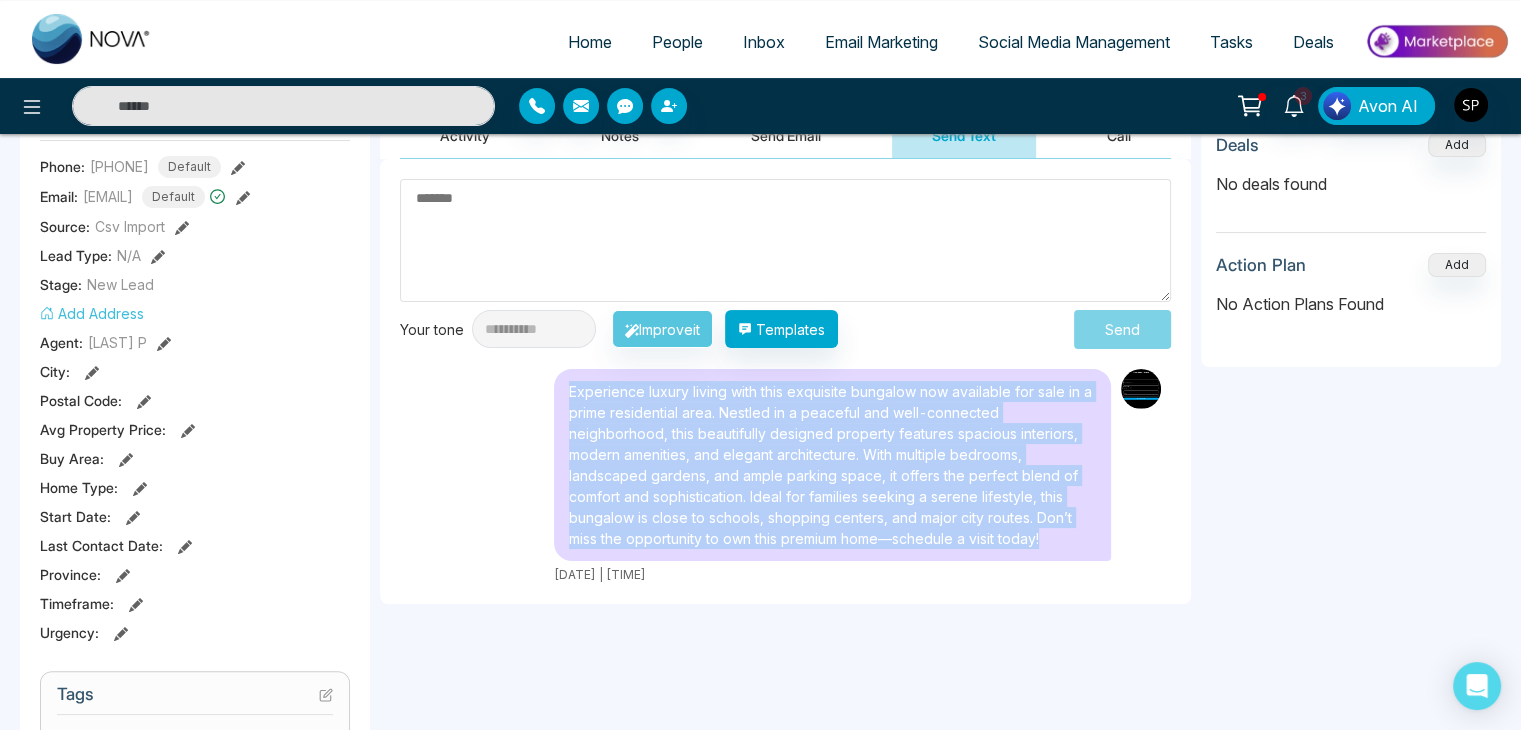 click on "Experience luxury living with this exquisite bungalow now available for sale in a prime residential area. Nestled in a peaceful and well-connected neighborhood, this beautifully designed property features spacious interiors, modern amenities, and elegant architecture. With multiple bedrooms, landscaped gardens, and ample parking space, it offers the perfect blend of comfort and sophistication. Ideal for families seeking a serene lifestyle, this bungalow is close to schools, shopping centers, and major city routes. Don’t miss the opportunity to own this premium home—schedule a visit today! [DATE] | [TIME]" at bounding box center [785, 476] 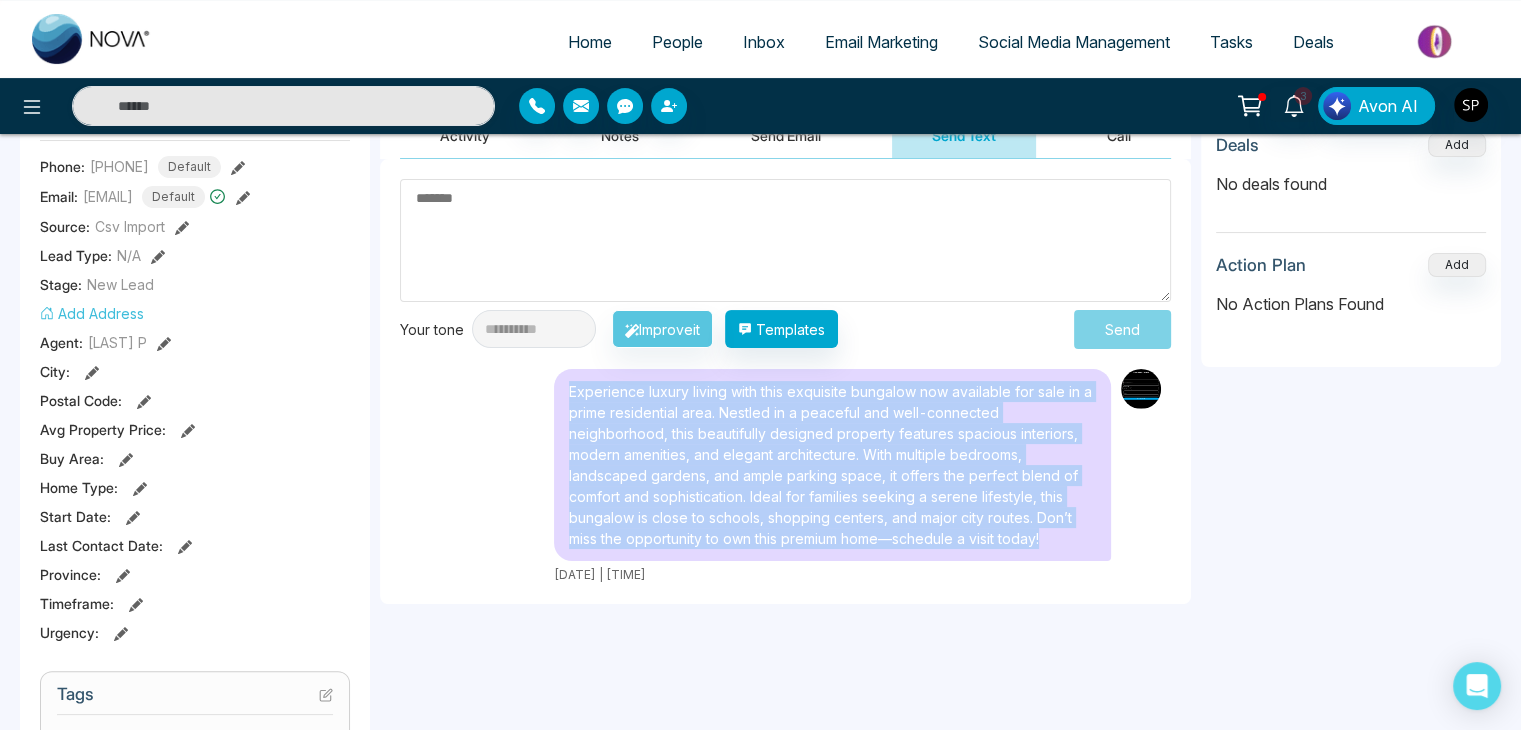 copy on "Experience luxury living with this exquisite bungalow now available for sale in a prime residential area. Nestled in a peaceful and well-connected neighborhood, this beautifully designed property features spacious interiors, modern amenities, and elegant architecture. With multiple bedrooms, landscaped gardens, and ample parking space, it offers the perfect blend of comfort and sophistication. Ideal for families seeking a serene lifestyle, this bungalow is close to schools, shopping centers, and major city routes. Don’t miss the opportunity to own this premium home—schedule a visit today!" 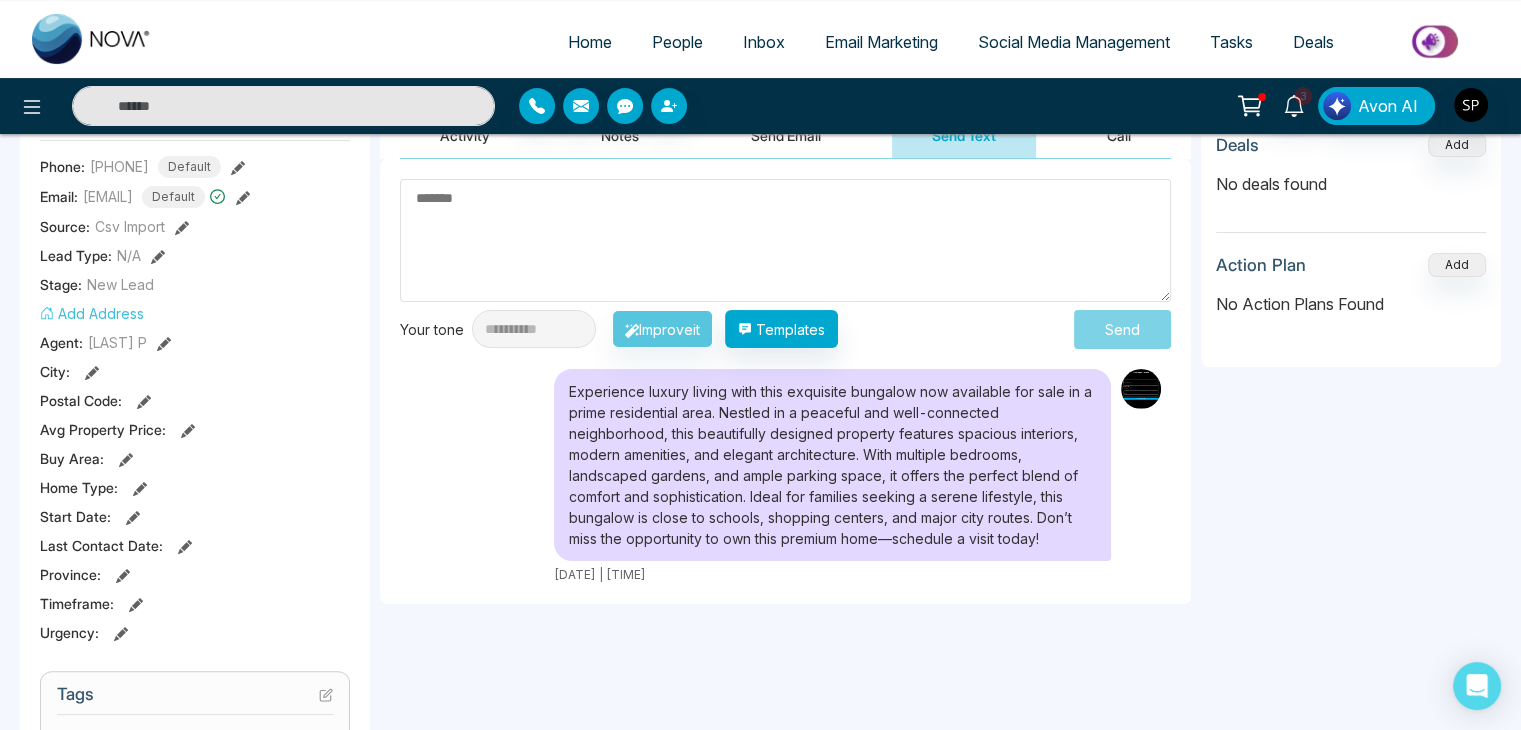 click at bounding box center [785, 240] 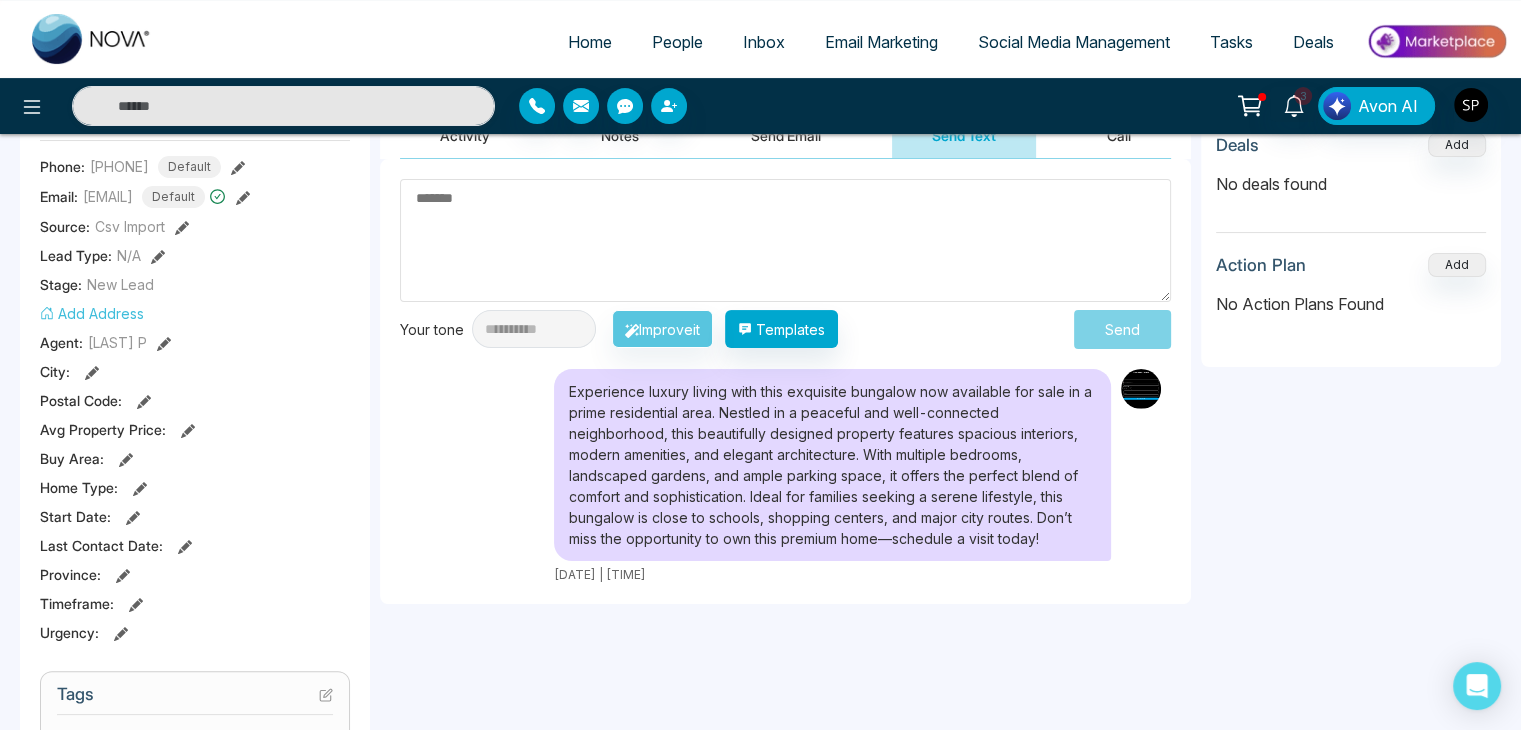 paste on "**********" 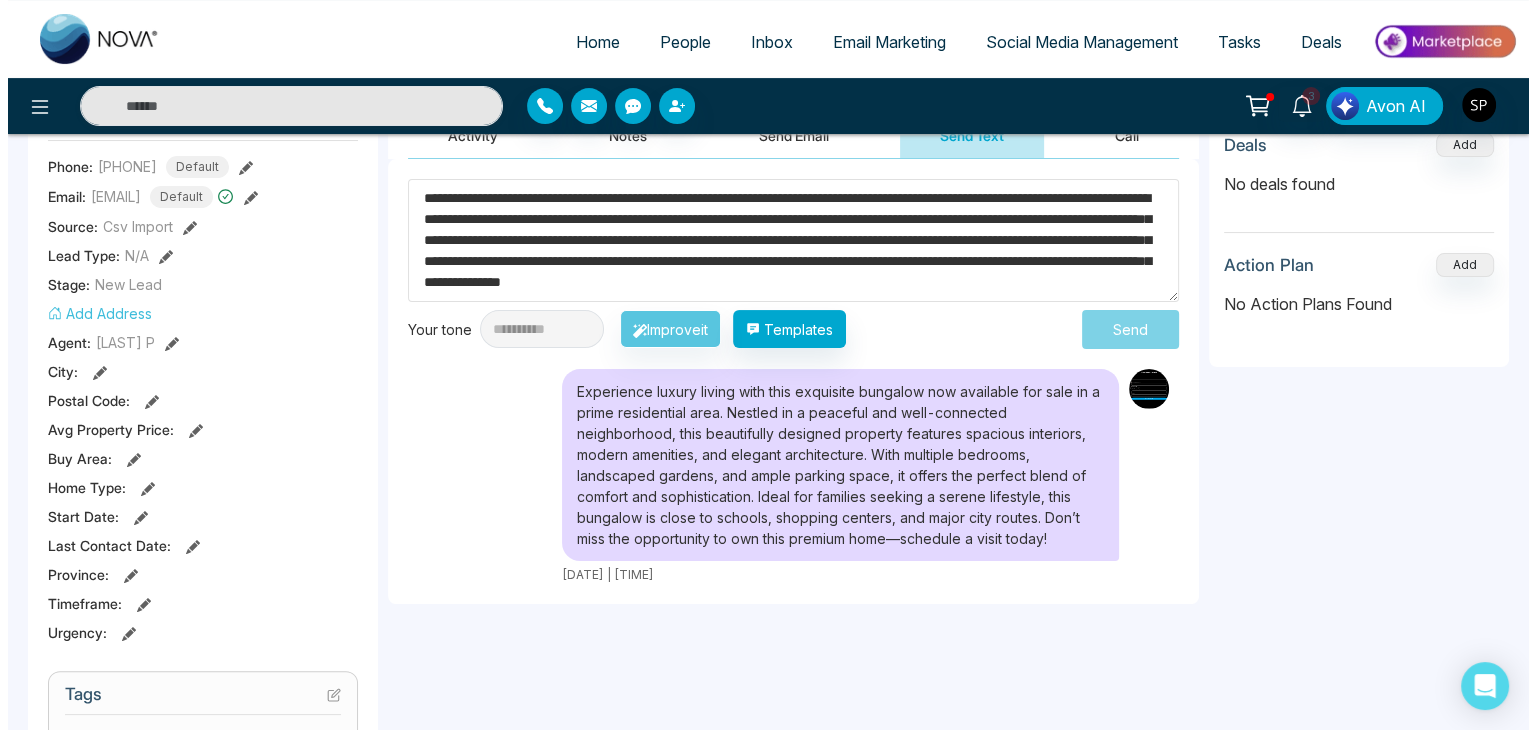 scroll, scrollTop: 10, scrollLeft: 0, axis: vertical 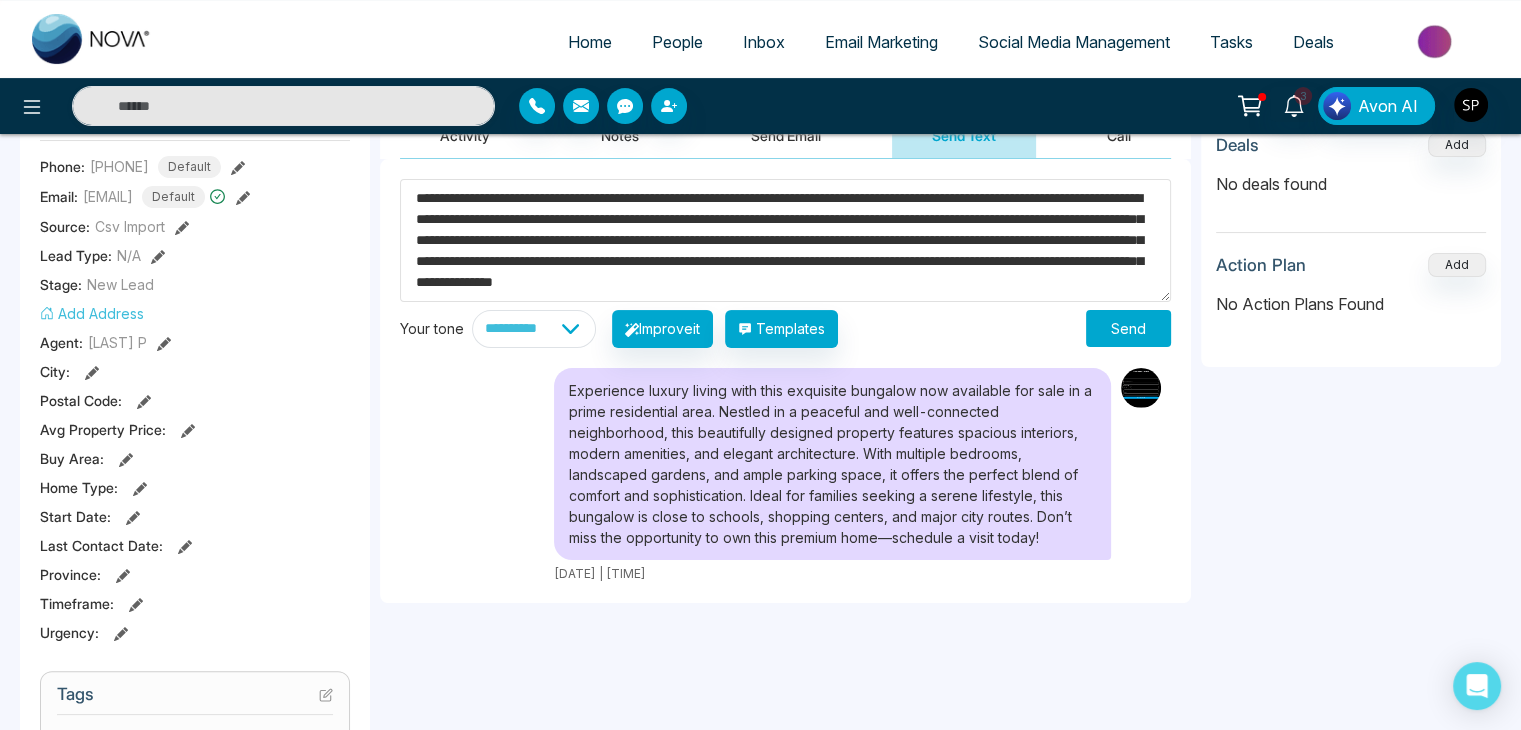 type on "**********" 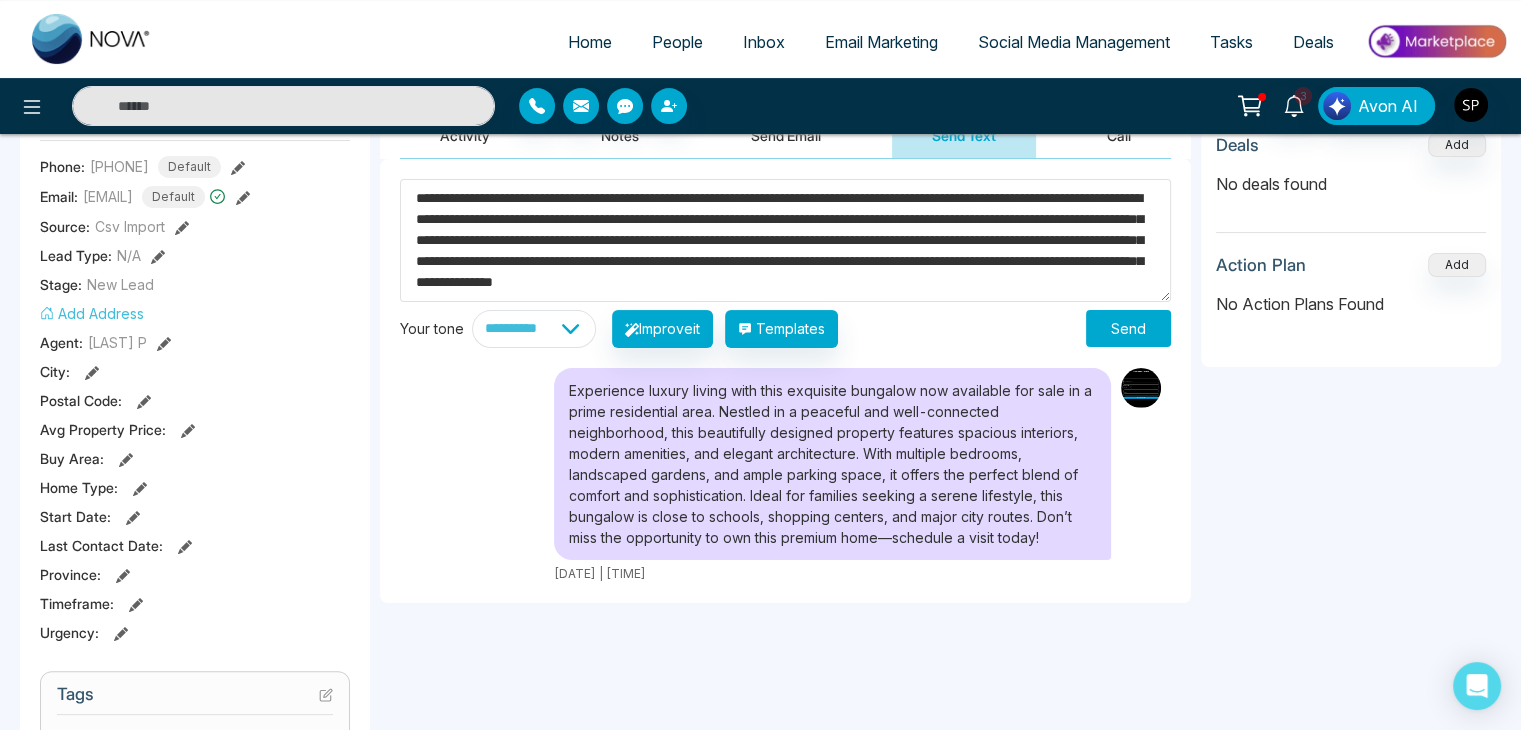 click on "Send" at bounding box center [1128, 328] 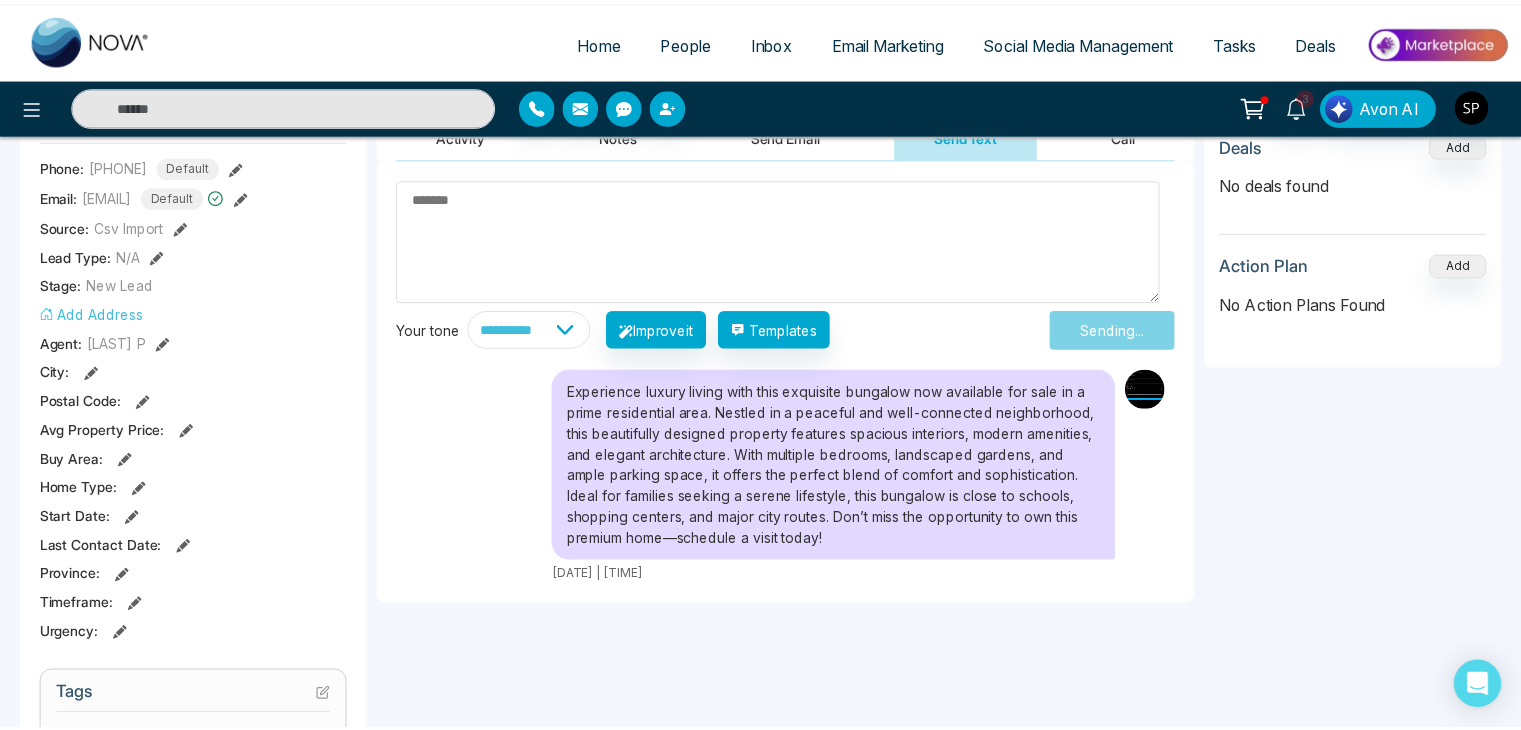 scroll, scrollTop: 0, scrollLeft: 0, axis: both 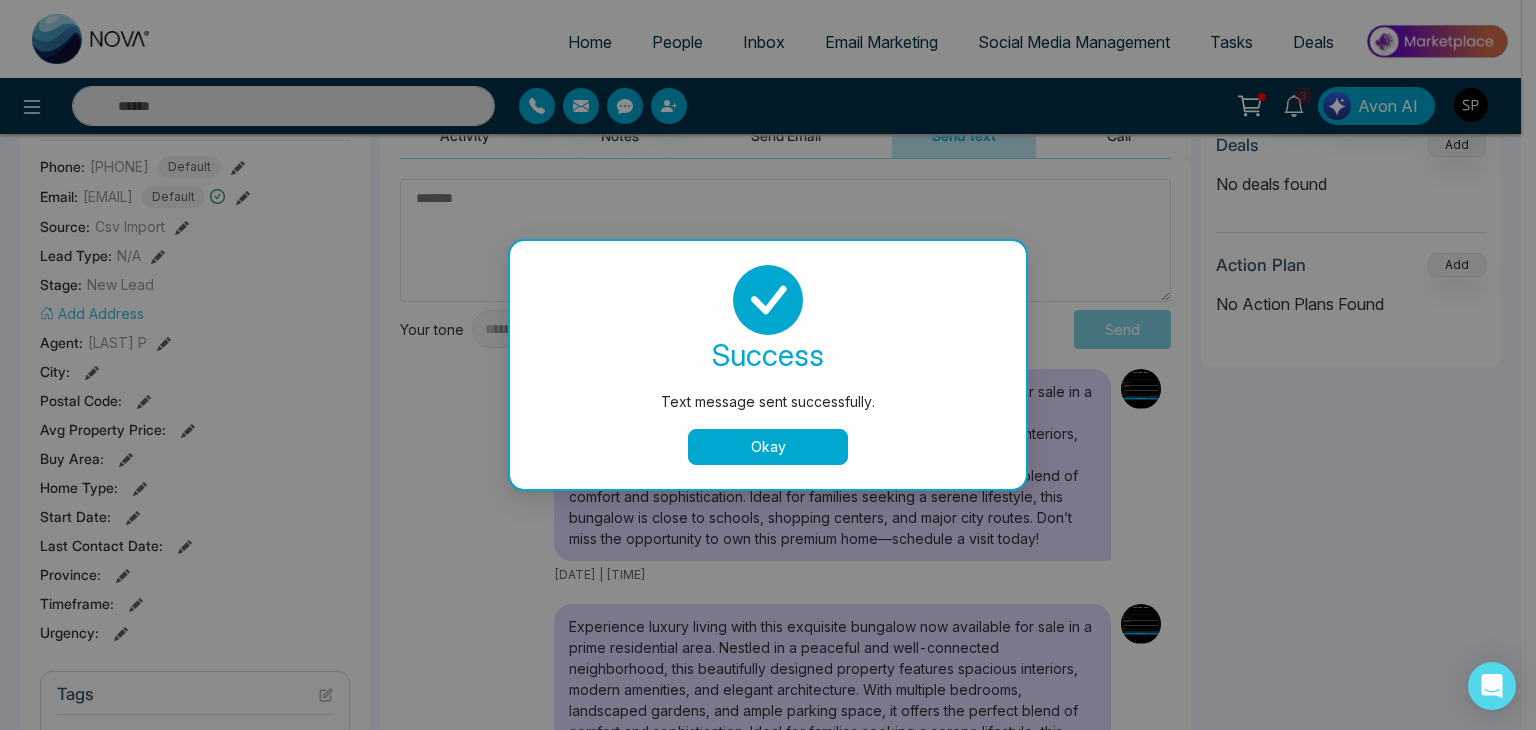 click on "Okay" at bounding box center (768, 447) 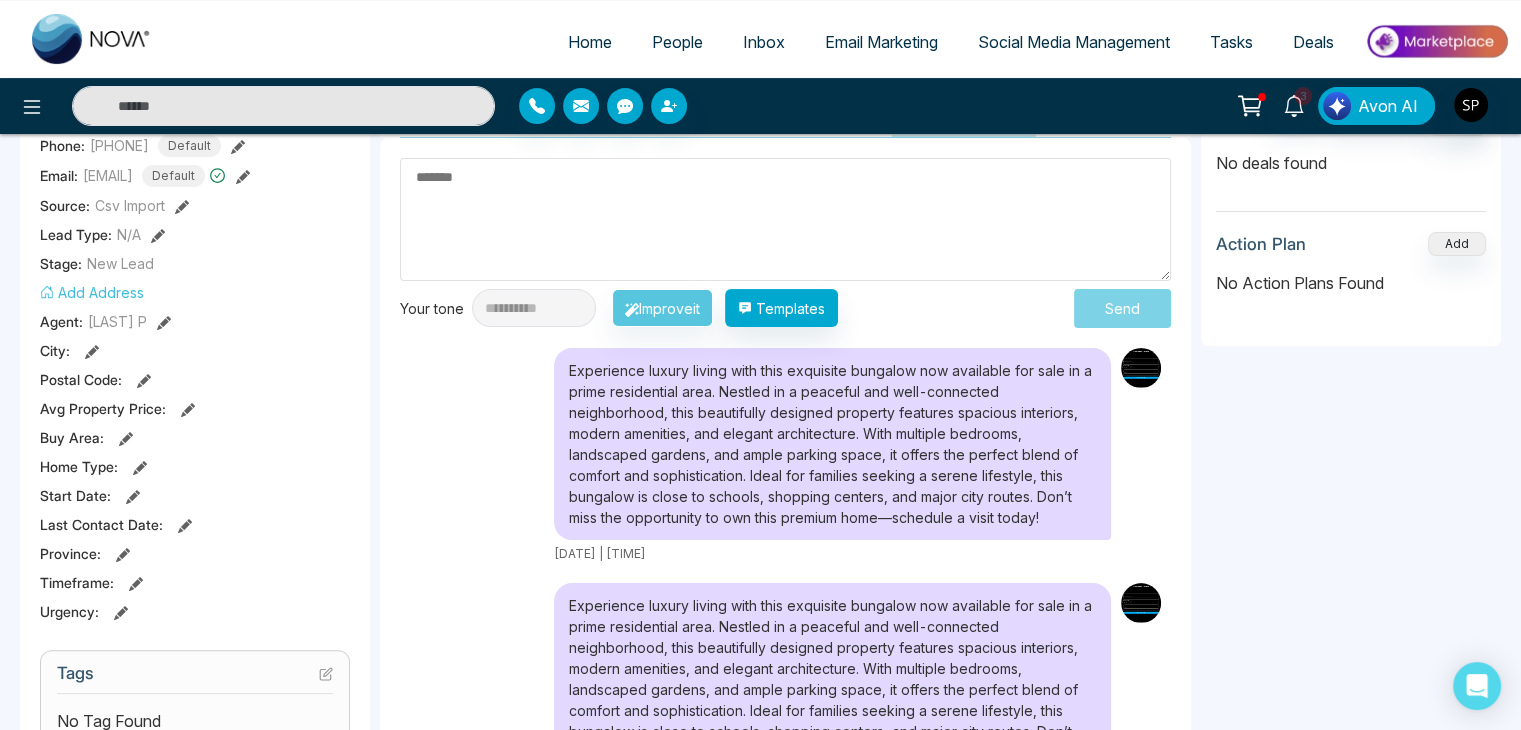scroll, scrollTop: 0, scrollLeft: 0, axis: both 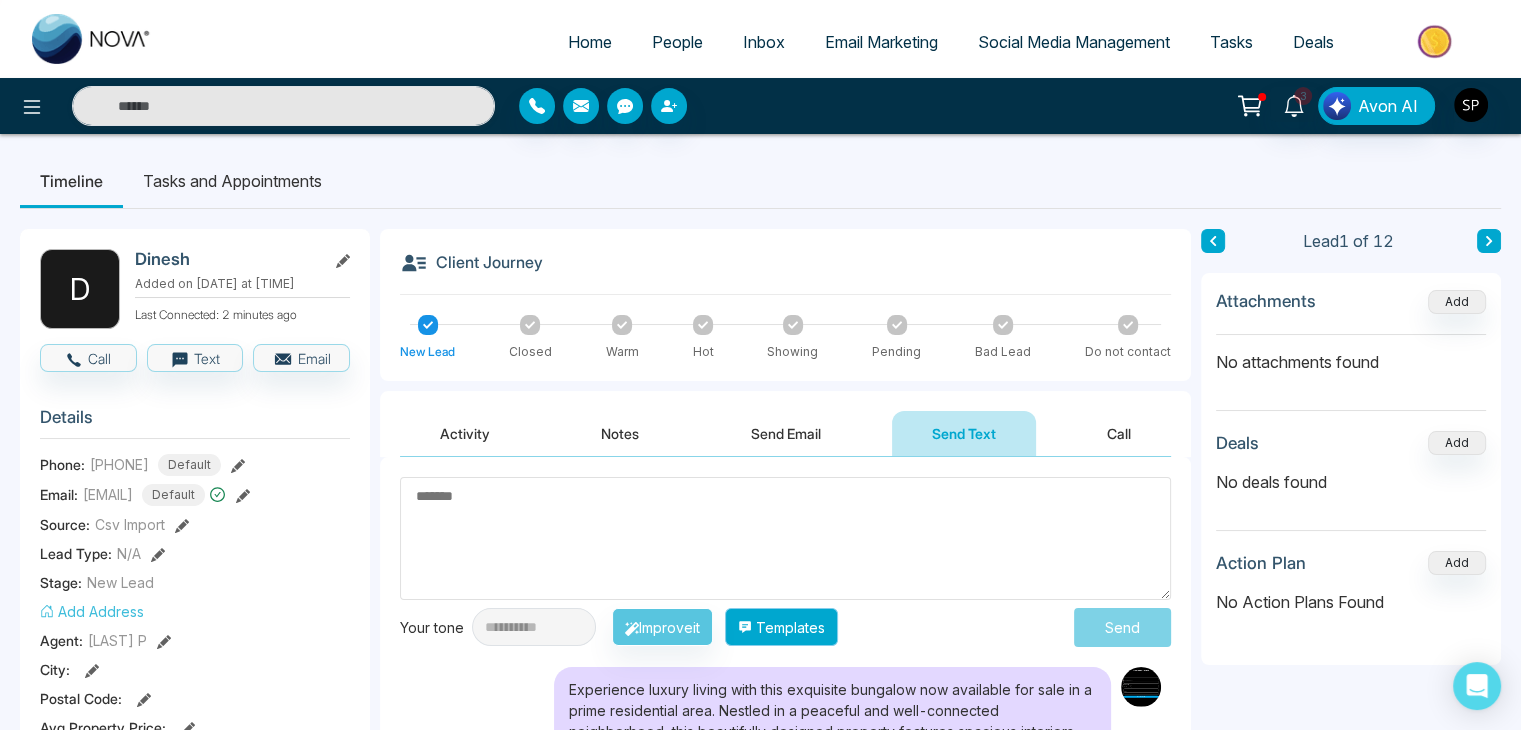 click on "Templates" at bounding box center (781, 627) 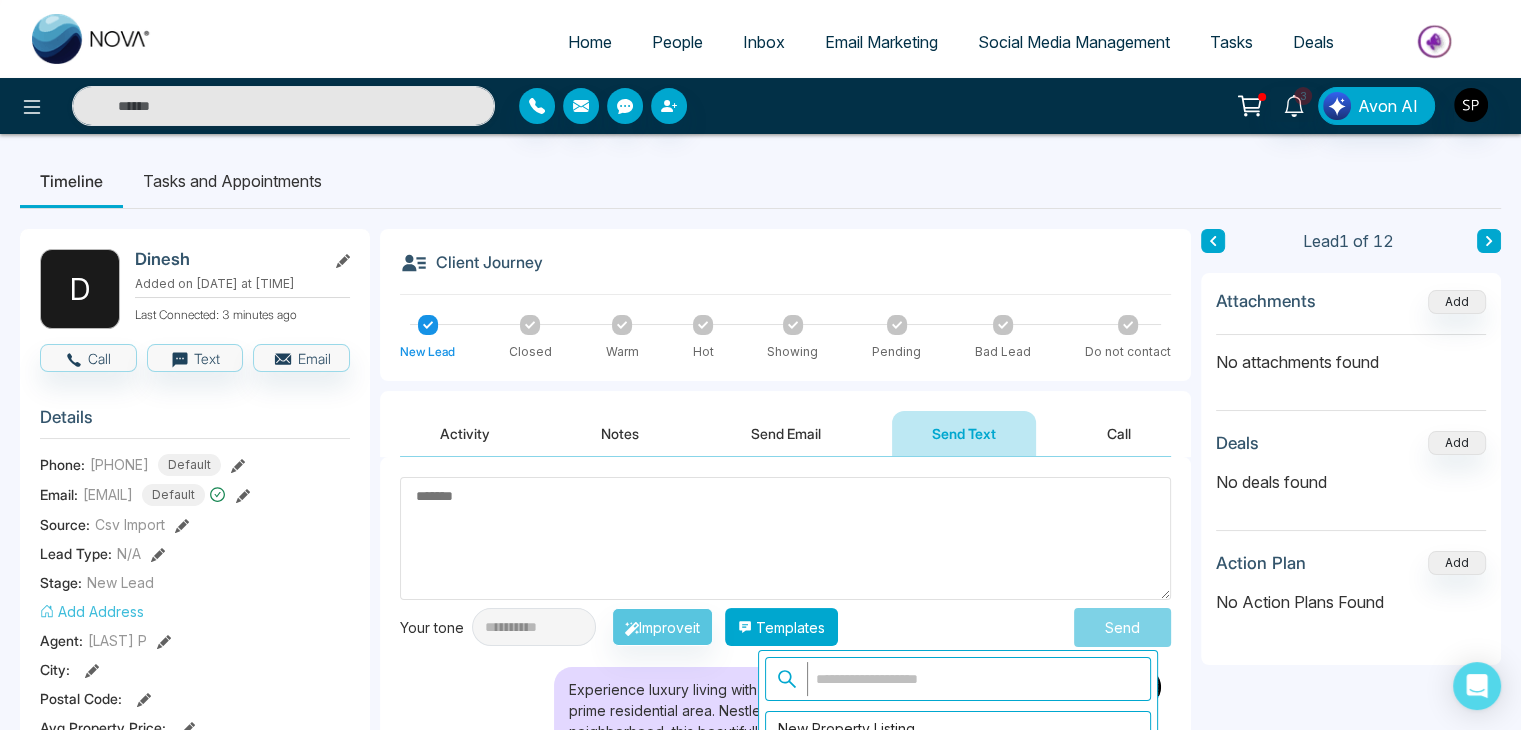 scroll, scrollTop: 224, scrollLeft: 0, axis: vertical 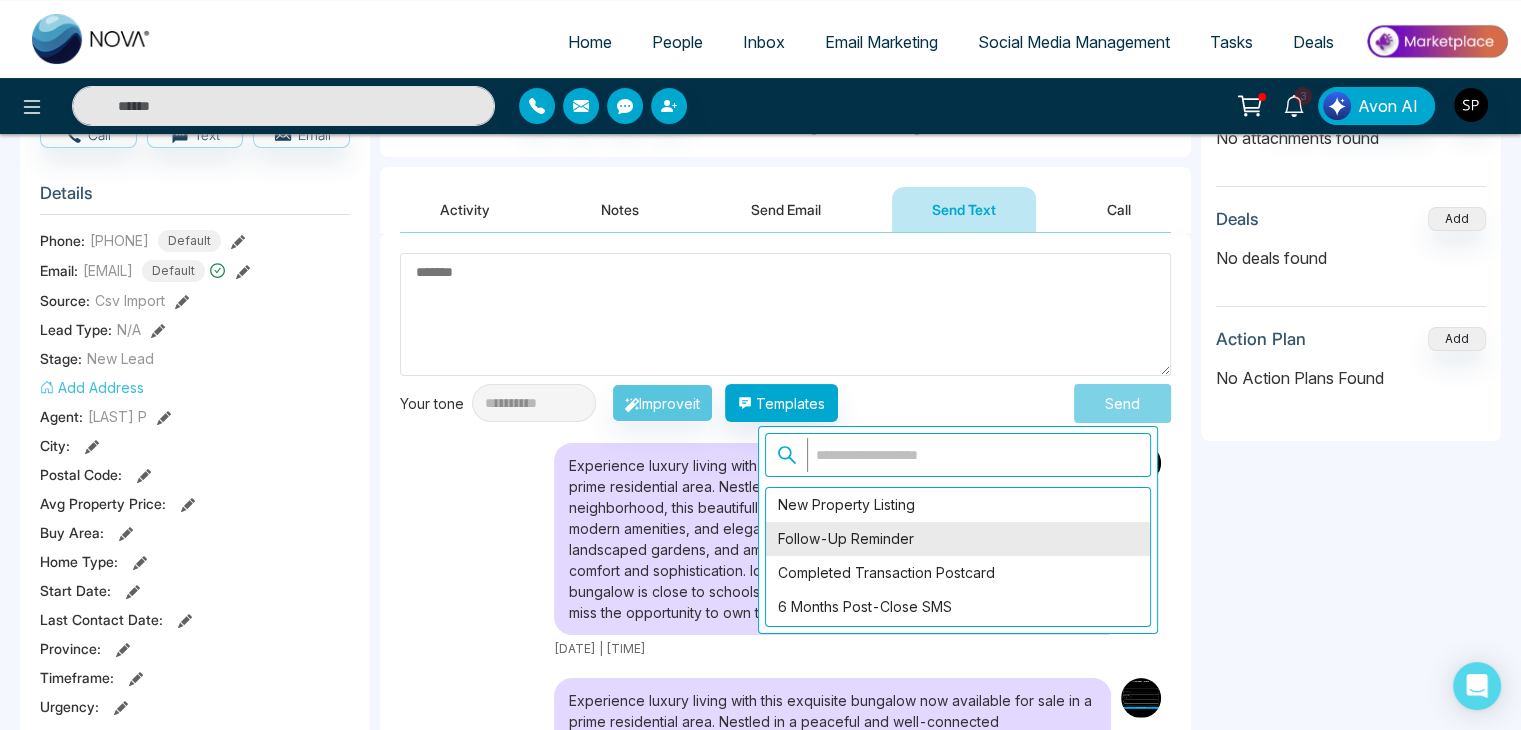 click on "Follow-Up Reminder" at bounding box center [958, 539] 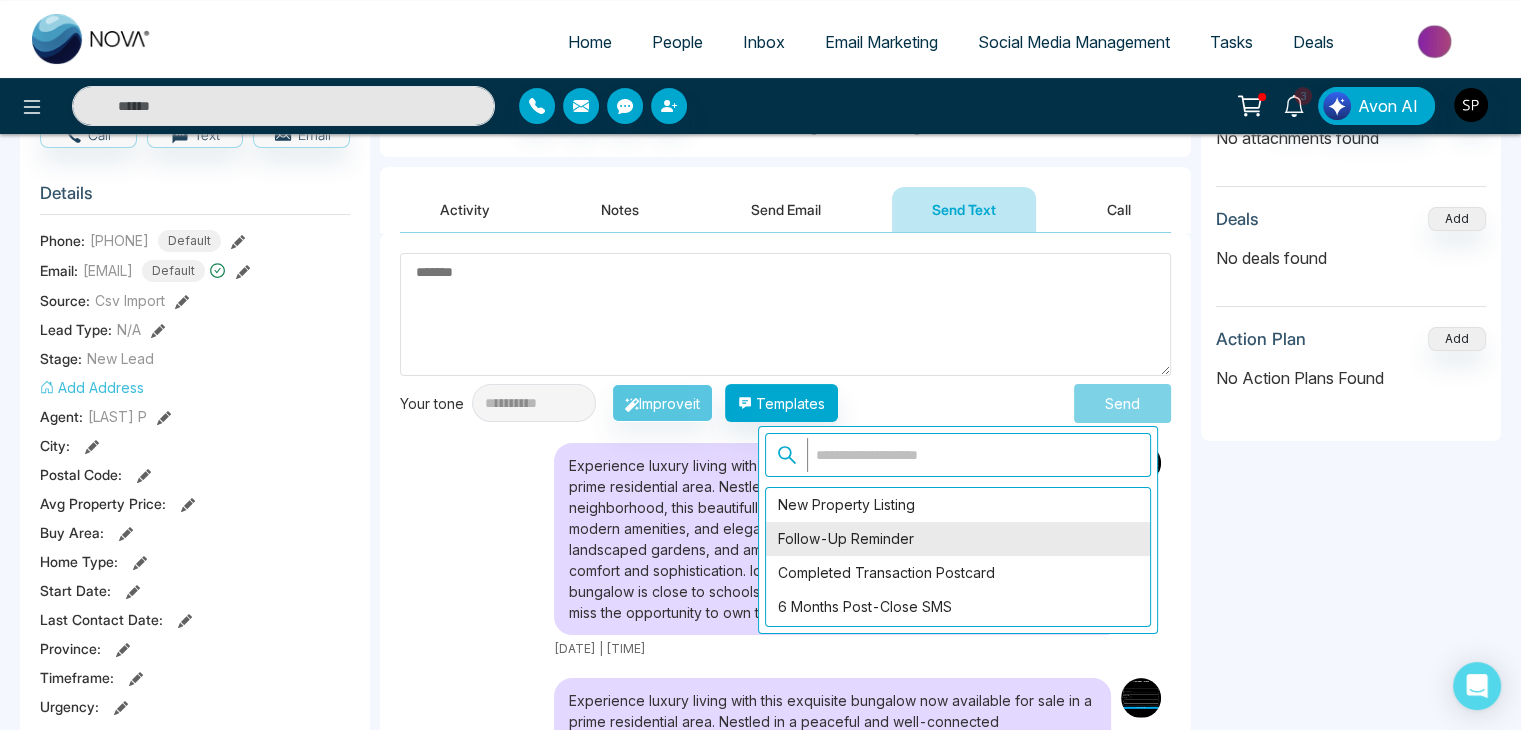 type on "**********" 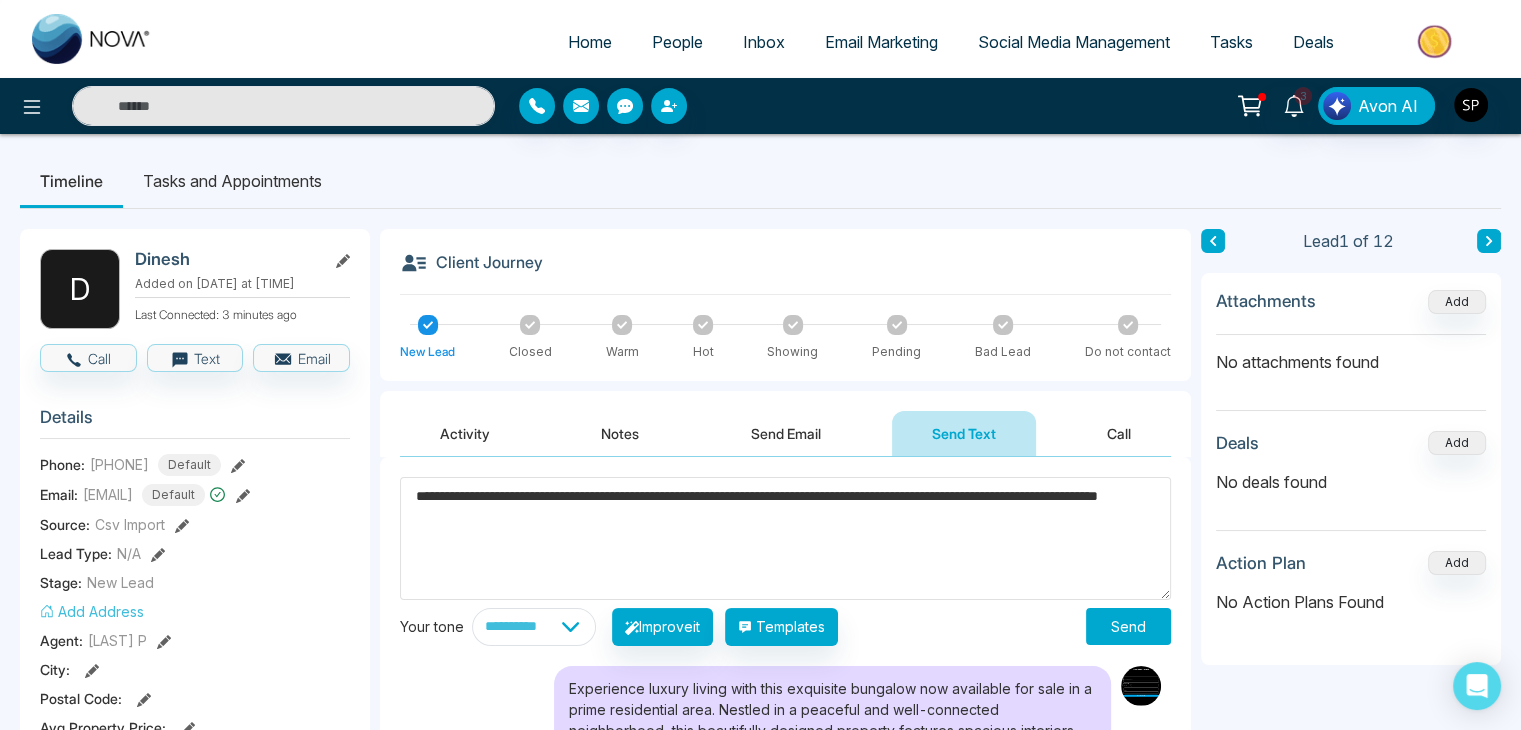 scroll, scrollTop: 0, scrollLeft: 0, axis: both 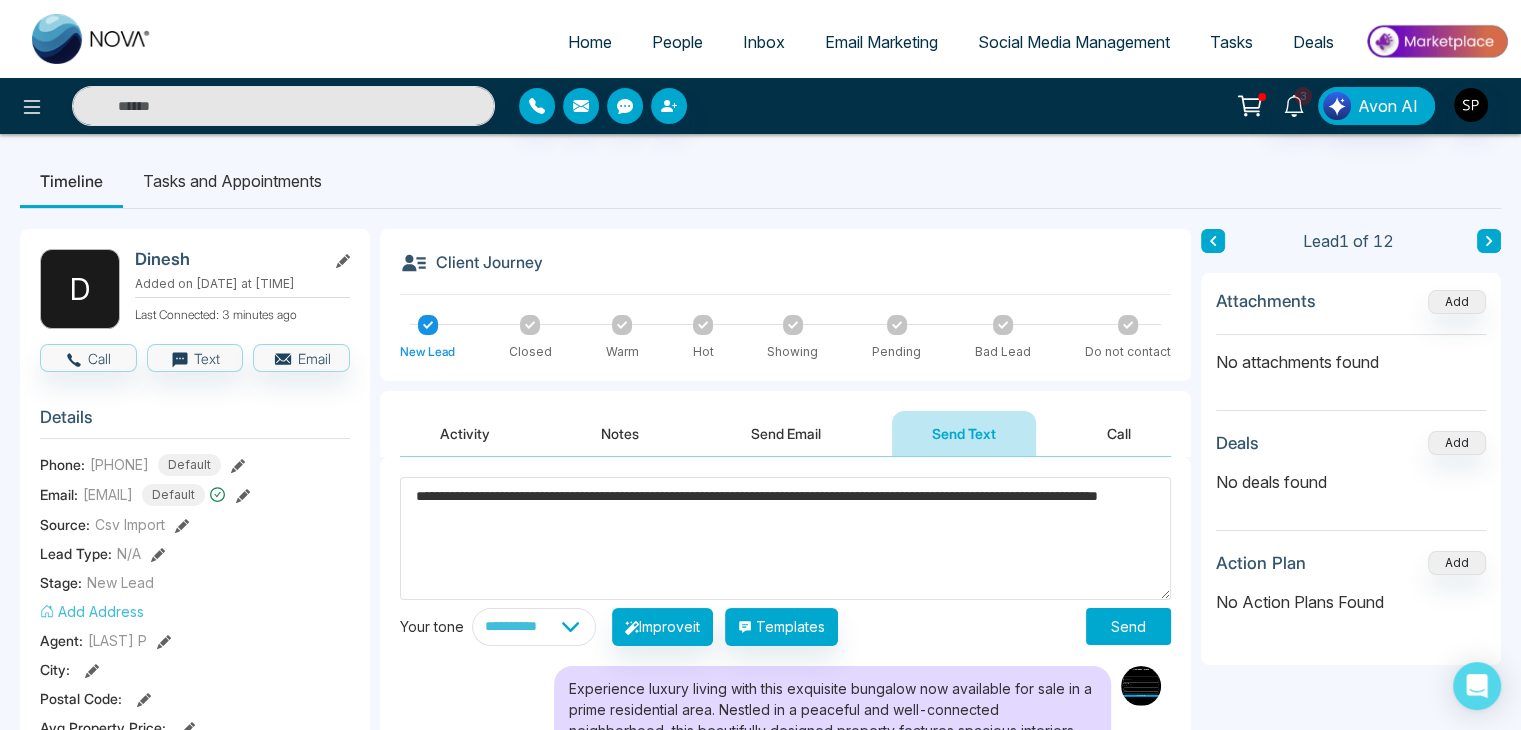 click on "Call" at bounding box center [1119, 433] 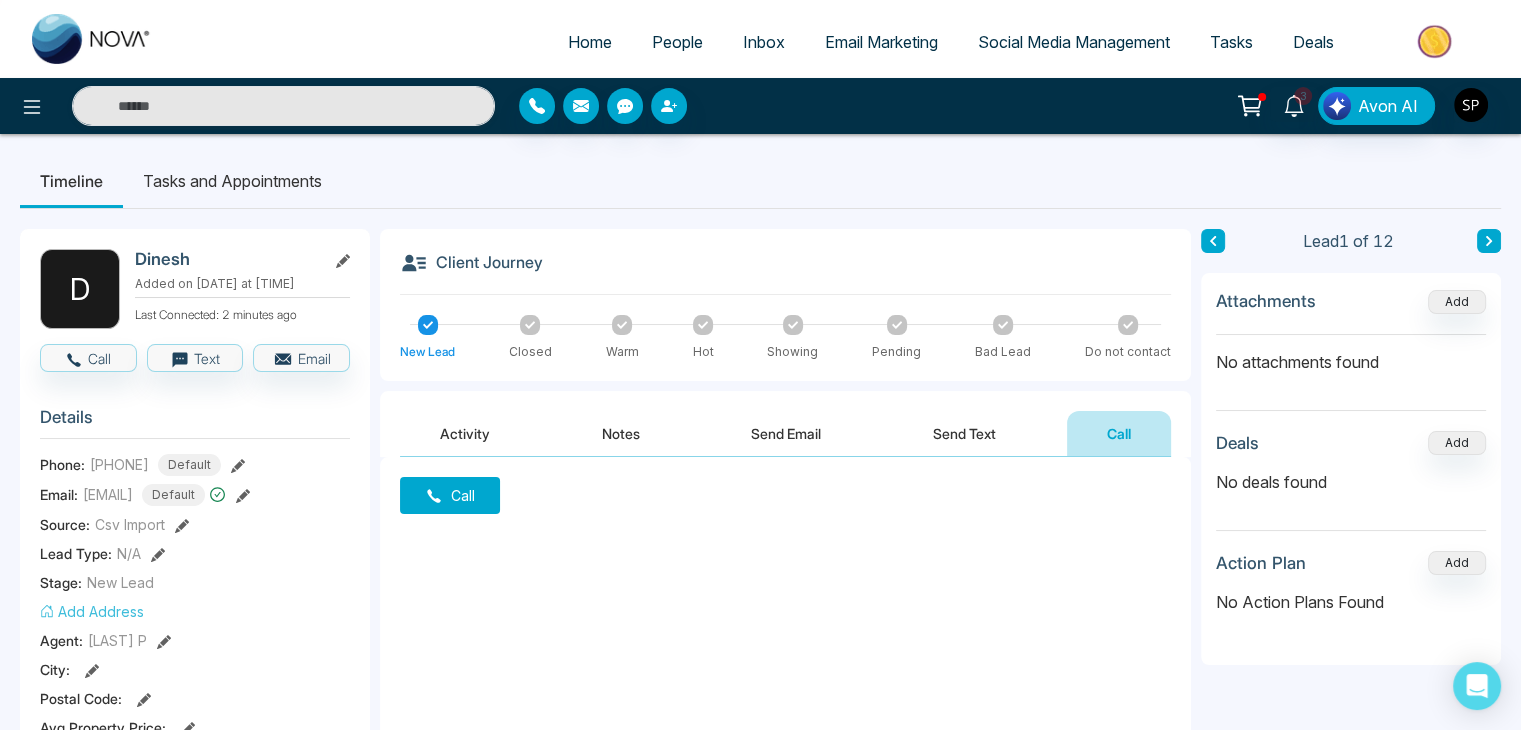 click on "Call" at bounding box center (450, 495) 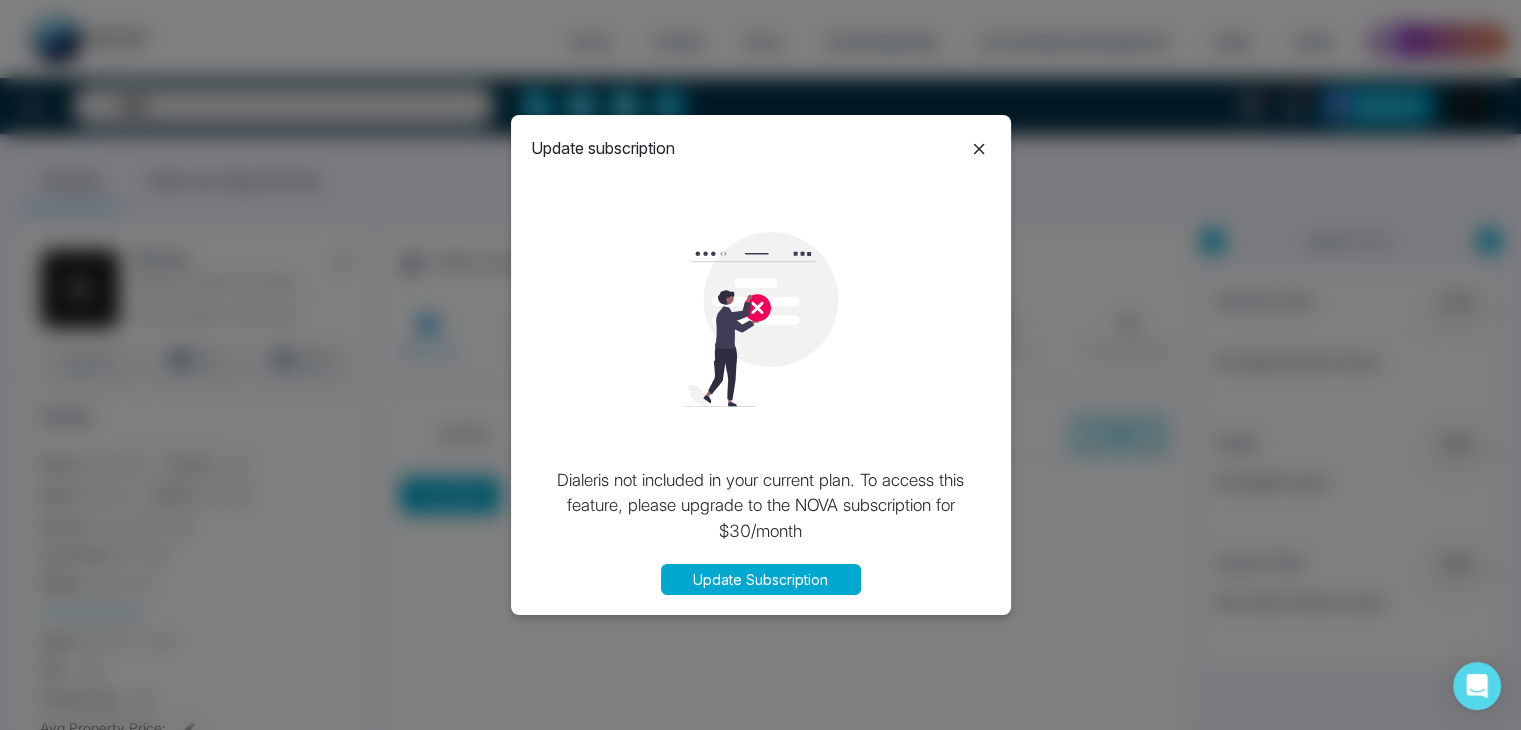 click 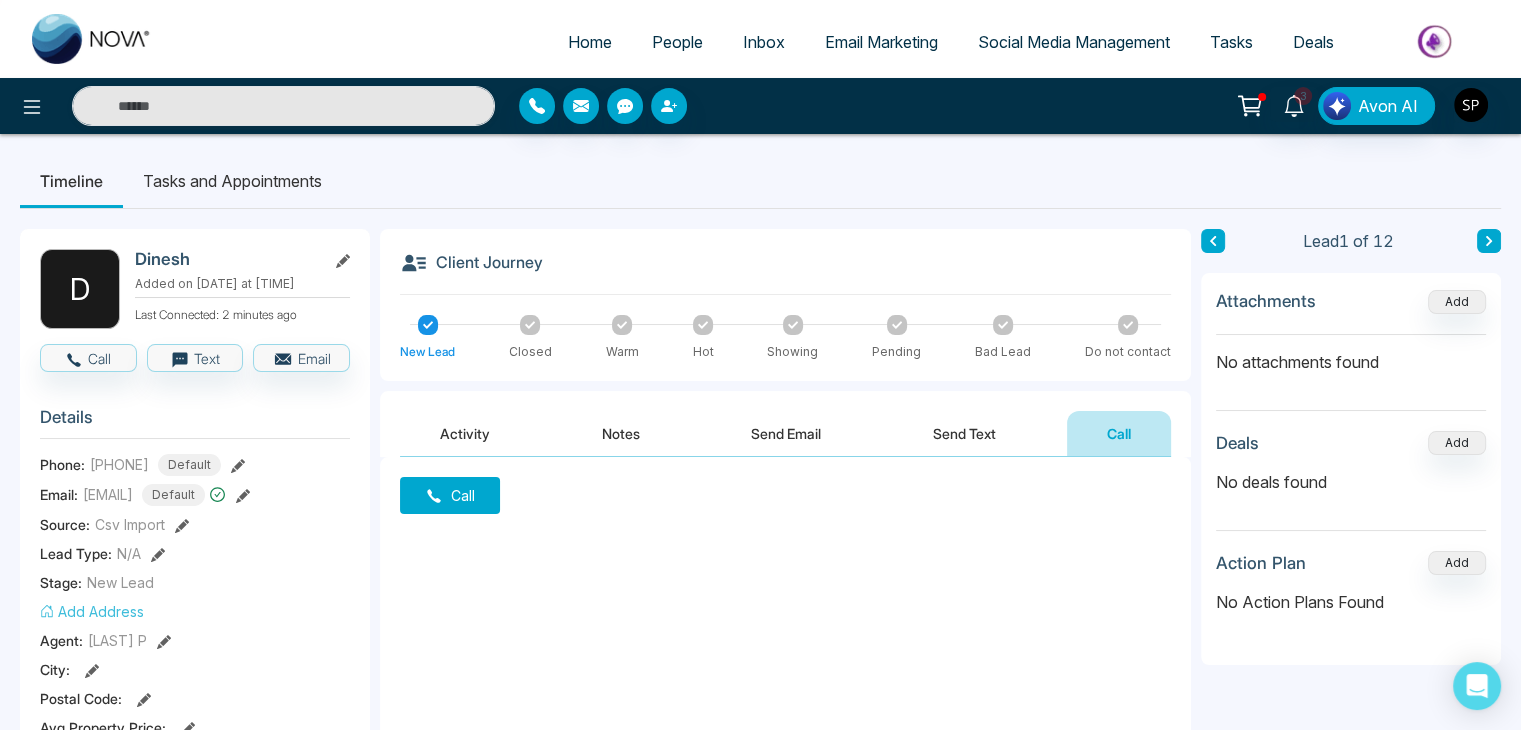 click 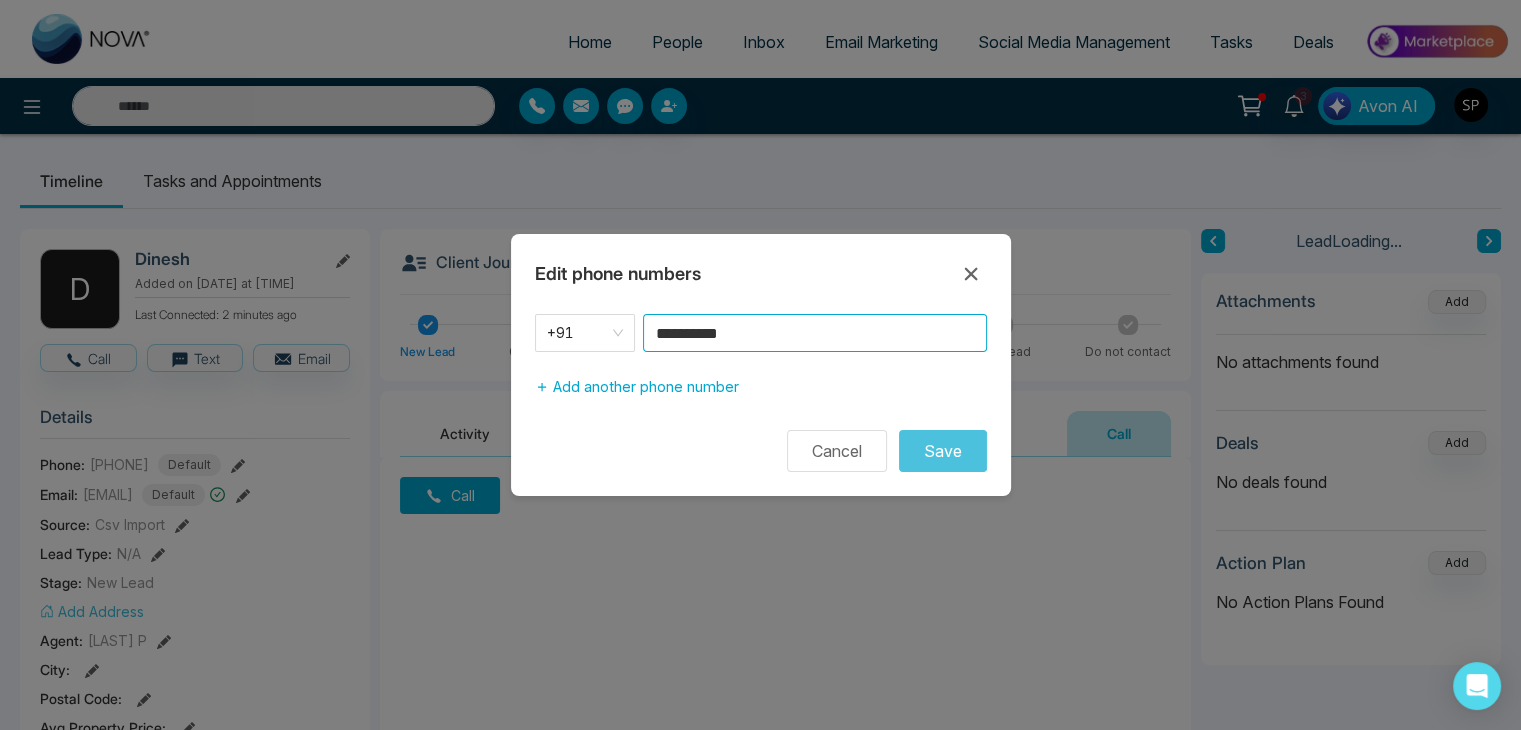 drag, startPoint x: 772, startPoint y: 338, endPoint x: 228, endPoint y: 379, distance: 545.54285 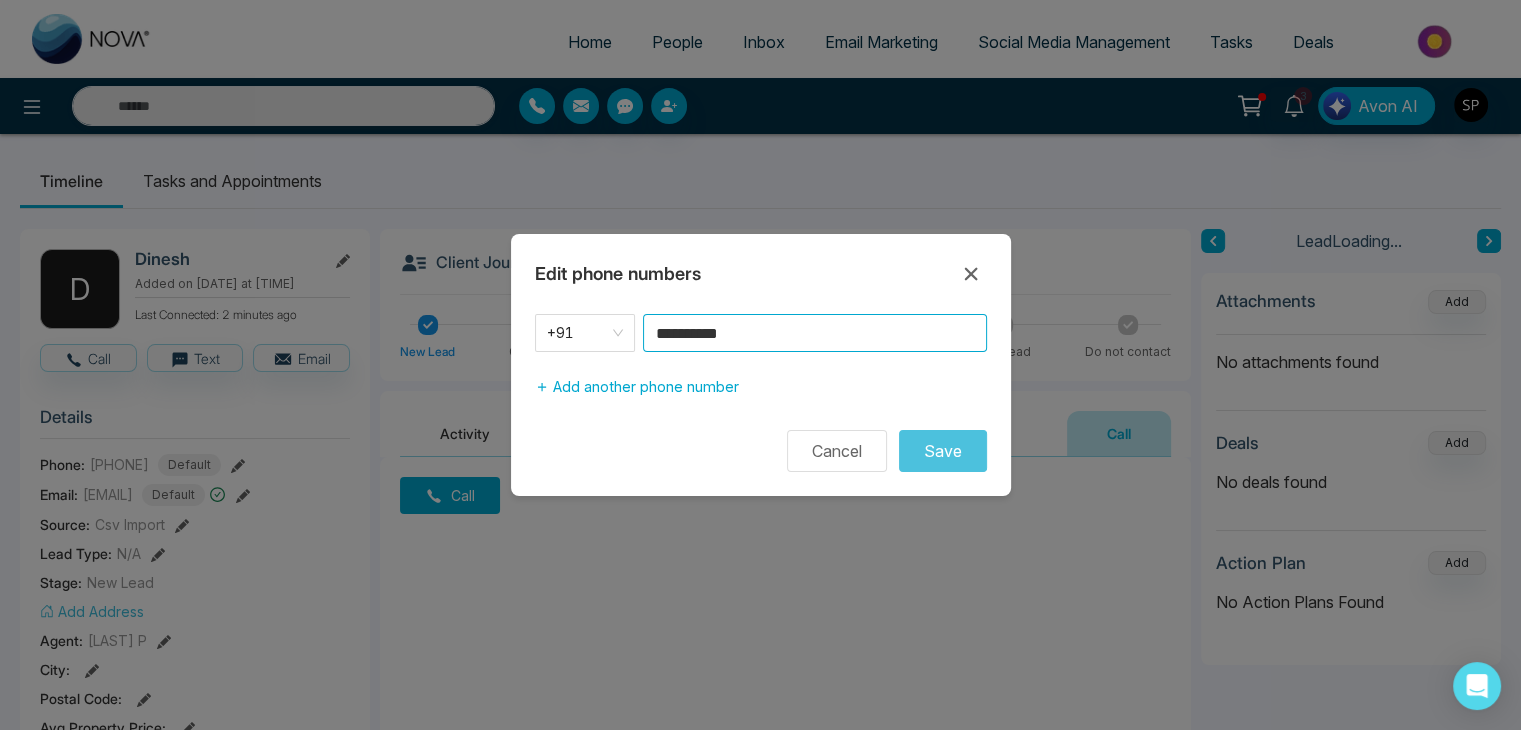 click on "**********" at bounding box center (760, 365) 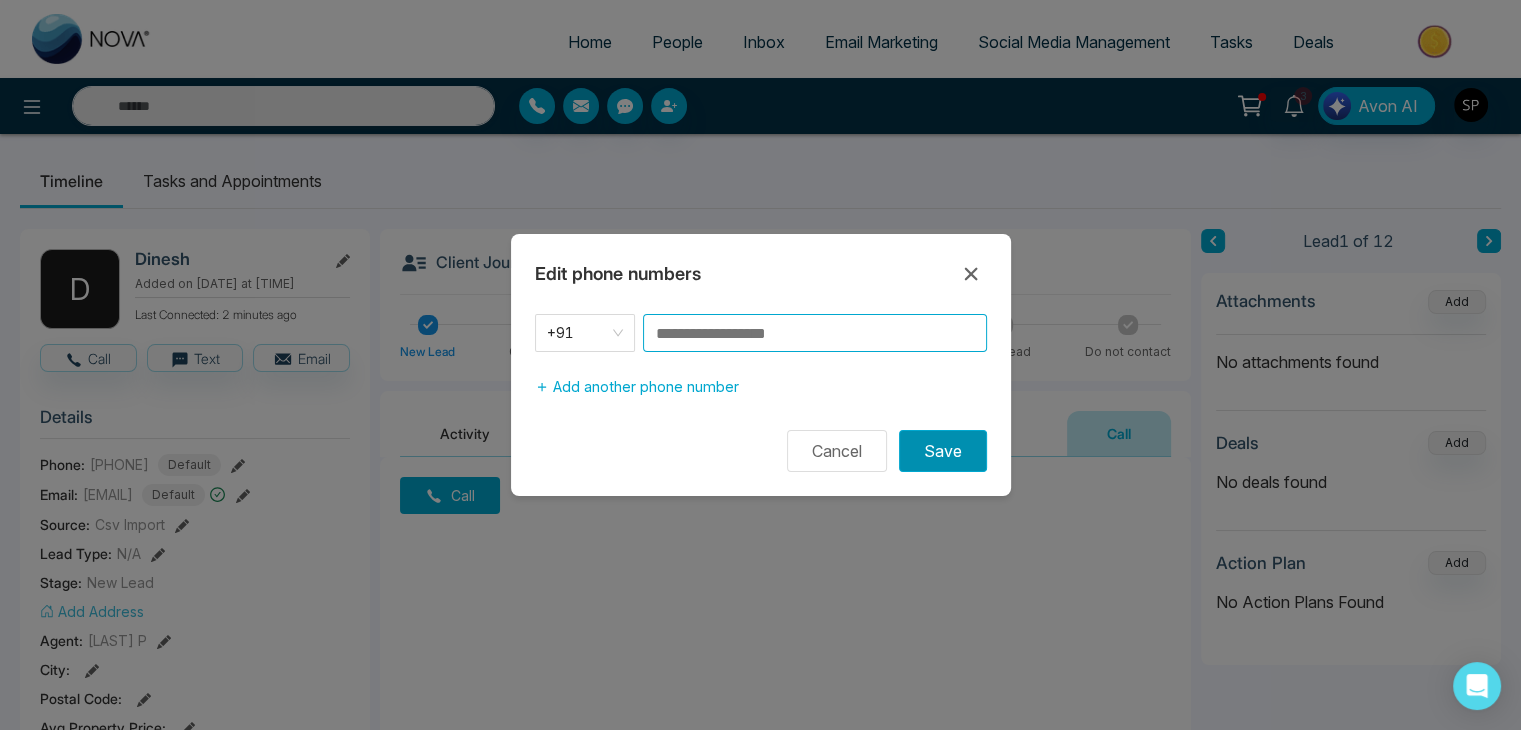 type 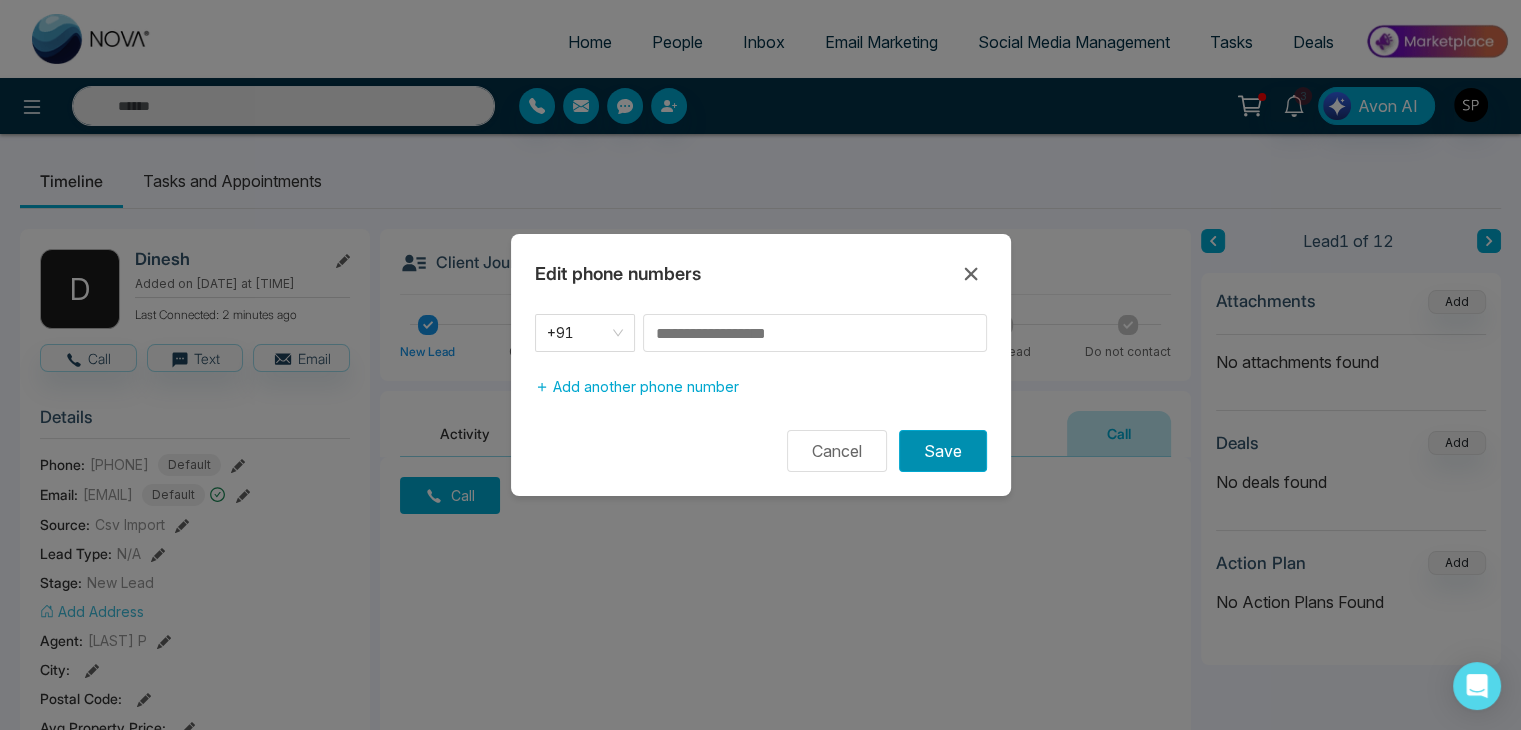 click on "Save" at bounding box center (943, 451) 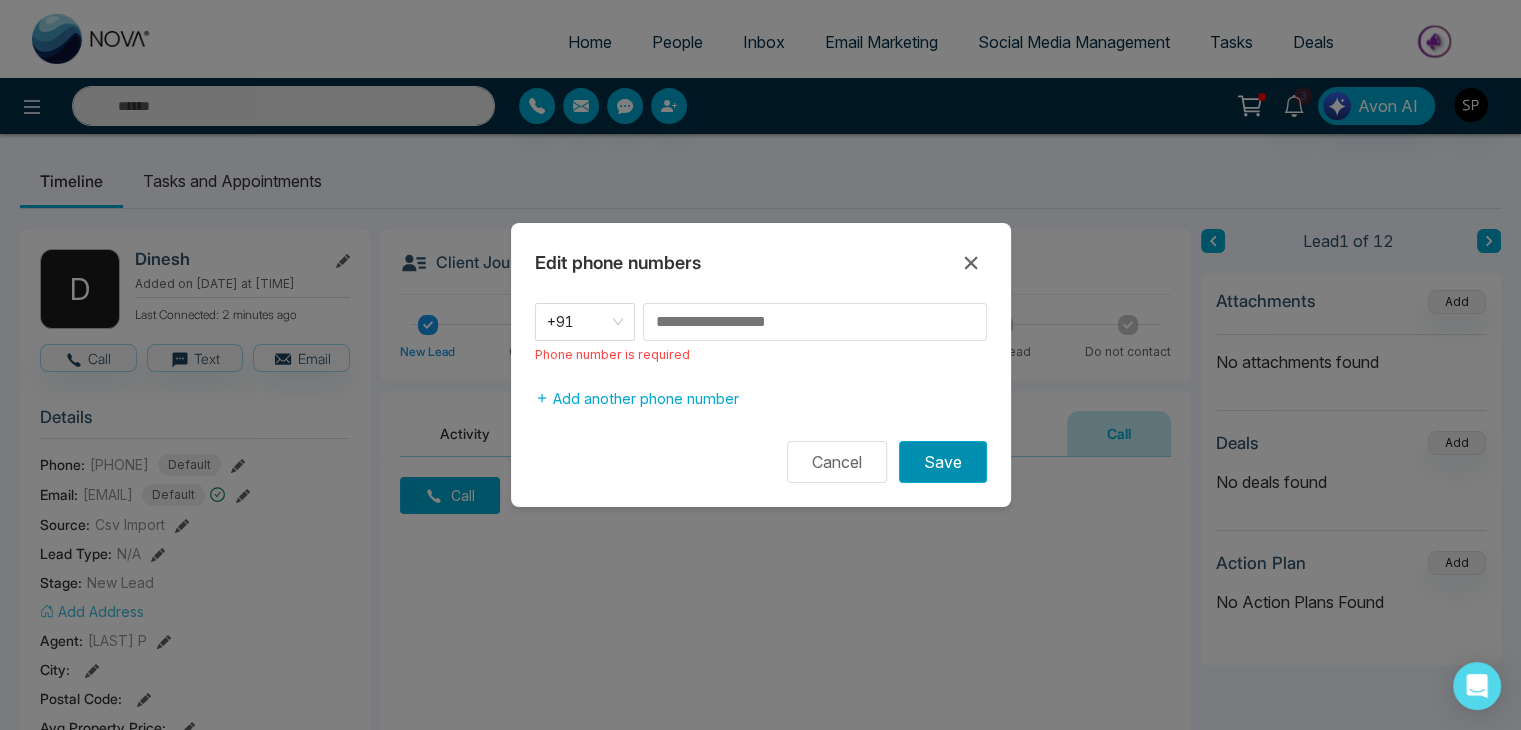 click on "Save" at bounding box center (943, 462) 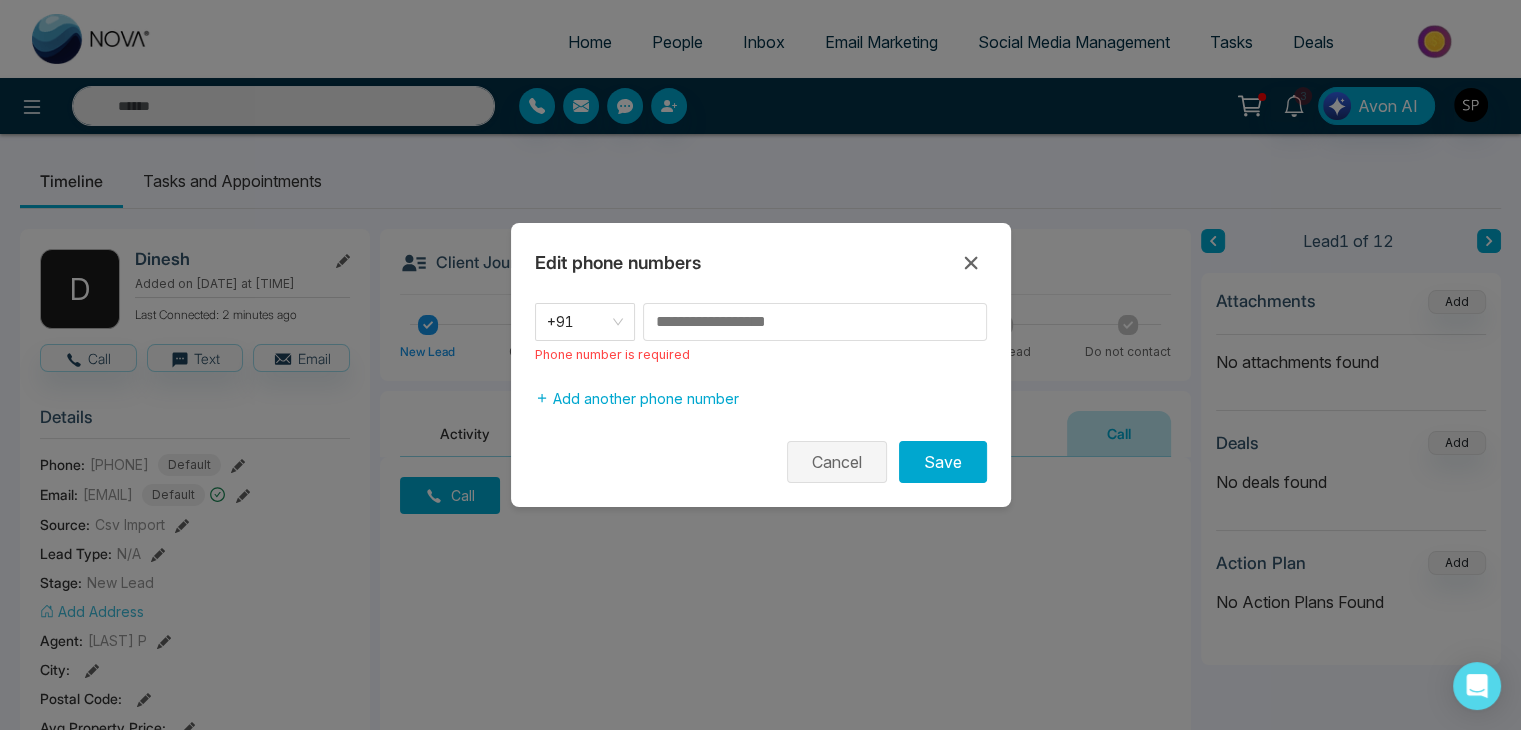 click on "Cancel" at bounding box center [837, 462] 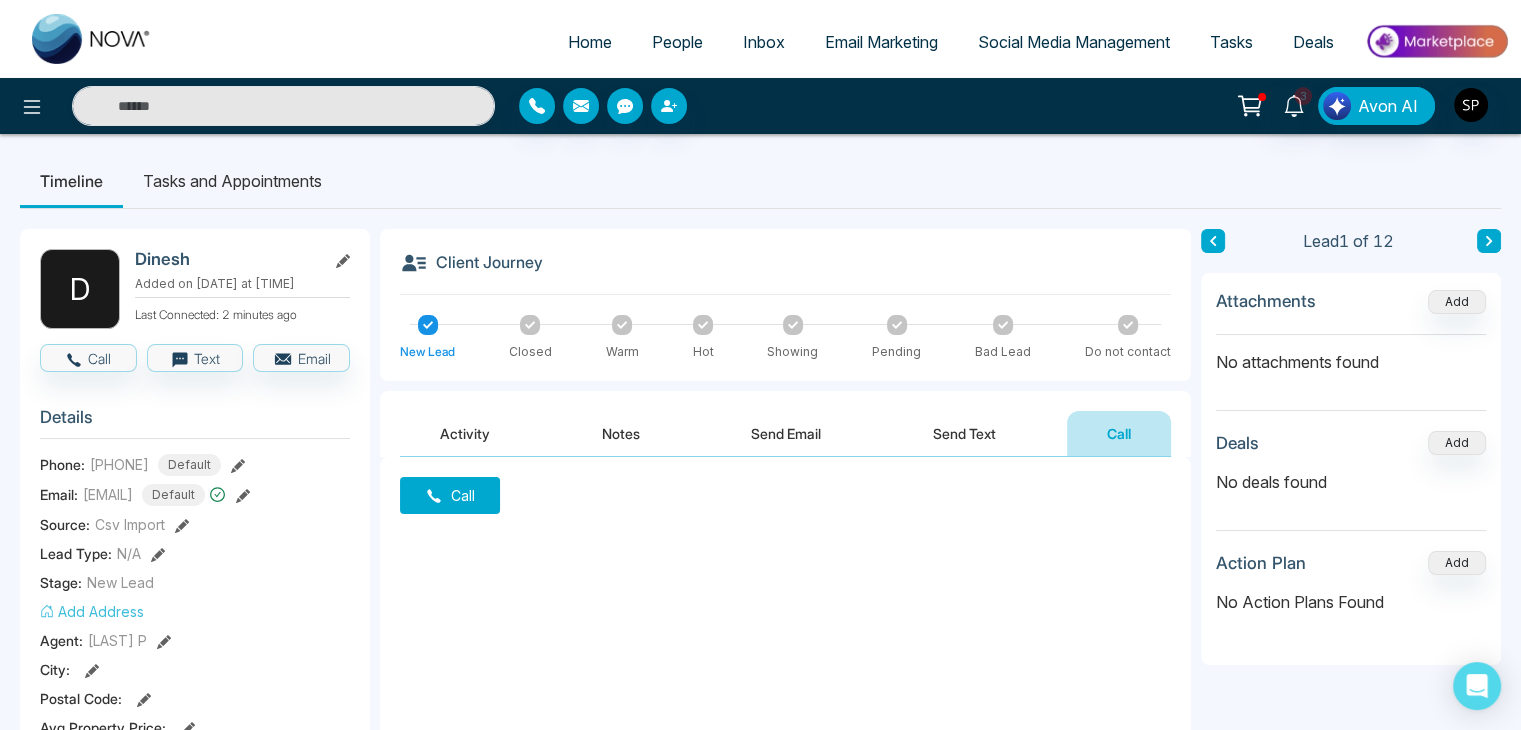click 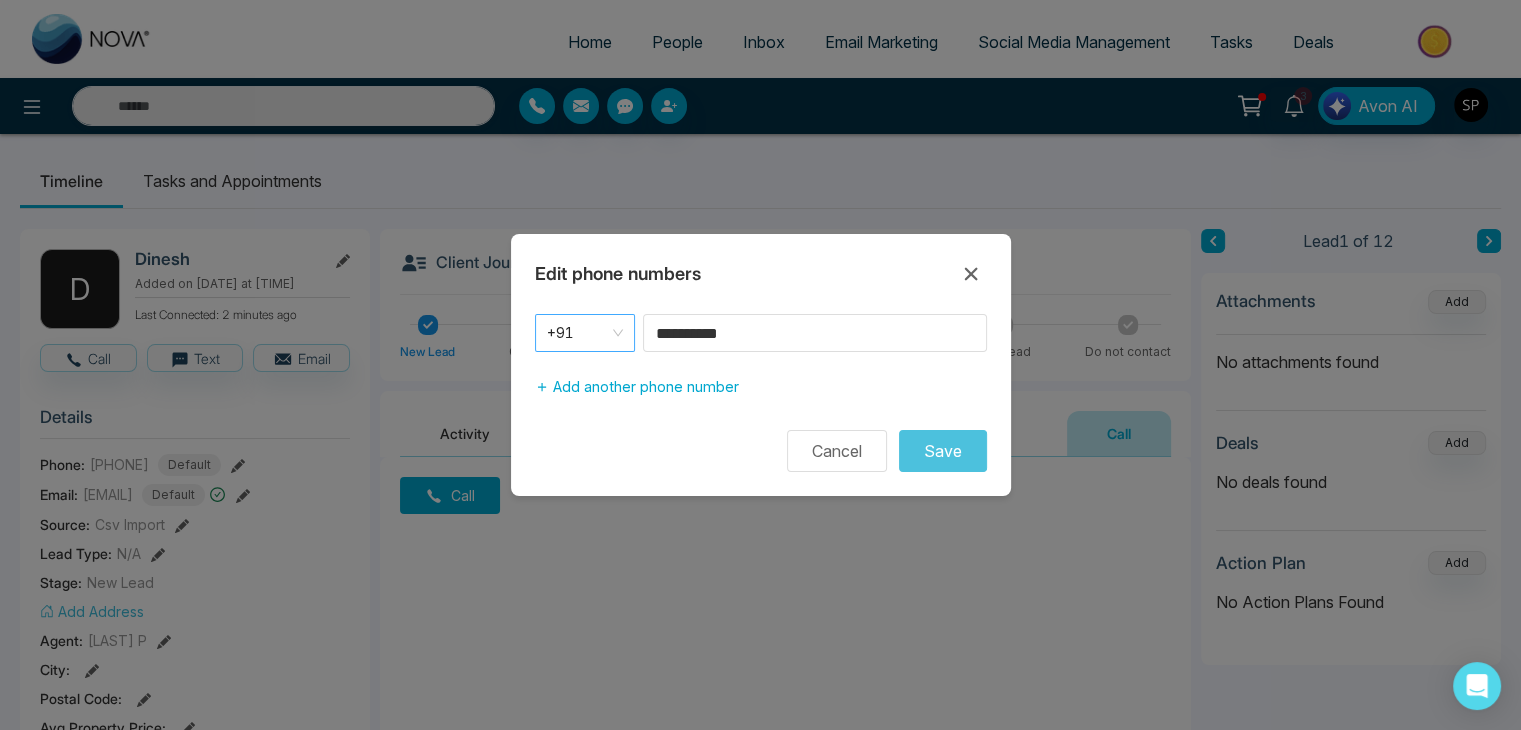 click on "+91" at bounding box center (585, 333) 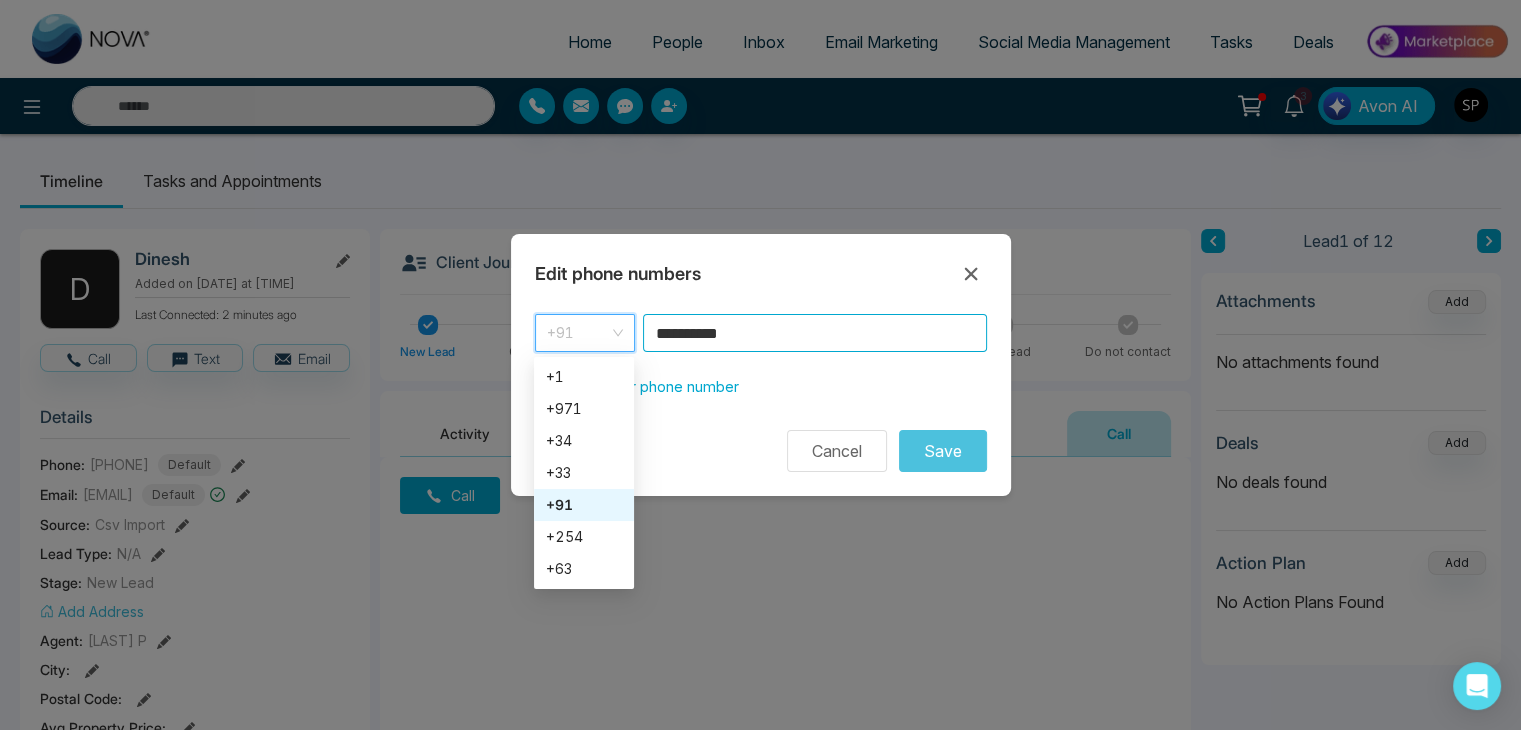 click on "**********" at bounding box center [815, 333] 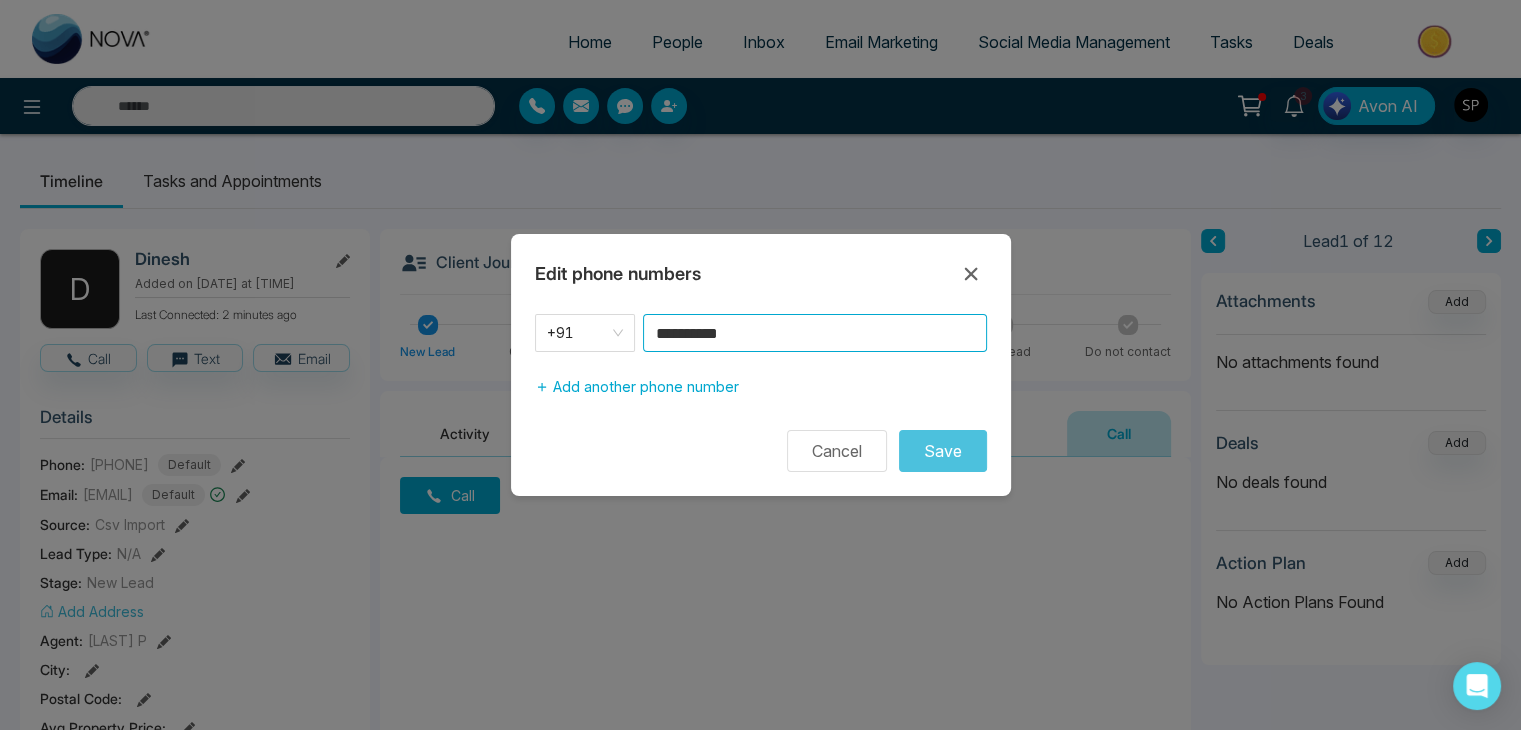 click on "**********" at bounding box center (815, 333) 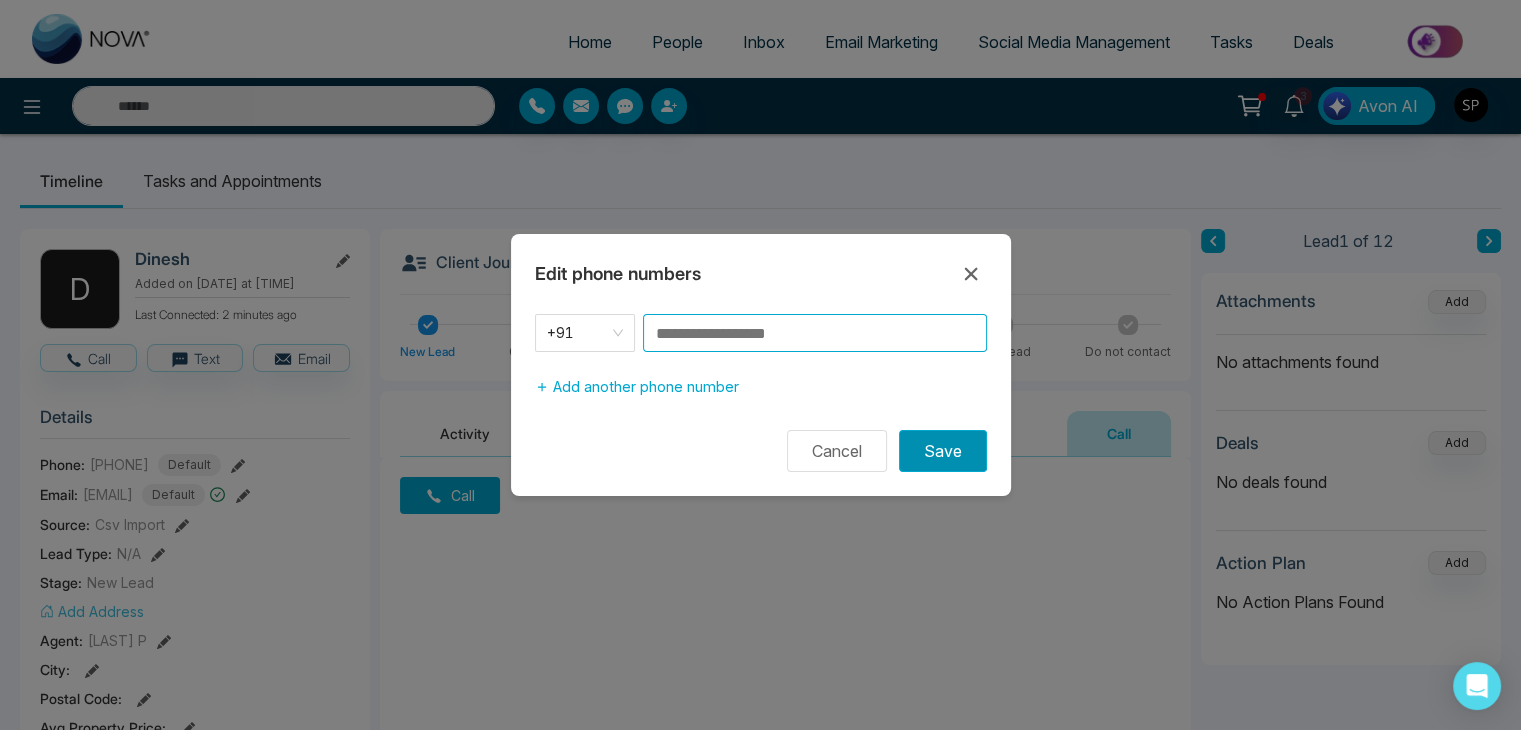 type 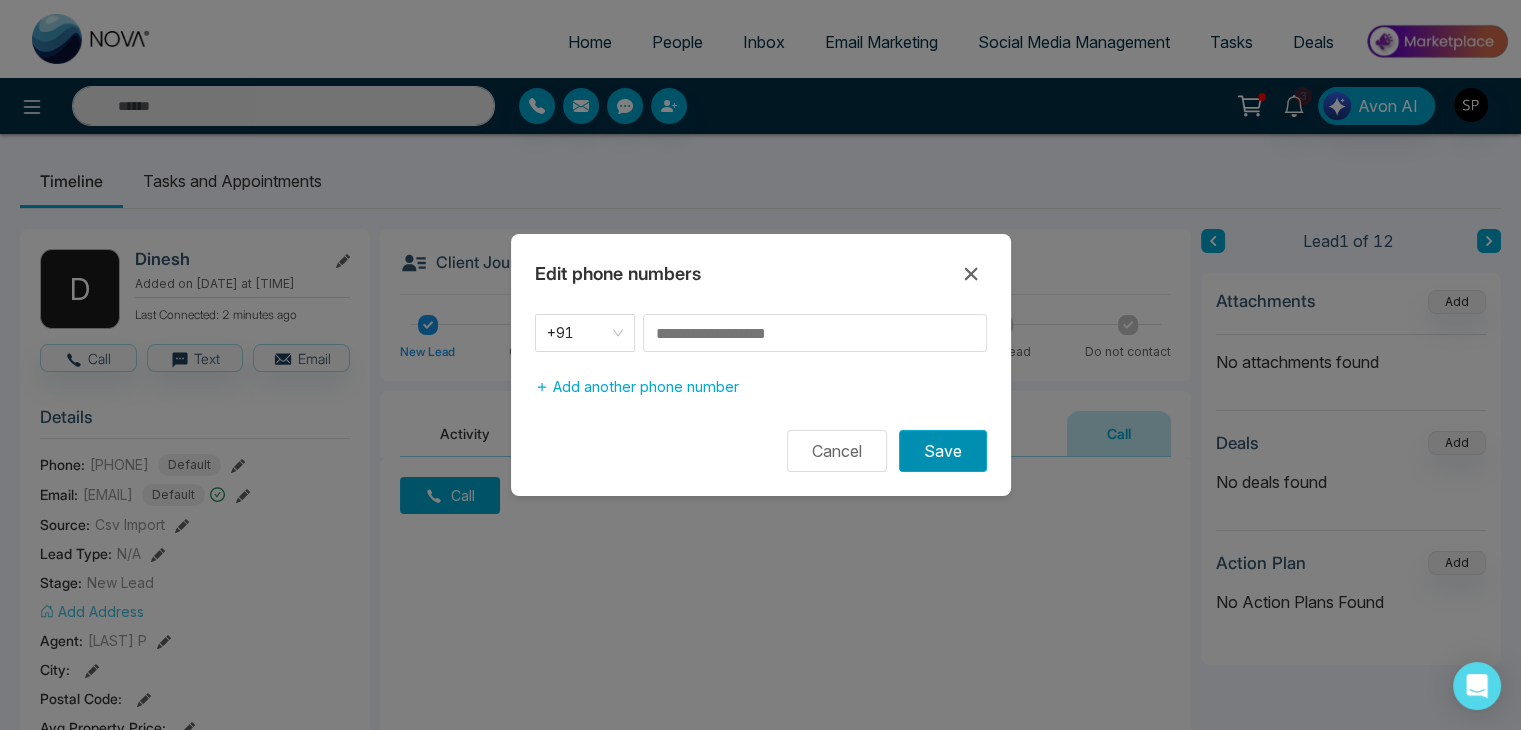 click on "Save" at bounding box center (943, 451) 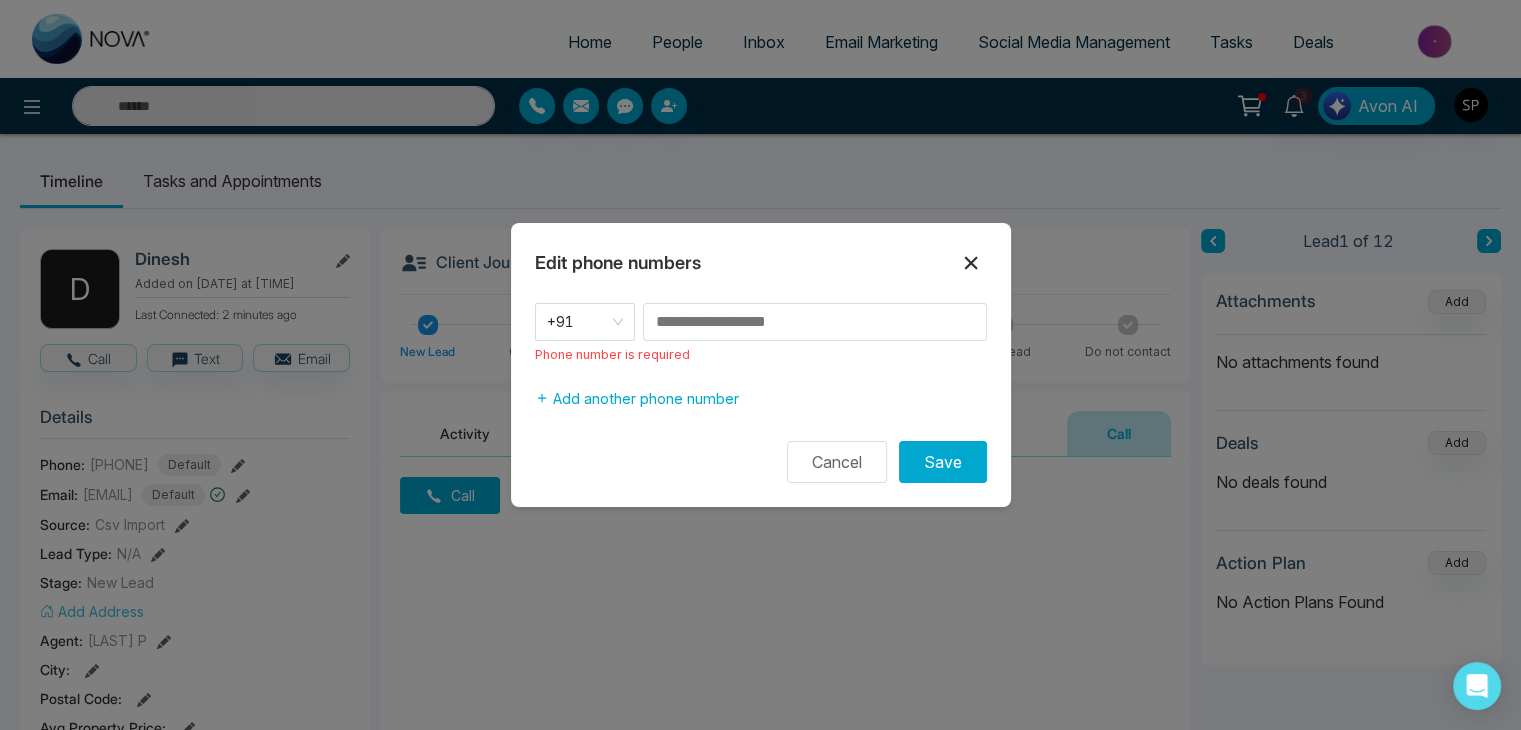 click 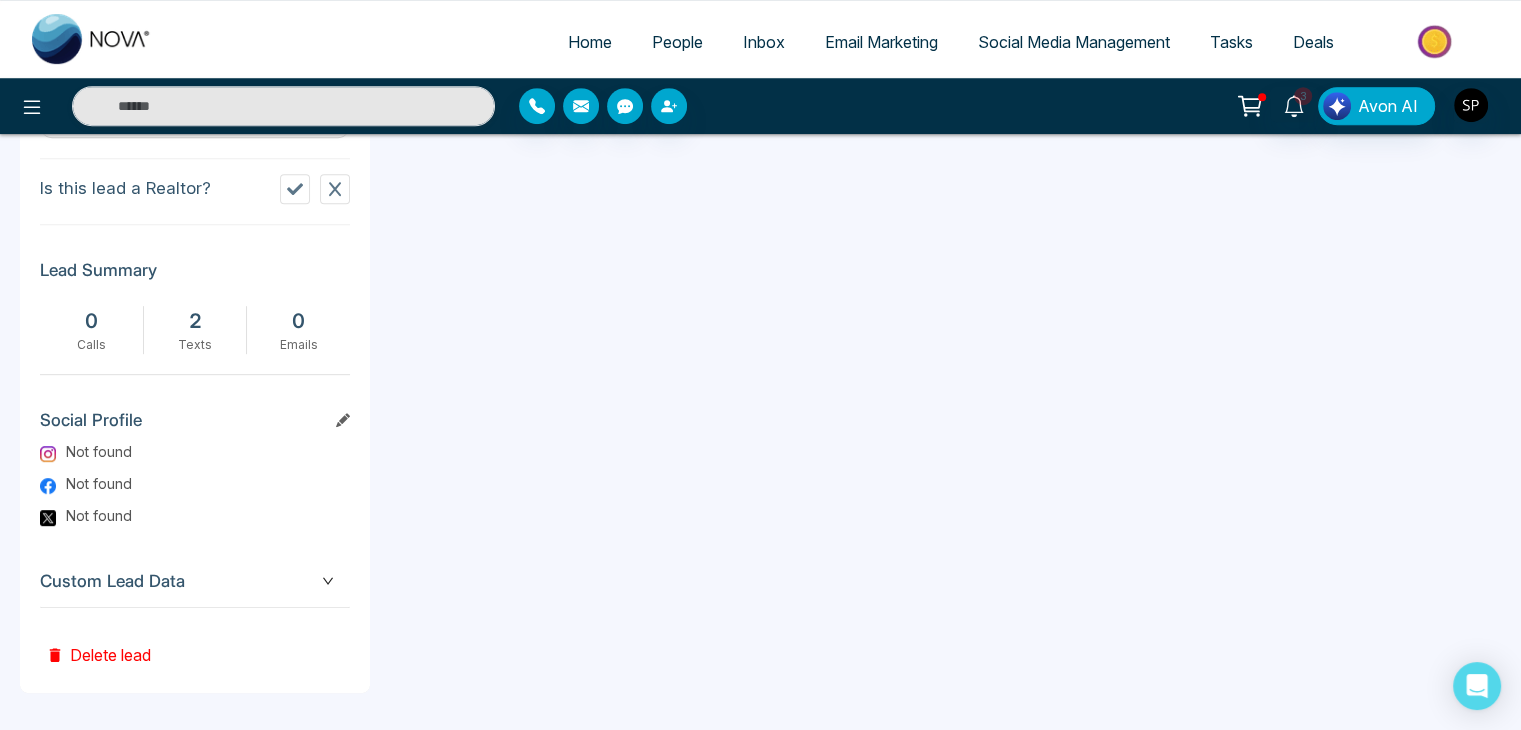 scroll, scrollTop: 0, scrollLeft: 0, axis: both 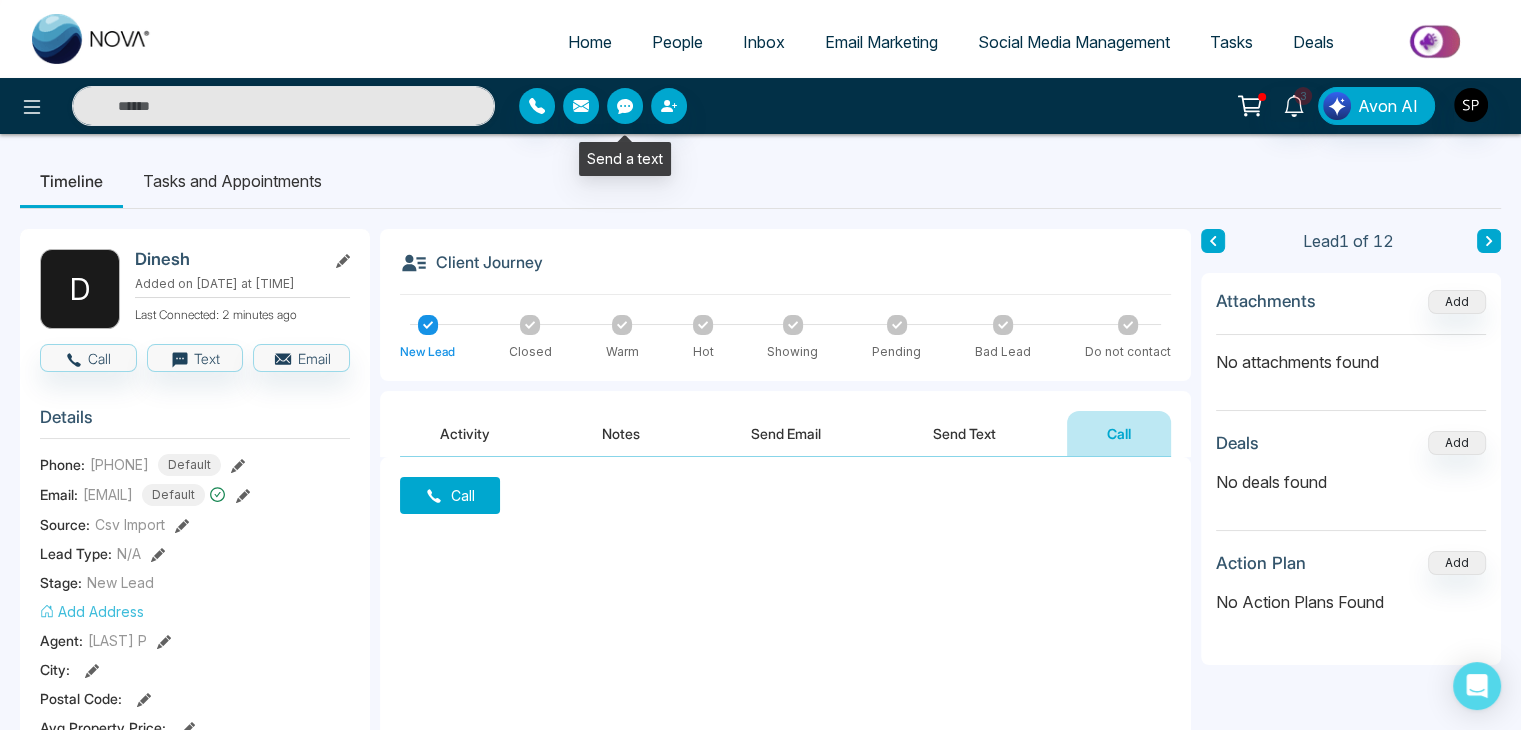 click 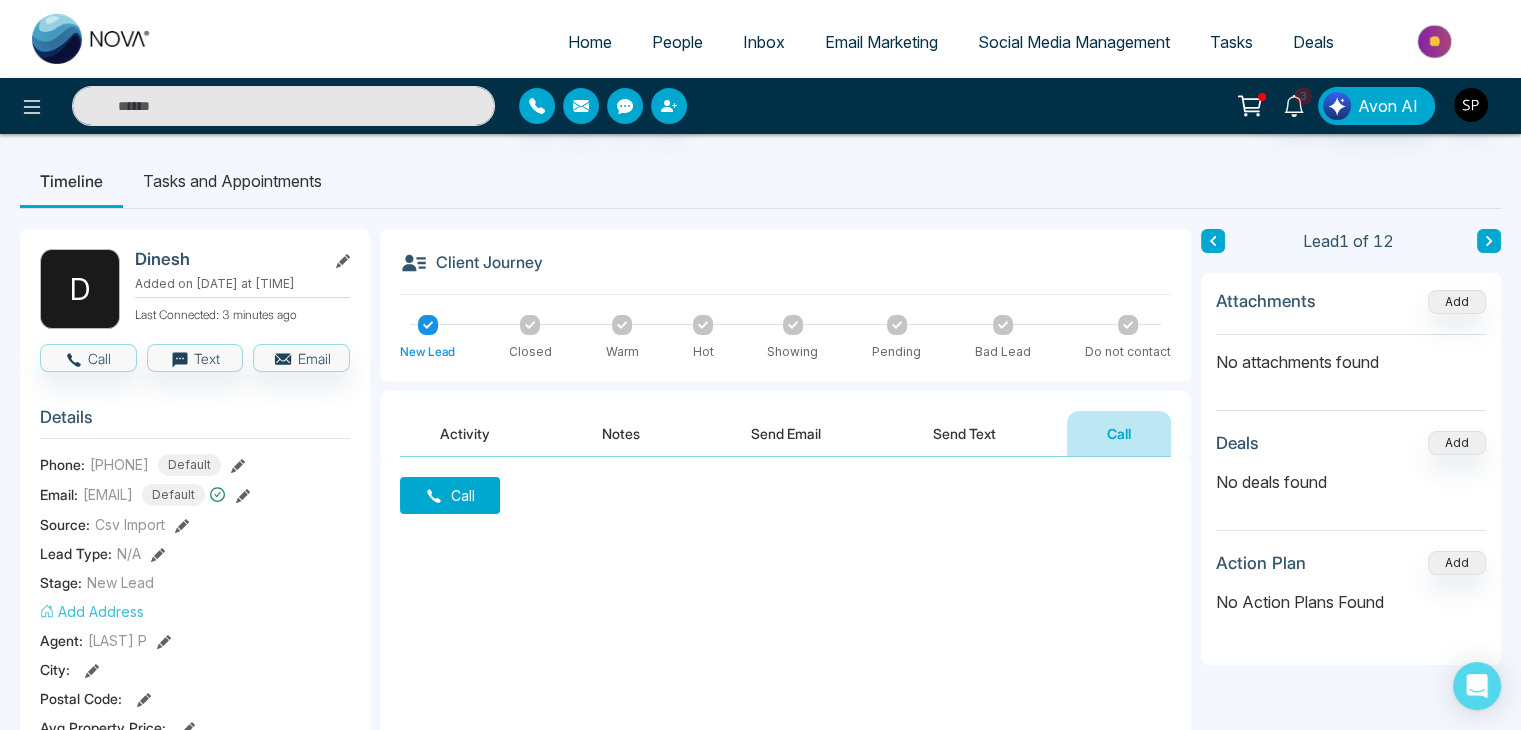 click on "People" at bounding box center [677, 42] 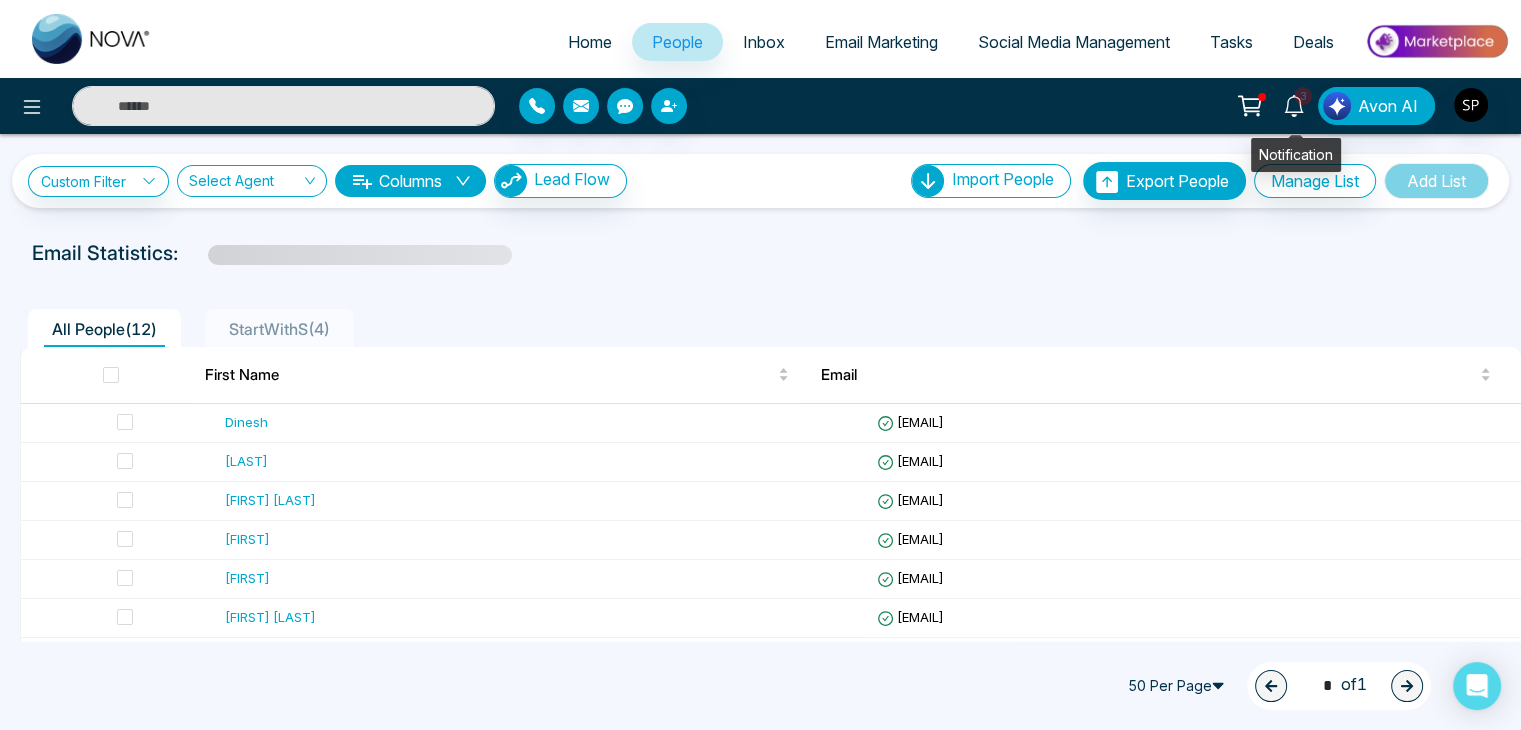 click 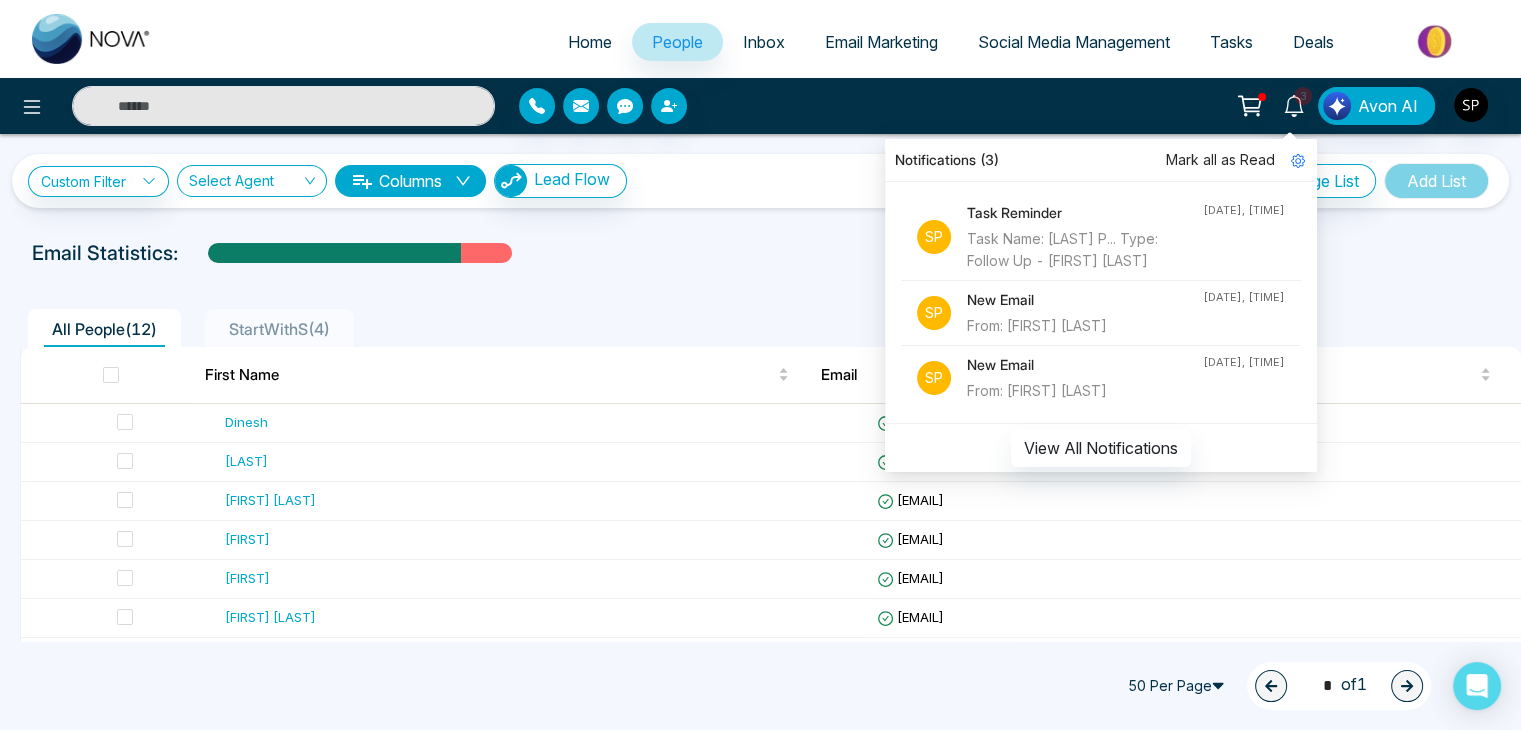 click on "Mark all as Read" at bounding box center [1220, 160] 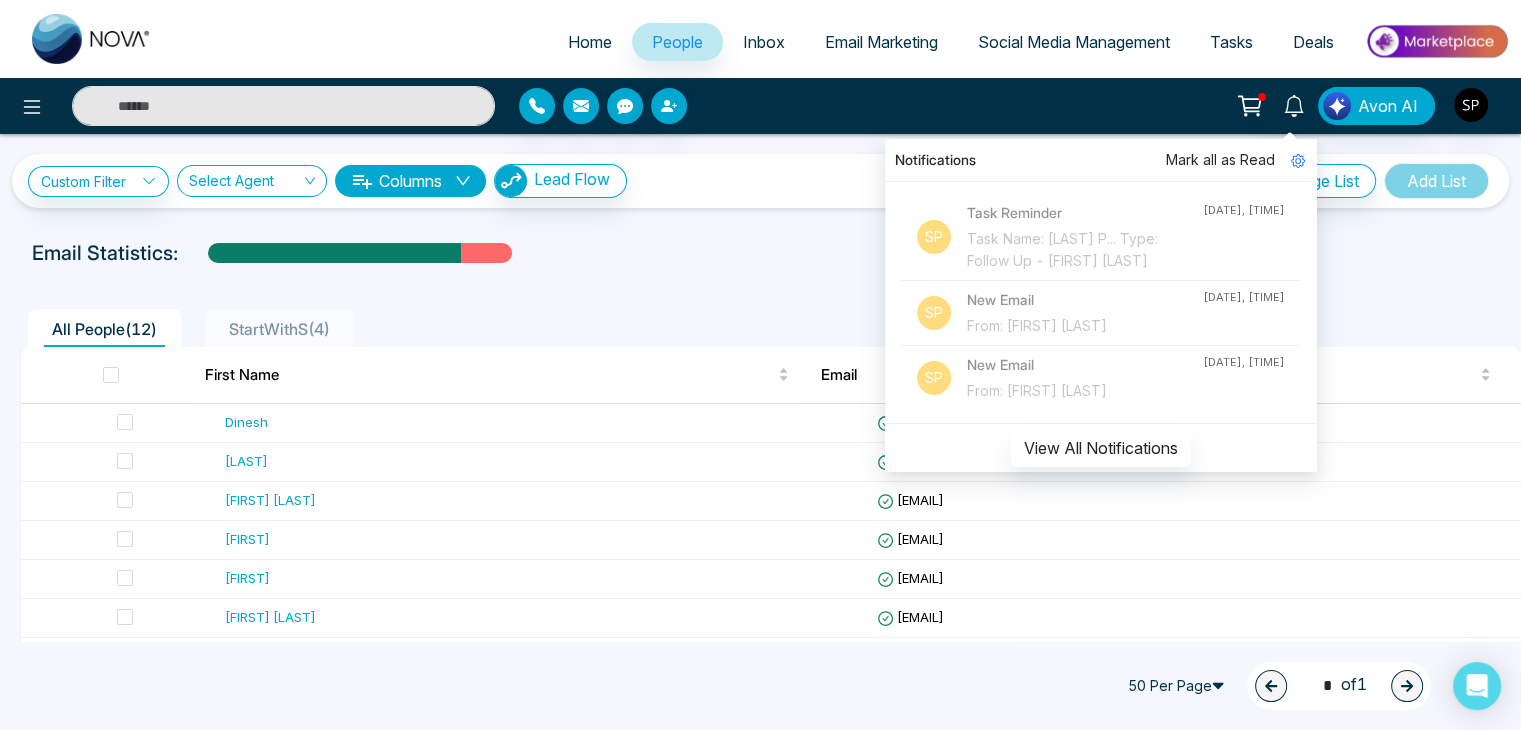 click on "Mark all as Read" at bounding box center [1220, 160] 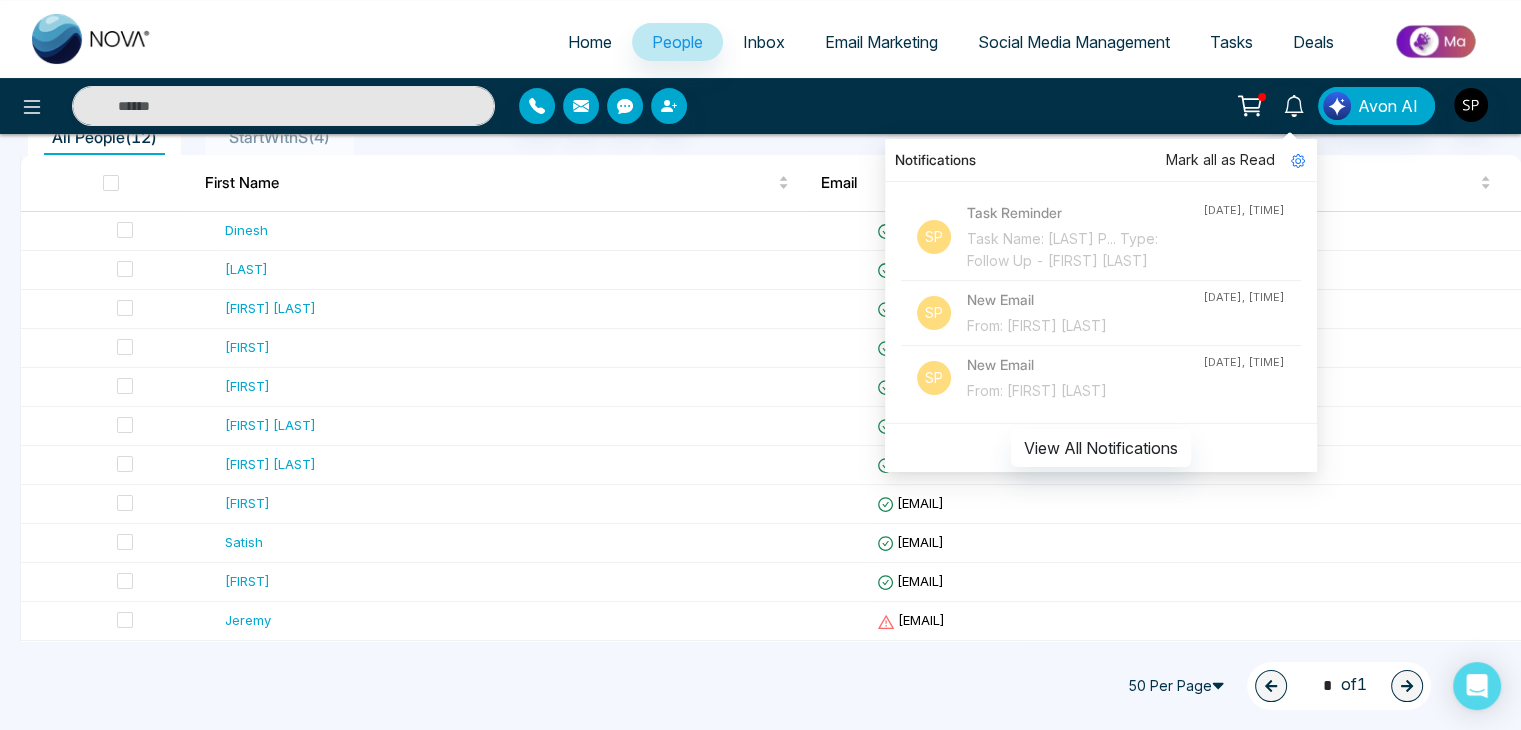 scroll, scrollTop: 0, scrollLeft: 0, axis: both 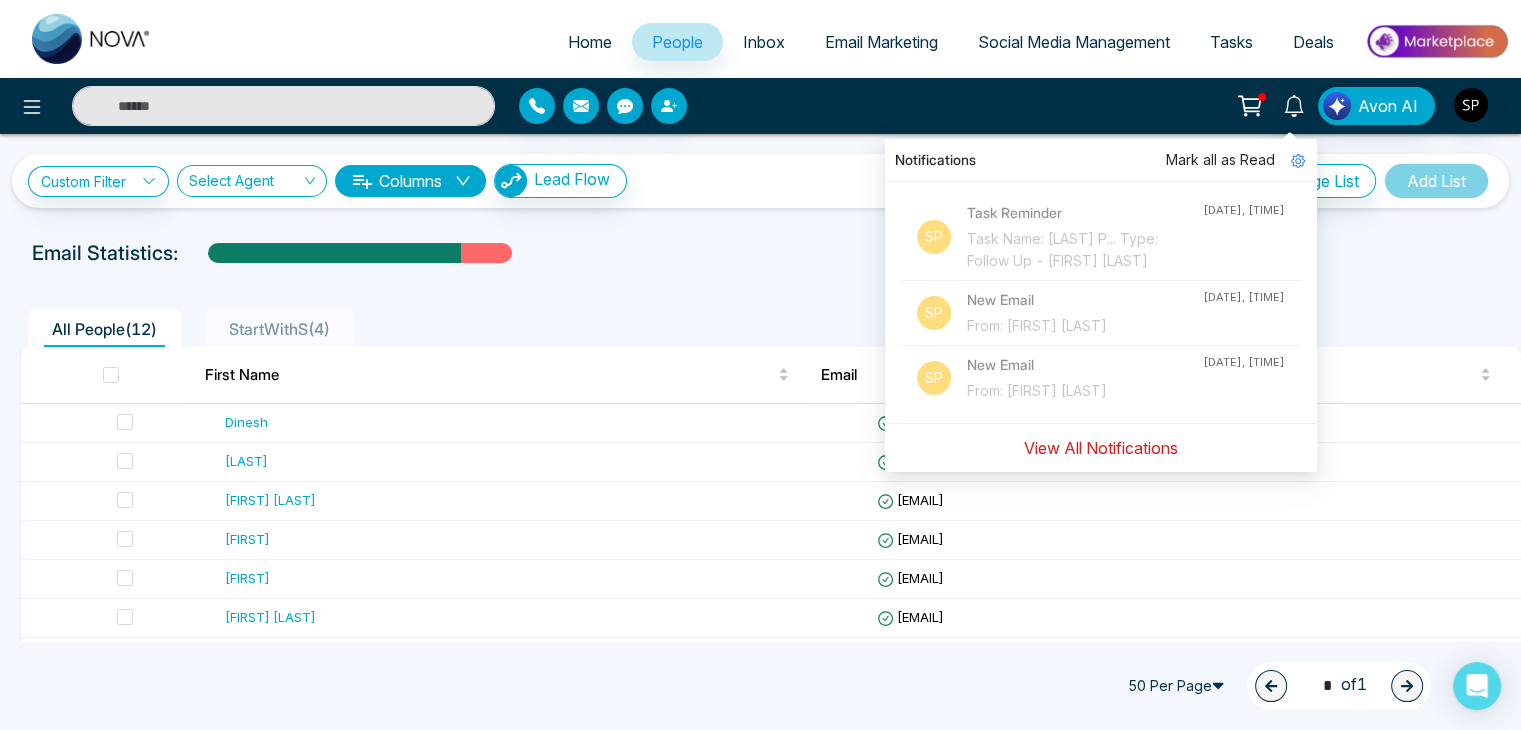 click on "View All Notifications" at bounding box center (1101, 448) 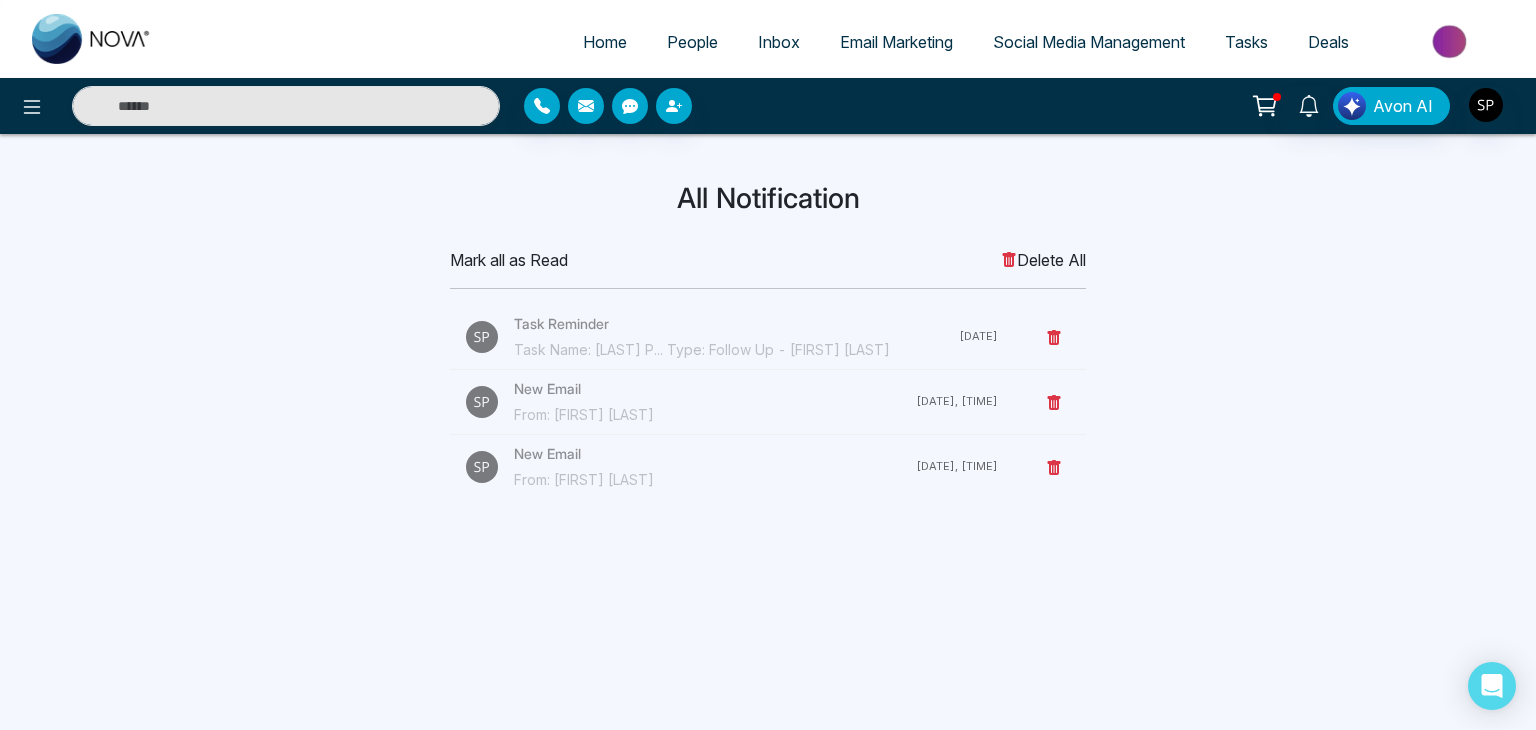 click on "Delete All" at bounding box center (1043, 260) 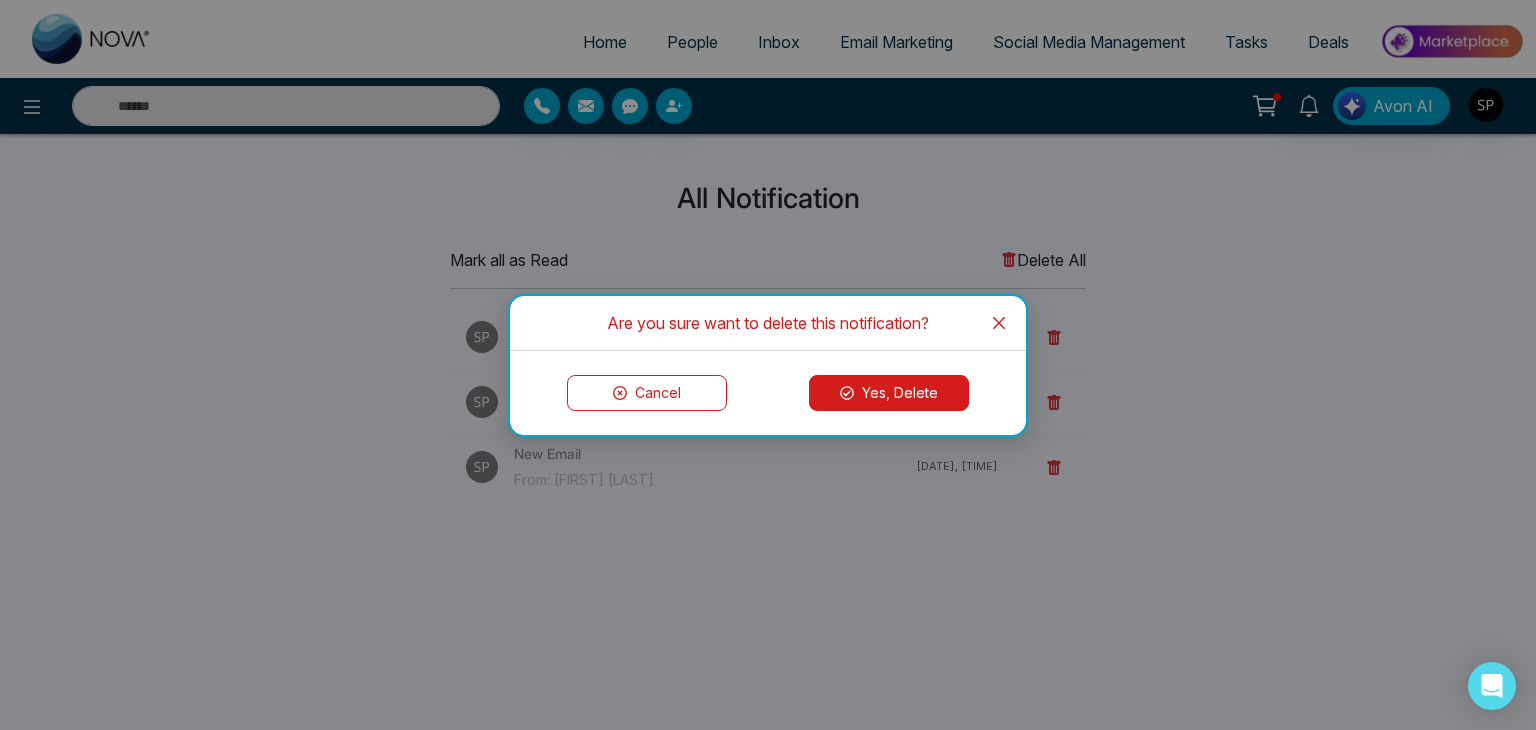 click on "Cancel" at bounding box center (647, 393) 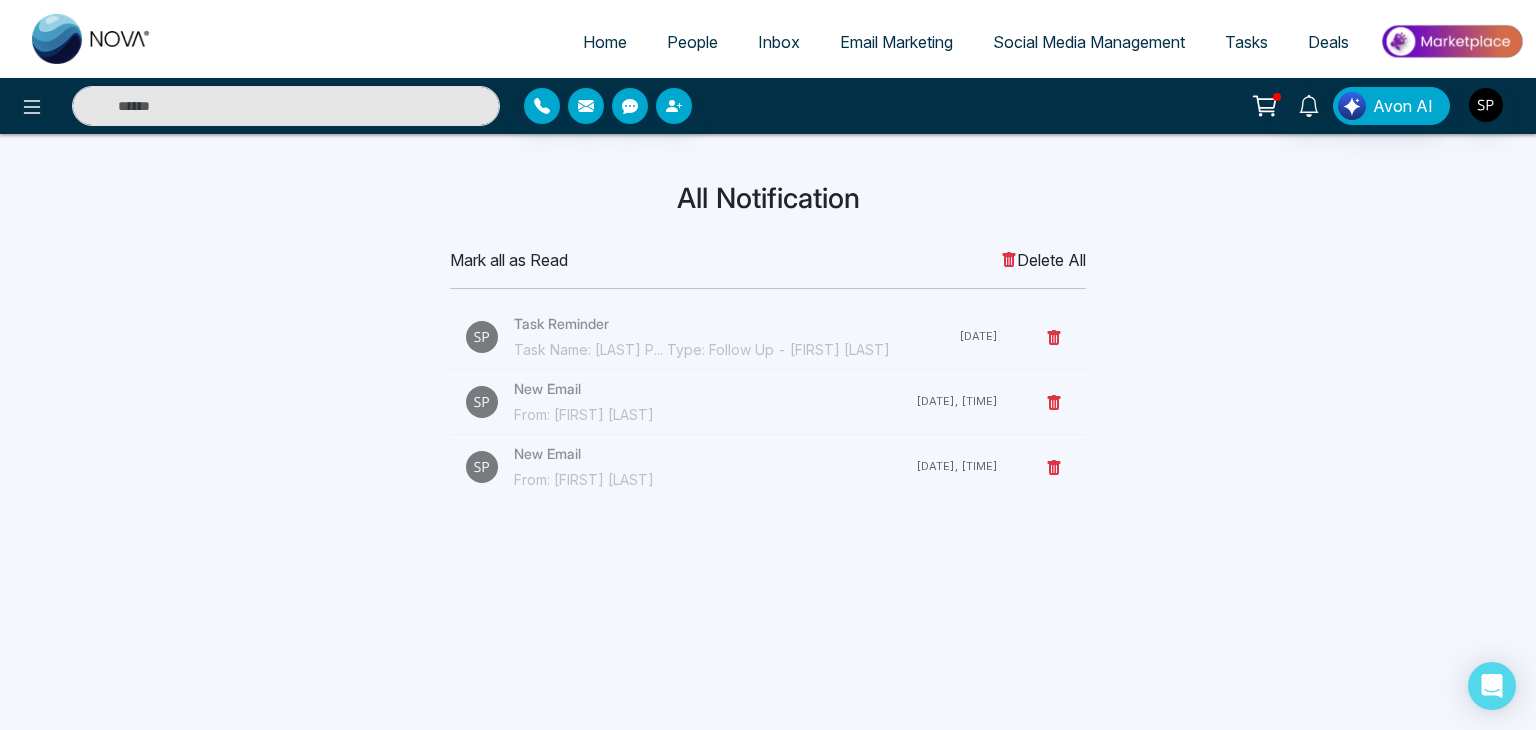click on "Delete All" at bounding box center (1043, 260) 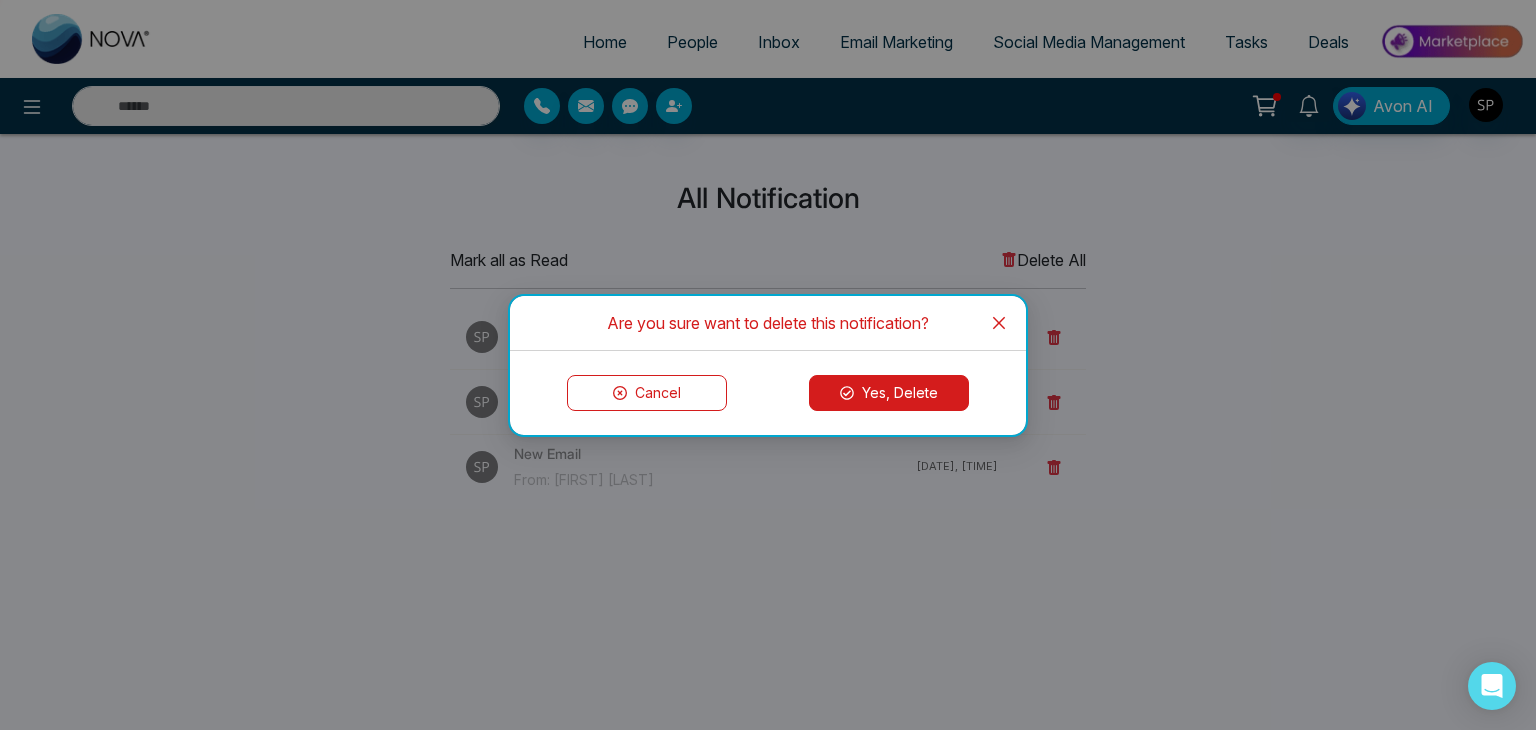 click 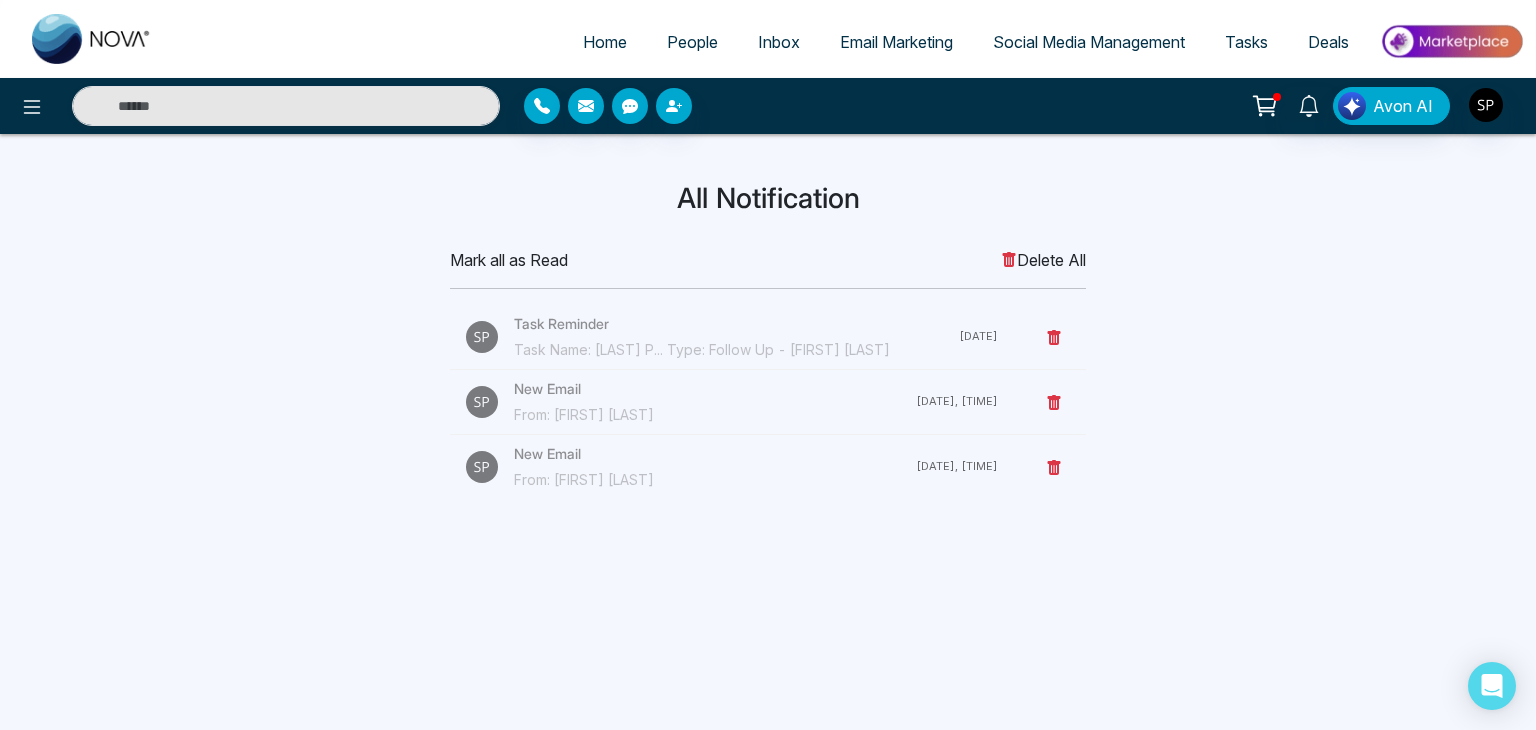 click on "Delete All" at bounding box center [1043, 260] 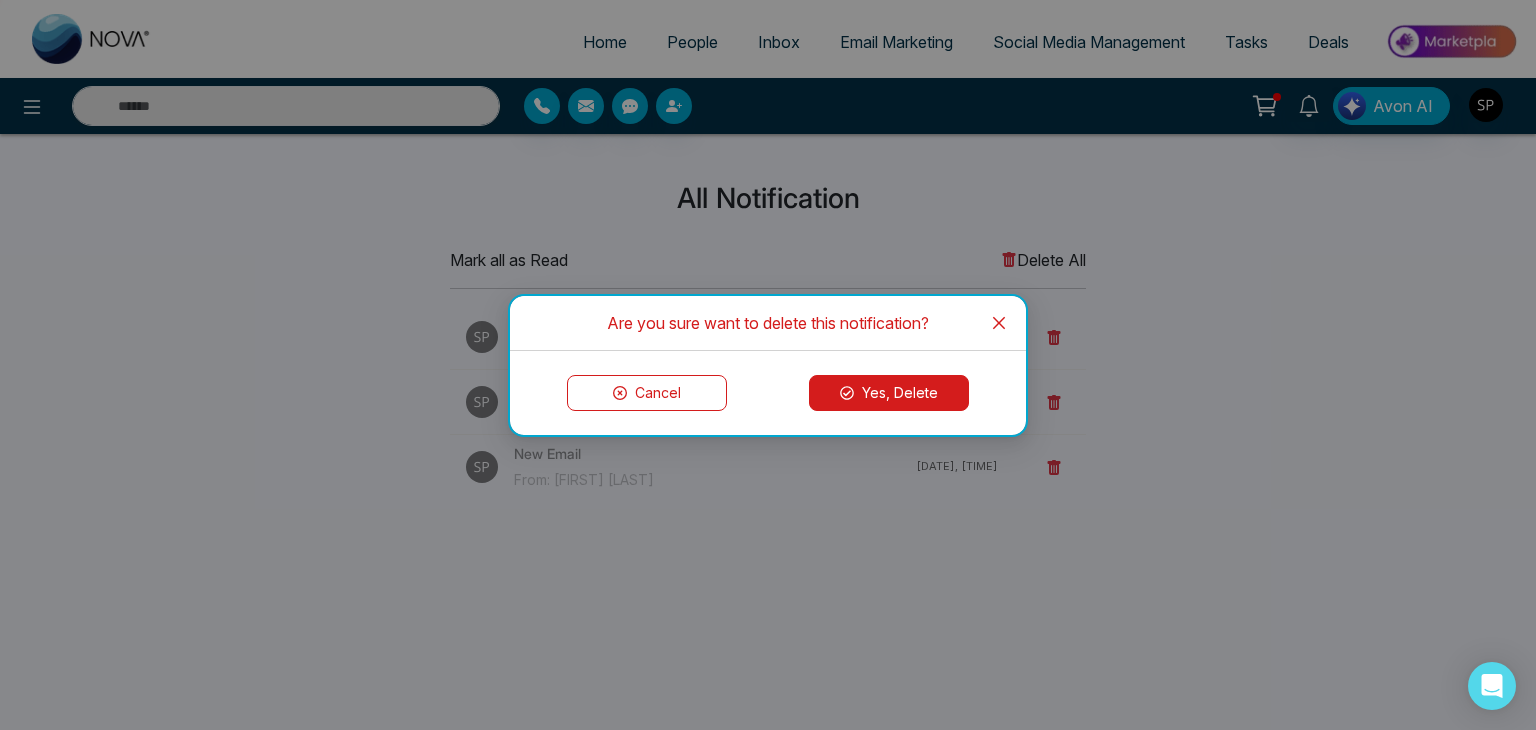 click on "Yes, Delete" at bounding box center (889, 393) 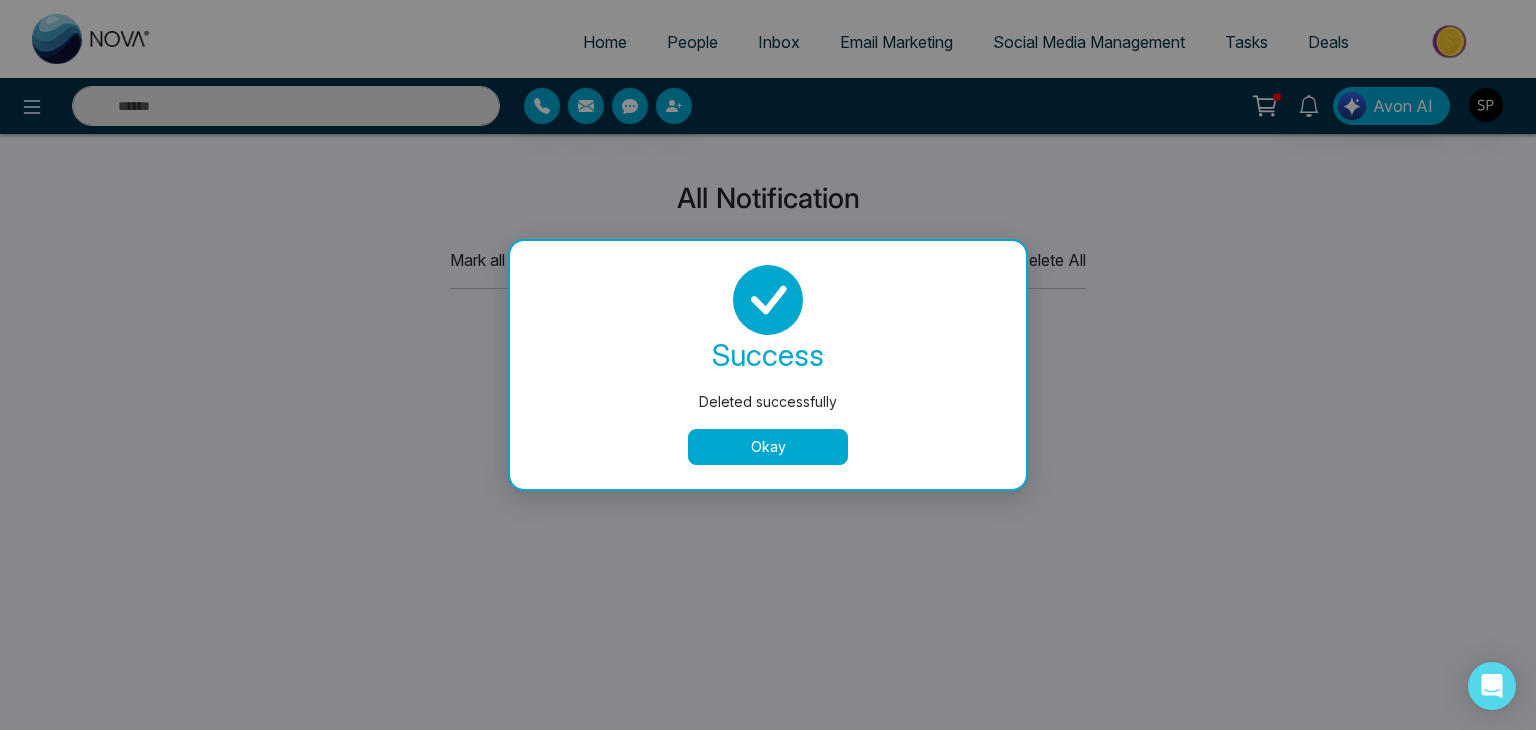 click on "Okay" at bounding box center [768, 447] 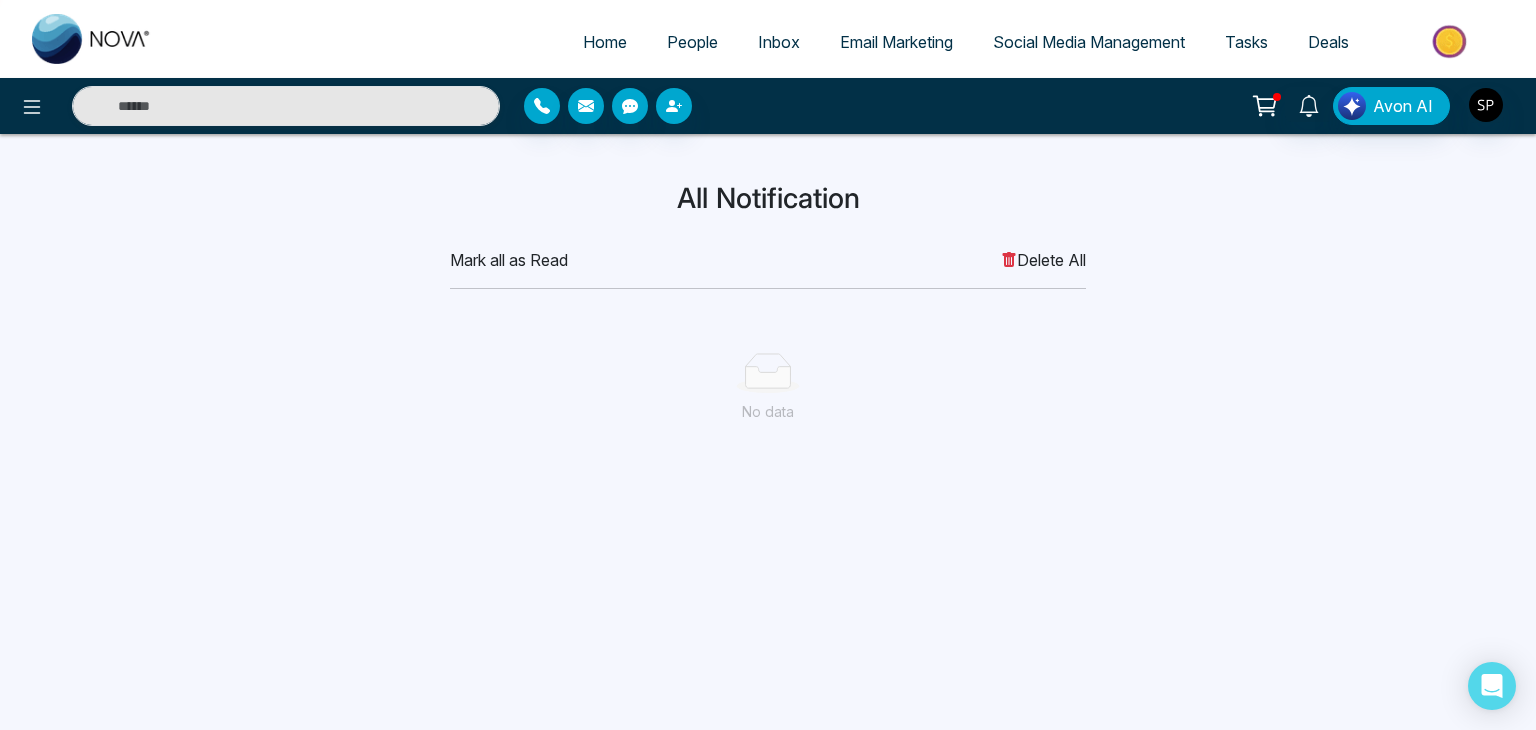 drag, startPoint x: 712, startPoint y: 373, endPoint x: 746, endPoint y: 346, distance: 43.416588 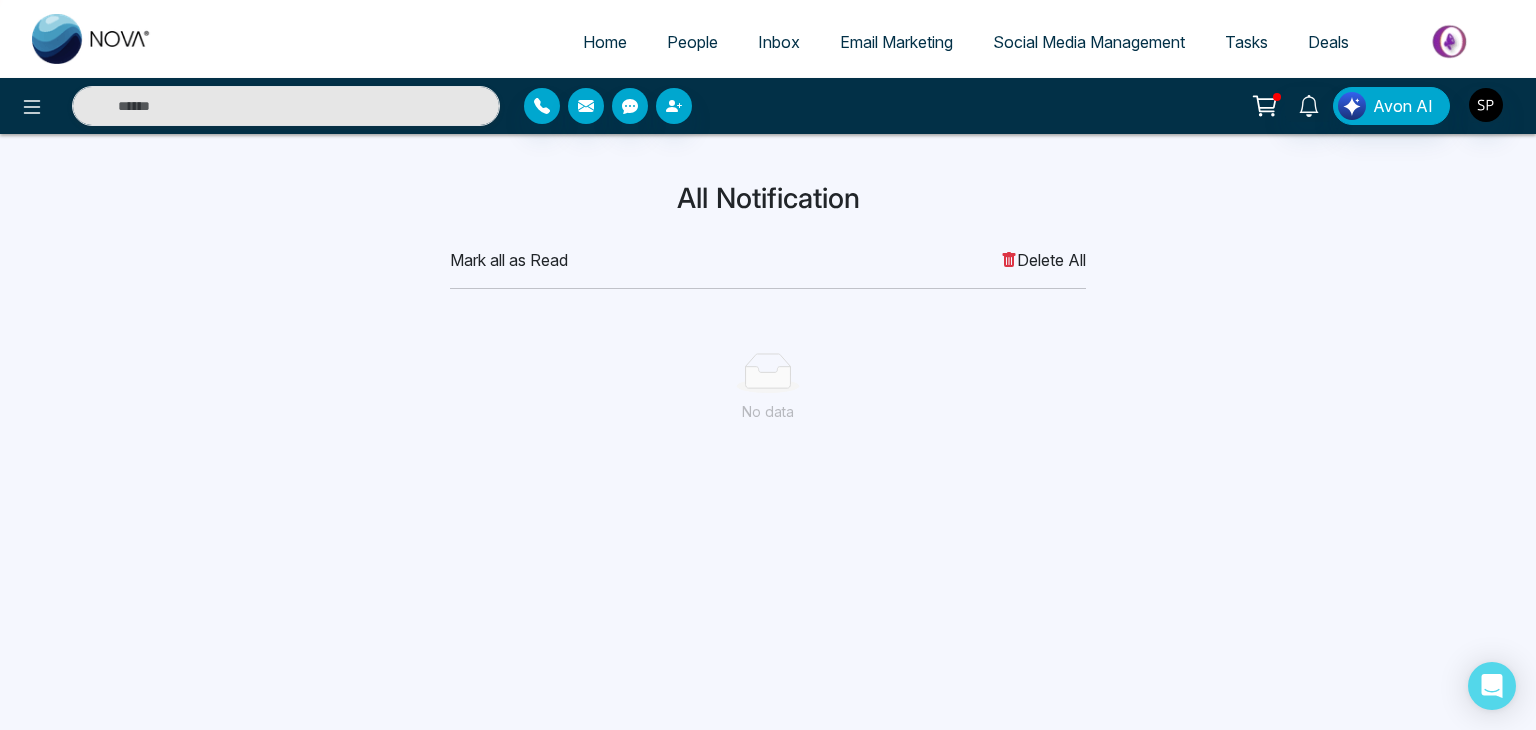 click on "No data" at bounding box center (768, 388) 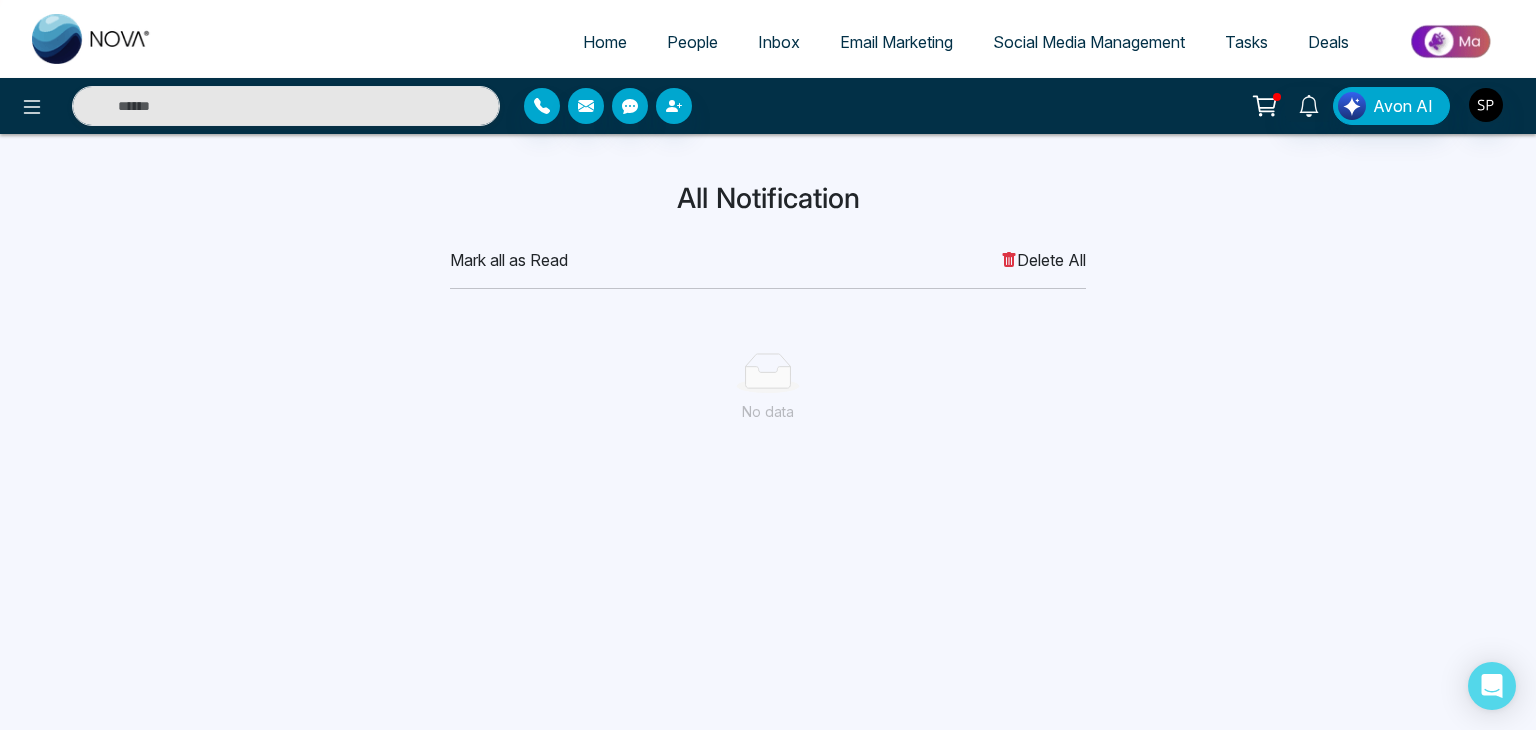click on "Home" at bounding box center (605, 42) 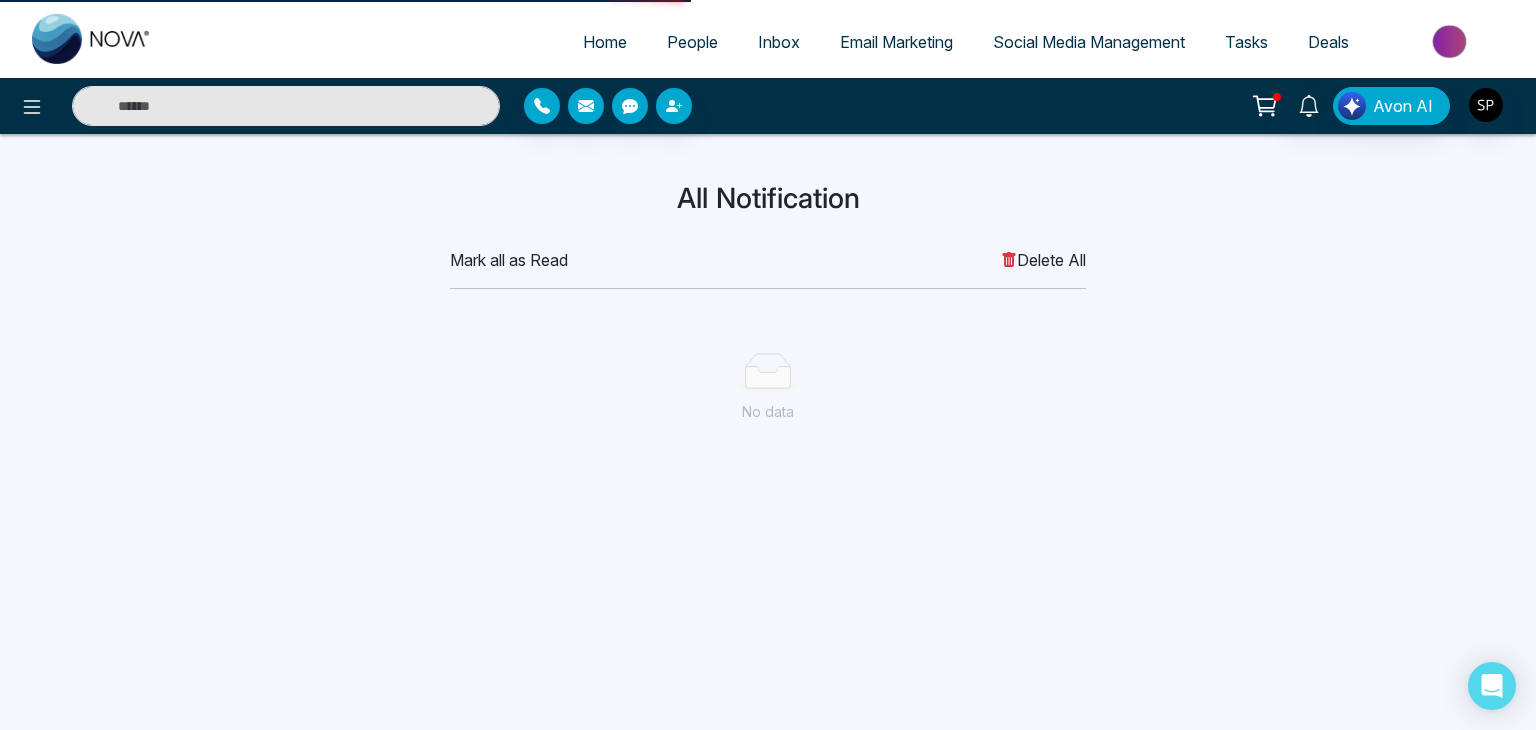 select on "*" 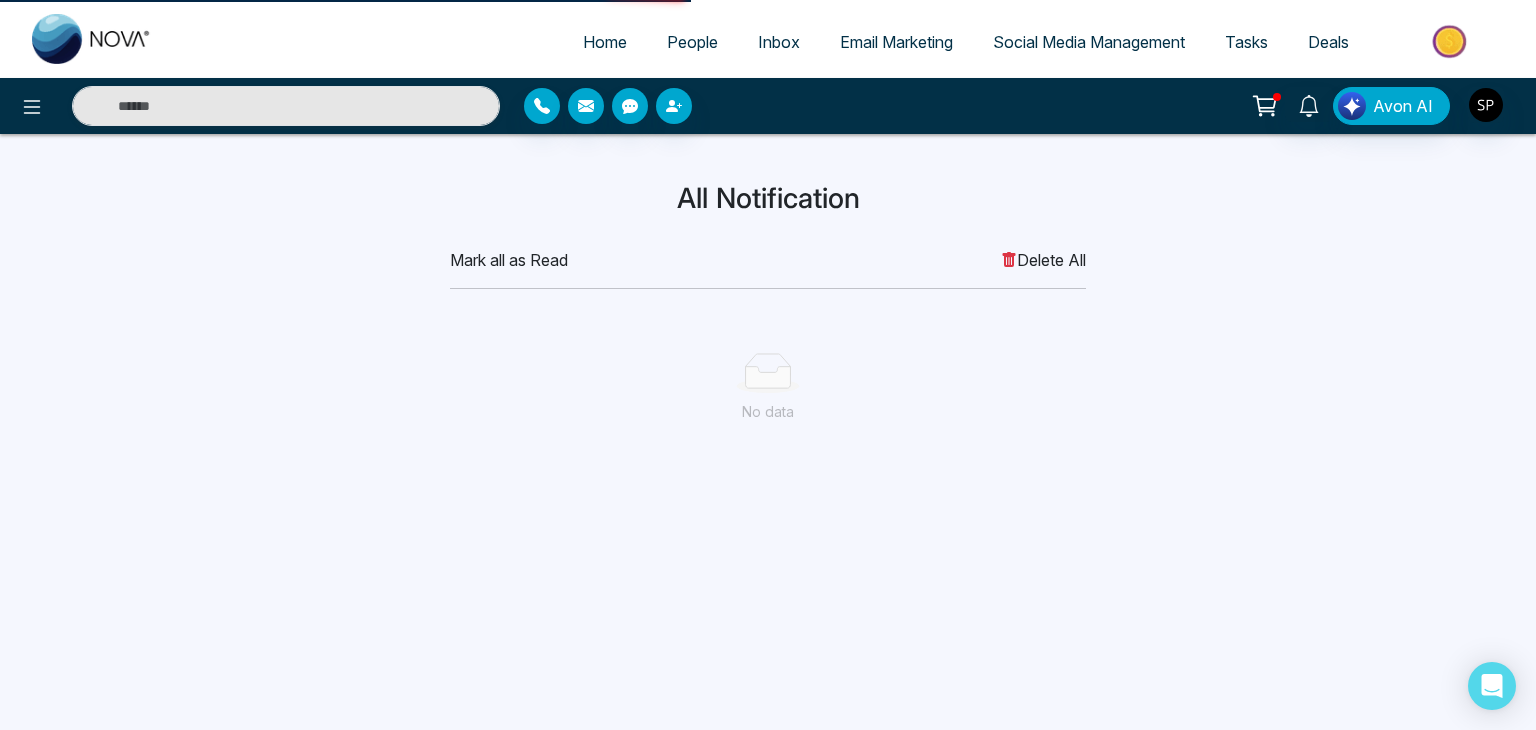 select on "*" 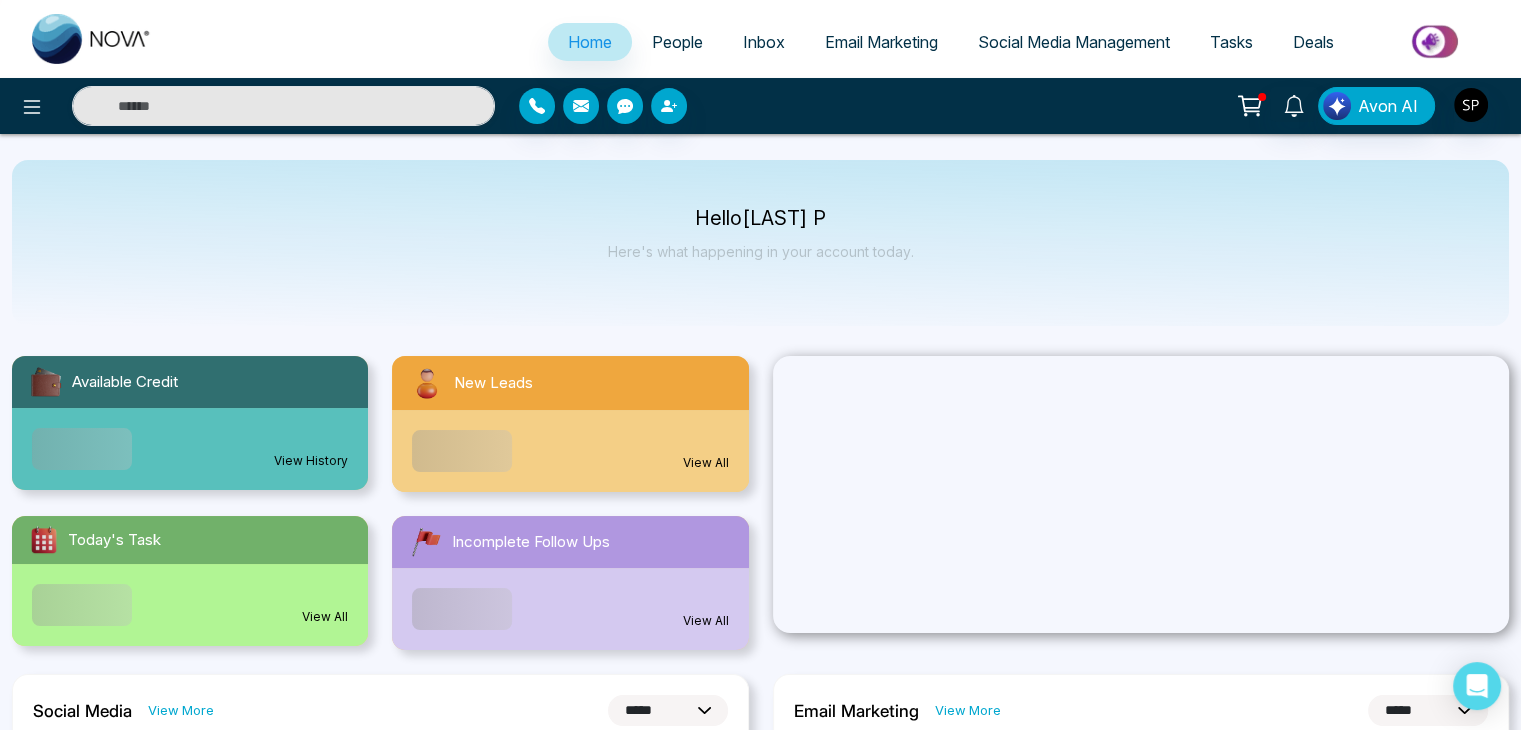 scroll, scrollTop: 98, scrollLeft: 0, axis: vertical 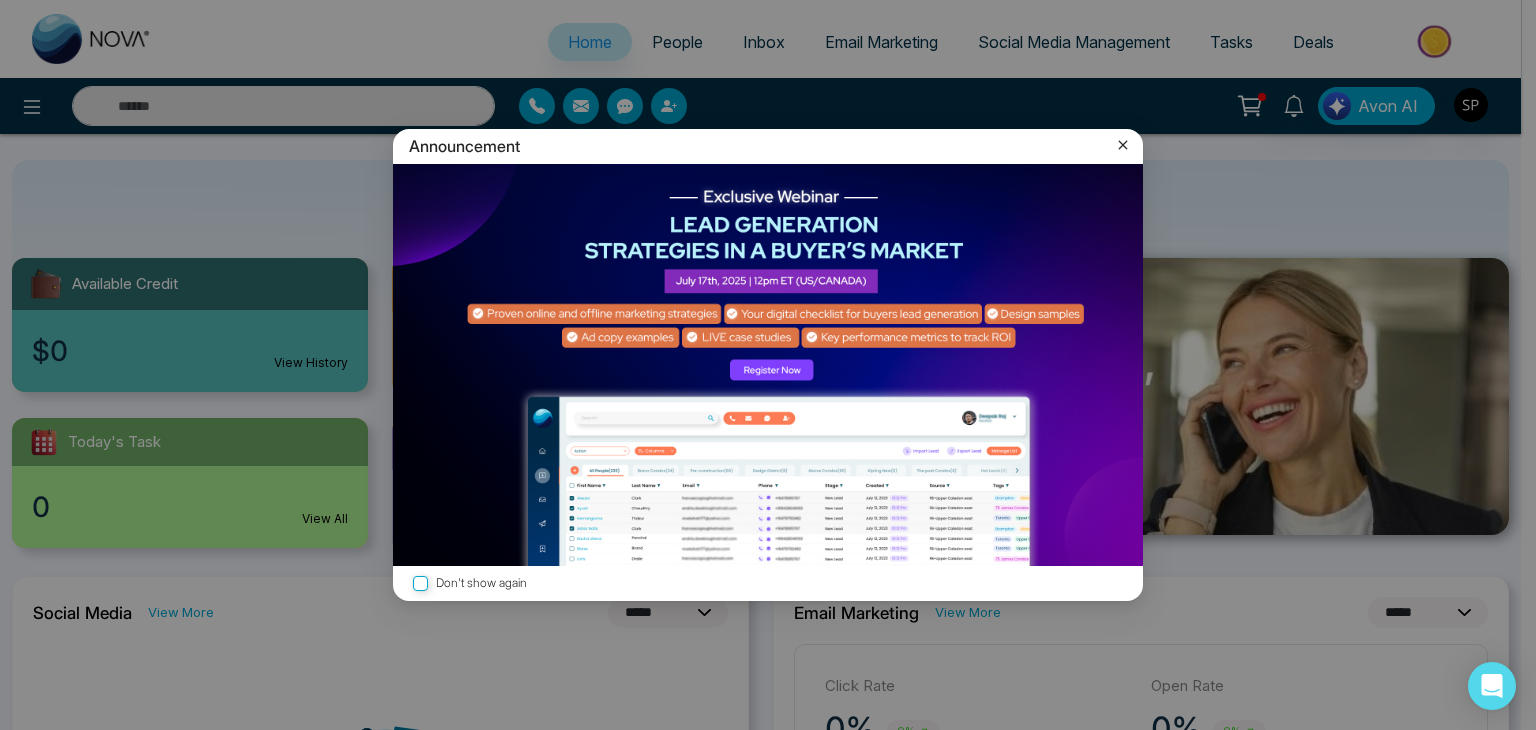click 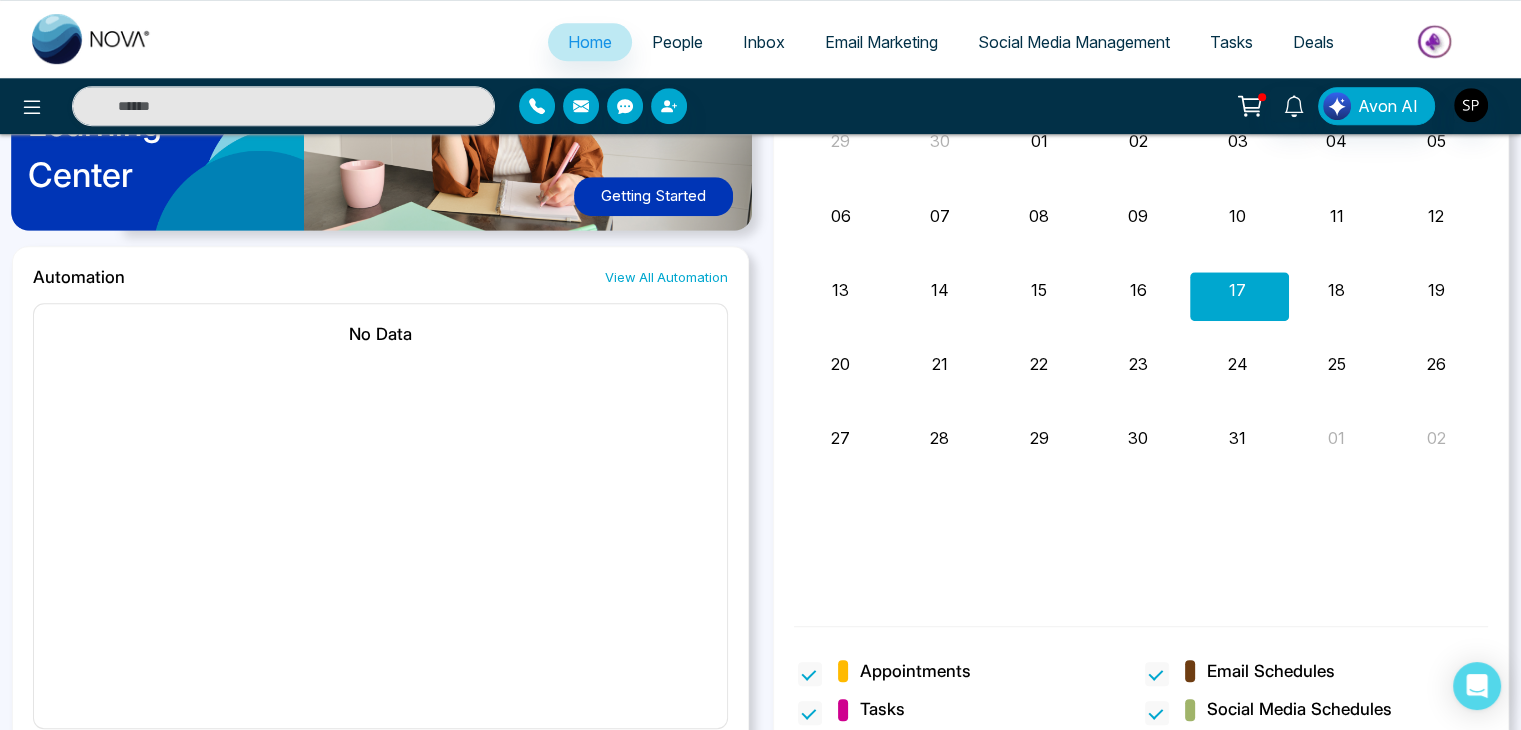scroll, scrollTop: 1204, scrollLeft: 0, axis: vertical 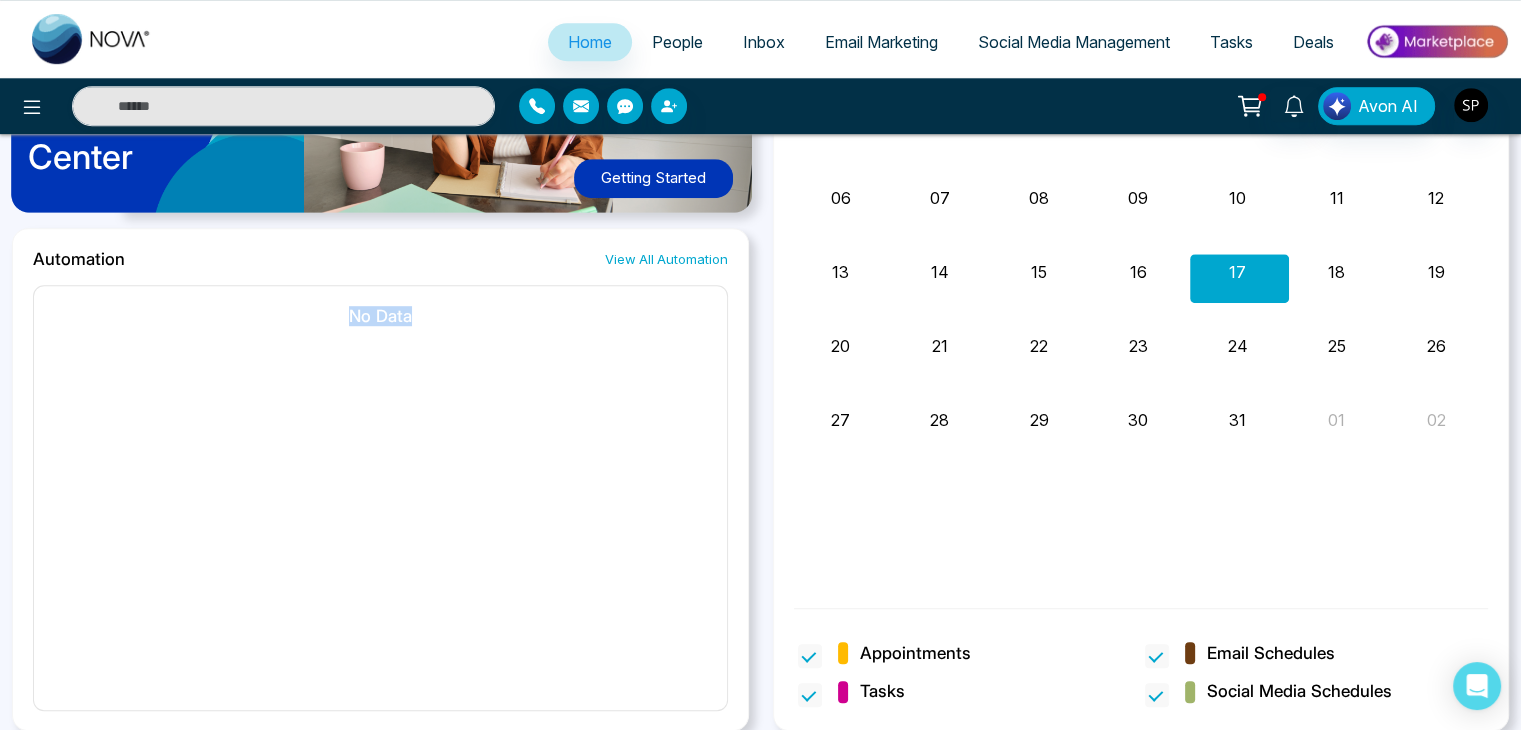 drag, startPoint x: 419, startPoint y: 316, endPoint x: 308, endPoint y: 307, distance: 111.364265 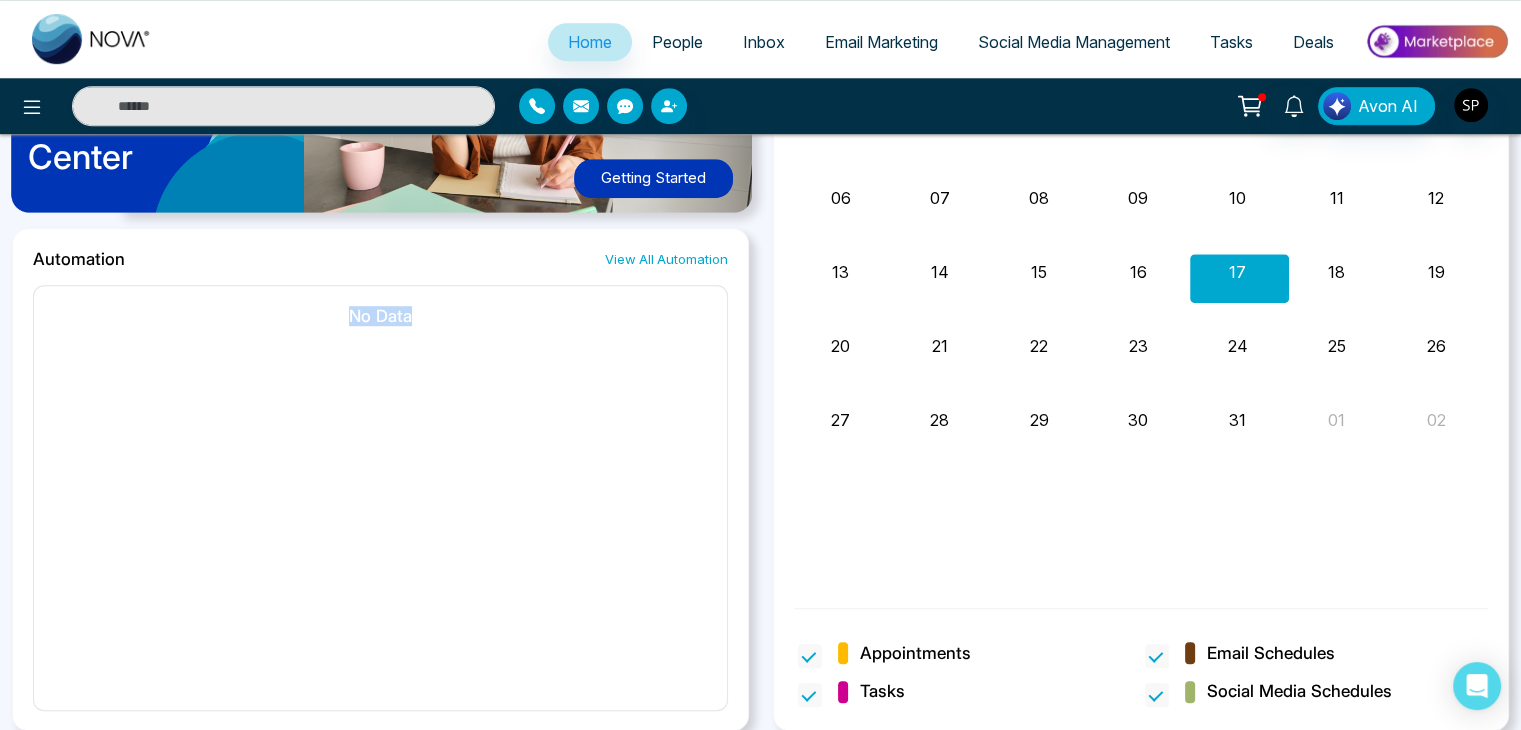 click on "No Data" at bounding box center [380, 316] 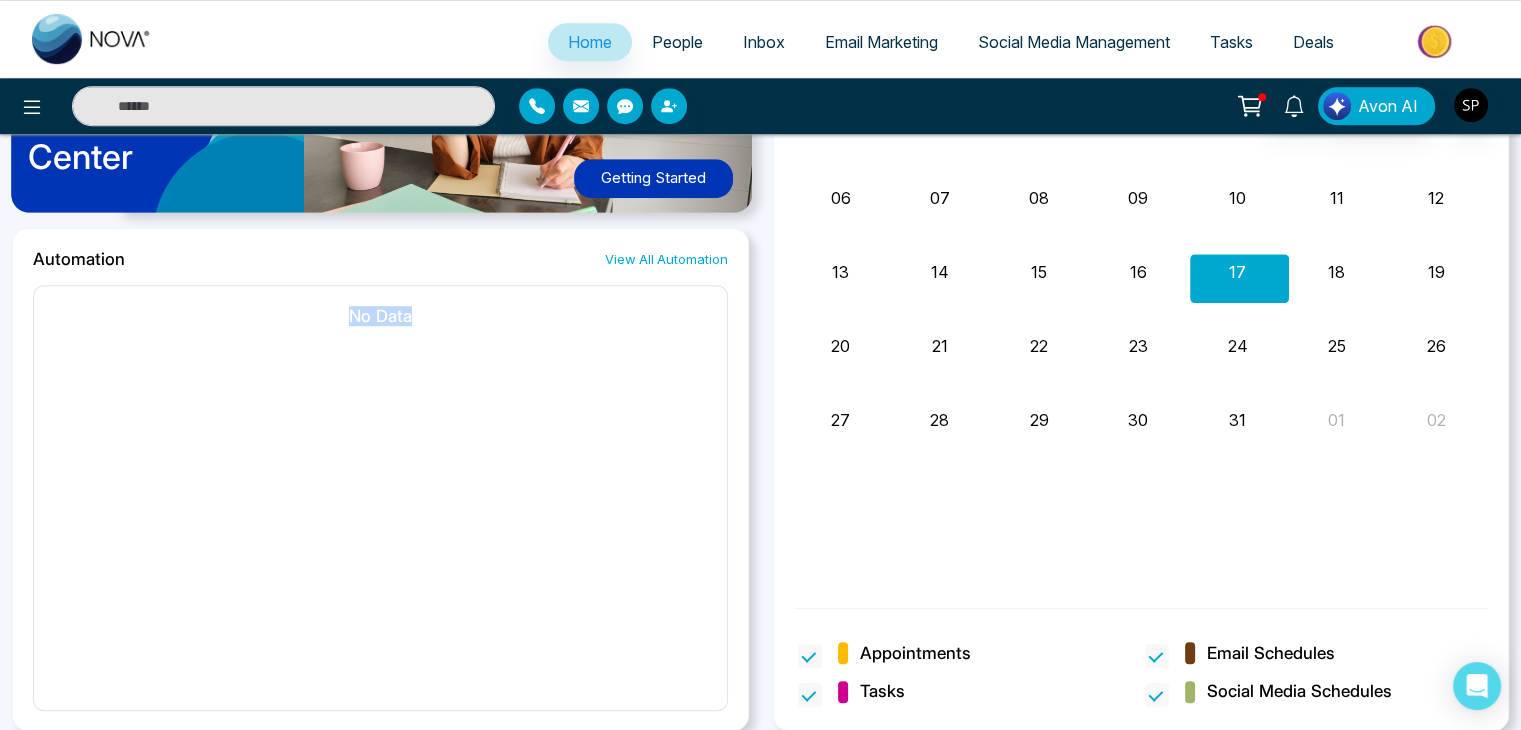 click on "No Data" at bounding box center (380, 498) 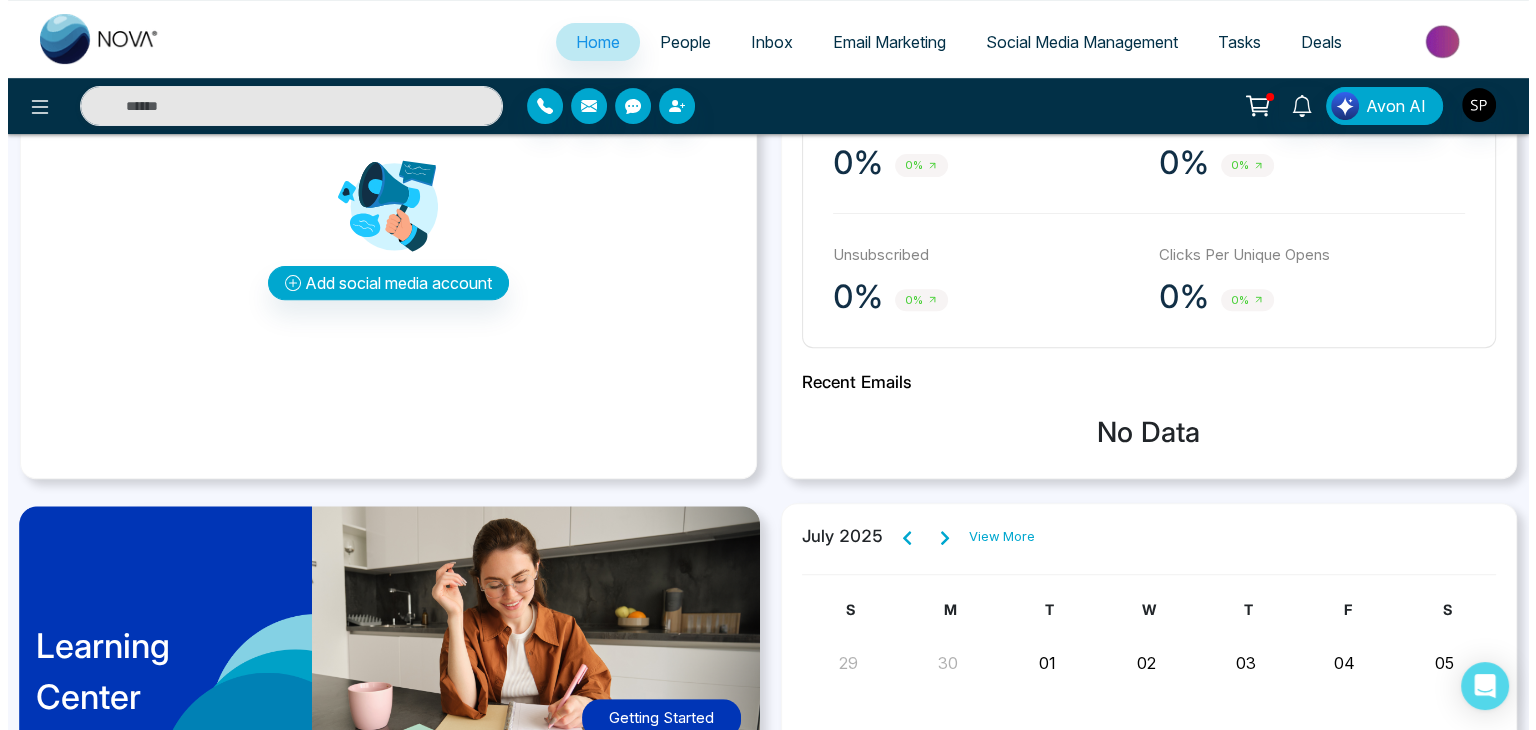 scroll, scrollTop: 0, scrollLeft: 0, axis: both 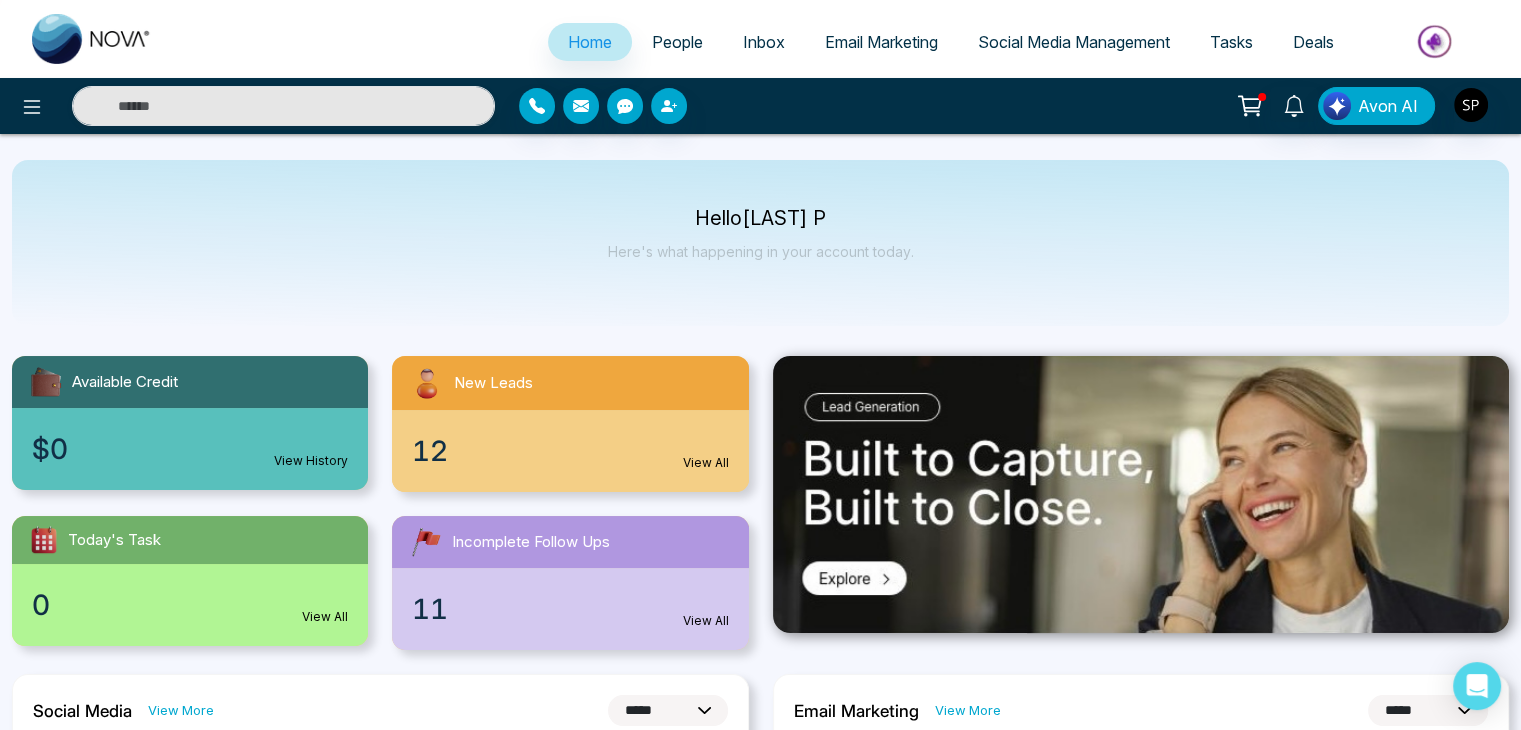 click on "Inbox" at bounding box center (764, 42) 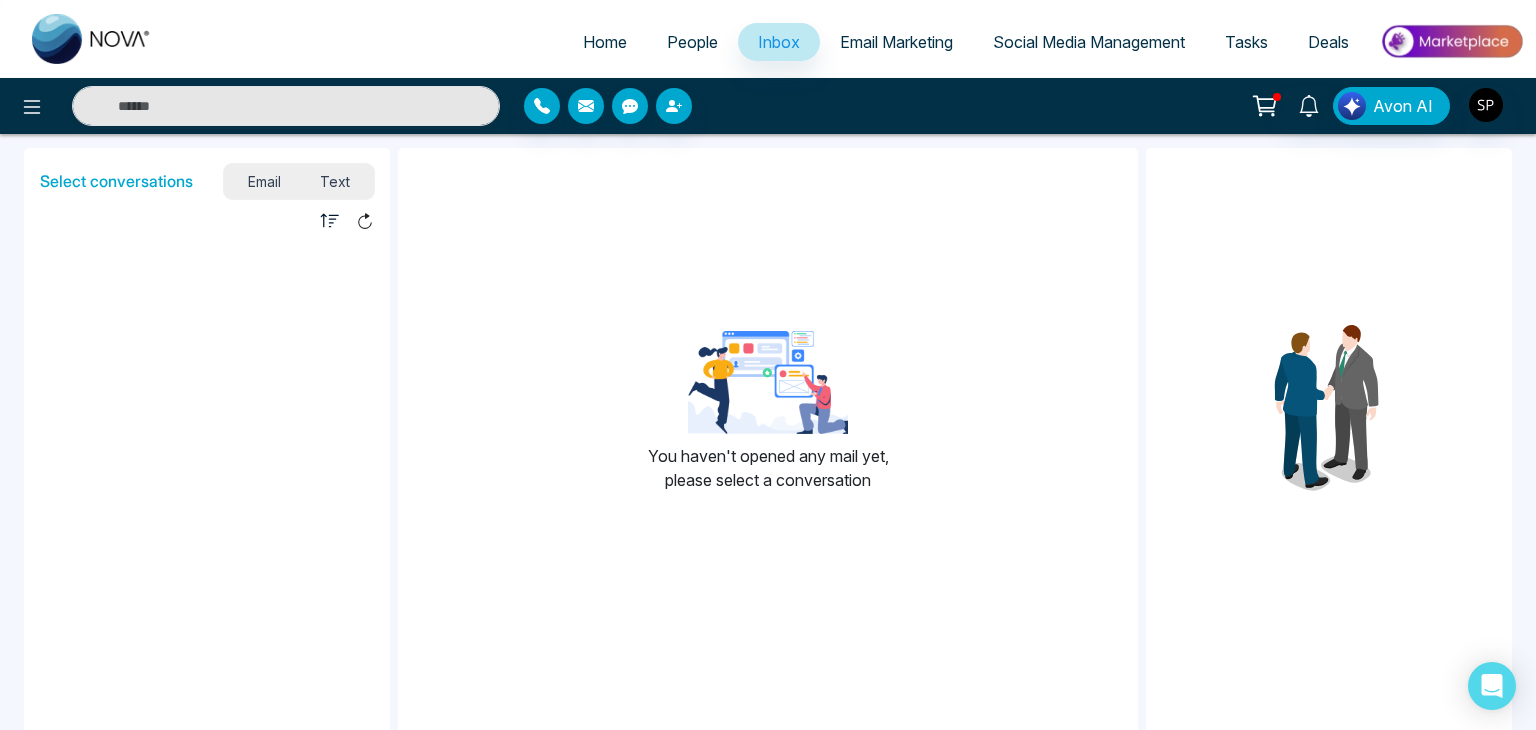 click on "Text" at bounding box center (336, 181) 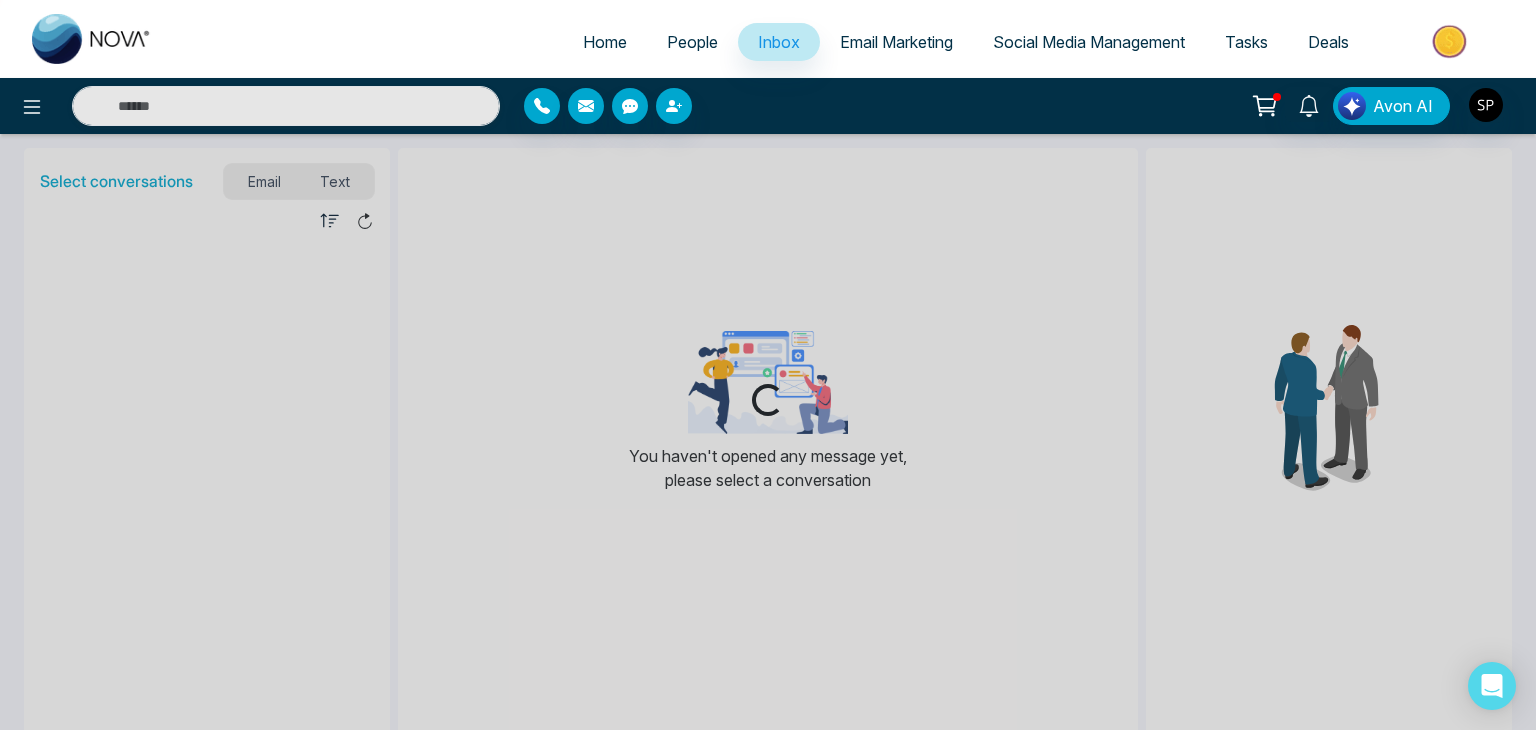 click on "Loading..." at bounding box center [768, 365] 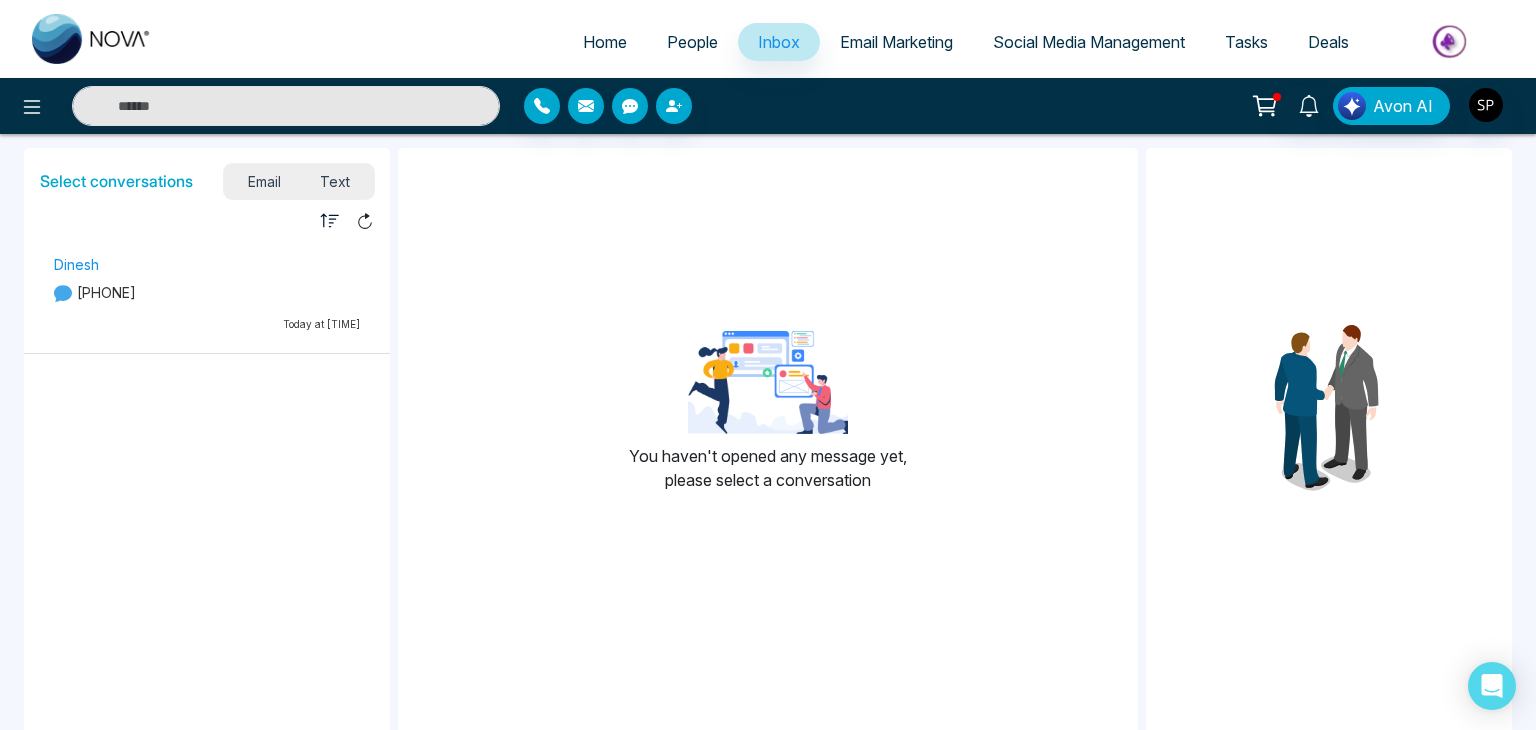 click on "Email" at bounding box center [264, 181] 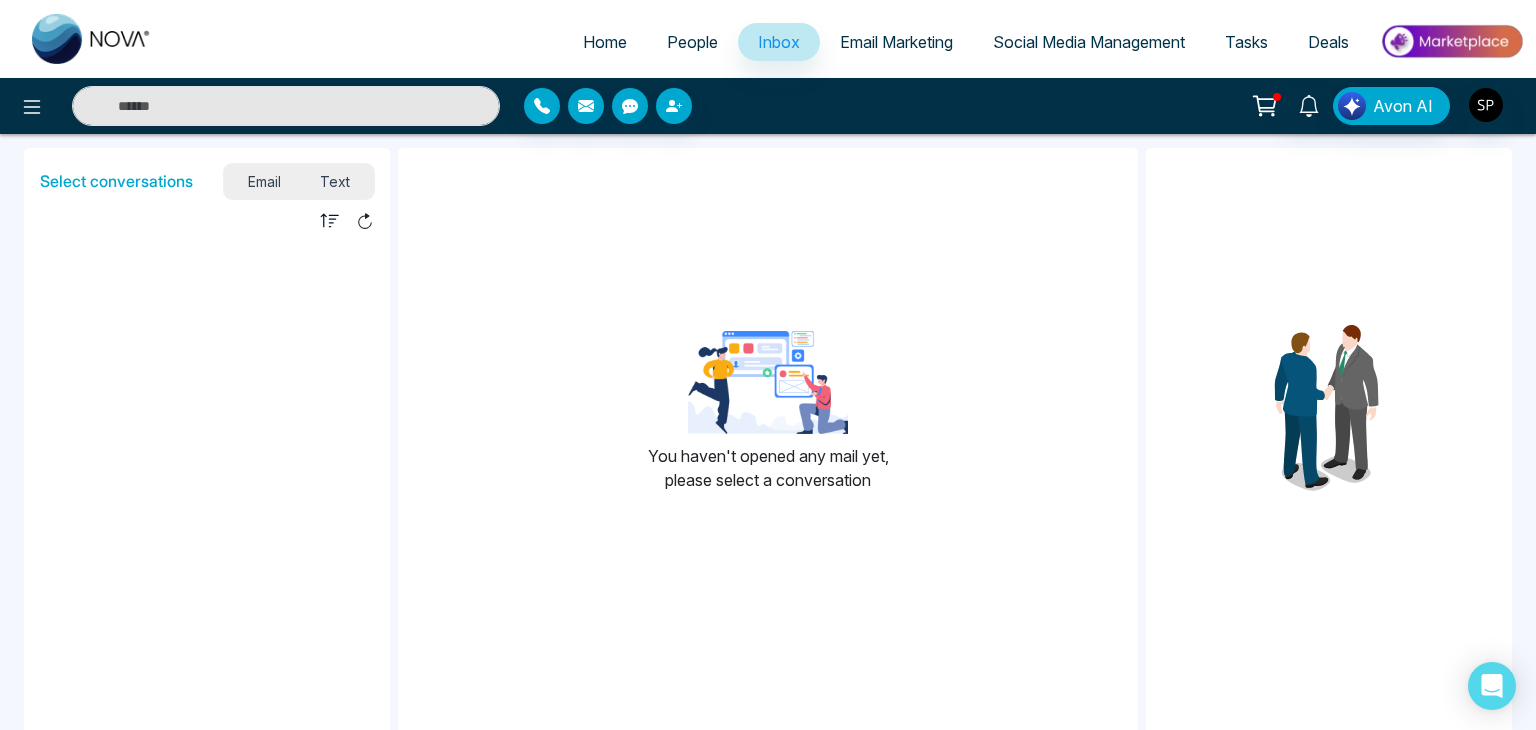 click on "Text" at bounding box center (336, 181) 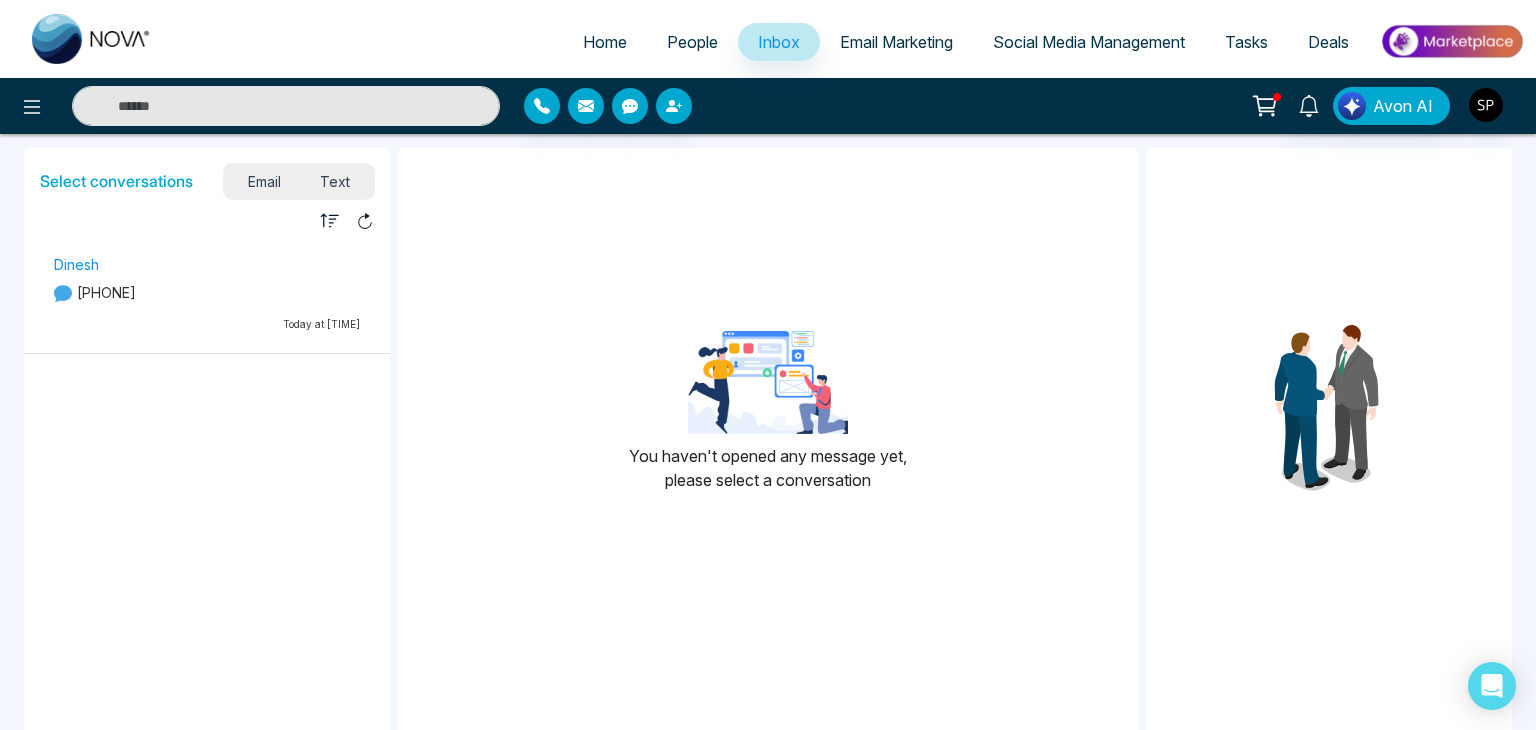 click on "Email" at bounding box center [264, 181] 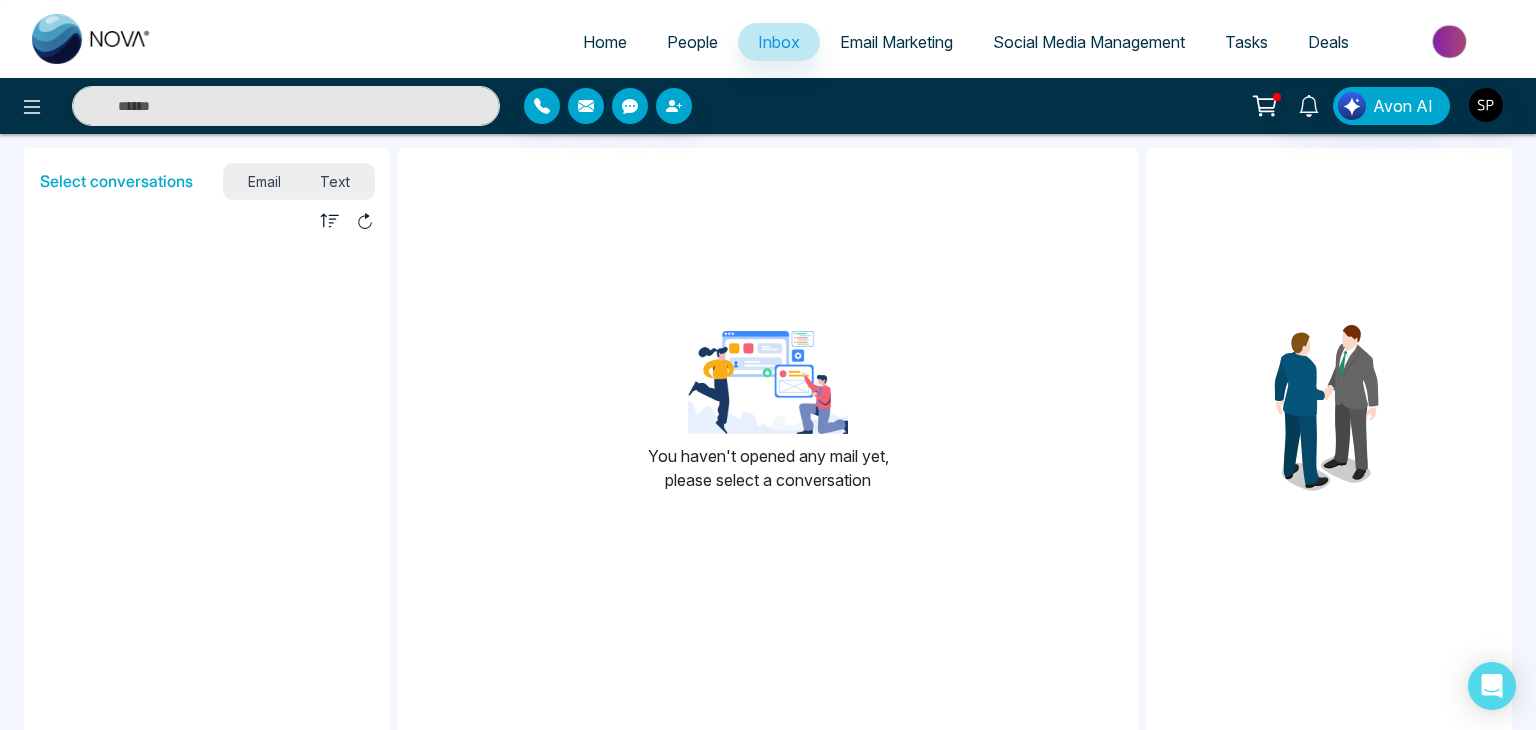 click at bounding box center (207, 471) 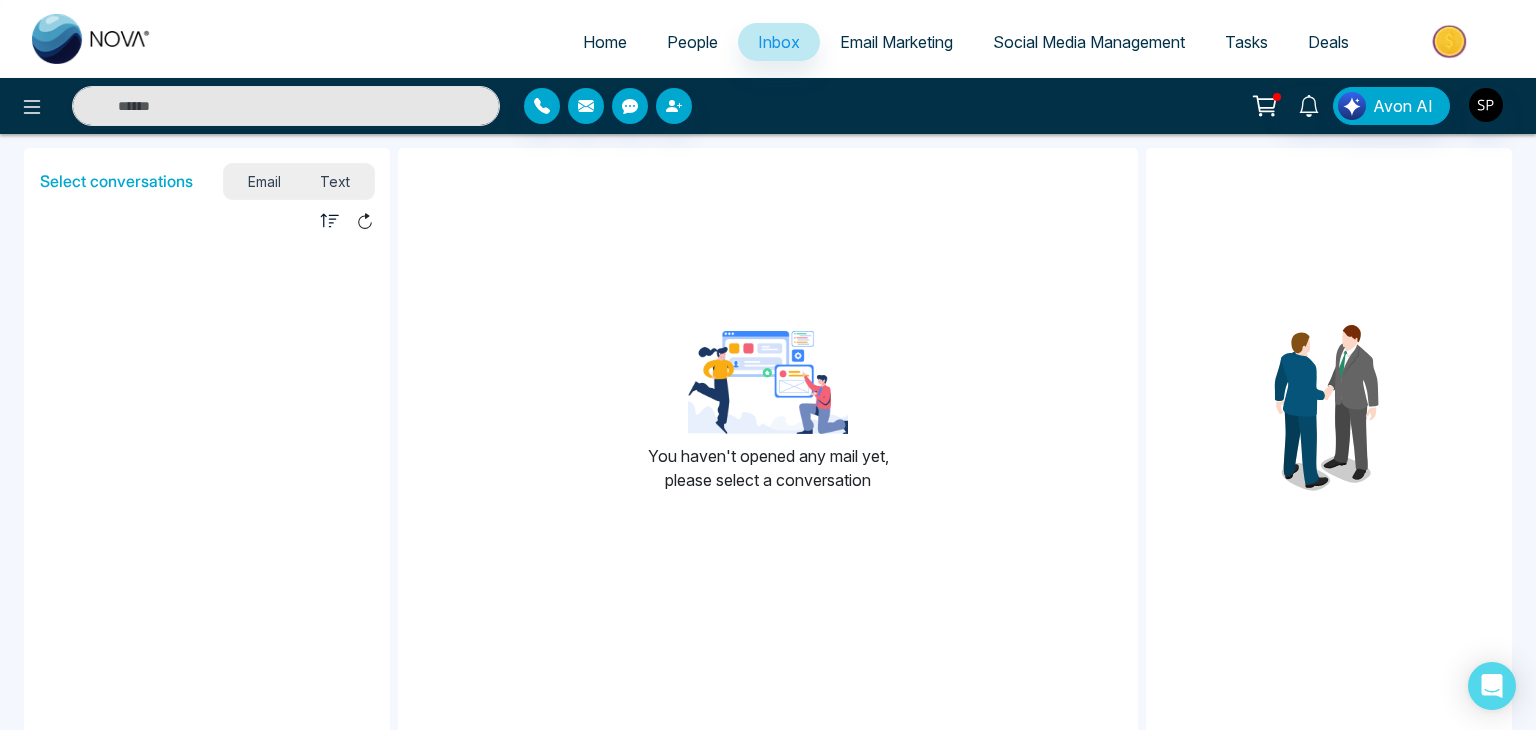 click at bounding box center [207, 471] 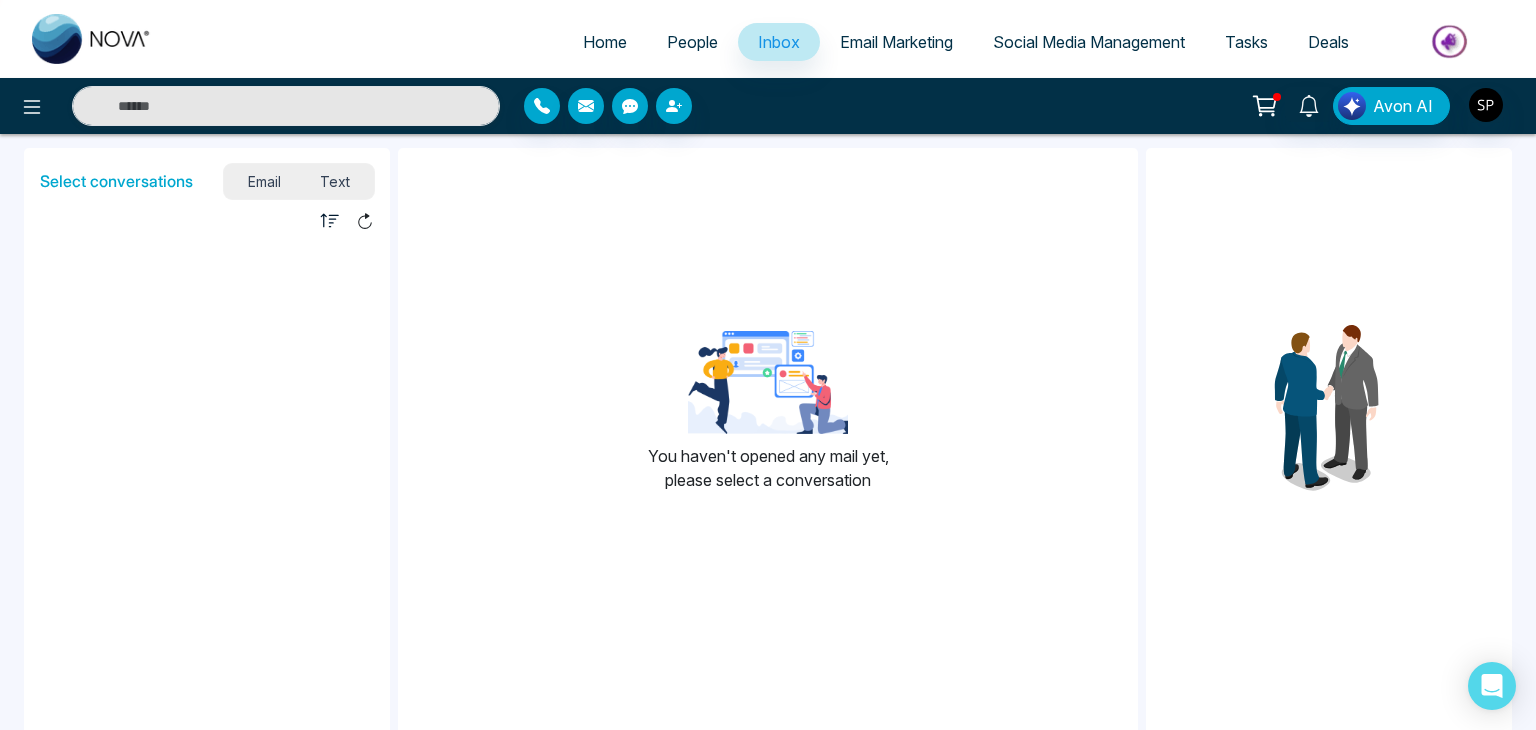 click at bounding box center (207, 471) 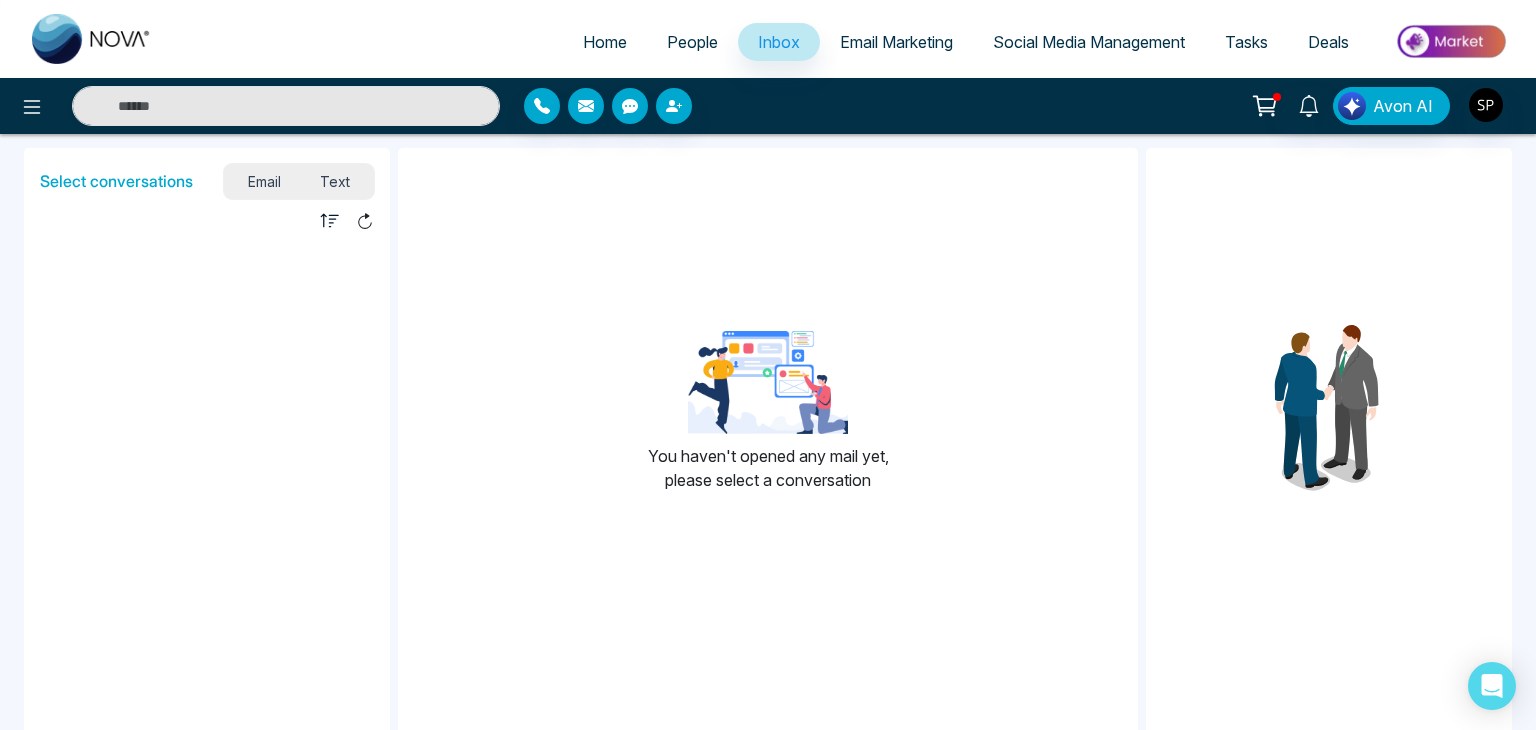 click at bounding box center [207, 471] 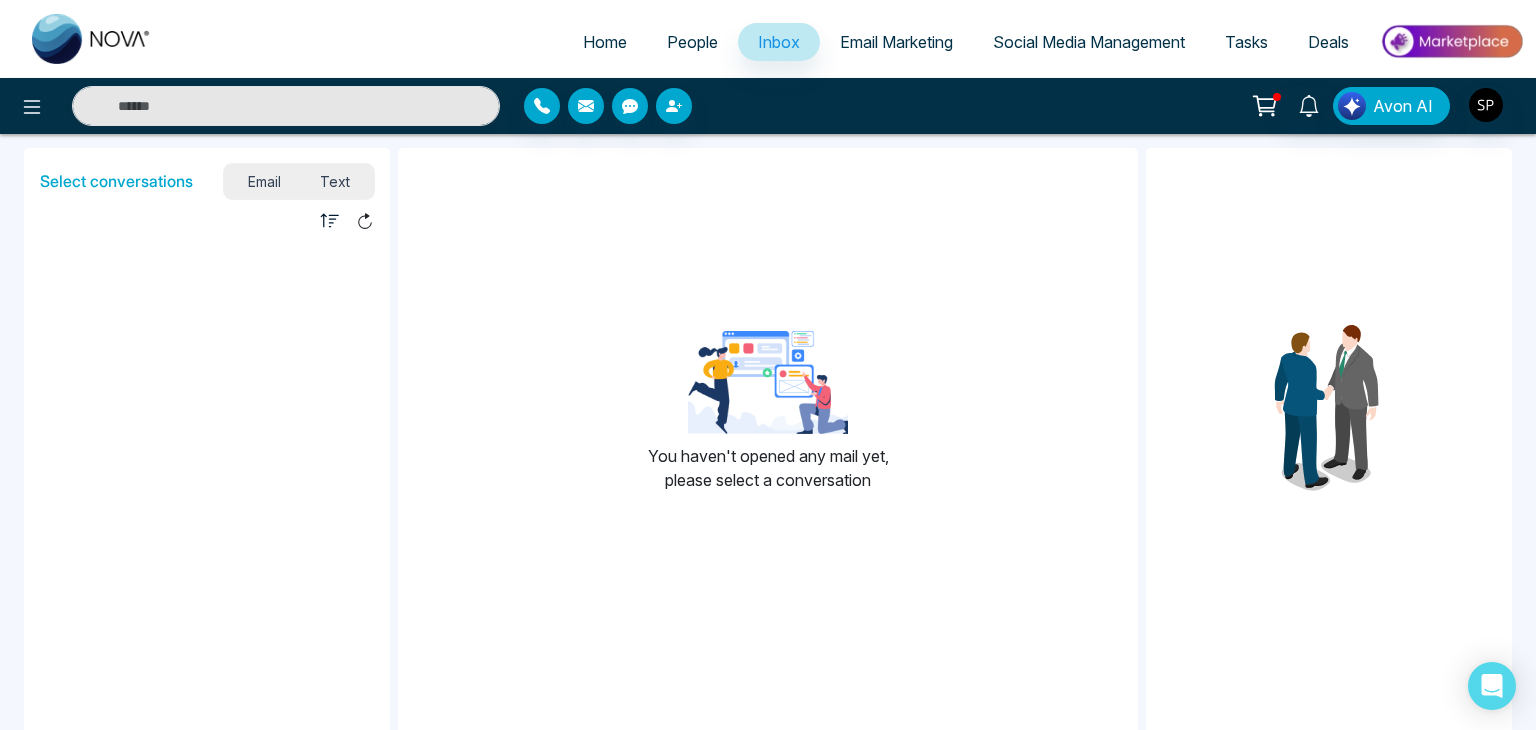 click at bounding box center [207, 471] 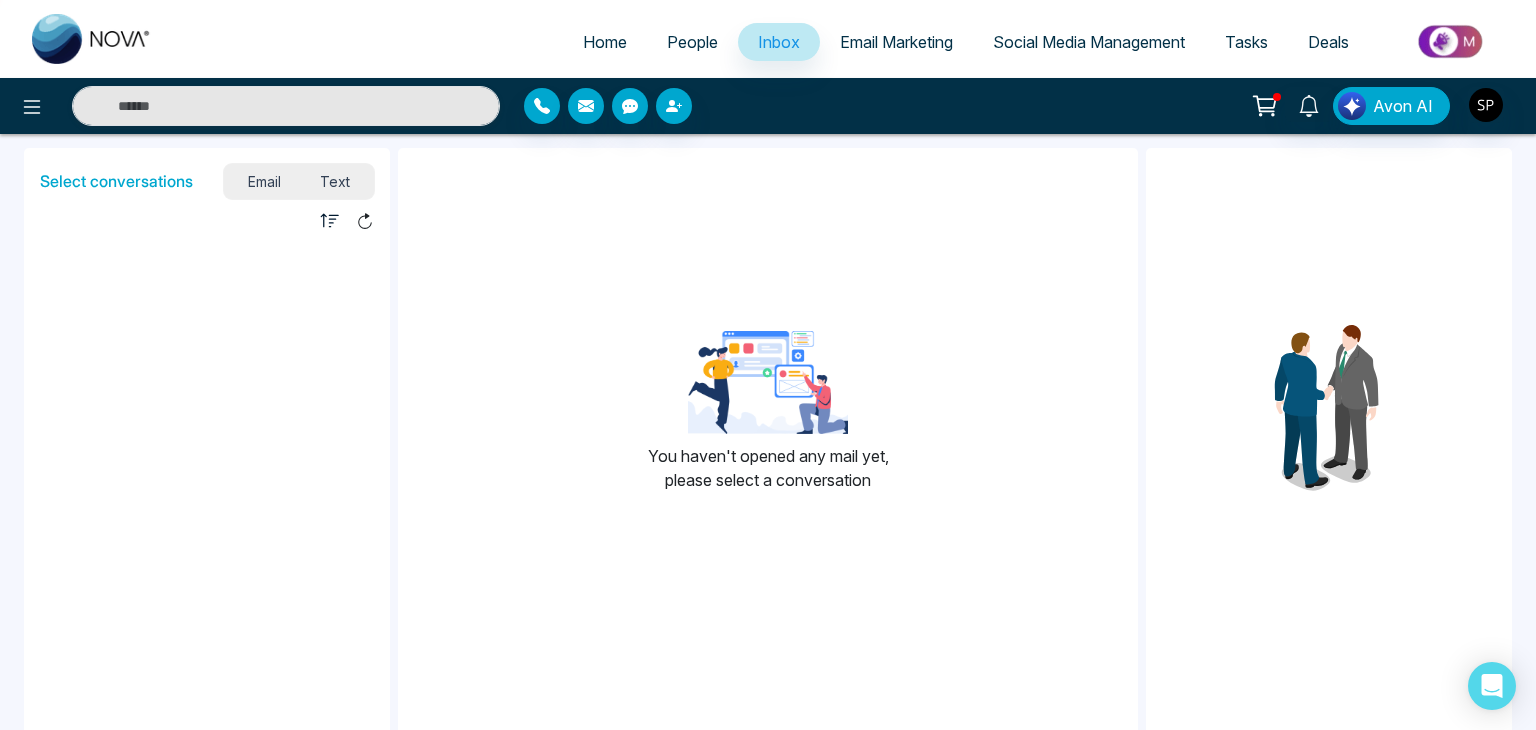 click at bounding box center (207, 471) 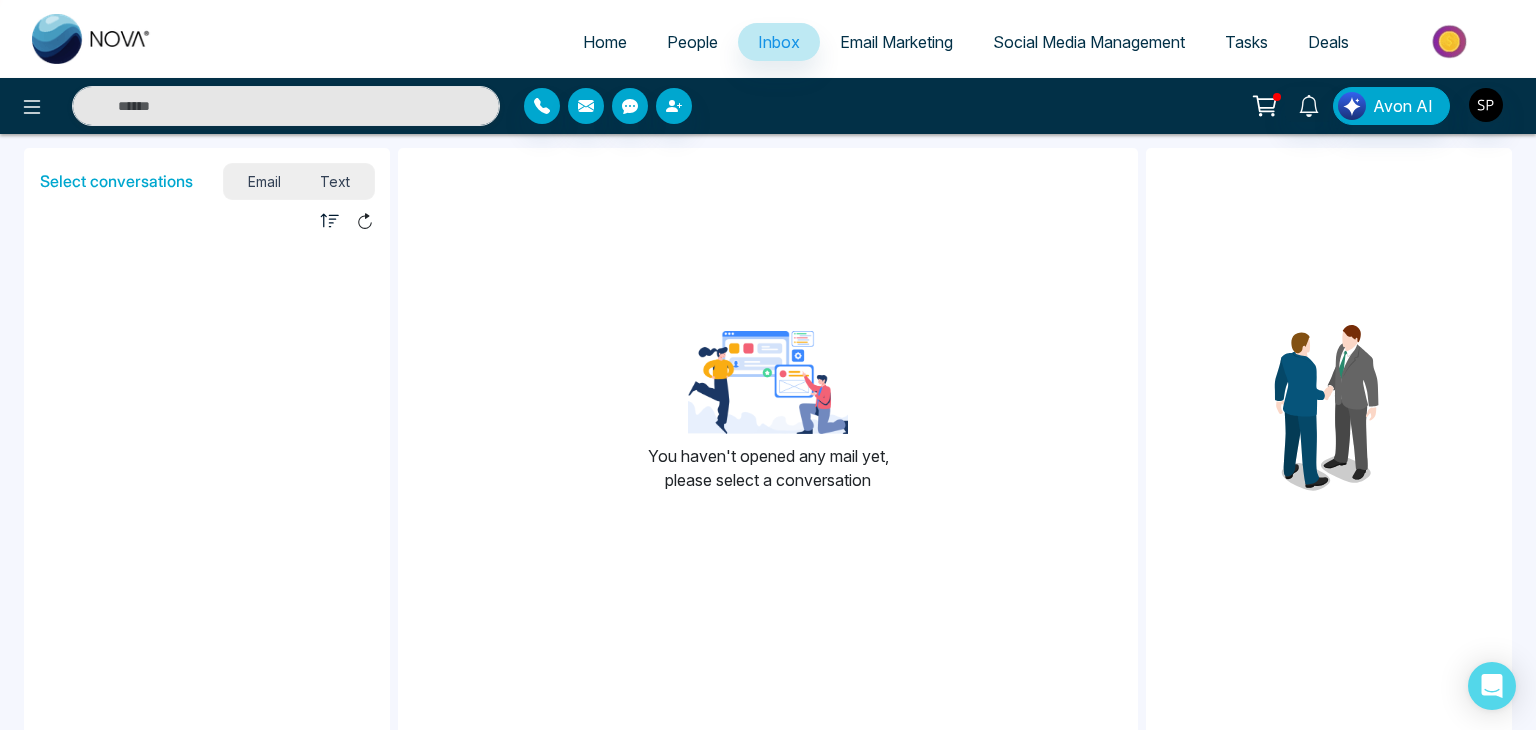 click at bounding box center (207, 334) 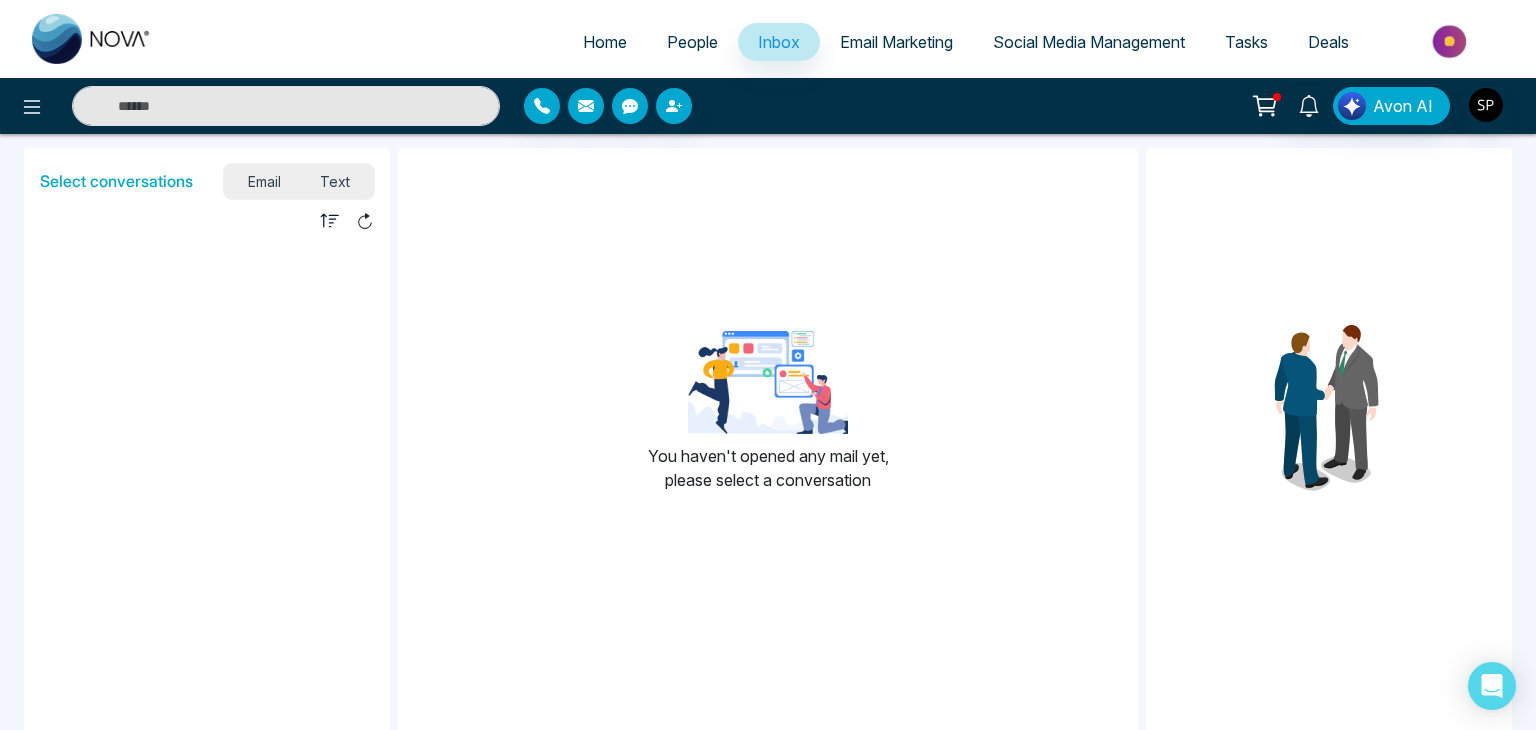 click on "Text" at bounding box center (336, 181) 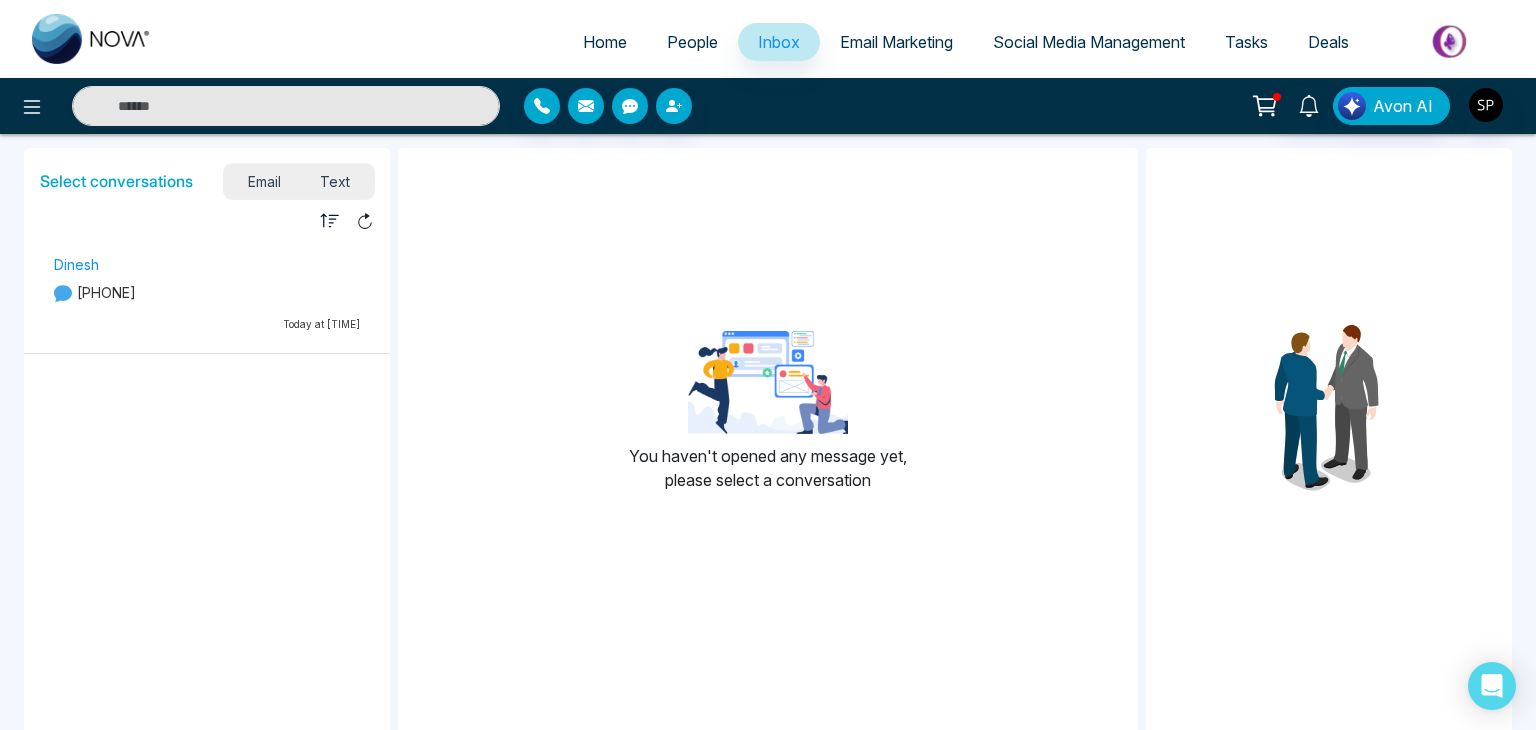 click on "[PHONE]" at bounding box center [207, 292] 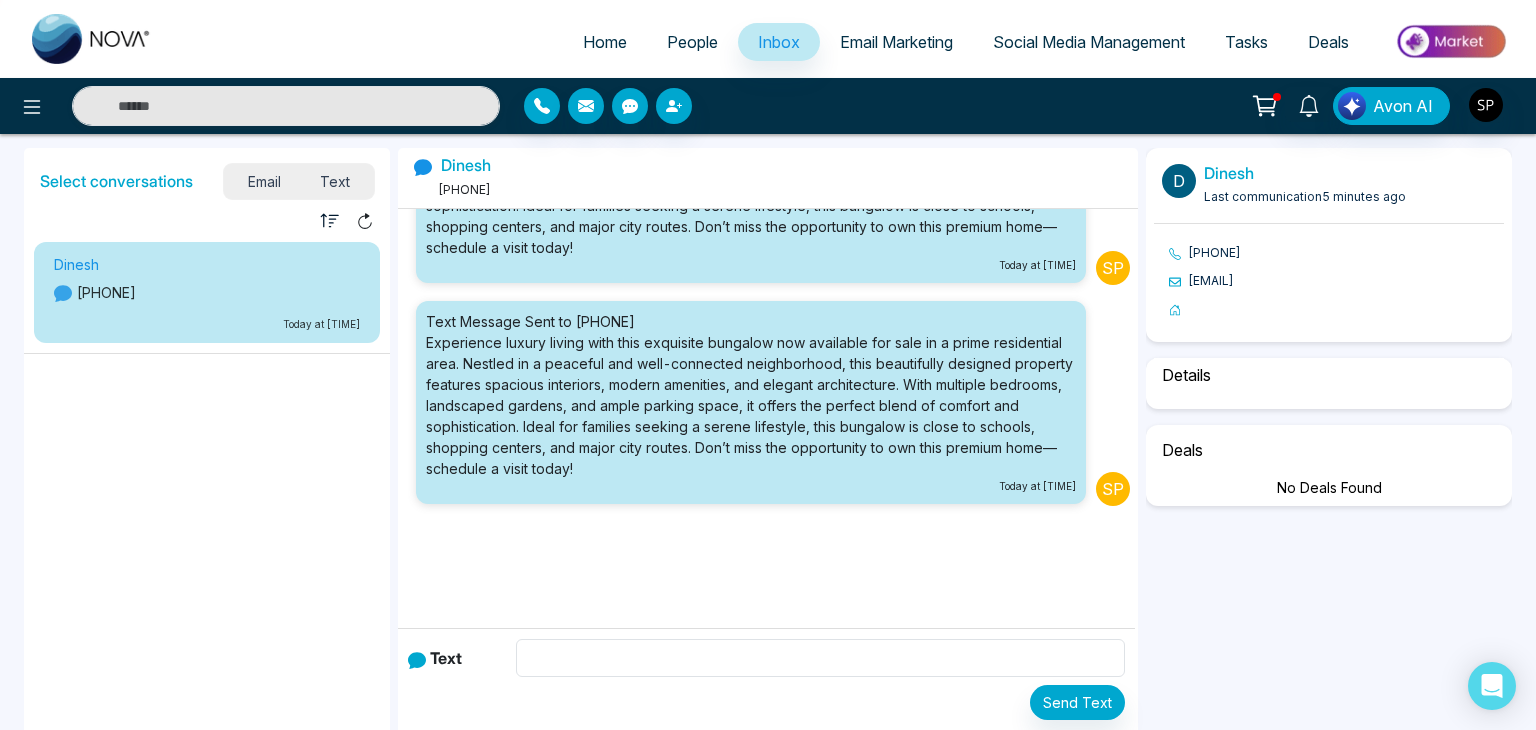 scroll, scrollTop: 0, scrollLeft: 0, axis: both 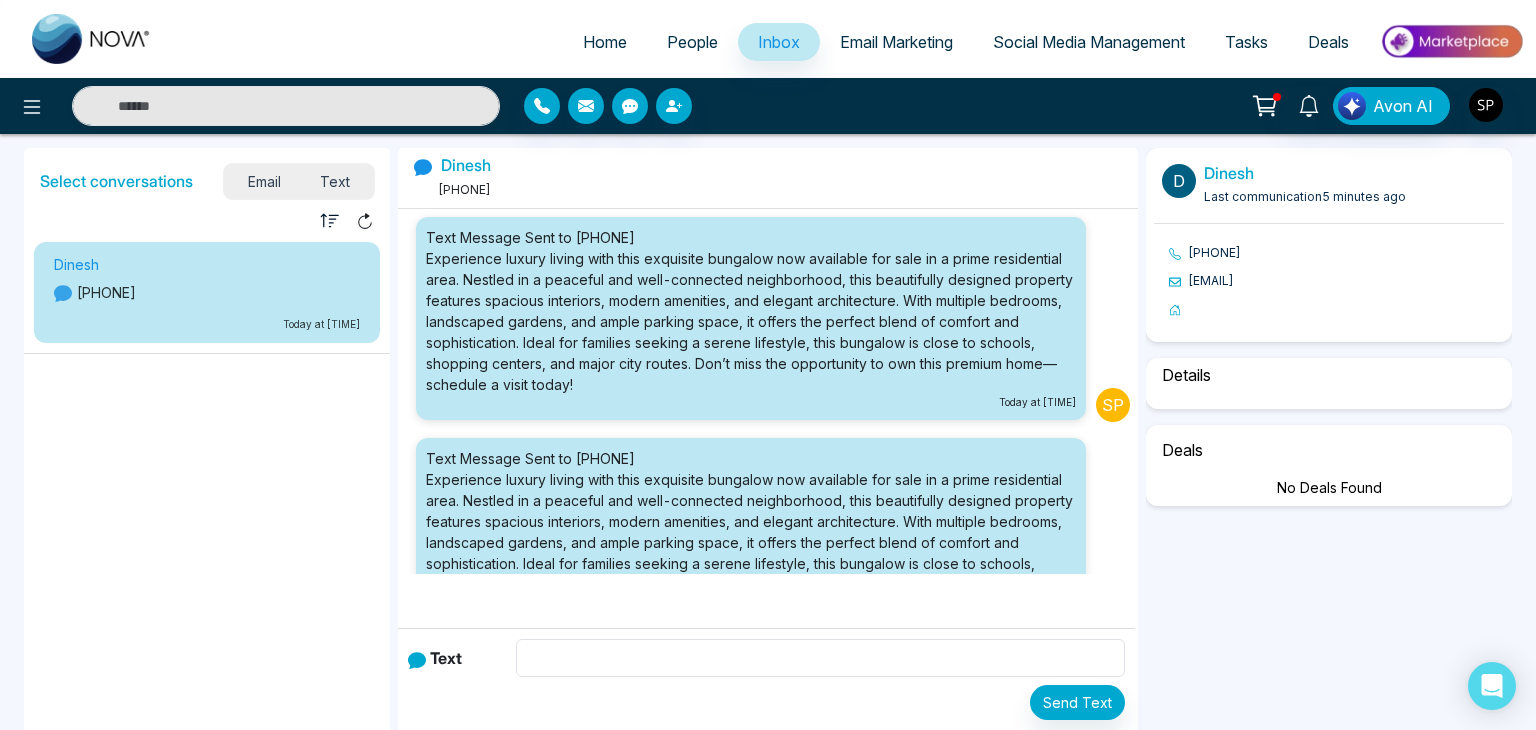 select on "*" 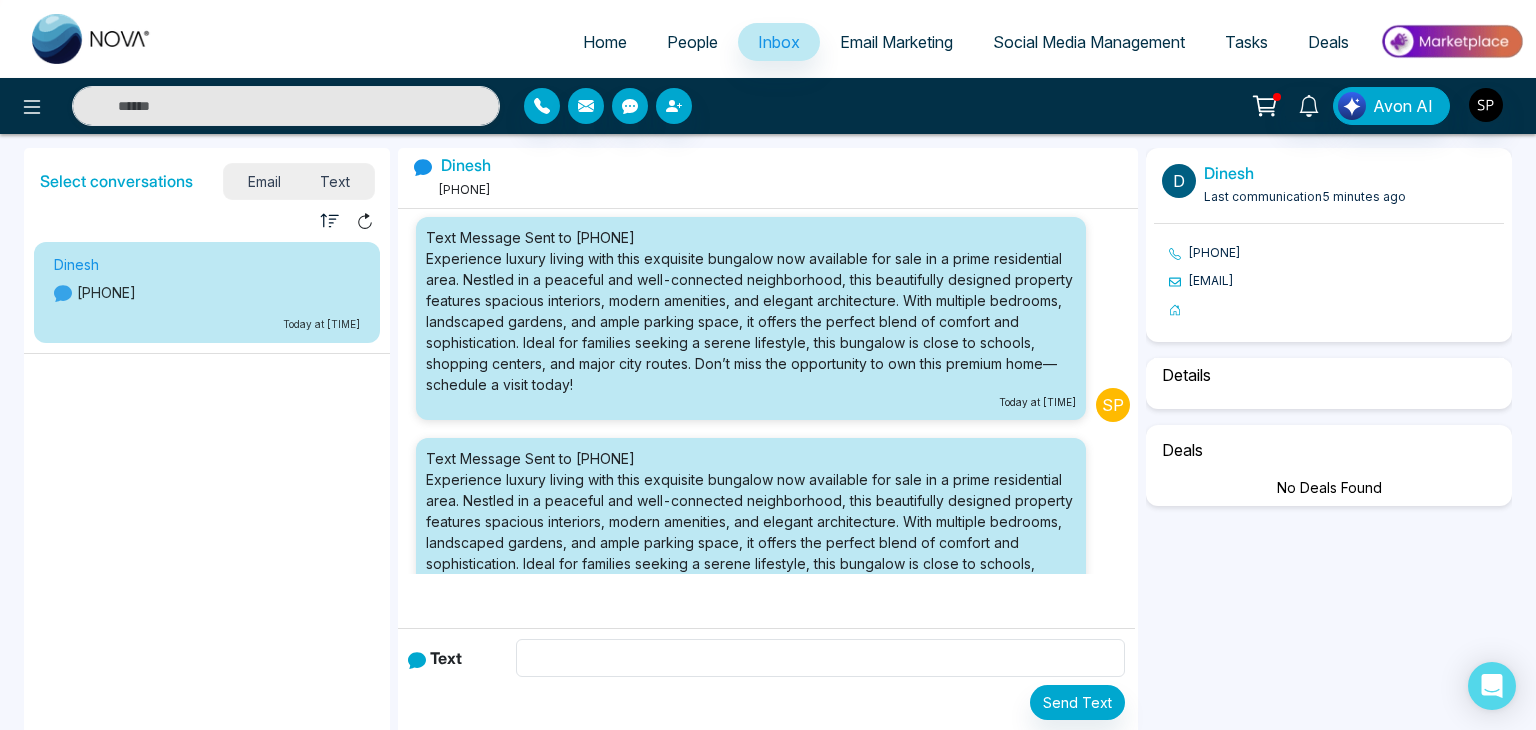 select on "**********" 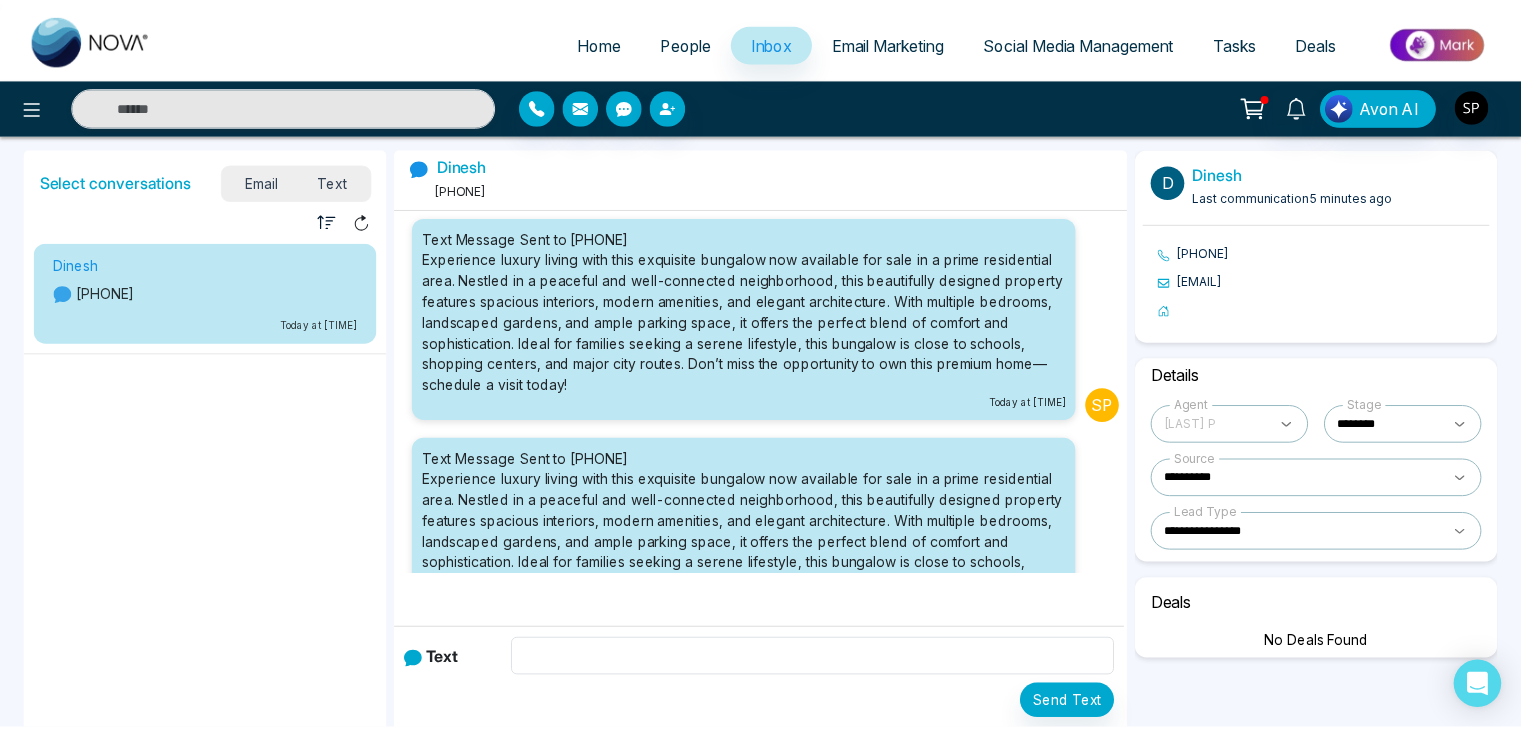 scroll, scrollTop: 0, scrollLeft: 0, axis: both 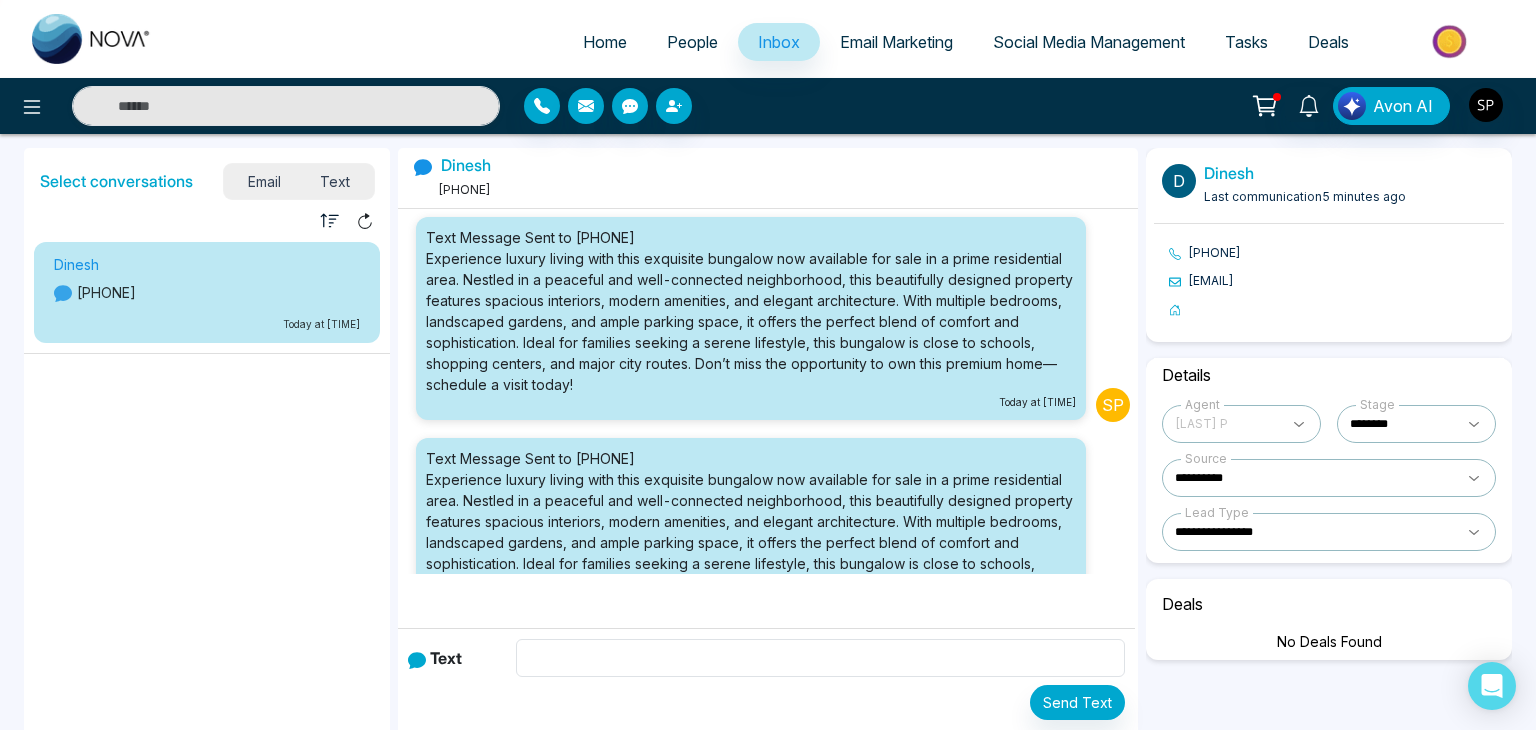 click on "Email" at bounding box center (264, 181) 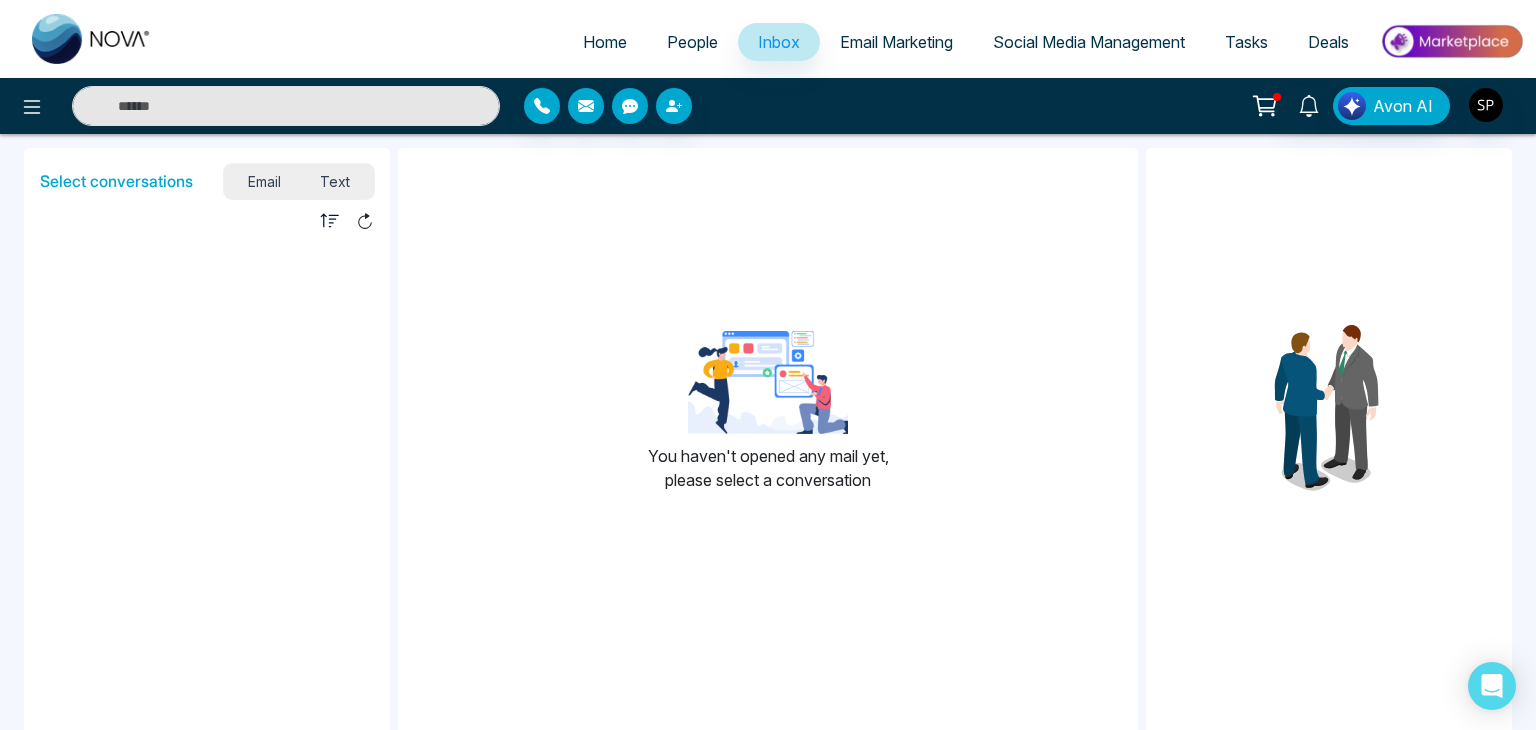 click on "Email Marketing" at bounding box center (896, 42) 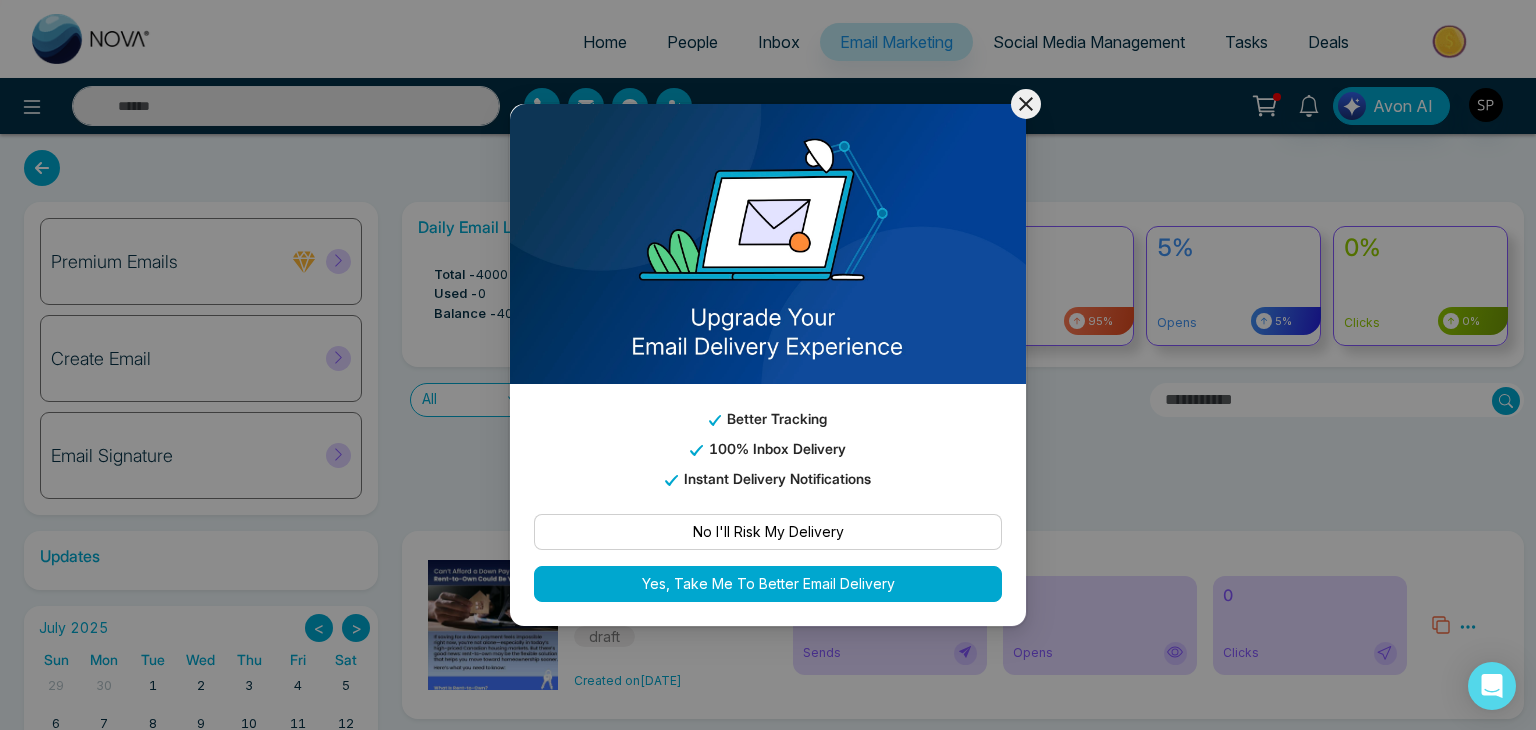 click 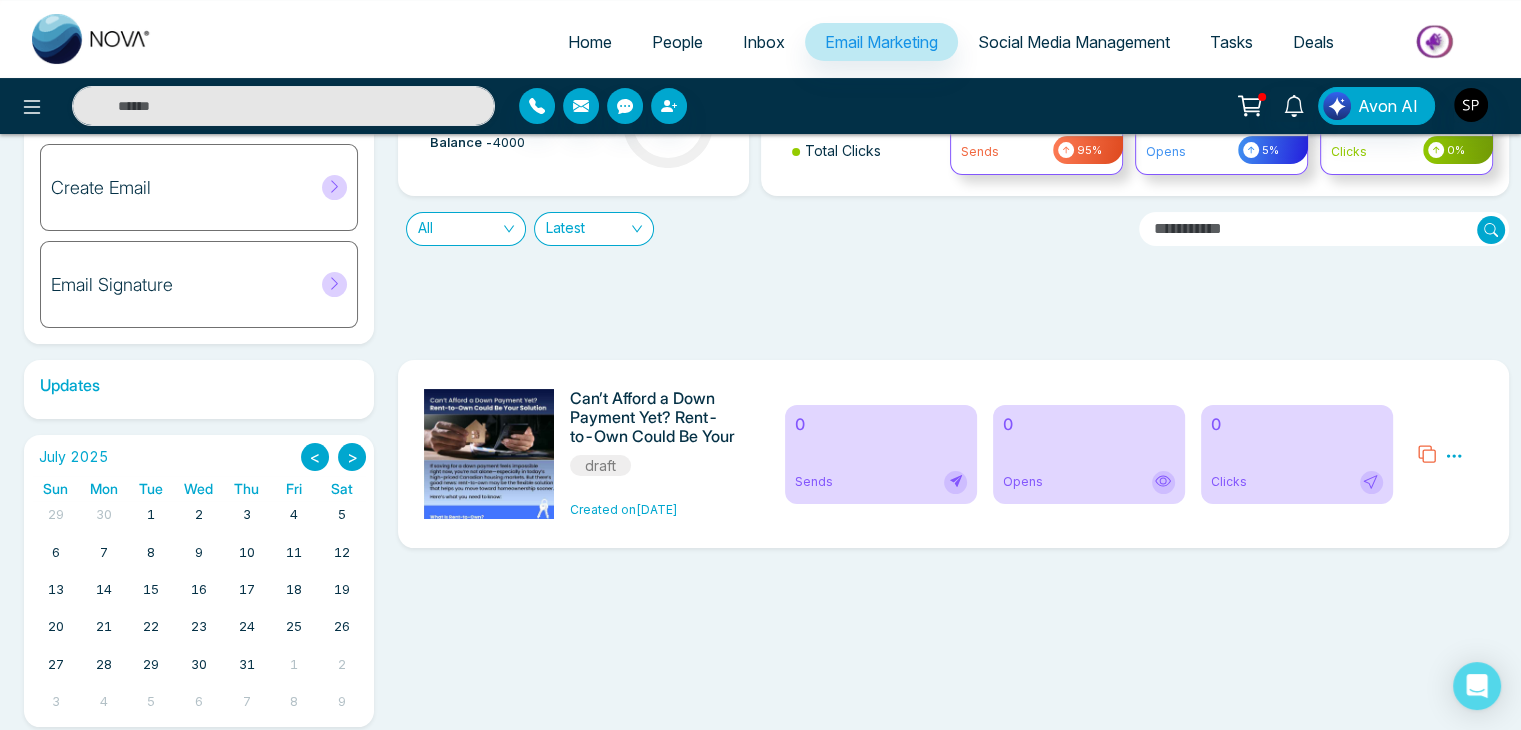 scroll, scrollTop: 172, scrollLeft: 0, axis: vertical 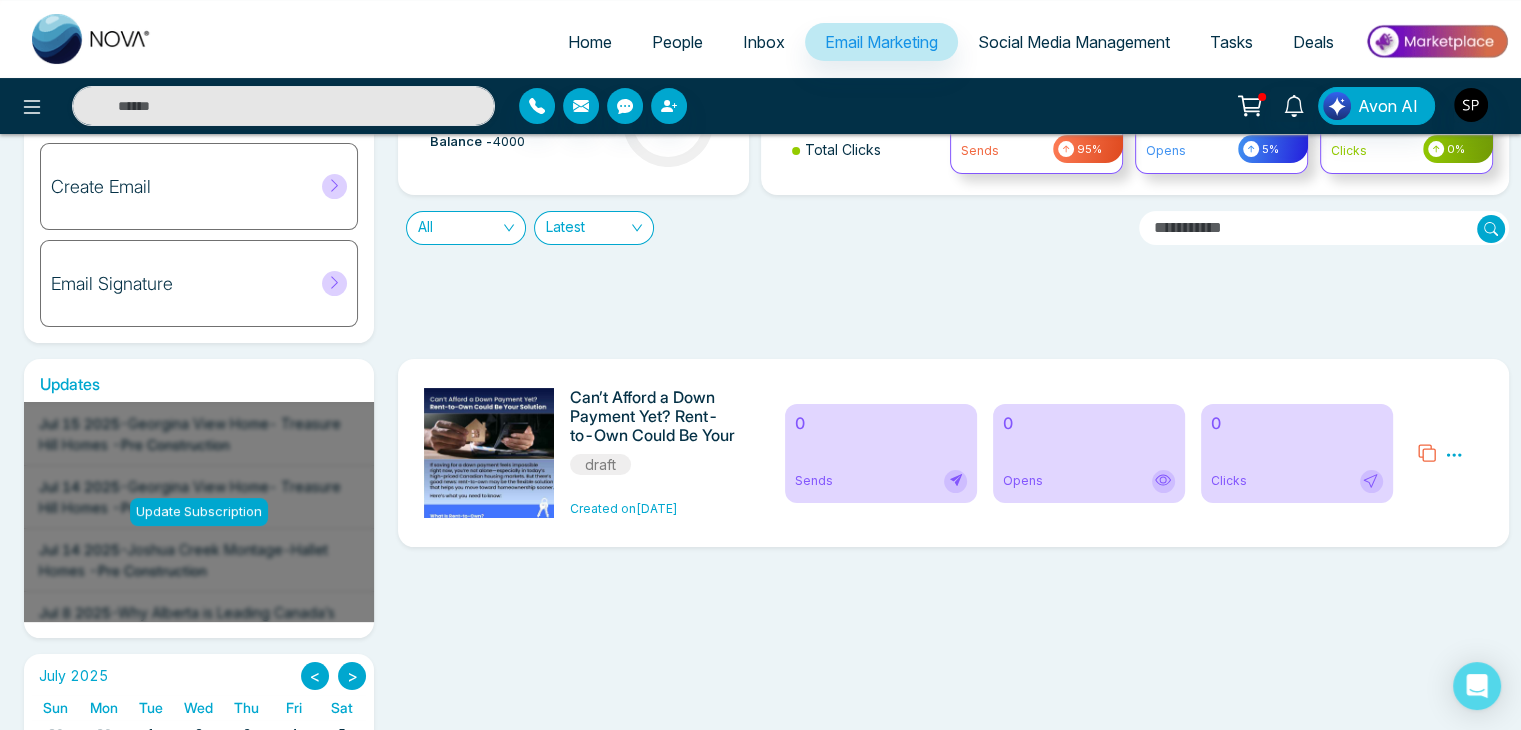 click 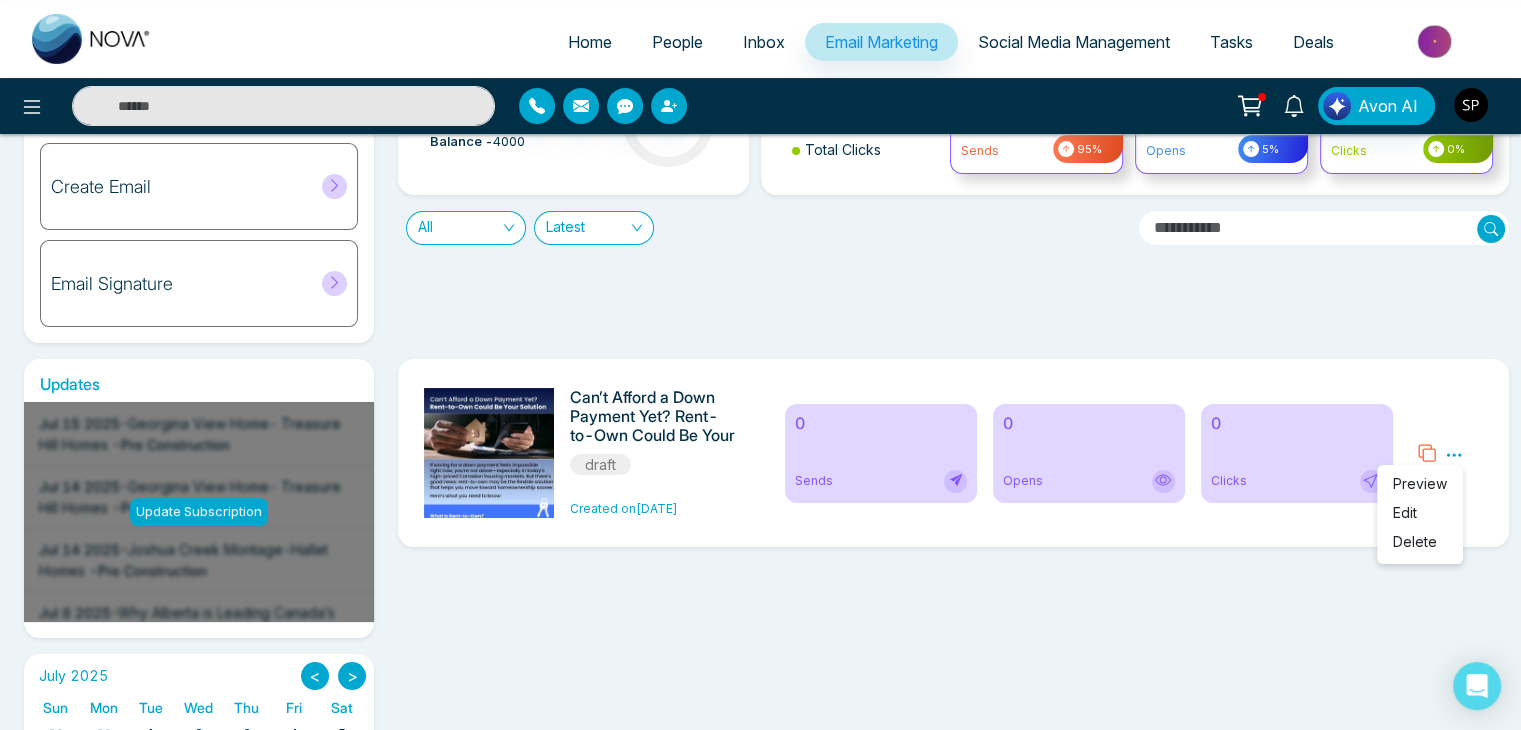 click on "Delete" at bounding box center [1415, 541] 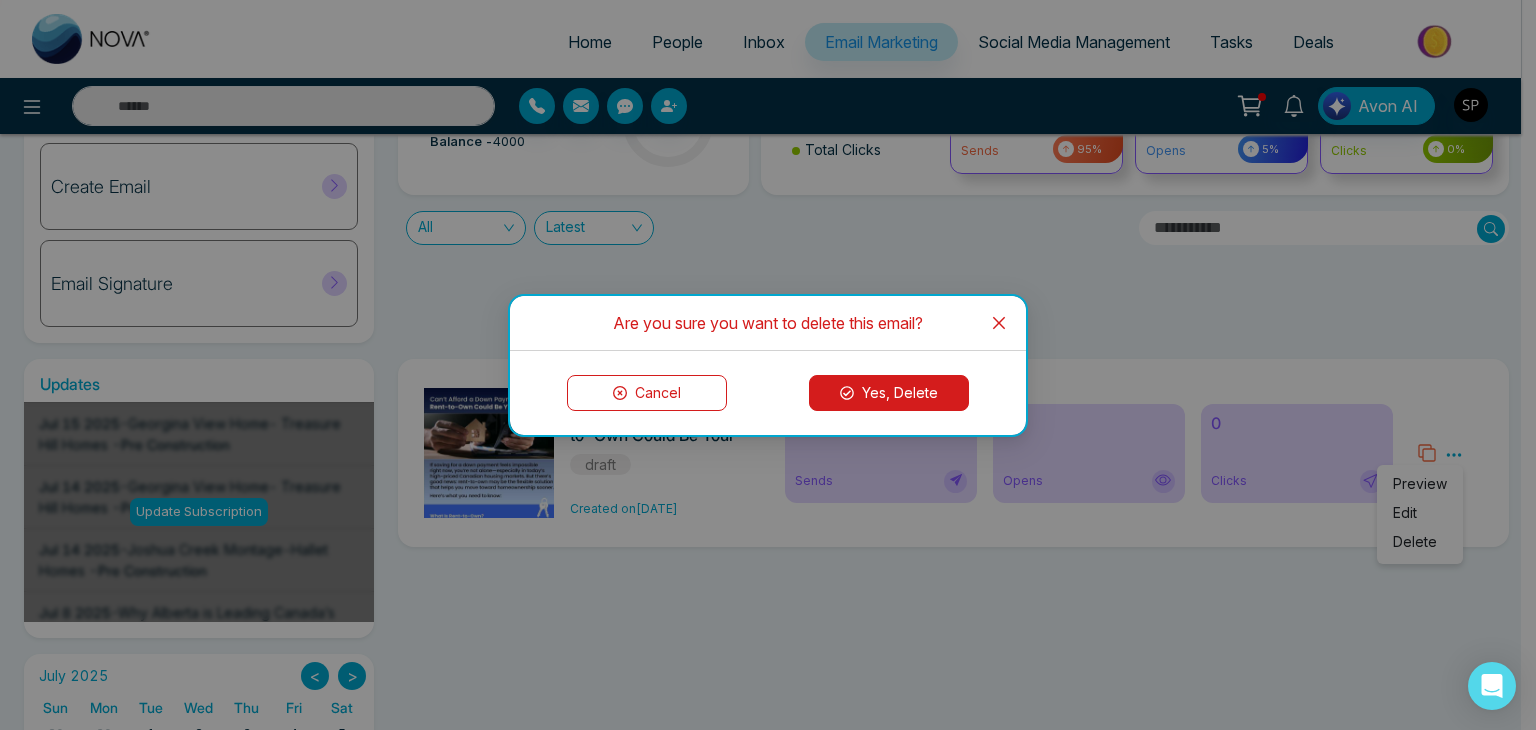 click on "Yes, Delete" at bounding box center (889, 393) 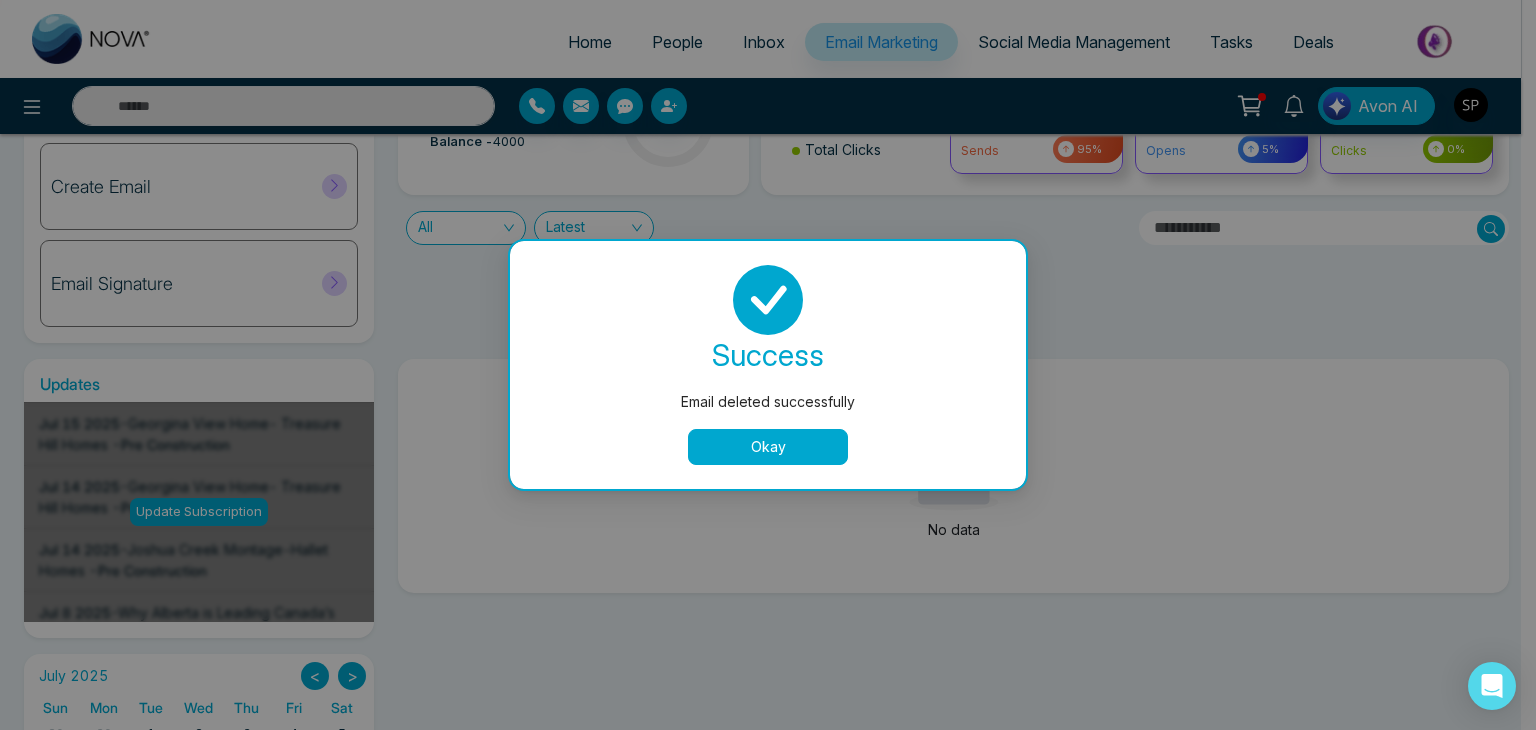 click on "Okay" at bounding box center [768, 447] 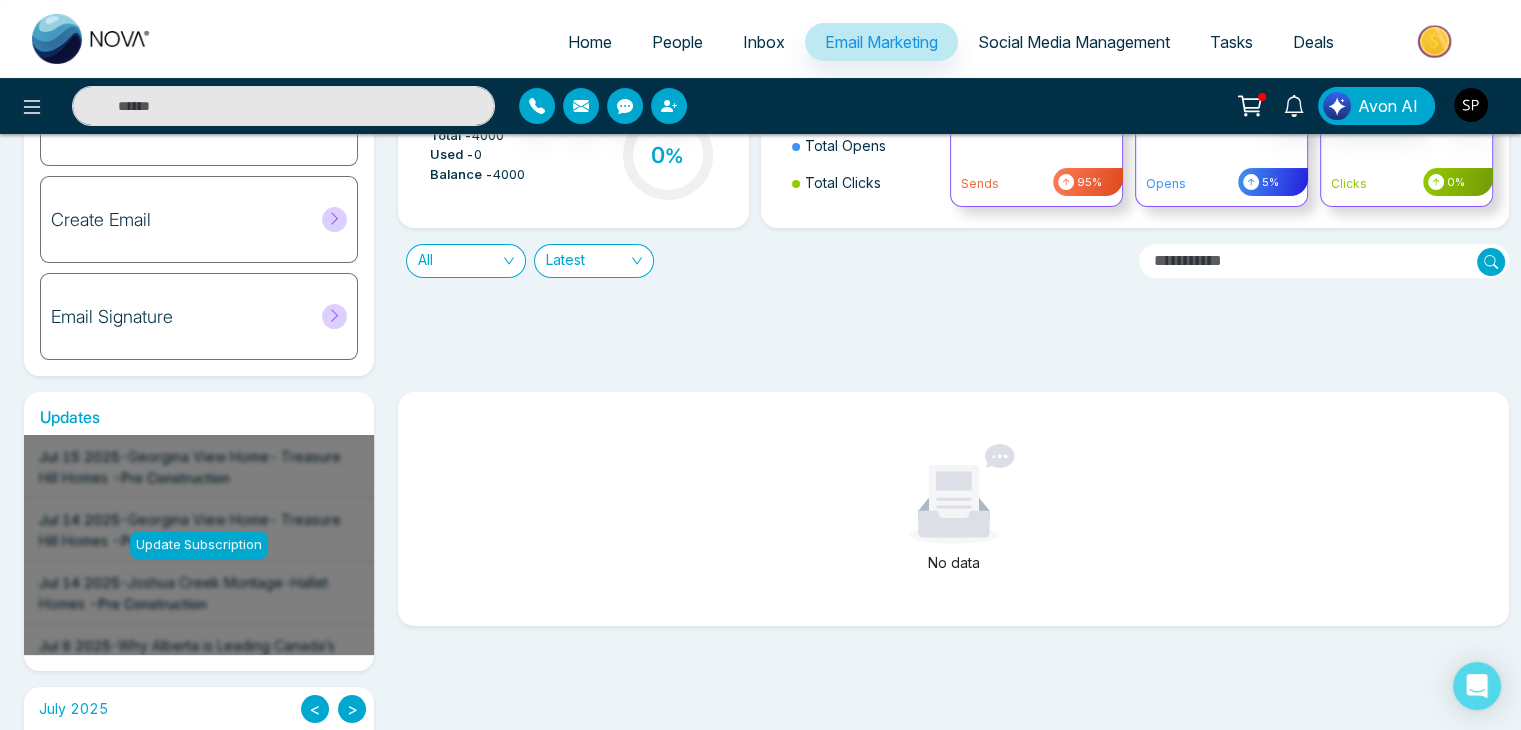 scroll, scrollTop: 146, scrollLeft: 0, axis: vertical 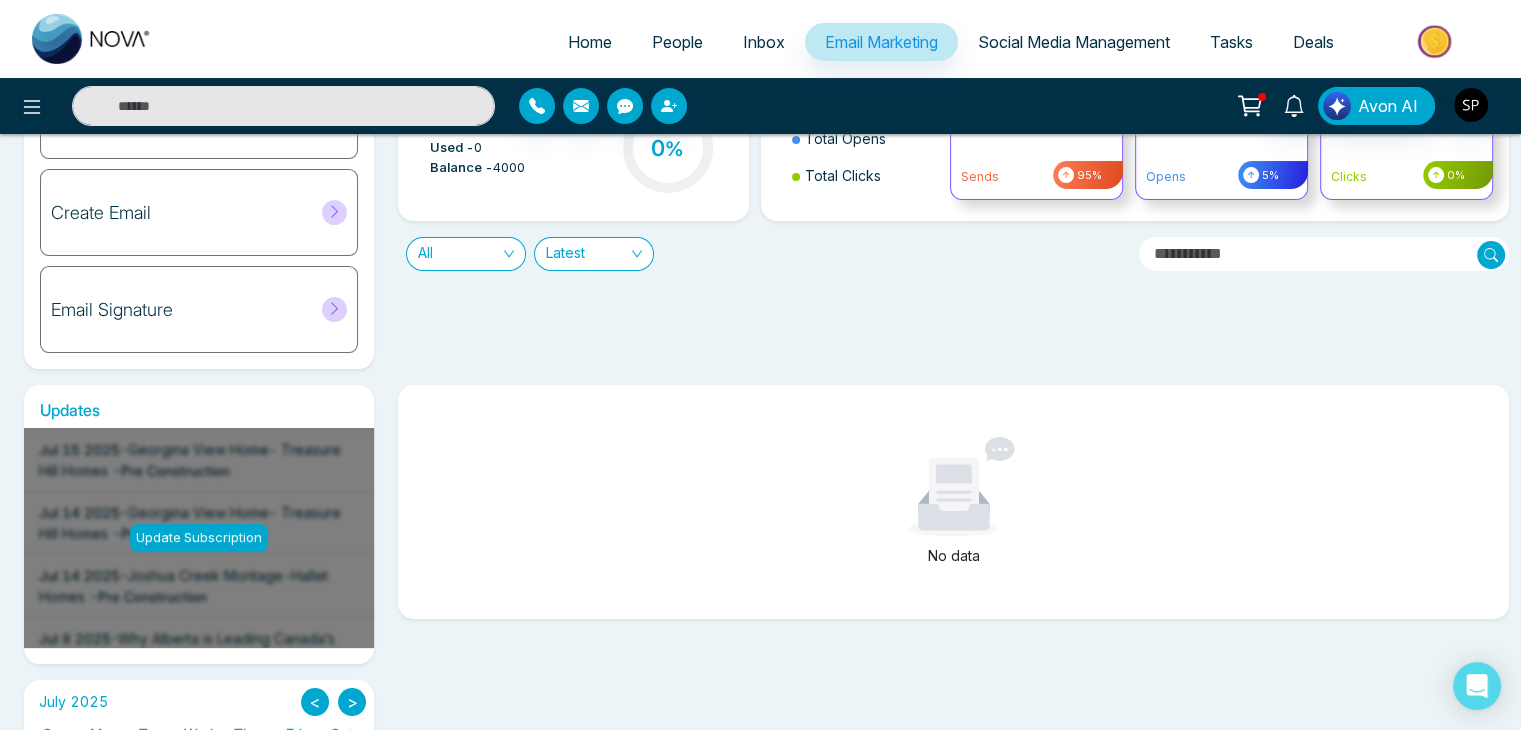 click on "Daily Email Limits Total -  4000 Used -  0 Balance -  4000 0 %  Total Send  Total Opens  Total Clicks 95% Sends 95% 5% Opens 5% 0% Clicks 0% All Latest" at bounding box center (947, 212) 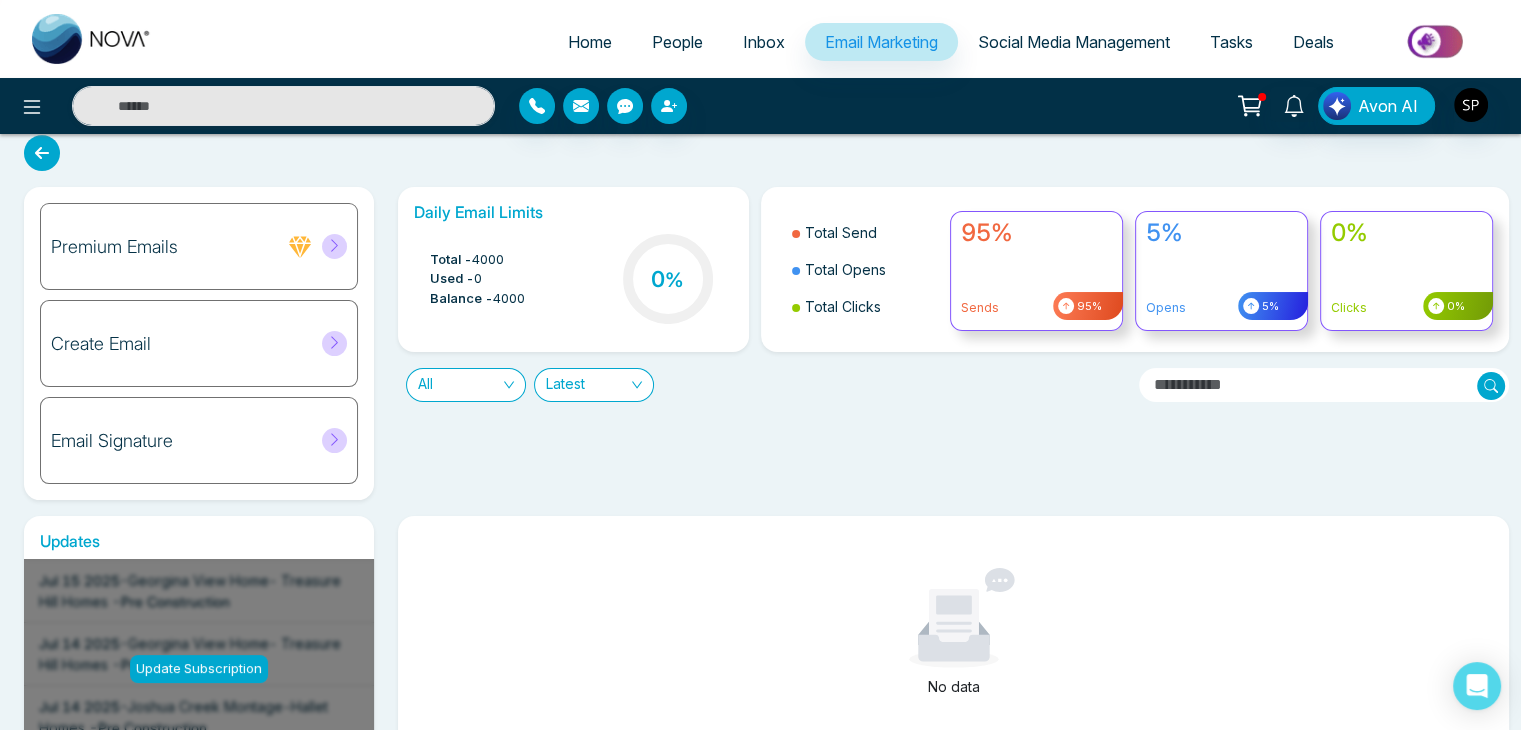 scroll, scrollTop: 18, scrollLeft: 0, axis: vertical 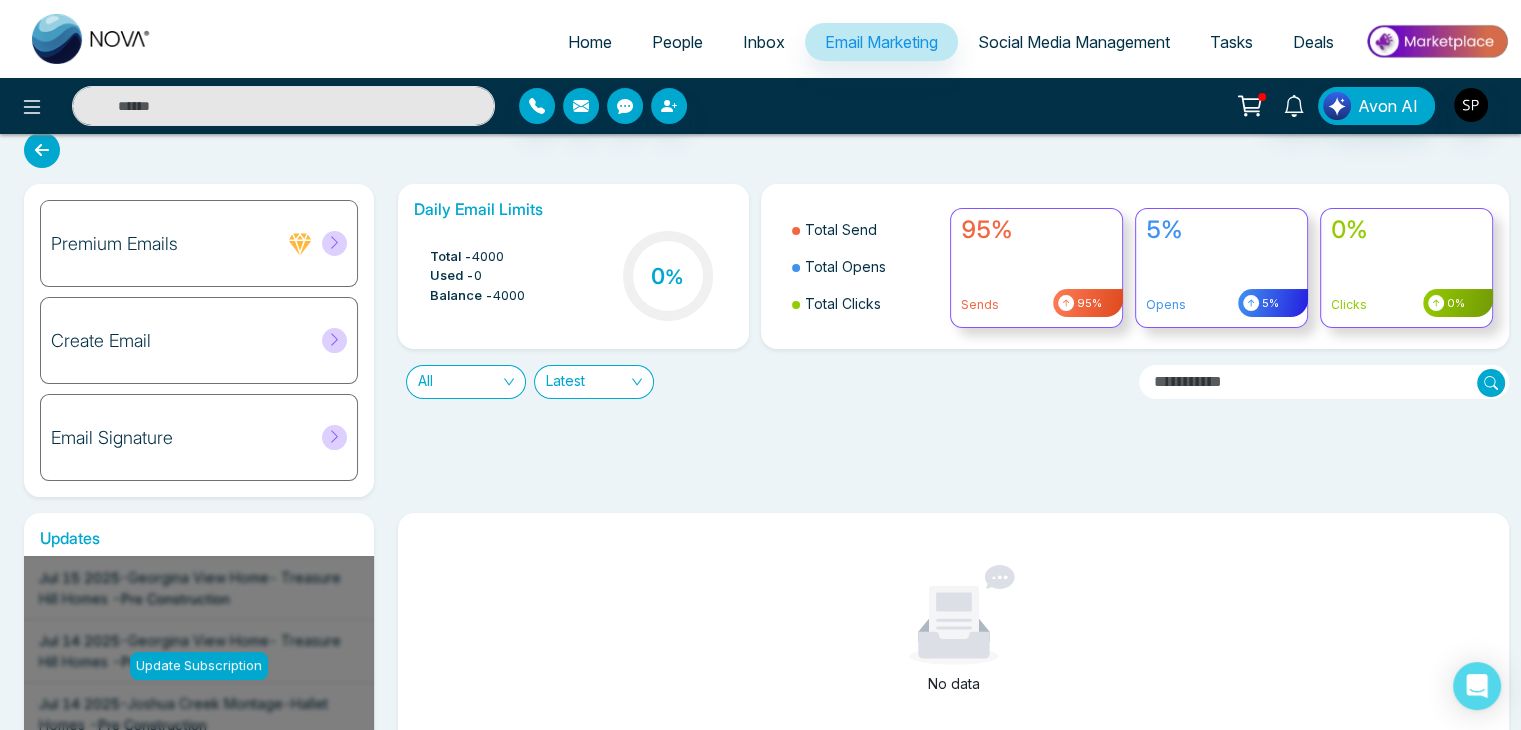 click at bounding box center [1324, 382] 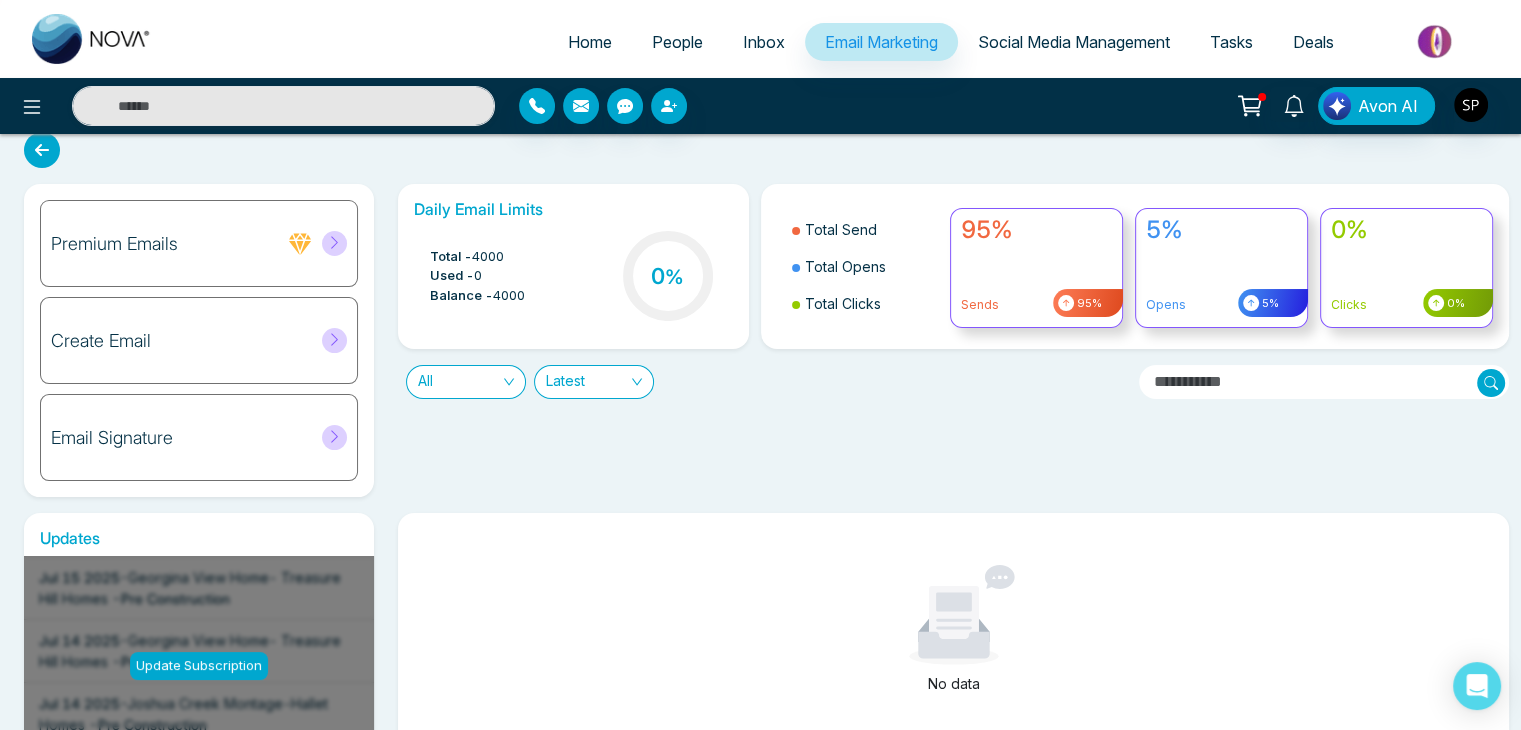 click 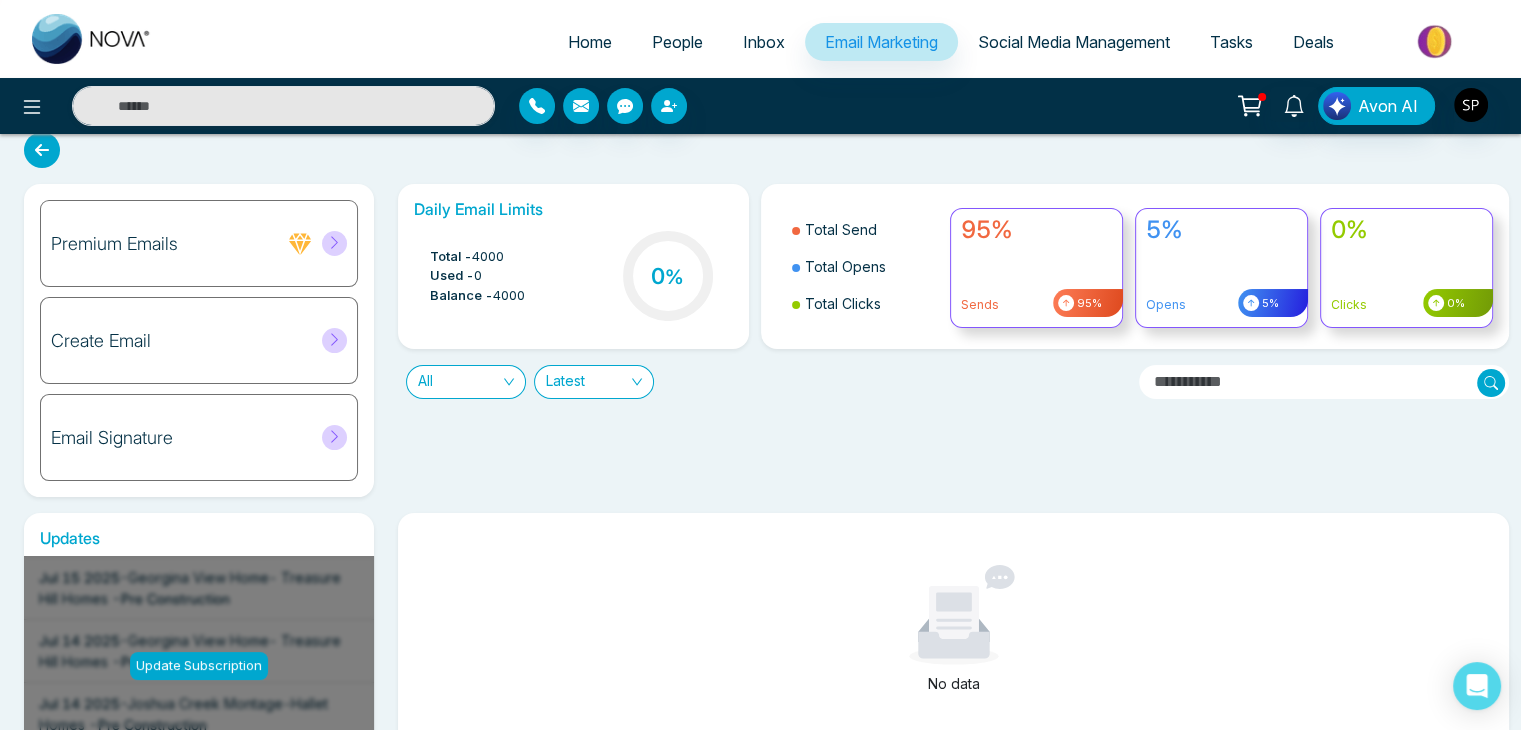 click 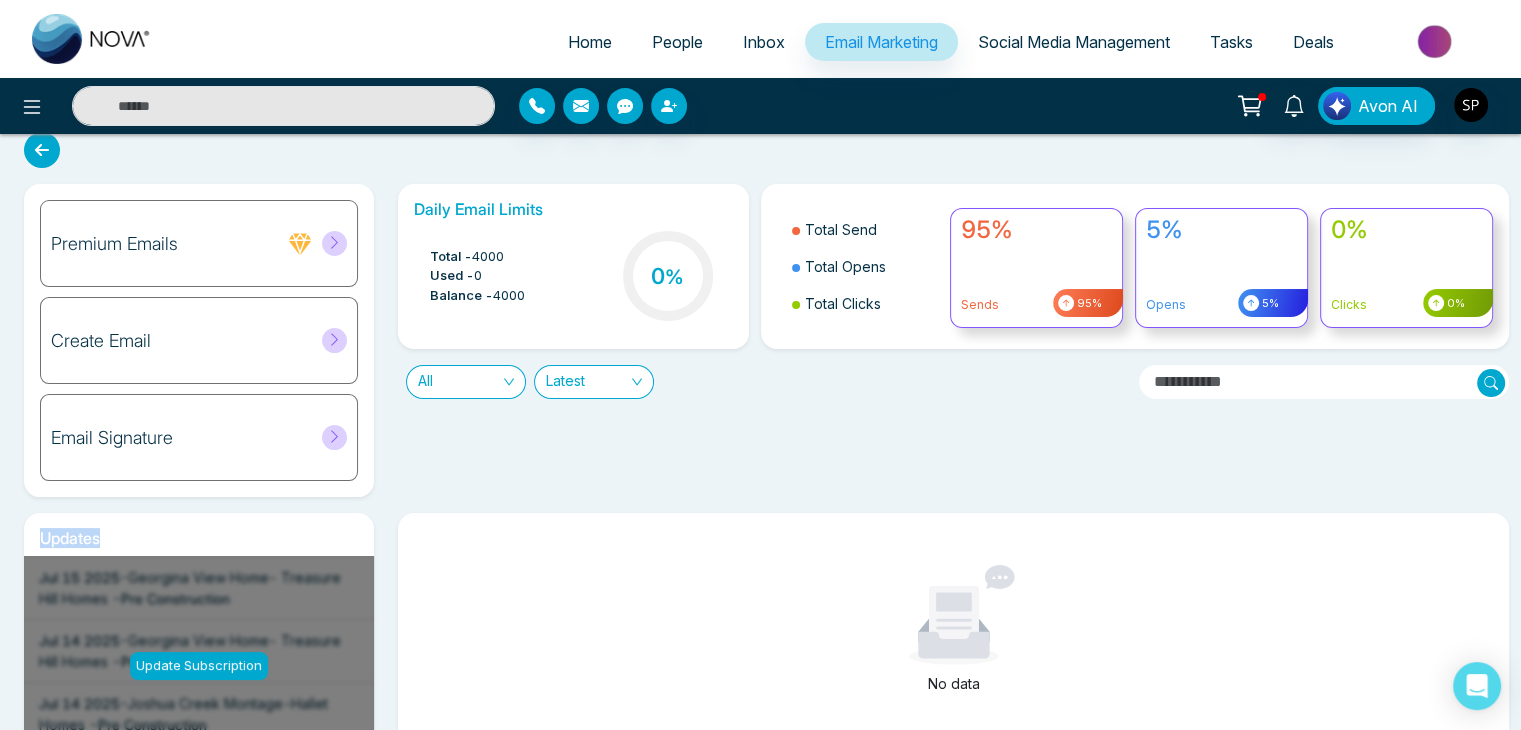 click 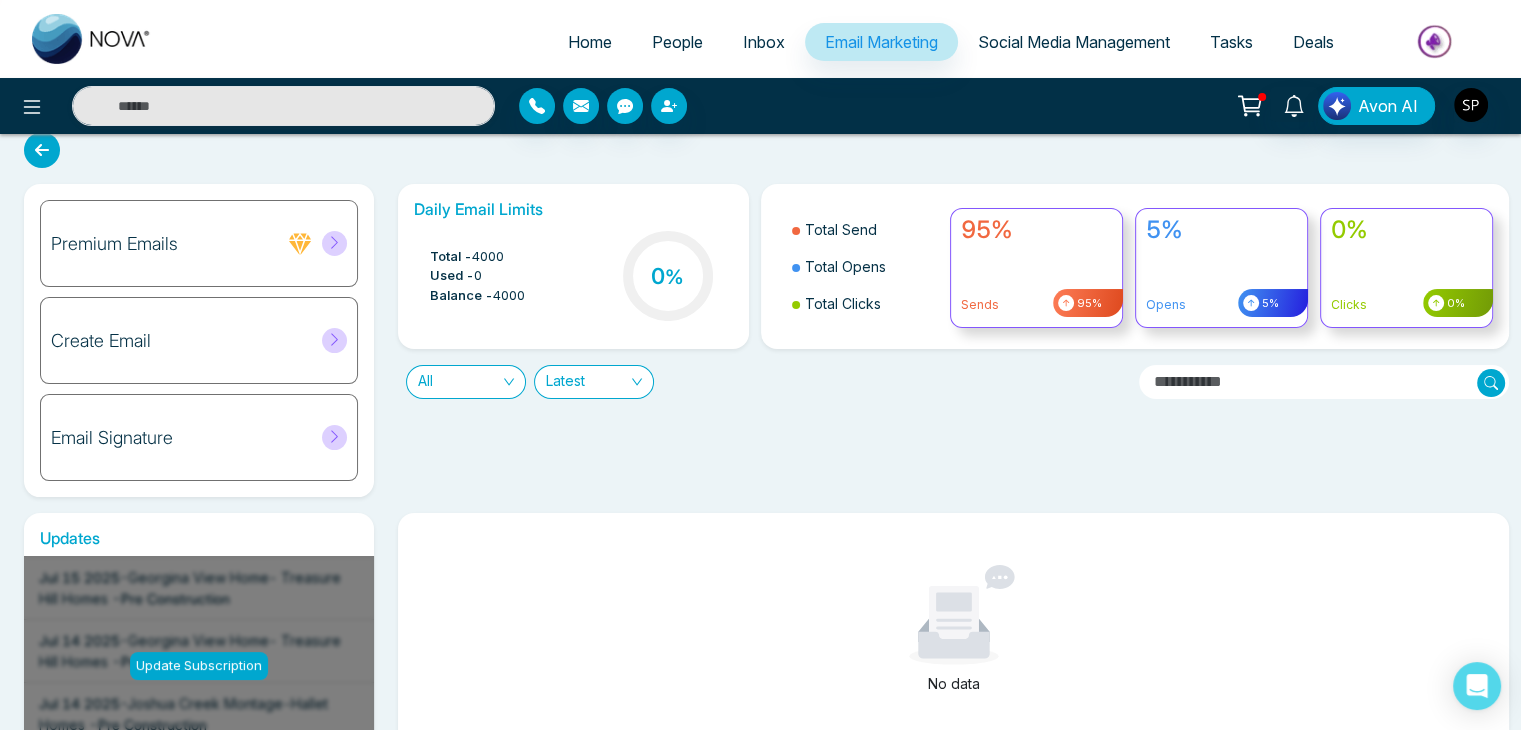 click at bounding box center (1324, 382) 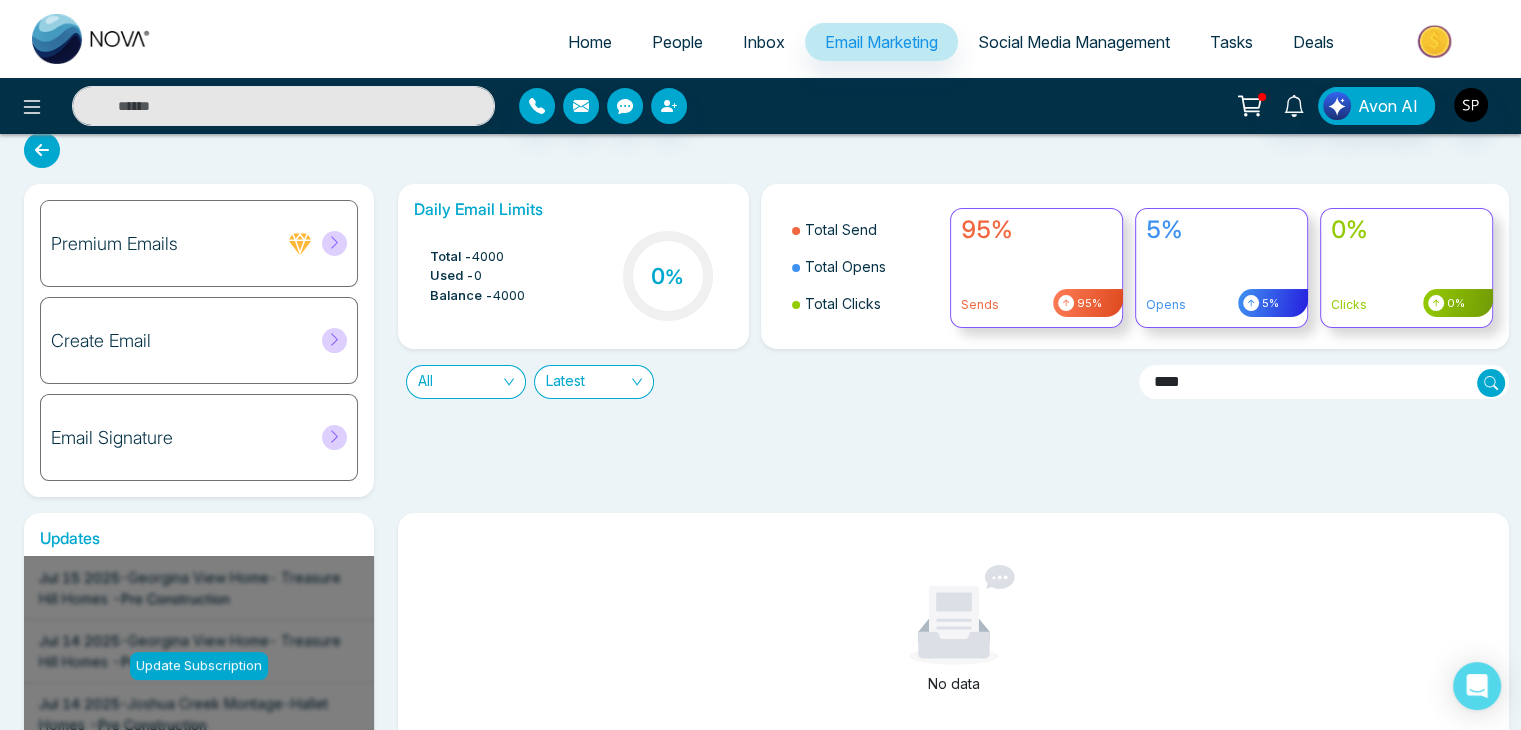click 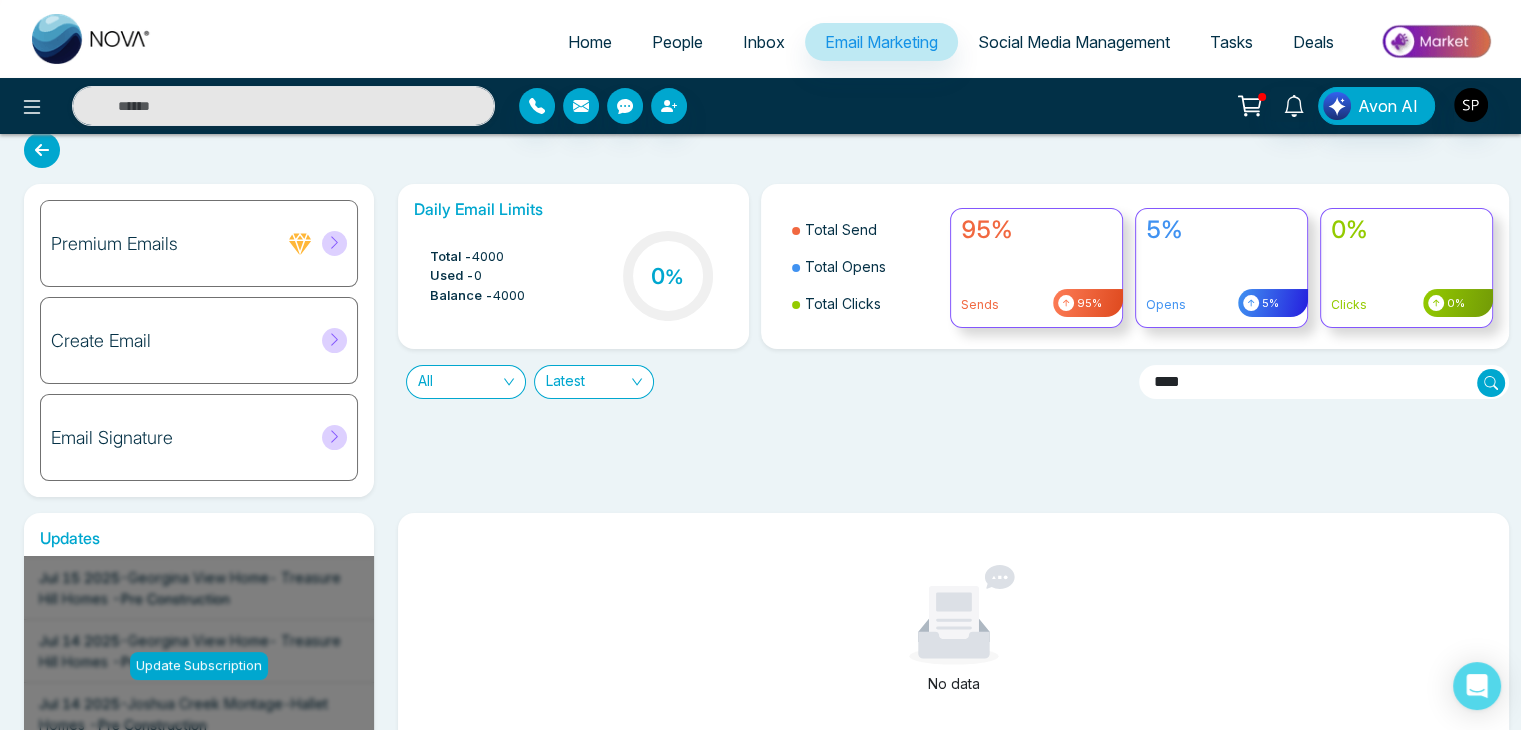 click 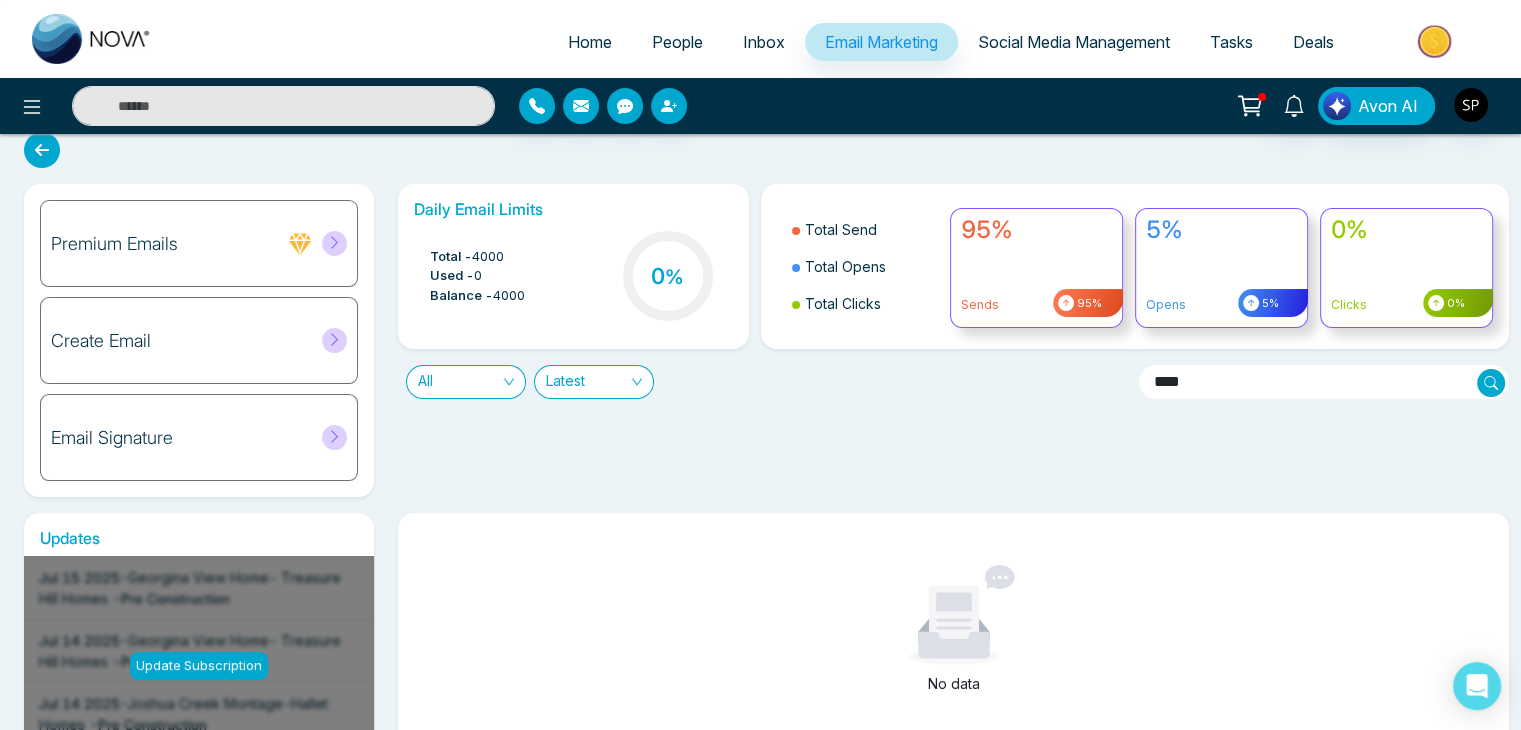 click 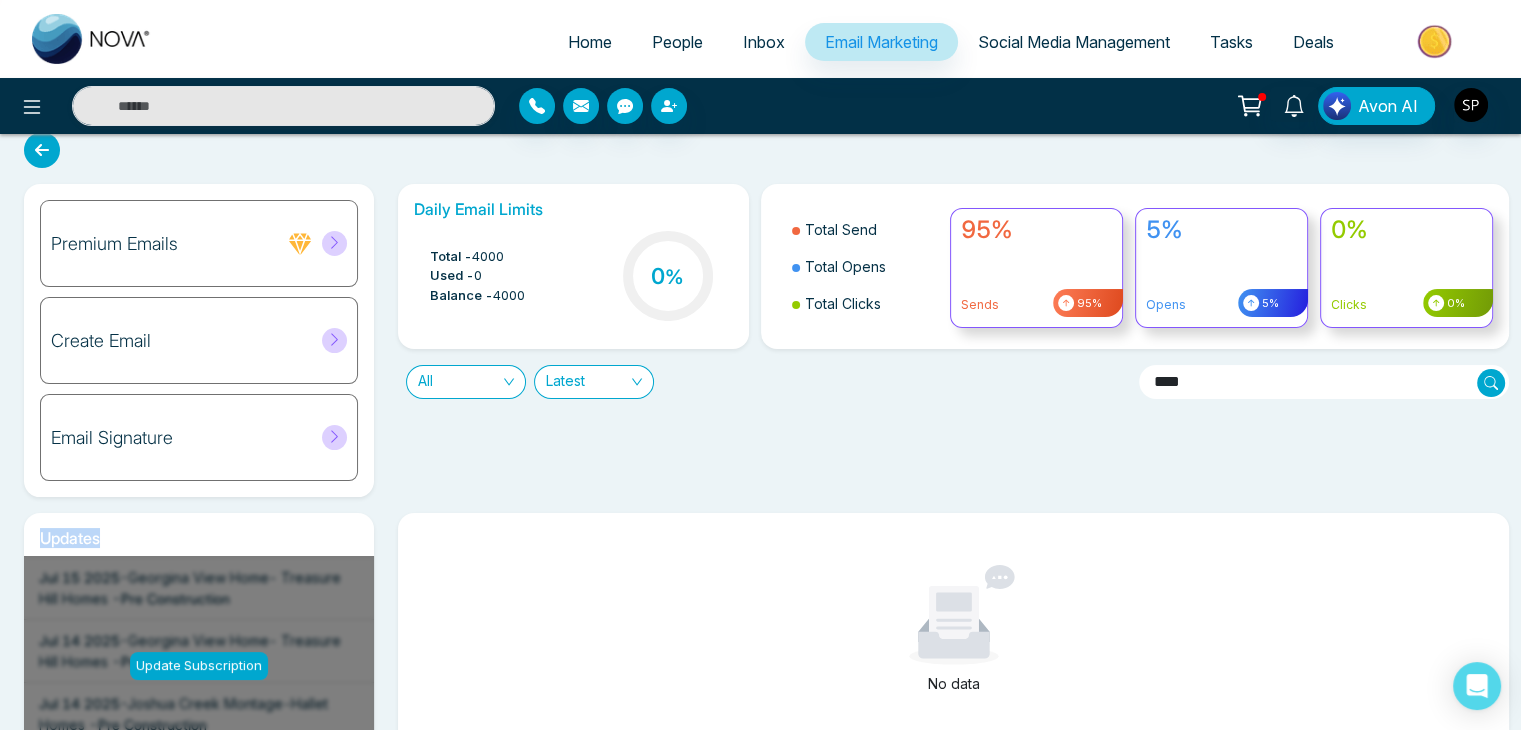 click 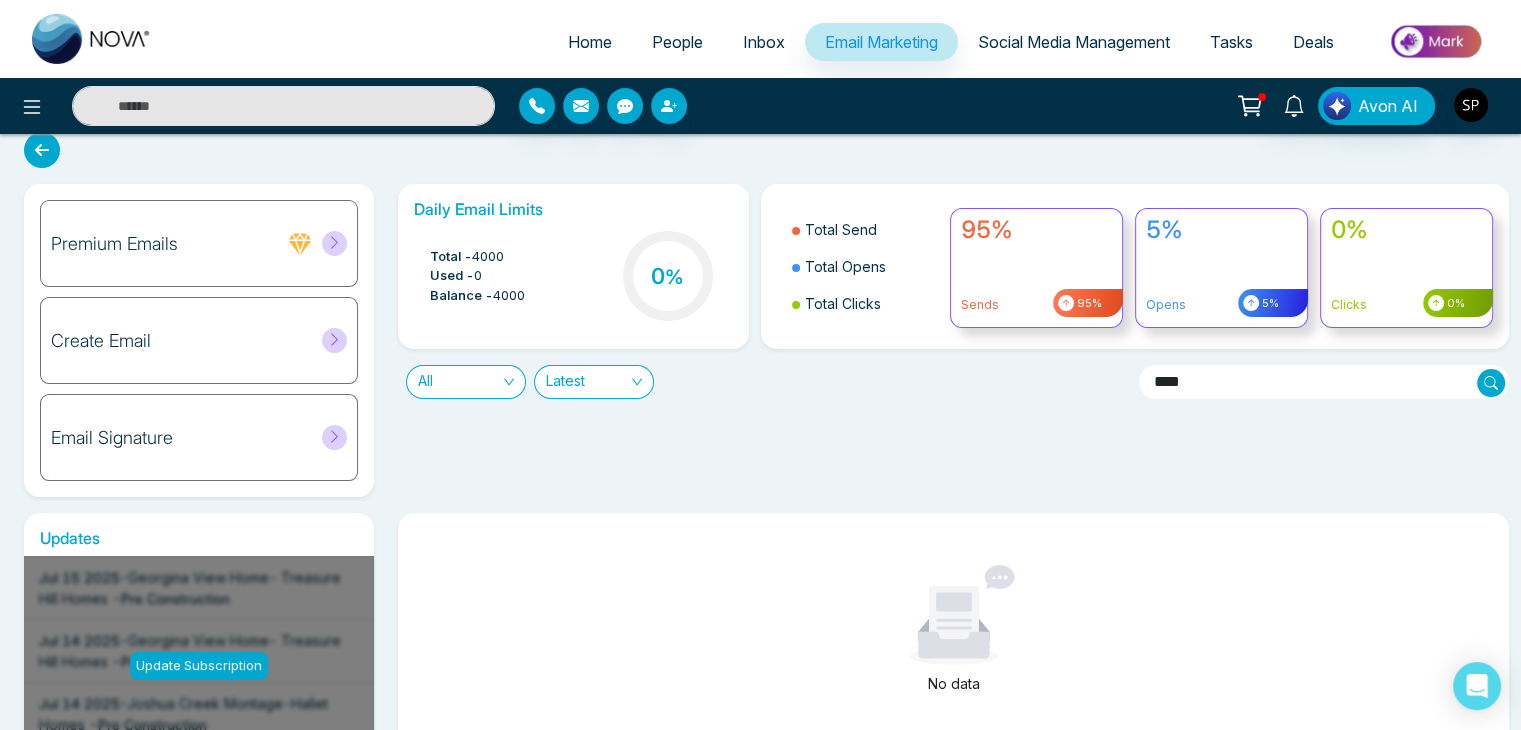 click on "****" at bounding box center [1324, 382] 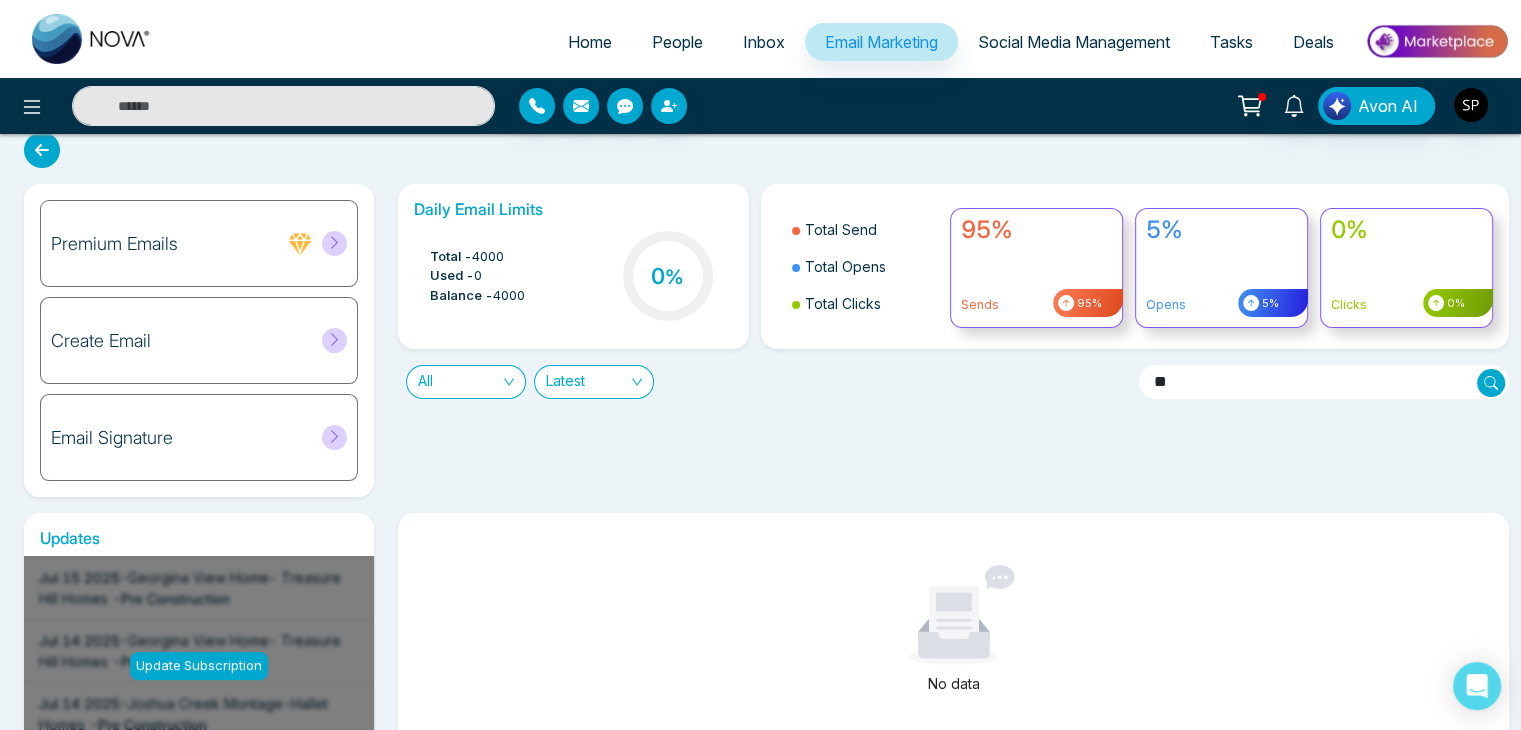 type on "*" 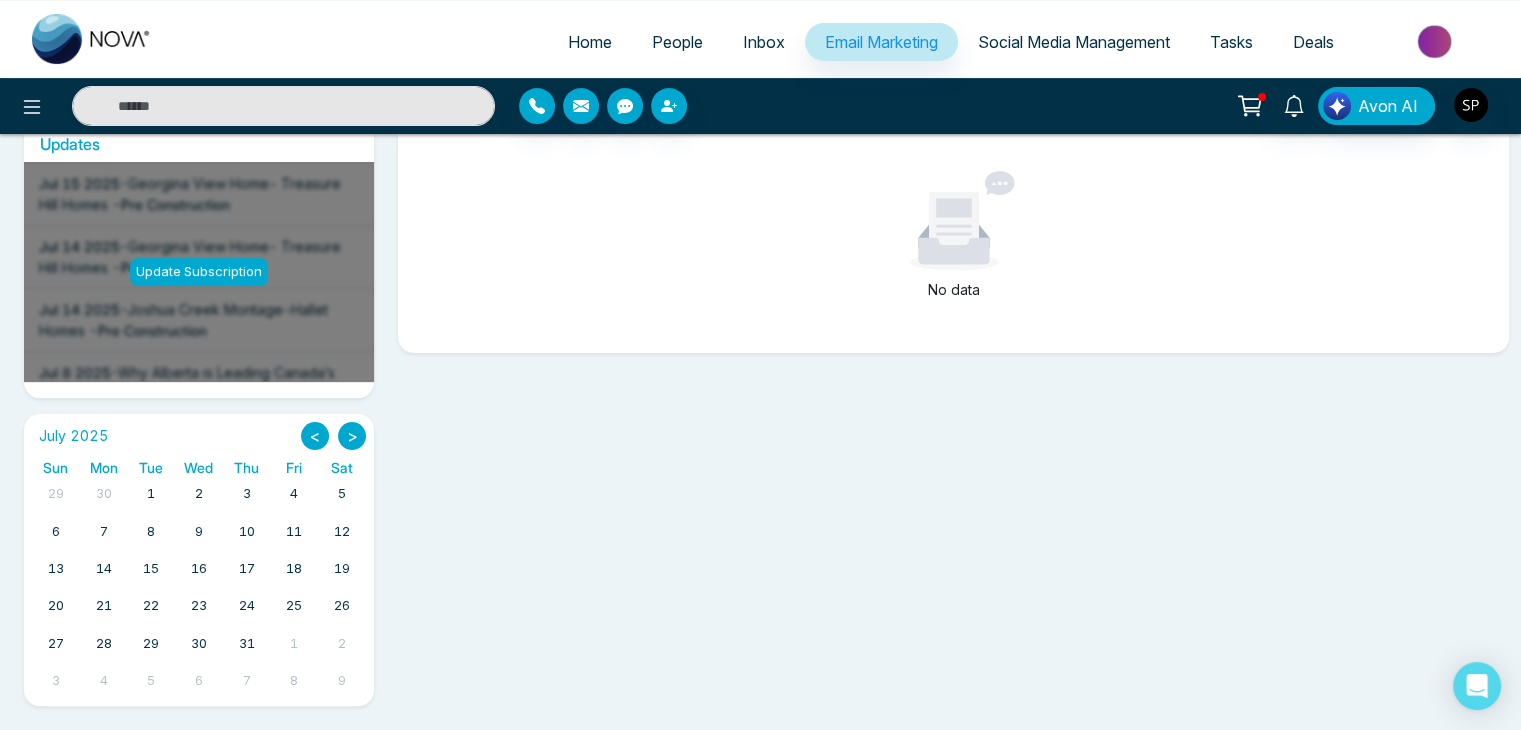 scroll, scrollTop: 0, scrollLeft: 0, axis: both 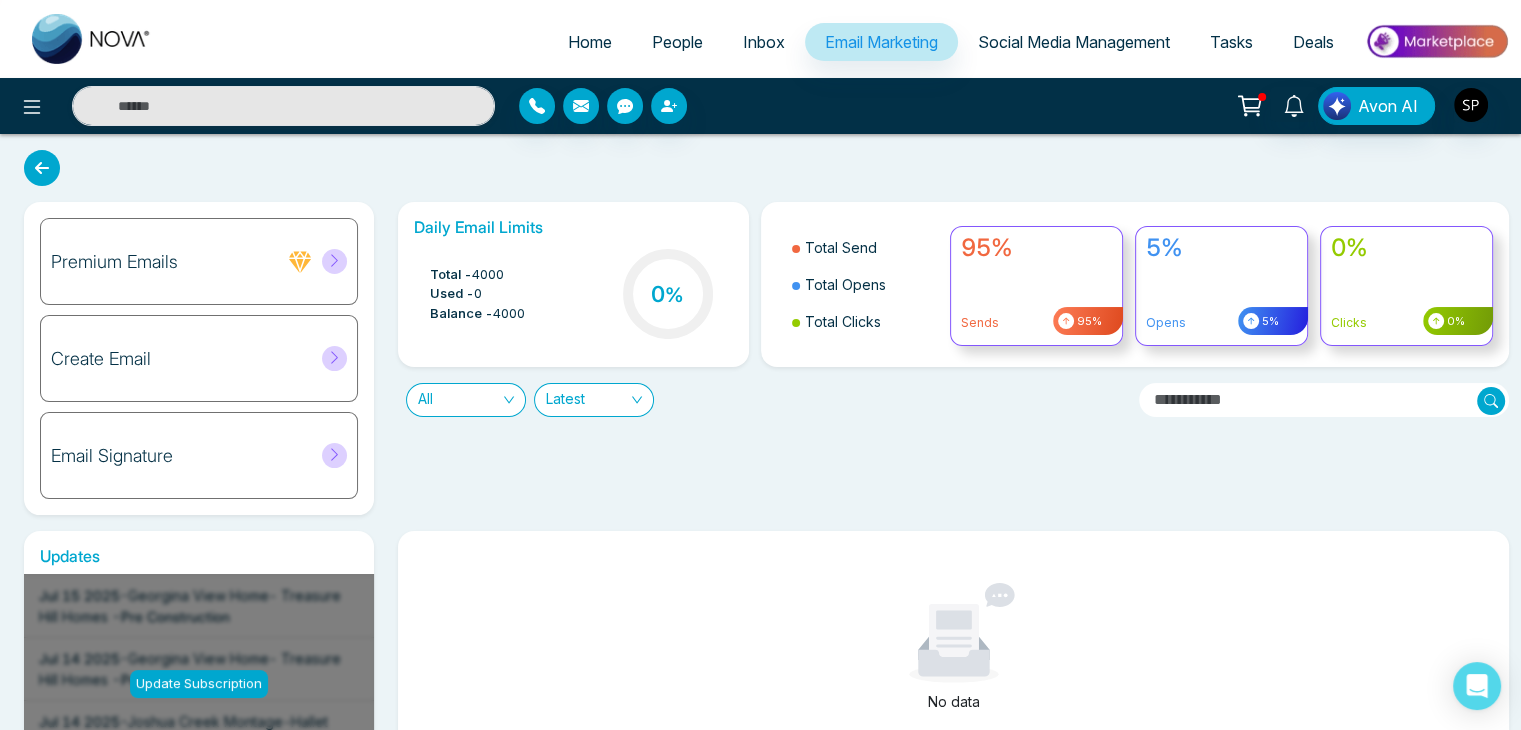 type 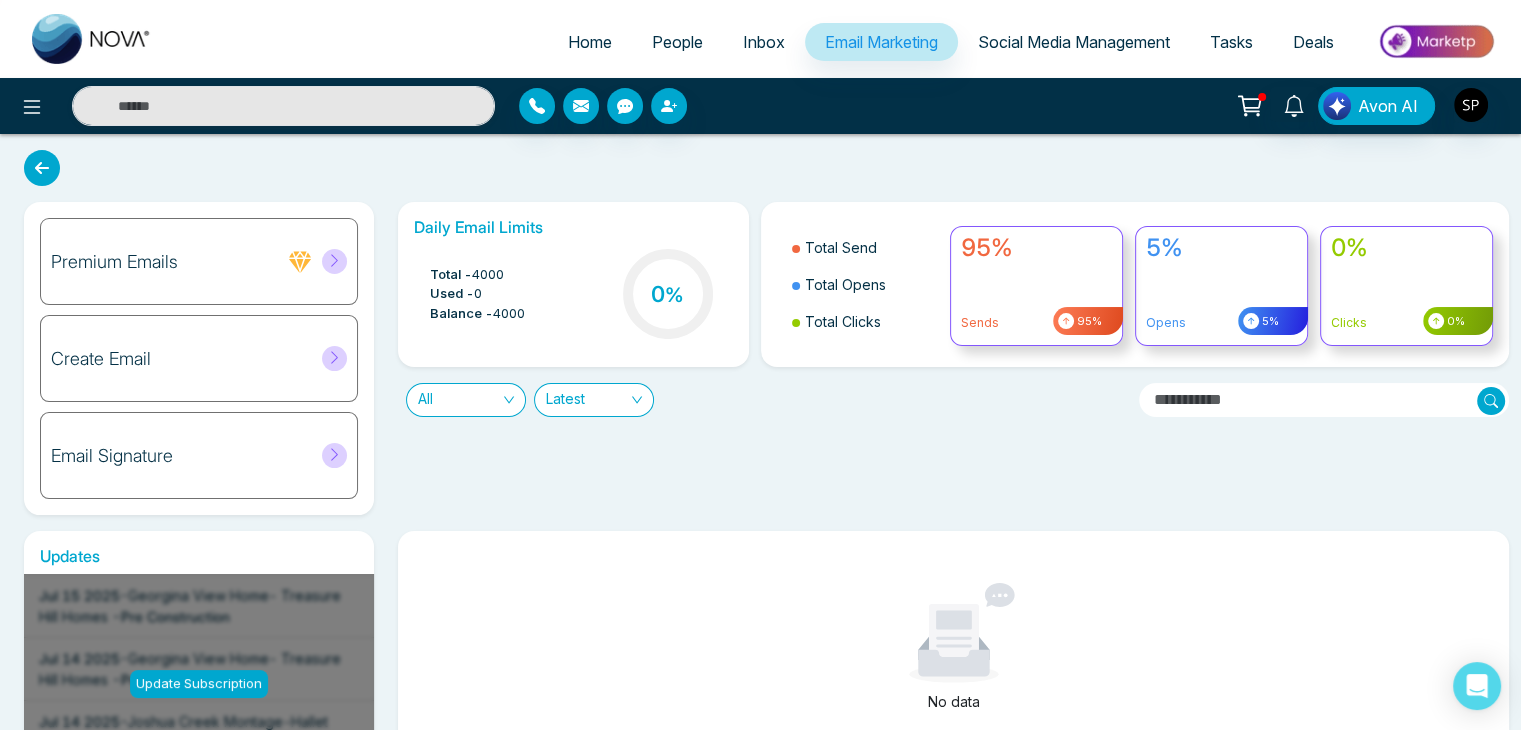 click on "Social Media Management" at bounding box center [1074, 42] 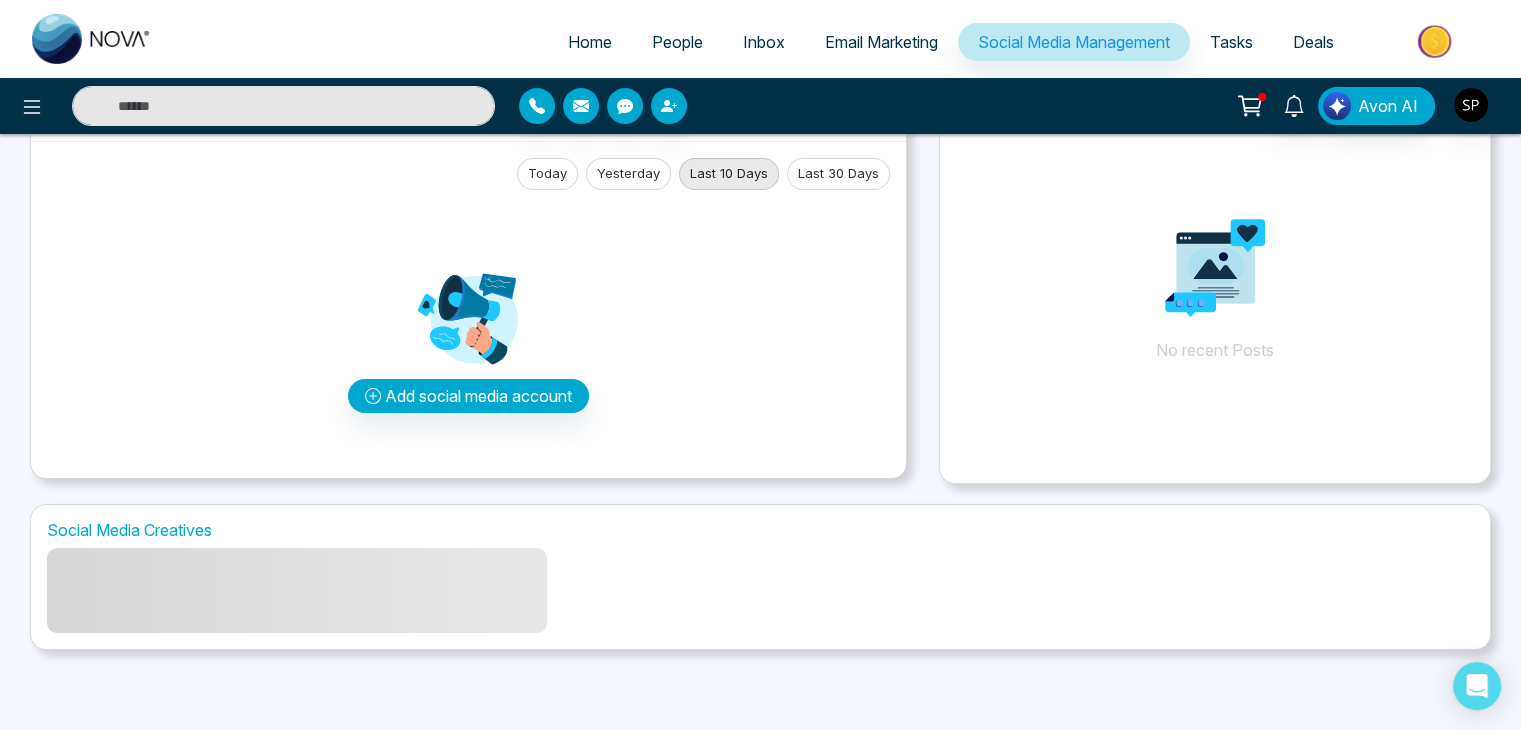 scroll, scrollTop: 0, scrollLeft: 0, axis: both 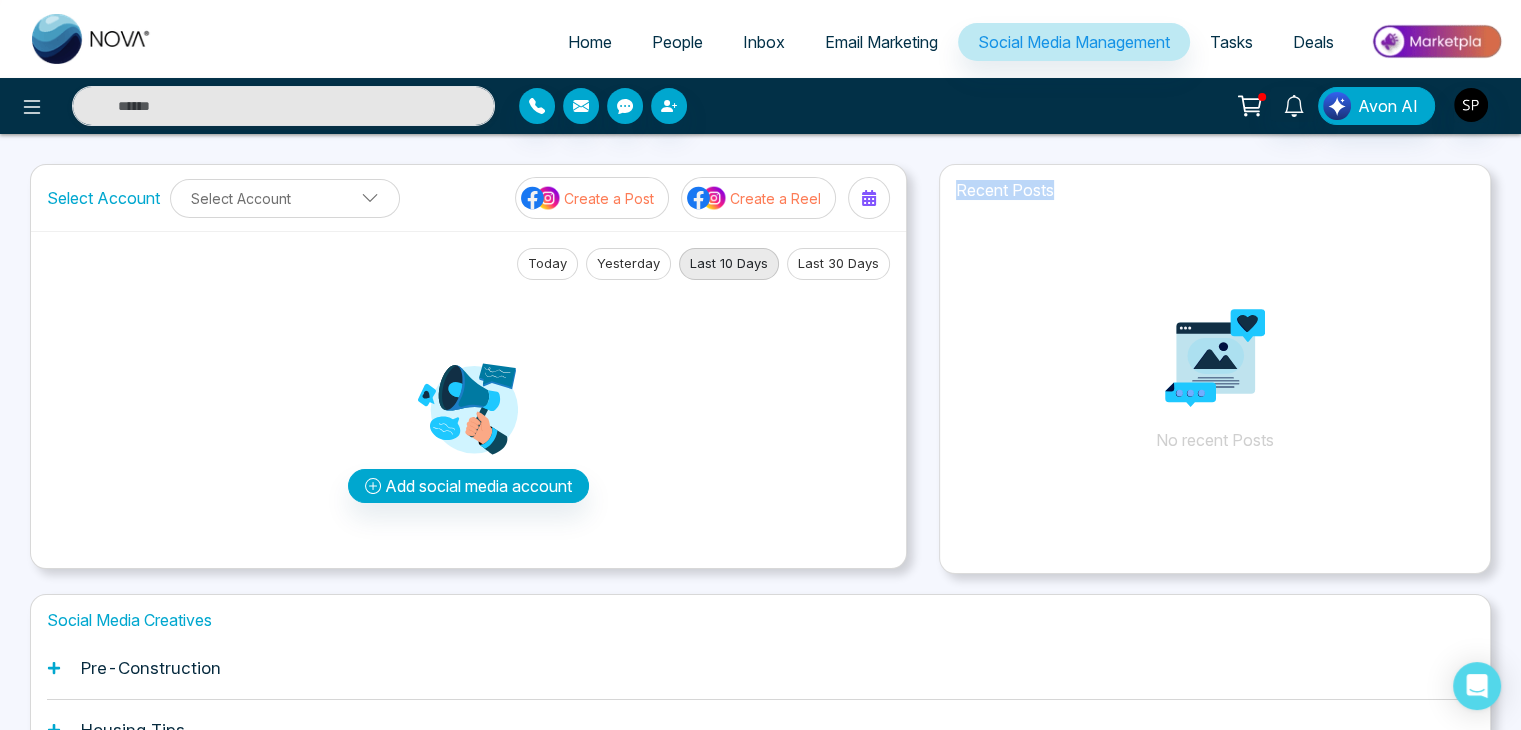 drag, startPoint x: 1056, startPoint y: 189, endPoint x: 948, endPoint y: 157, distance: 112.64102 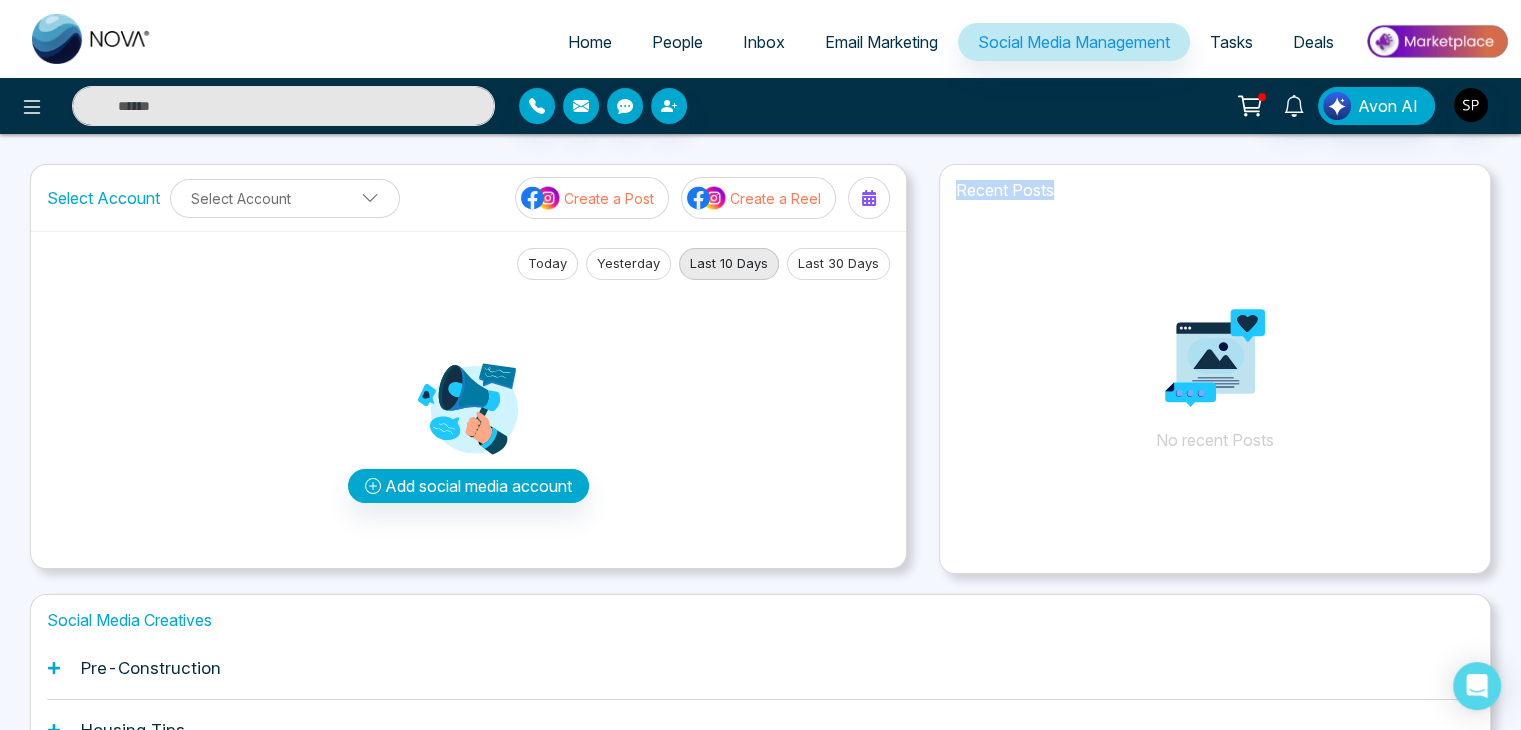click on "Home People Inbox Email Marketing Social Media Management Tasks Deals Avon AI Select Account Select Account  Create a Post Create a Reel Today Yesterday Last 10 Days Last 30 Days   Add social media account  Recent Posts No recent Posts Social Media Creatives Pre-Construction Housing Tips Just Listed/Just Sold   Add an Account Choose each social network you want to connect Continue with Facebook  Continue with Instagram   Lets get you to the finish line Connect your Business profile to your facebook Page.  Here's  how: Log in to facebook Select a Business profile  that's   connected to a  Facebook Page Add to Nova CRM Log in to Facebook" at bounding box center [760, 459] 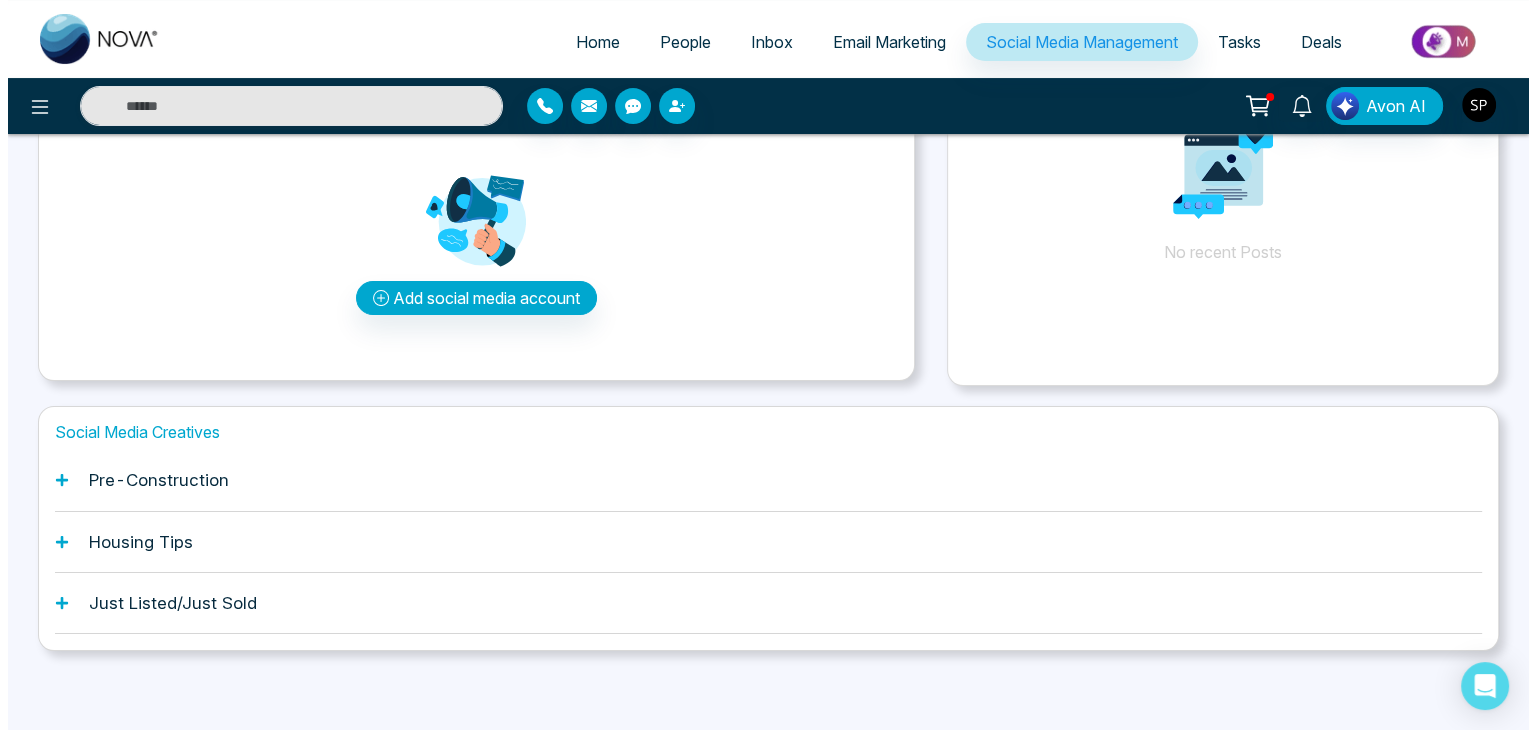 scroll, scrollTop: 0, scrollLeft: 0, axis: both 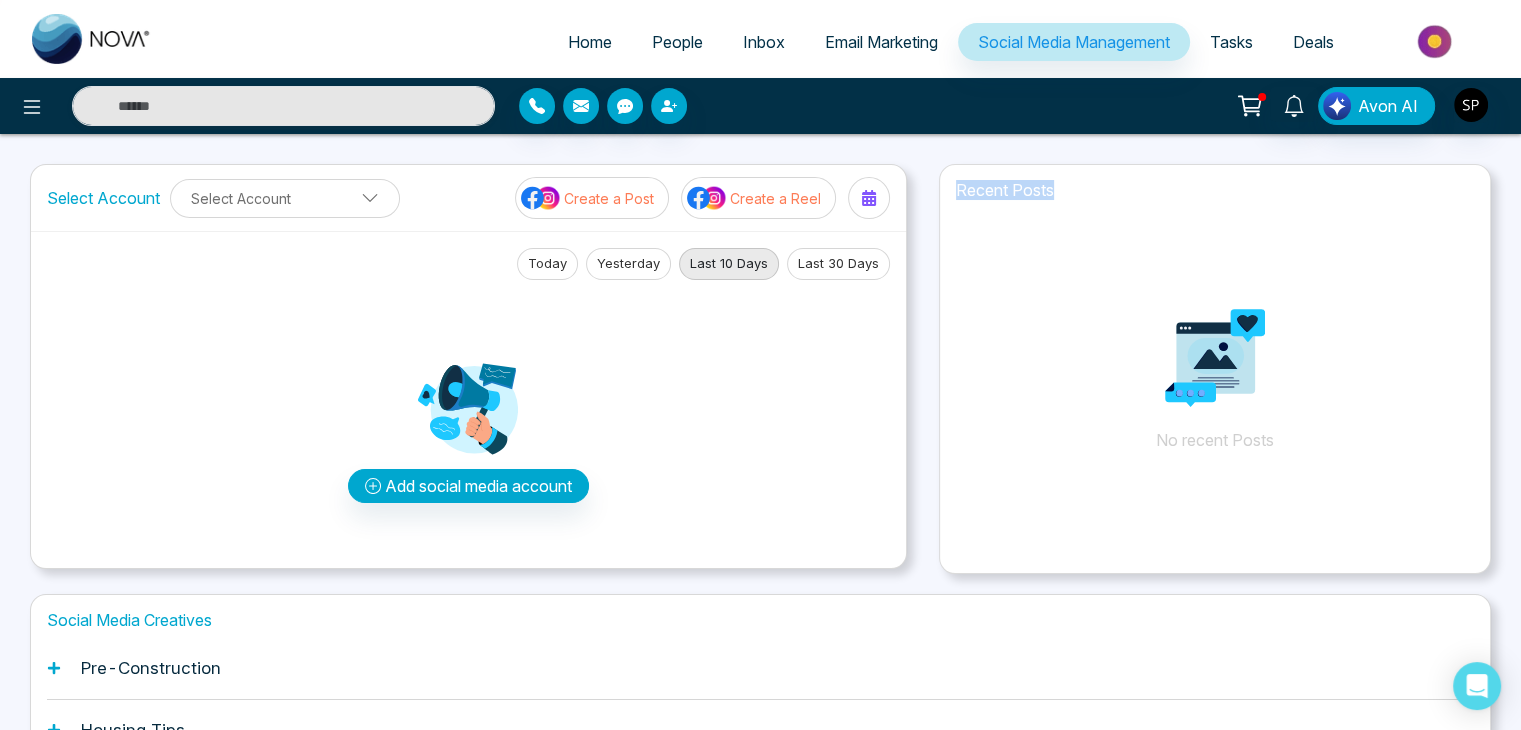 click on "Tasks" at bounding box center [1231, 42] 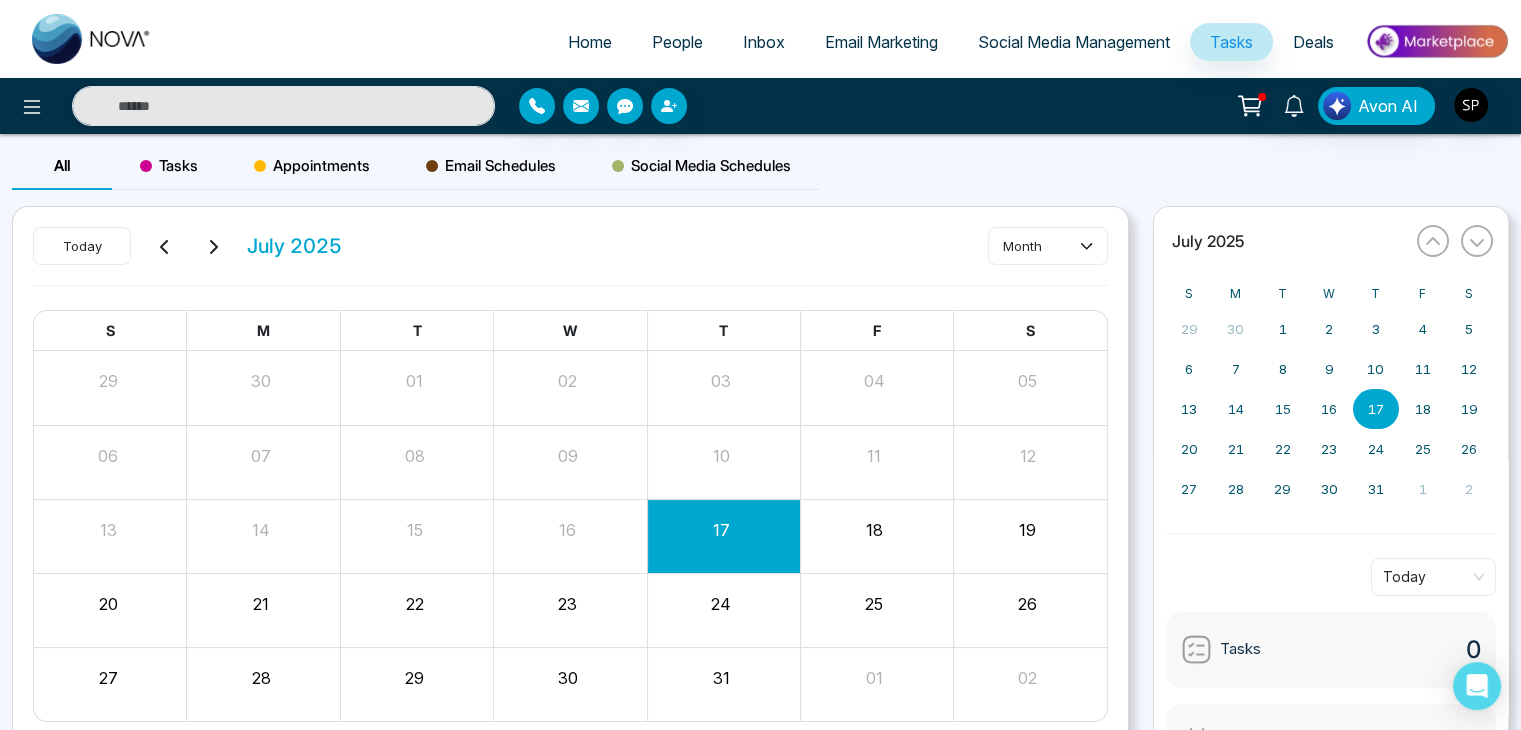 click on "Deals" at bounding box center (1313, 42) 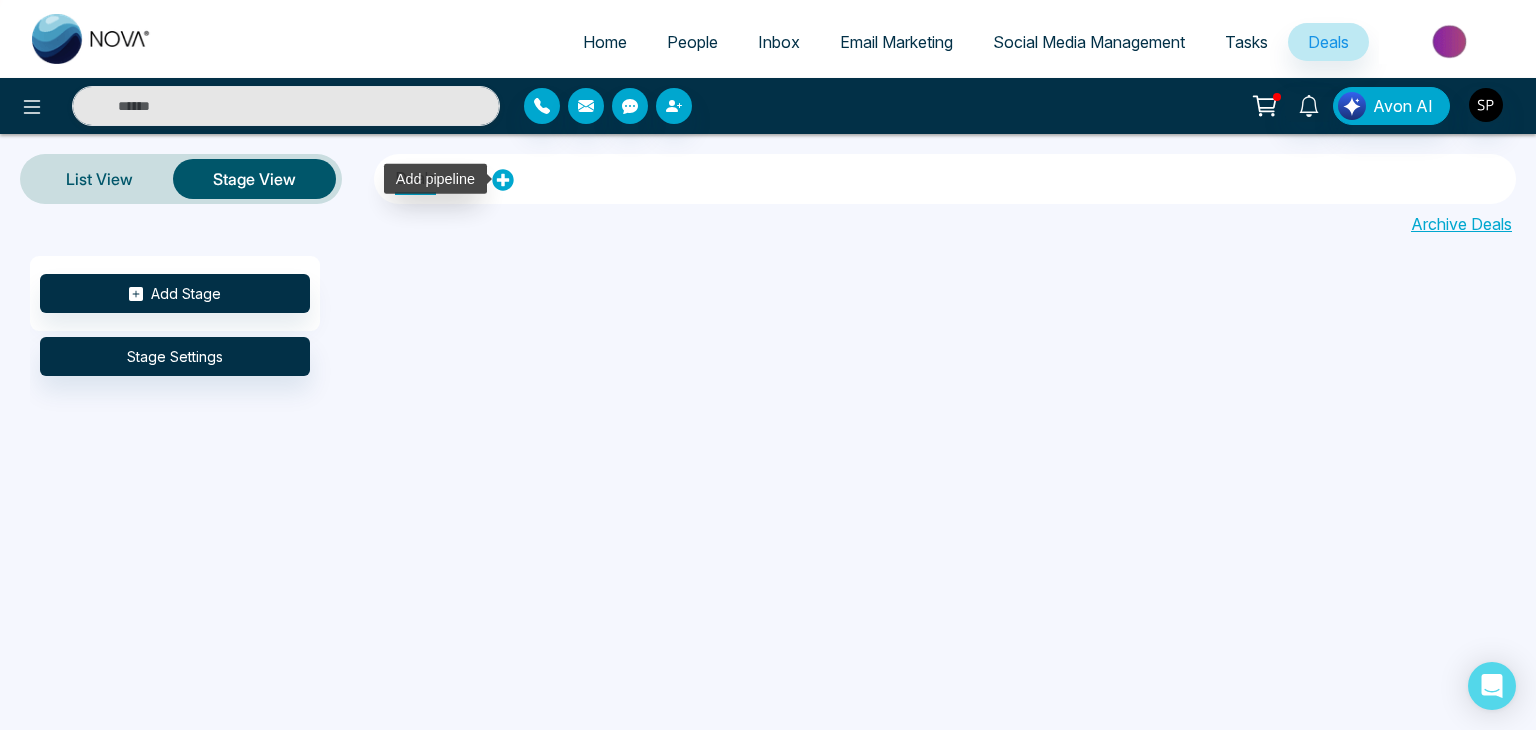 click 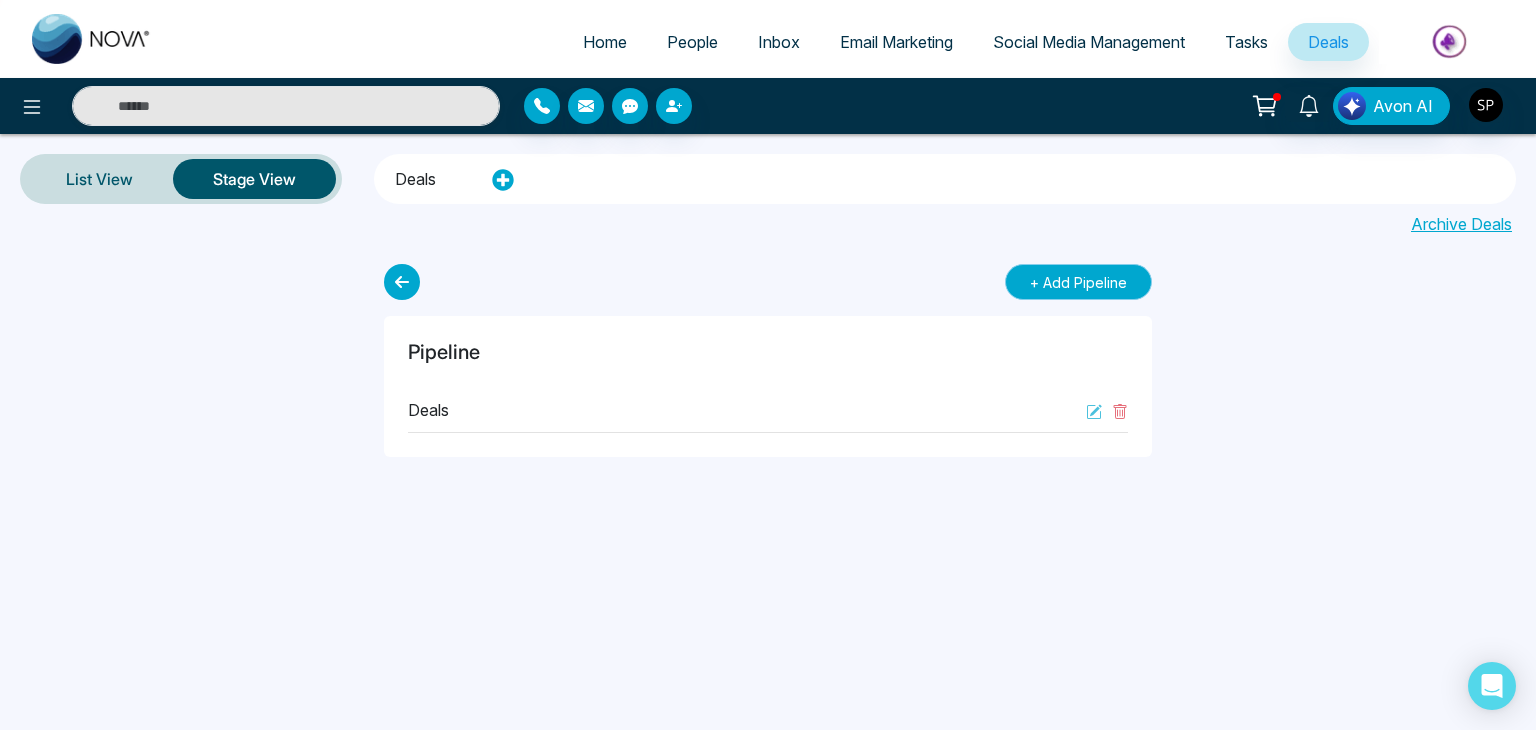 click on "+ Add Pipeline" at bounding box center (1078, 282) 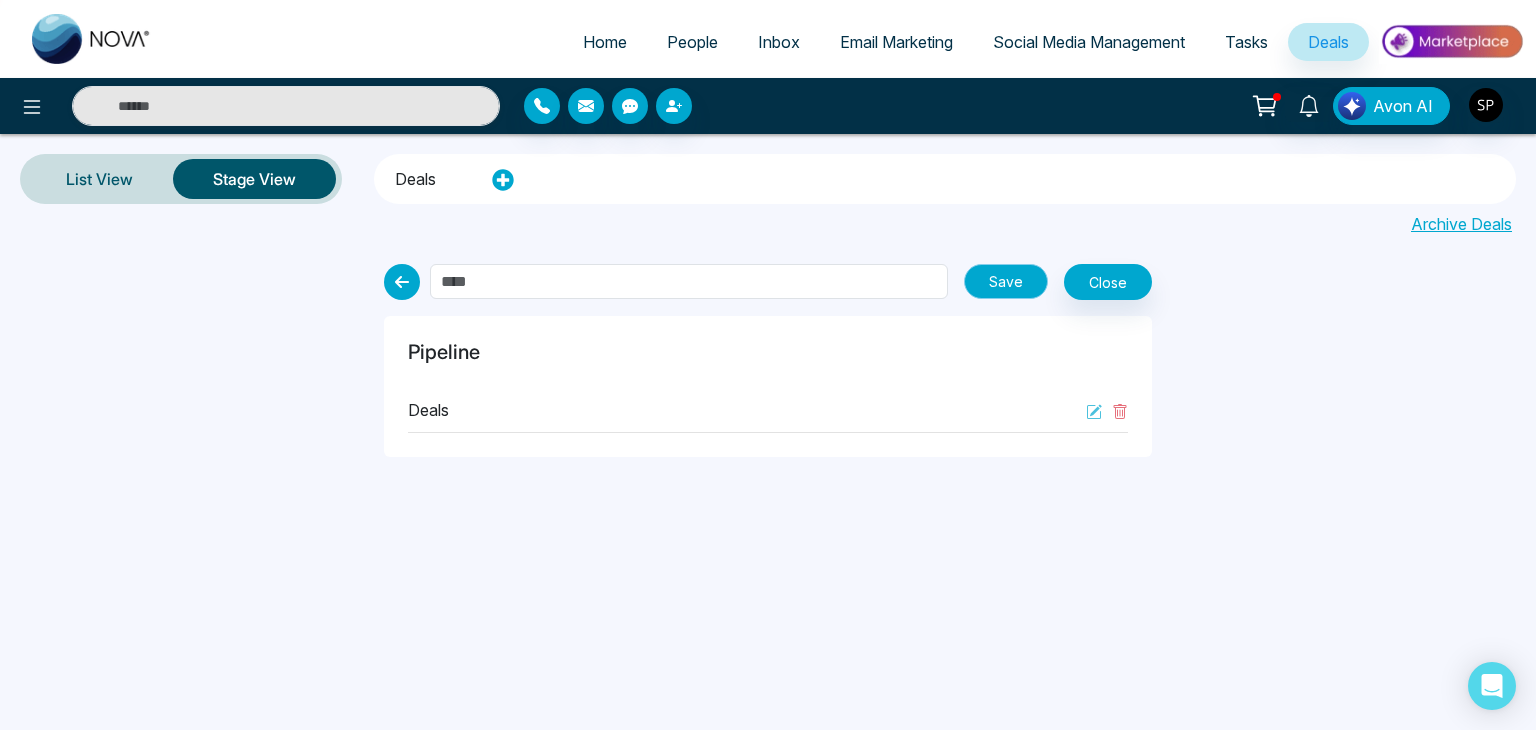 click on "Save" at bounding box center [1006, 281] 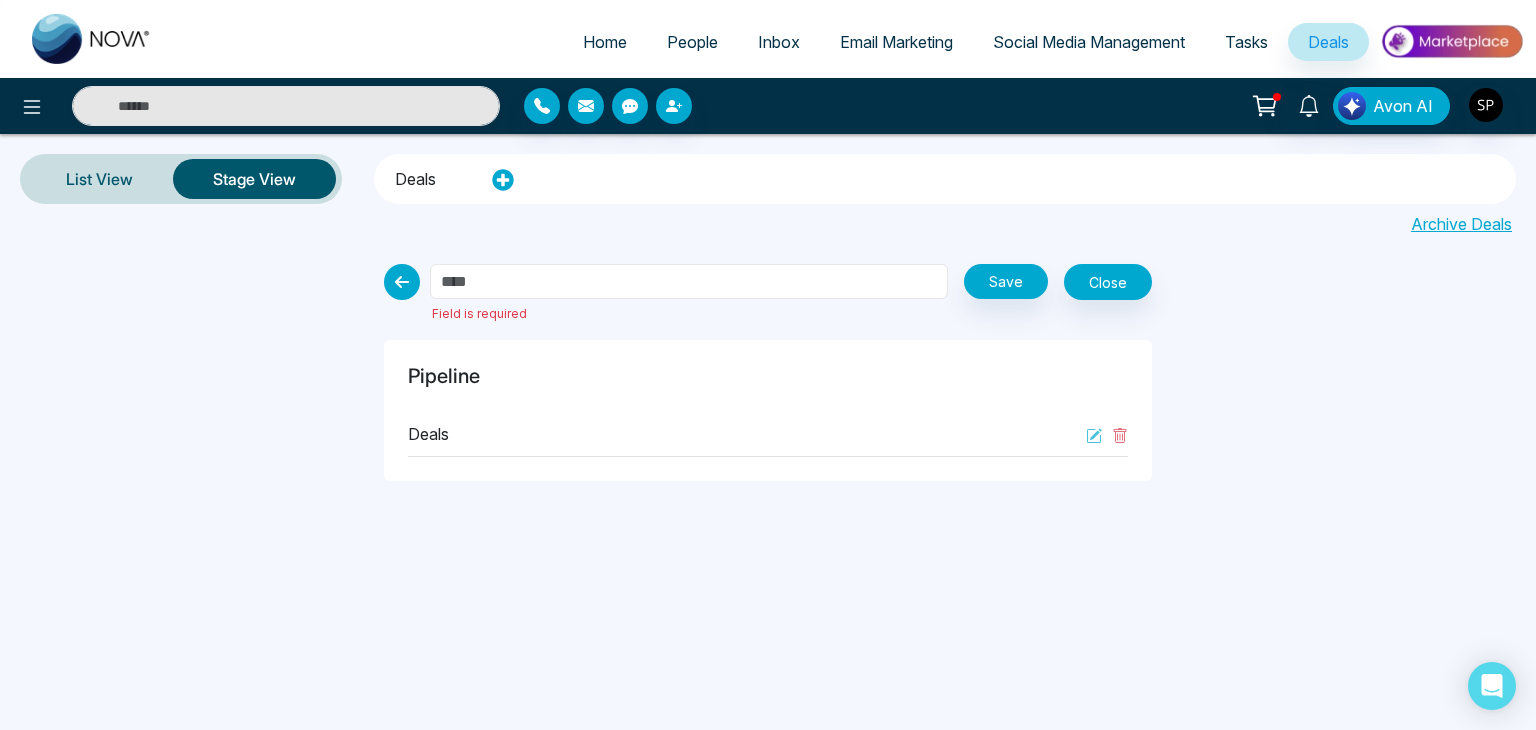 click at bounding box center [689, 281] 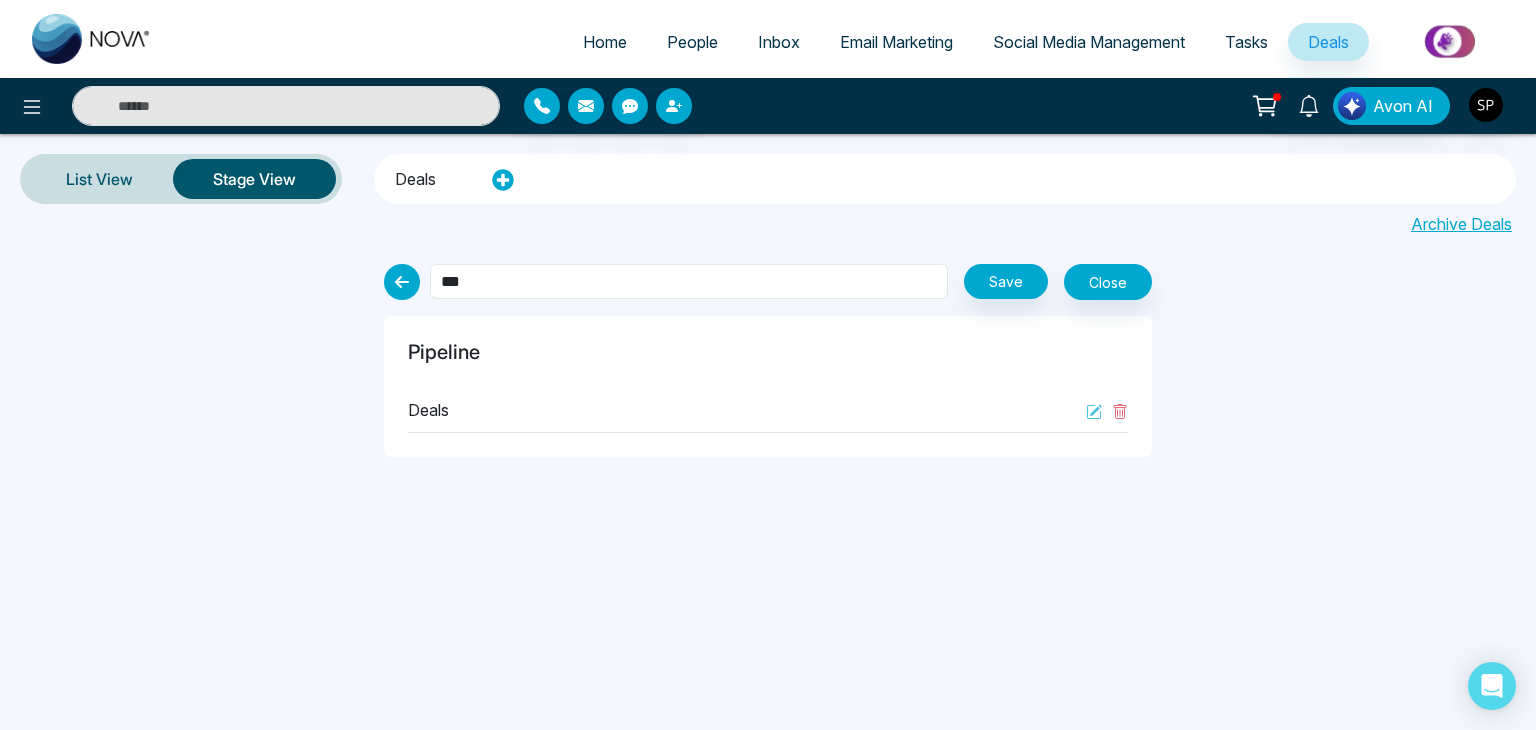 type on "****" 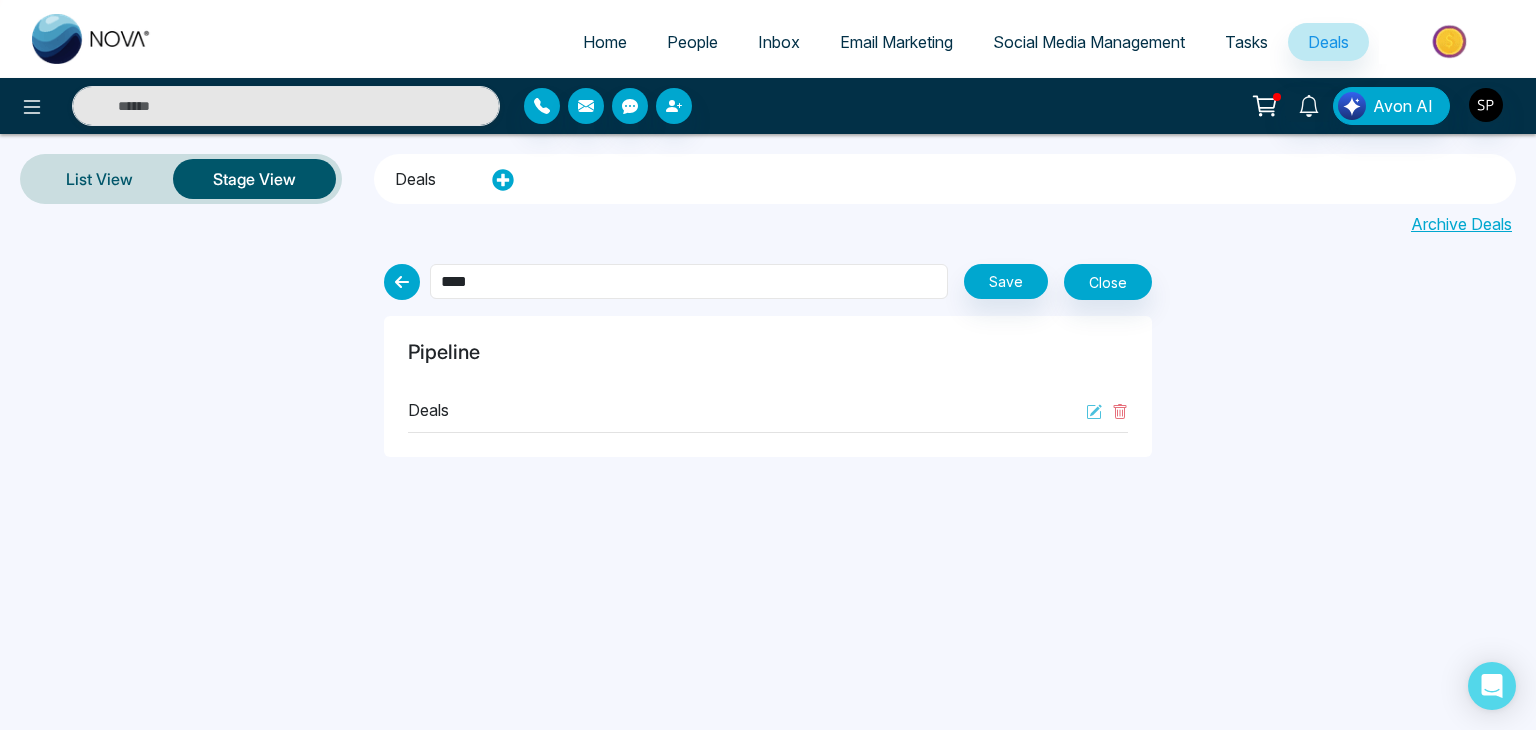 click on "Save" at bounding box center (1006, 281) 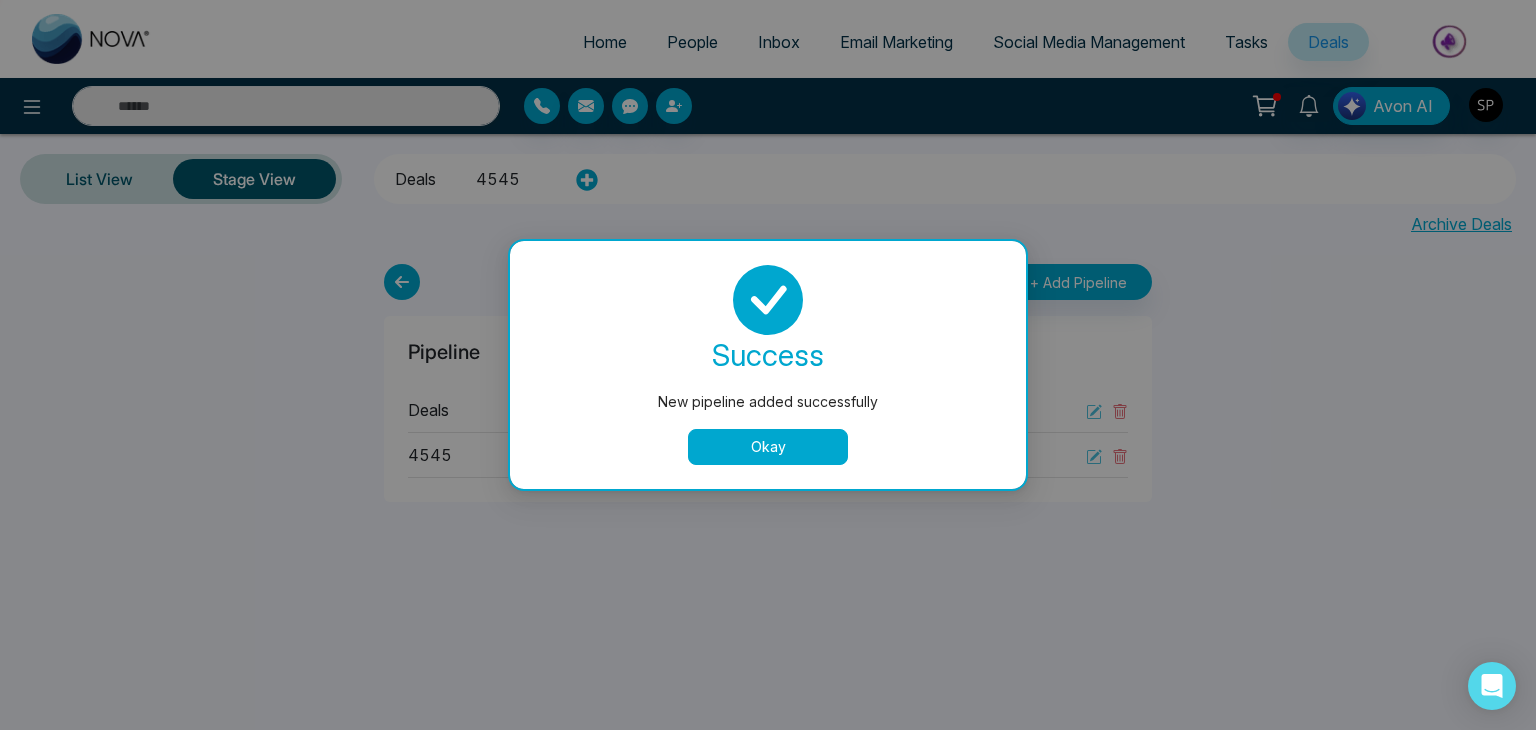 click on "Okay" at bounding box center [768, 447] 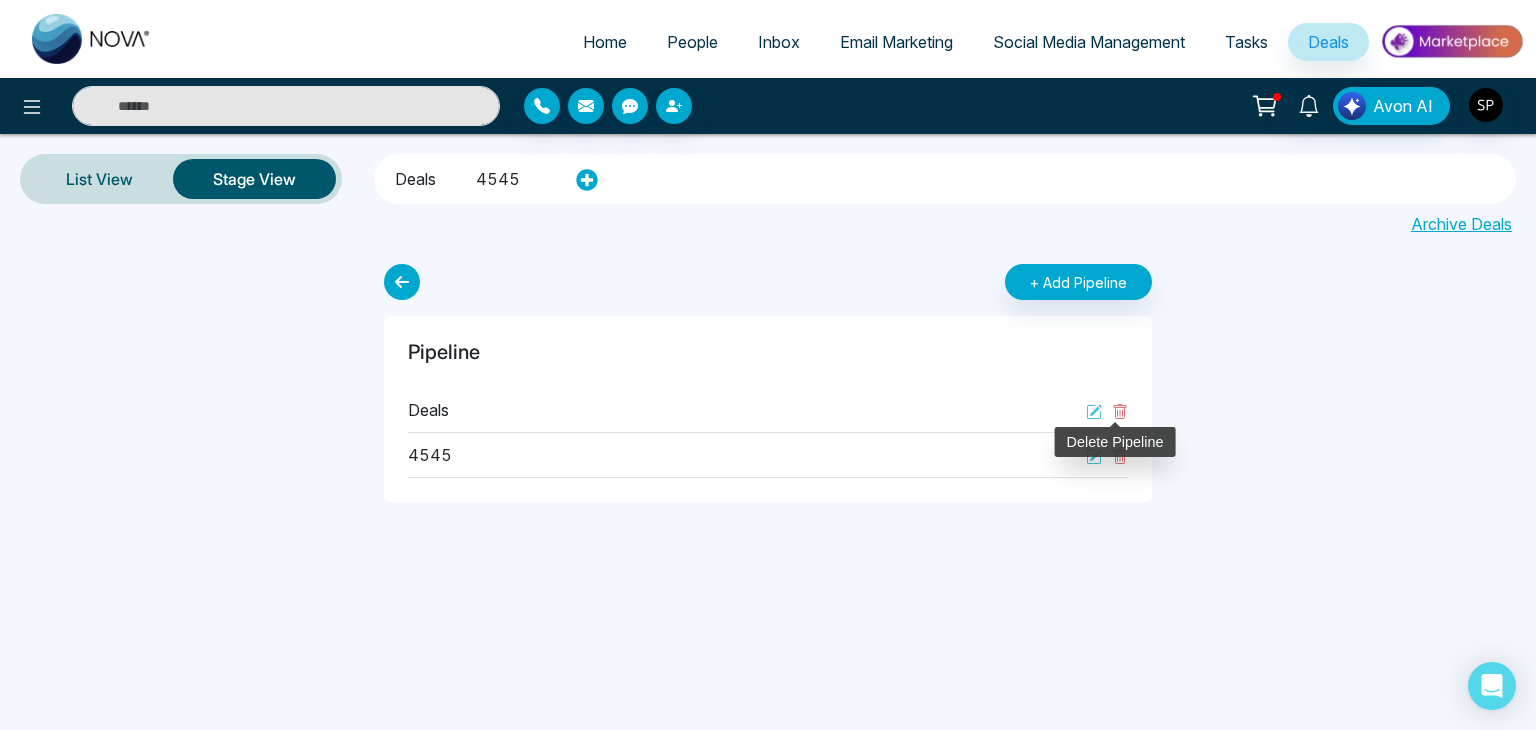 click 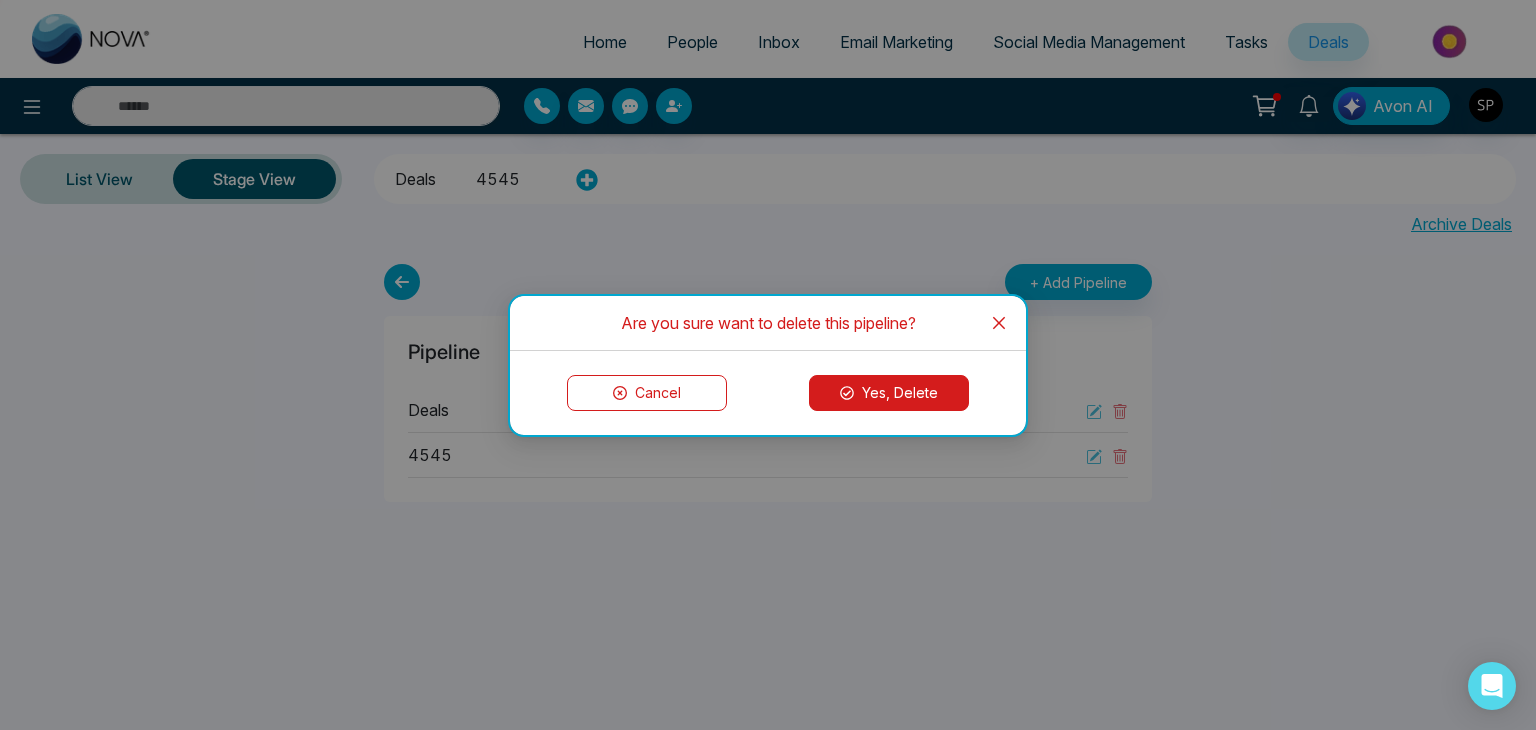 click on "Yes, Delete" at bounding box center [889, 393] 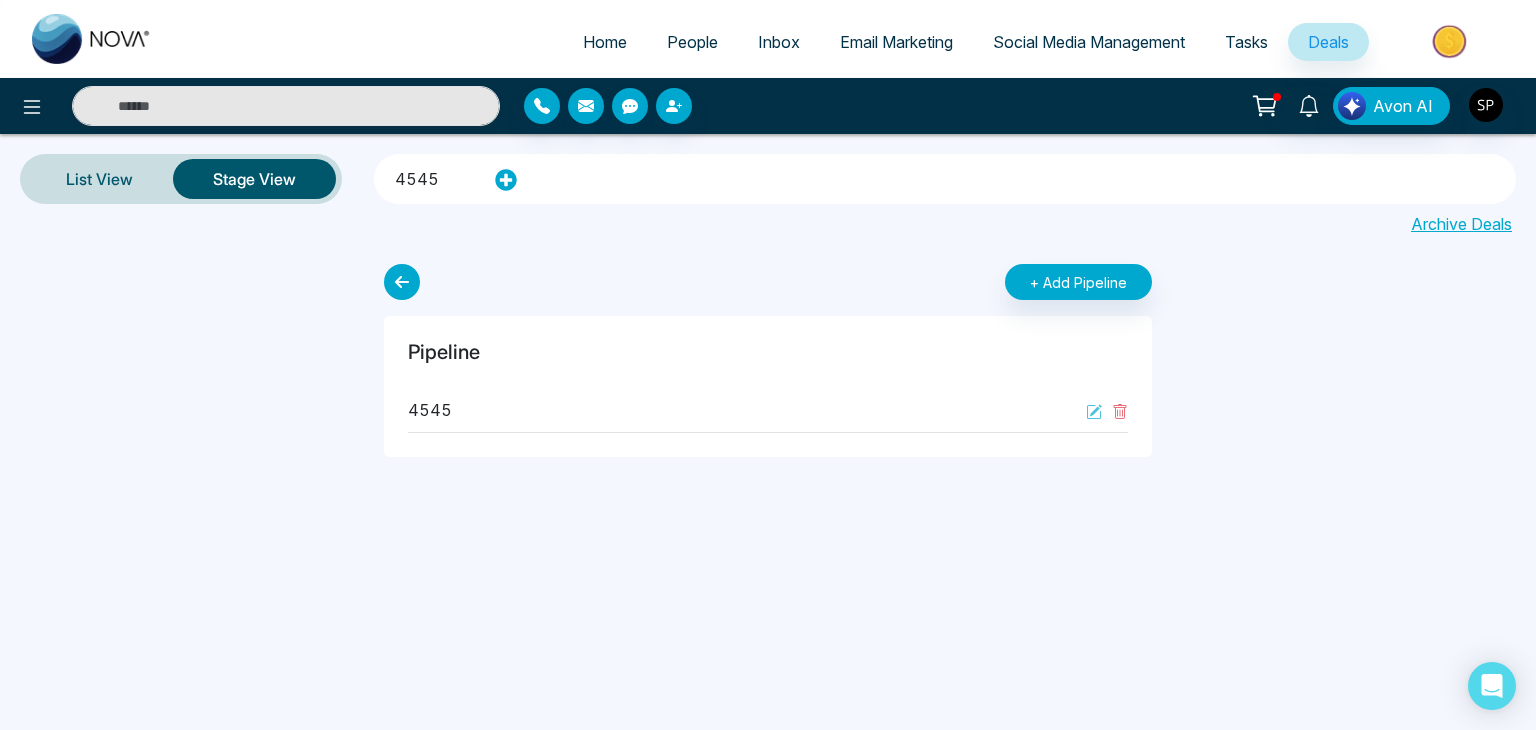 click on "Pipeline 4545" at bounding box center (768, 386) 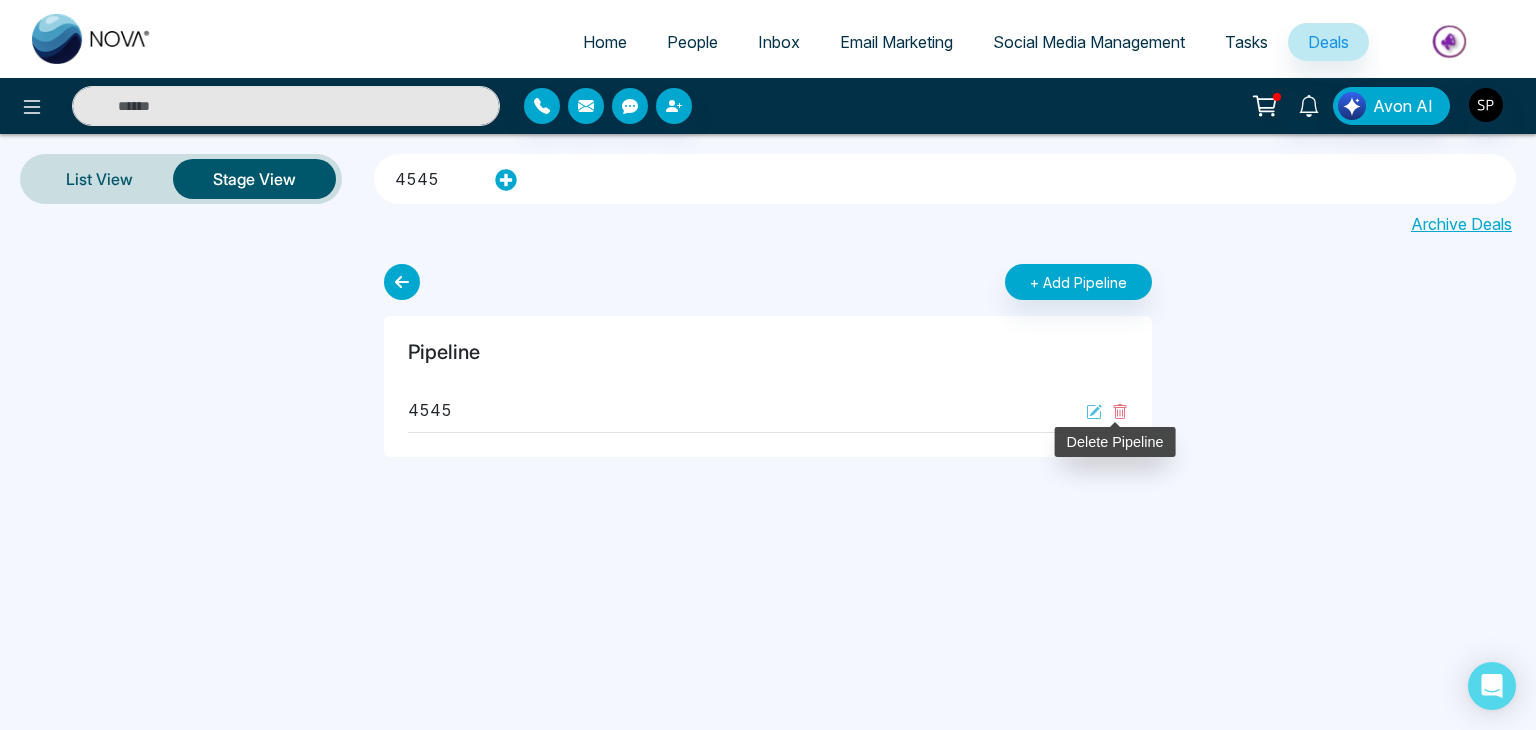 click 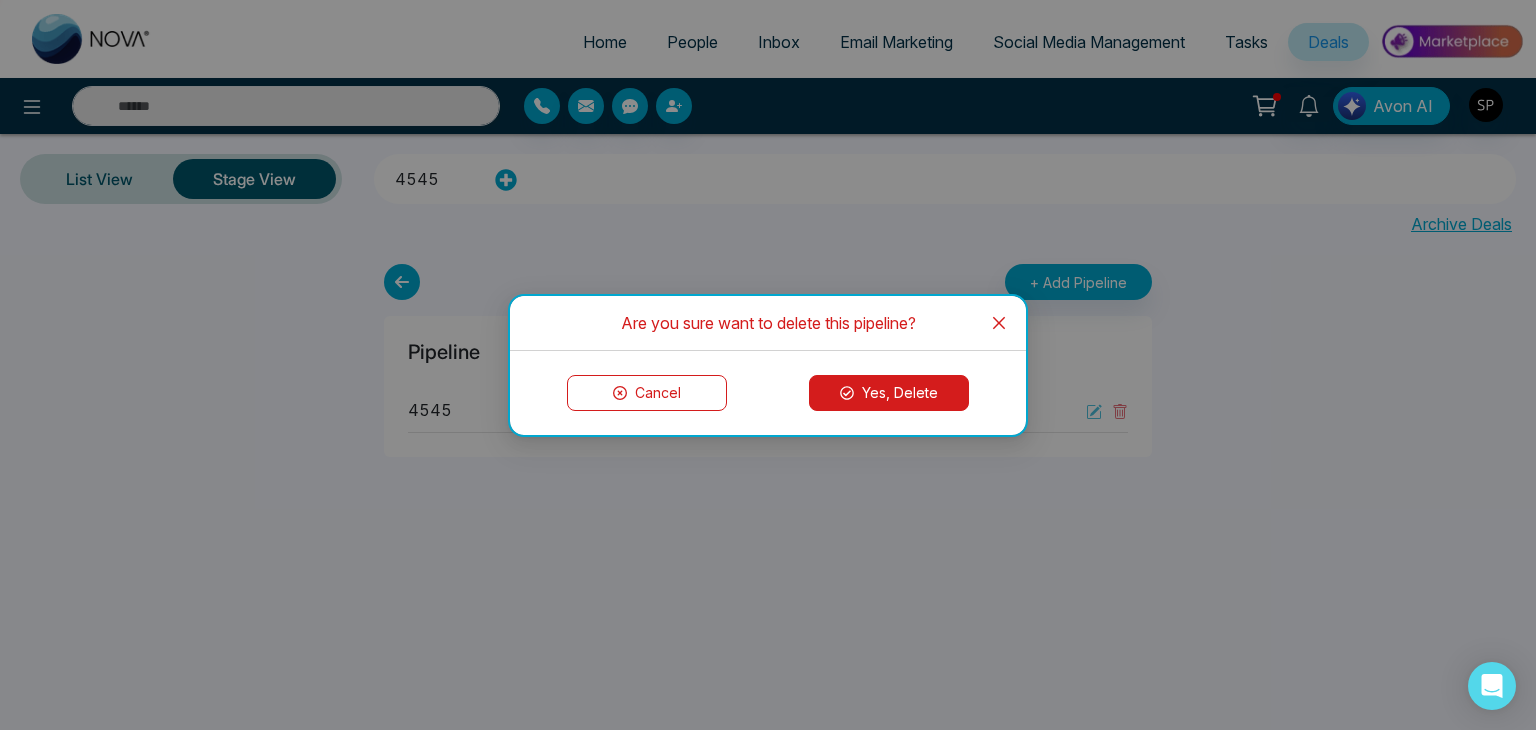 click on "Cancel" at bounding box center [647, 393] 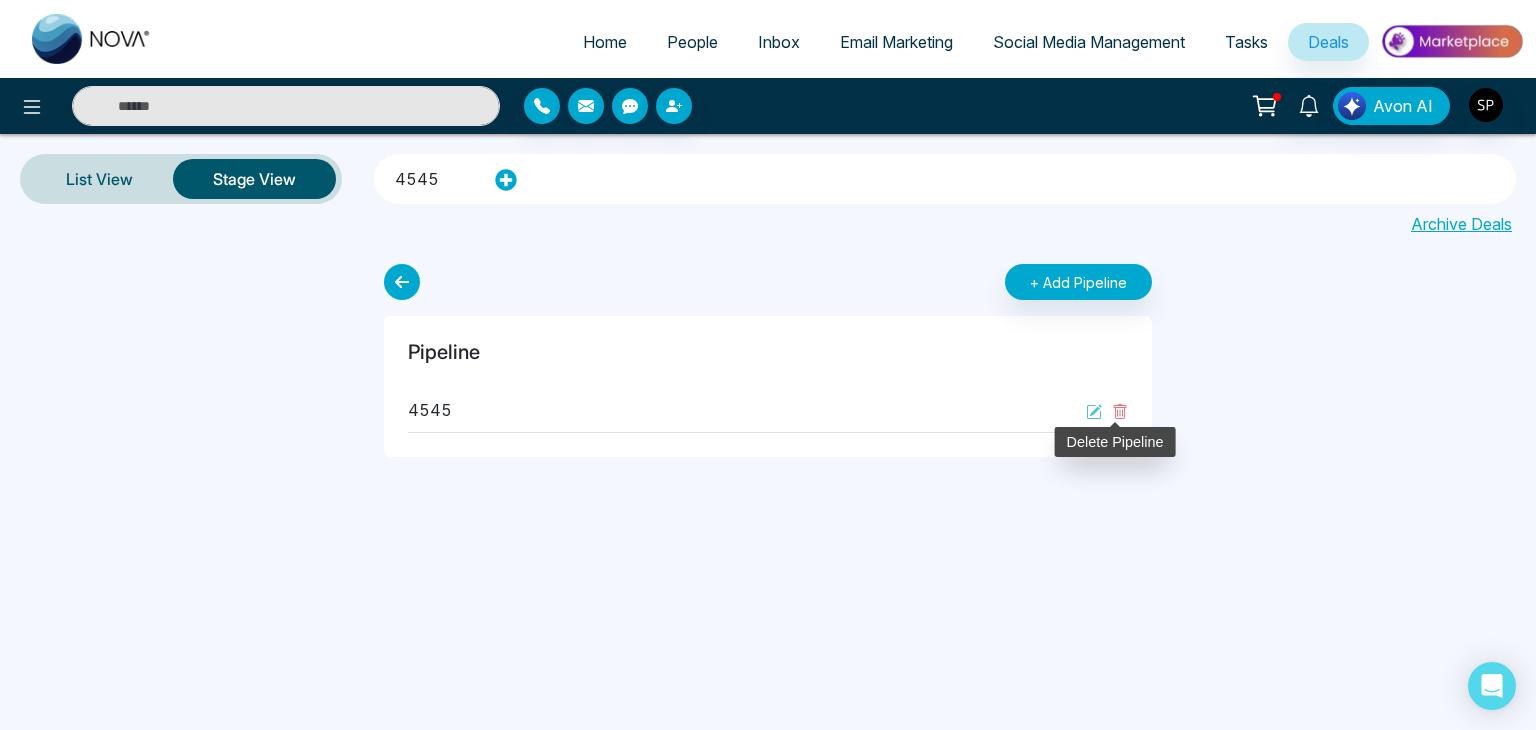 click 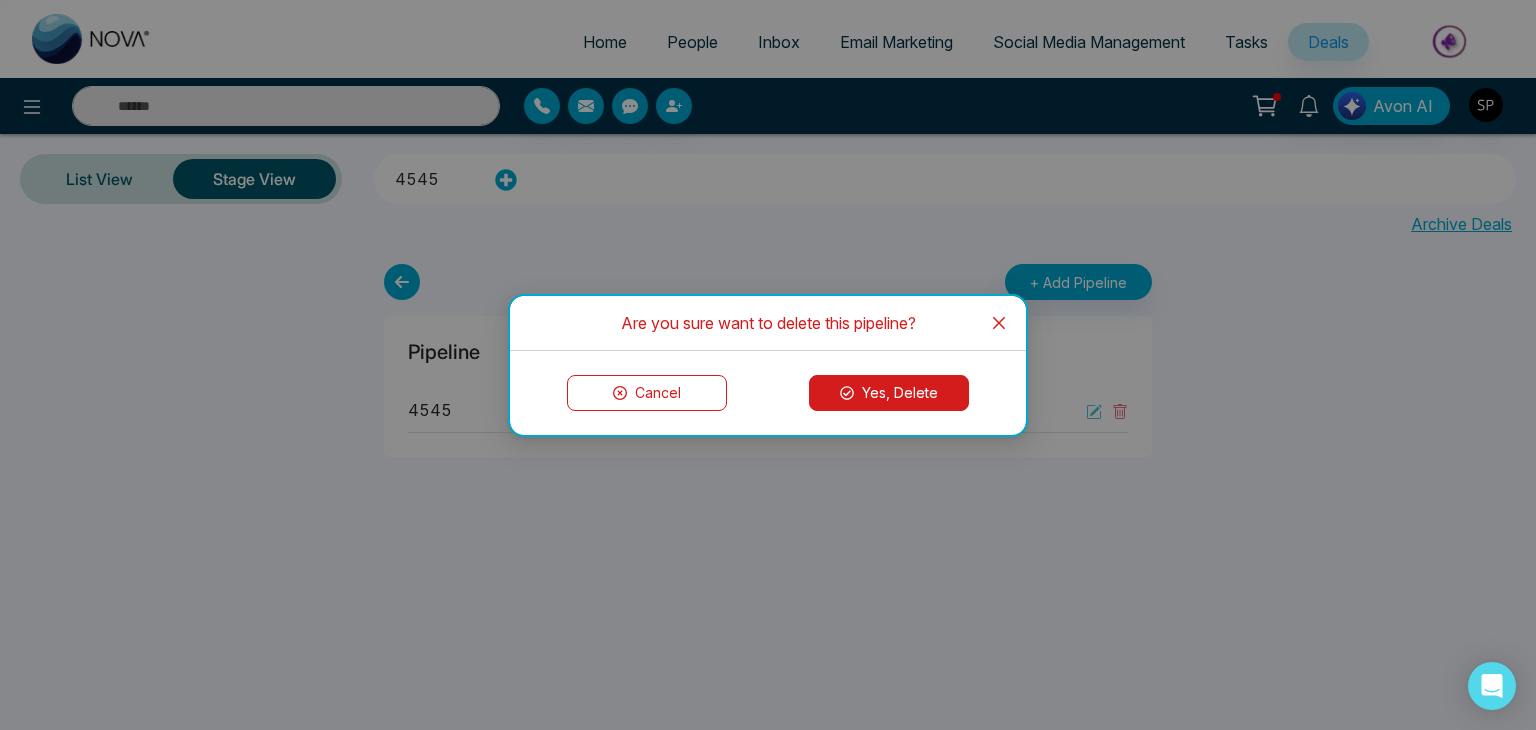 click 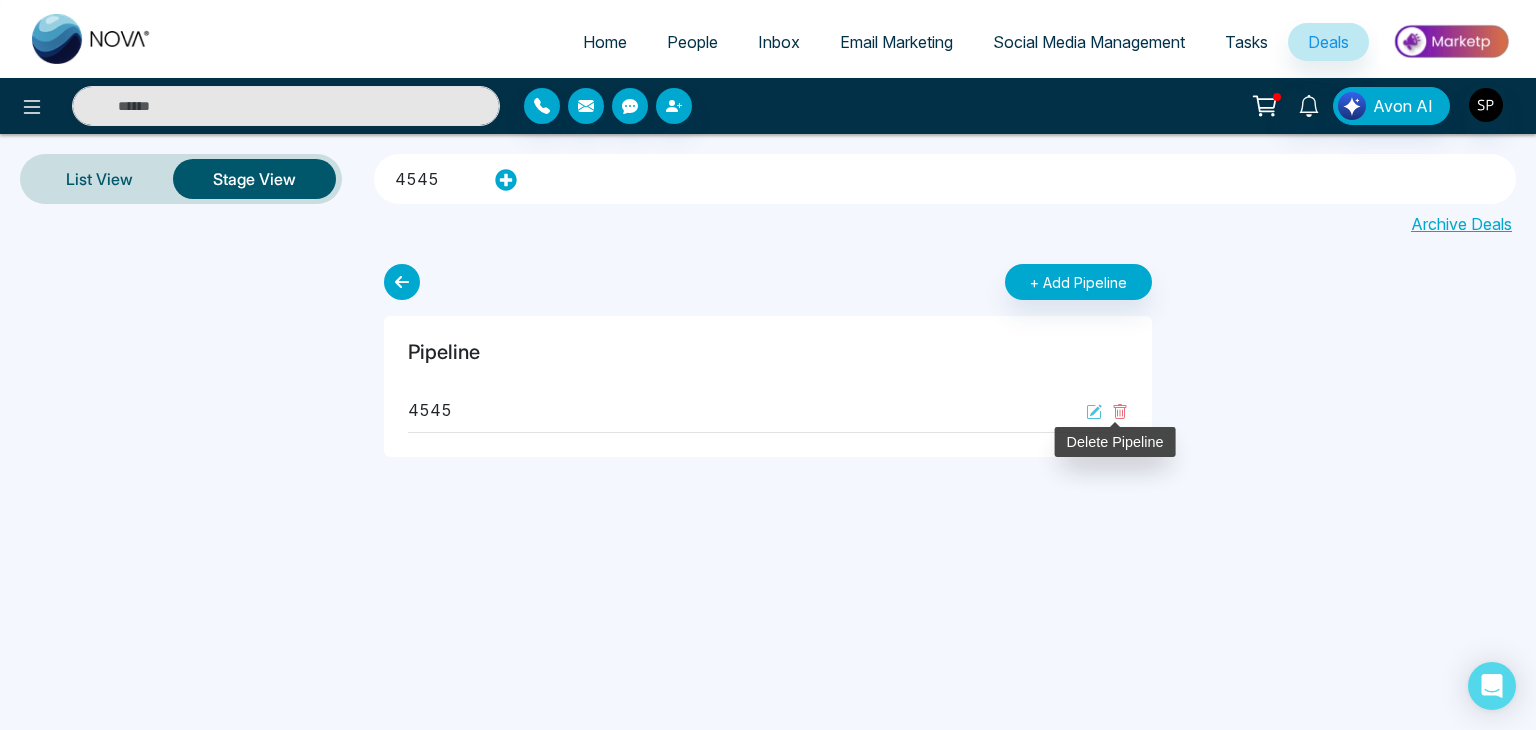 click 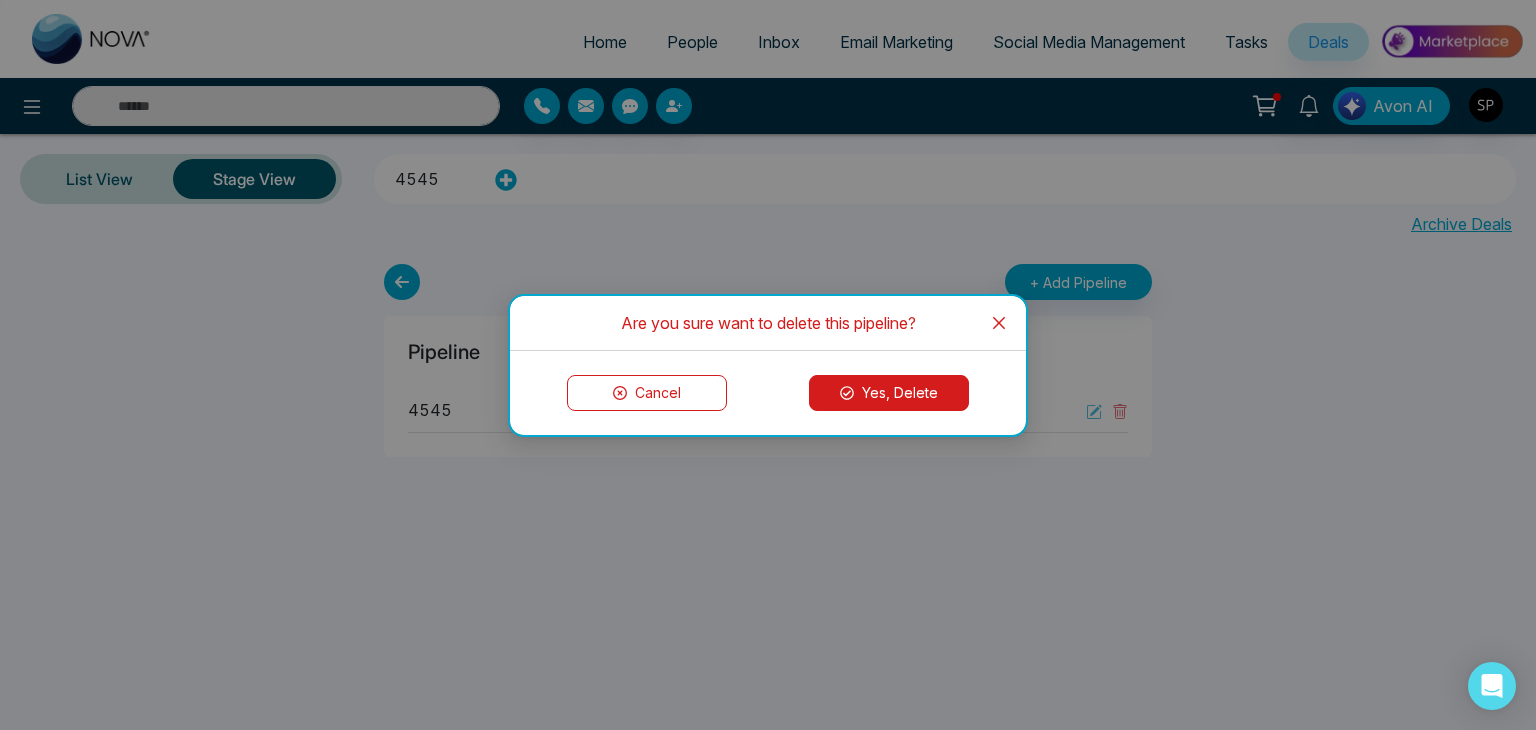click on "Yes, Delete" at bounding box center [889, 393] 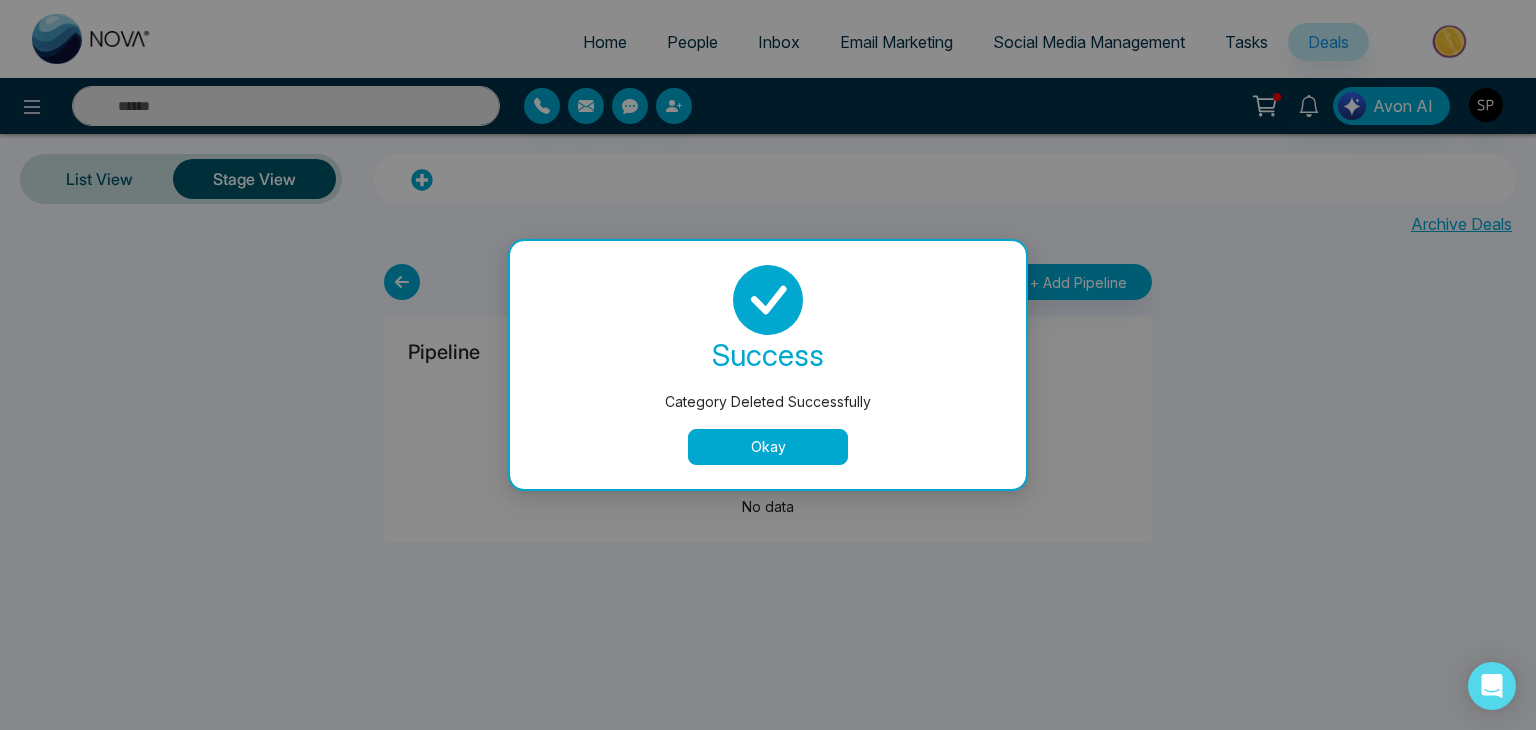 click on "Okay" at bounding box center [768, 447] 